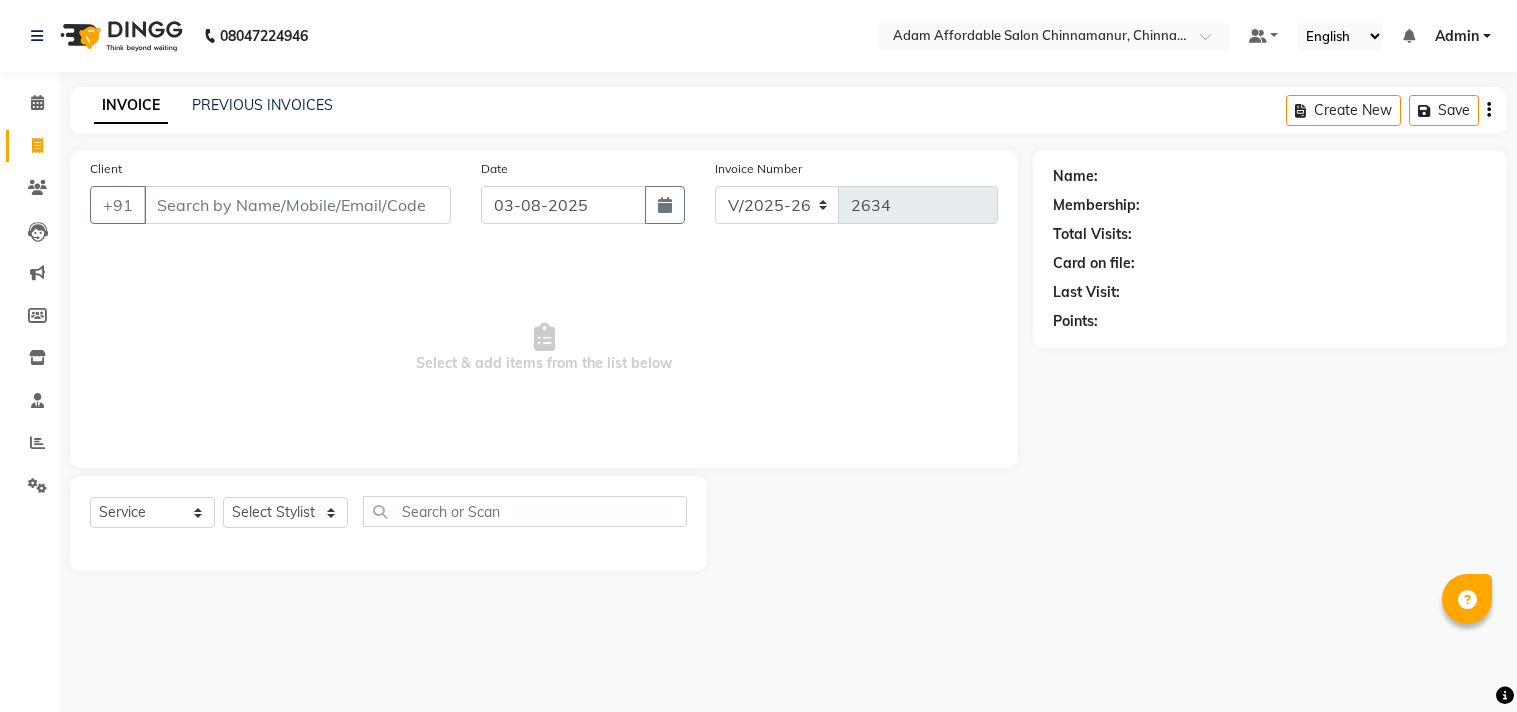 select on "8329" 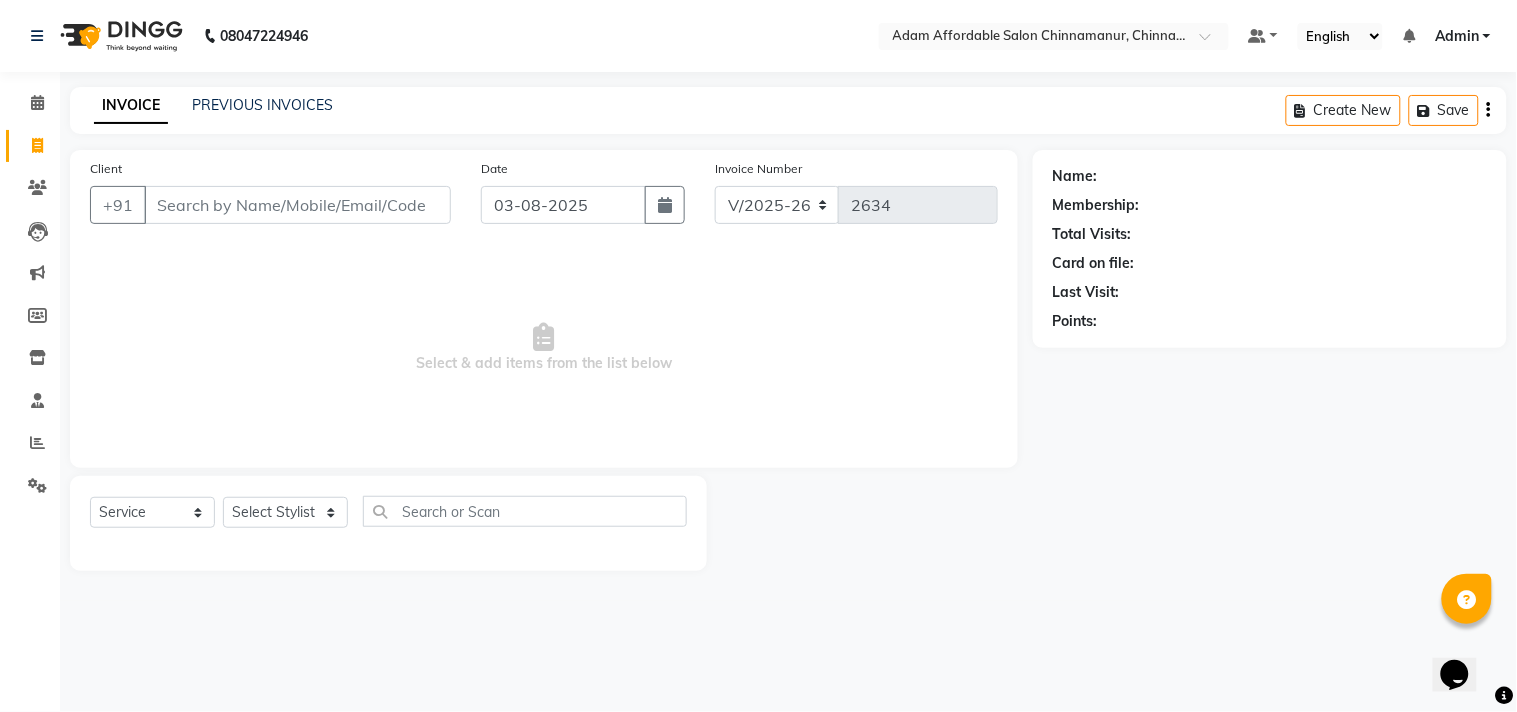 scroll, scrollTop: 0, scrollLeft: 0, axis: both 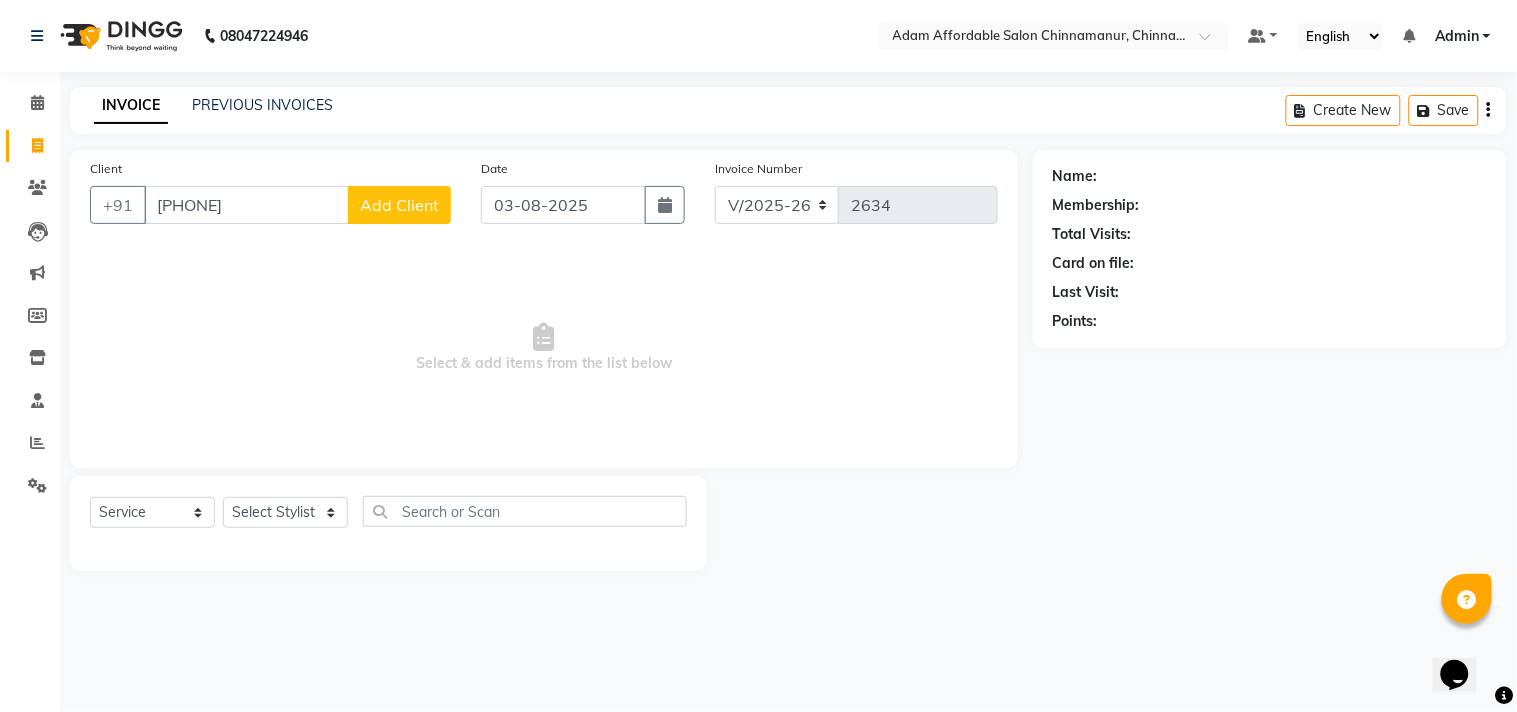 type on "[PHONE]" 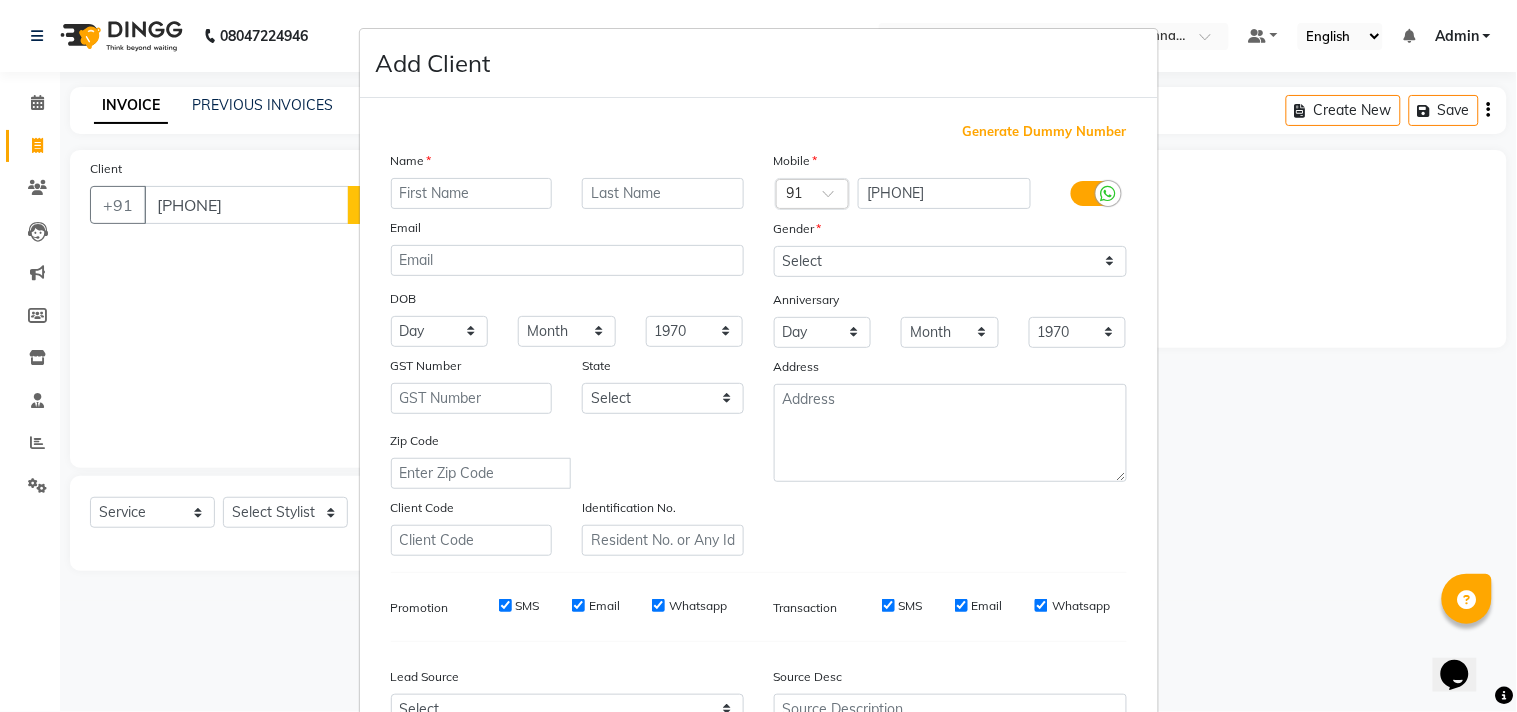 click on "Name" at bounding box center (567, 164) 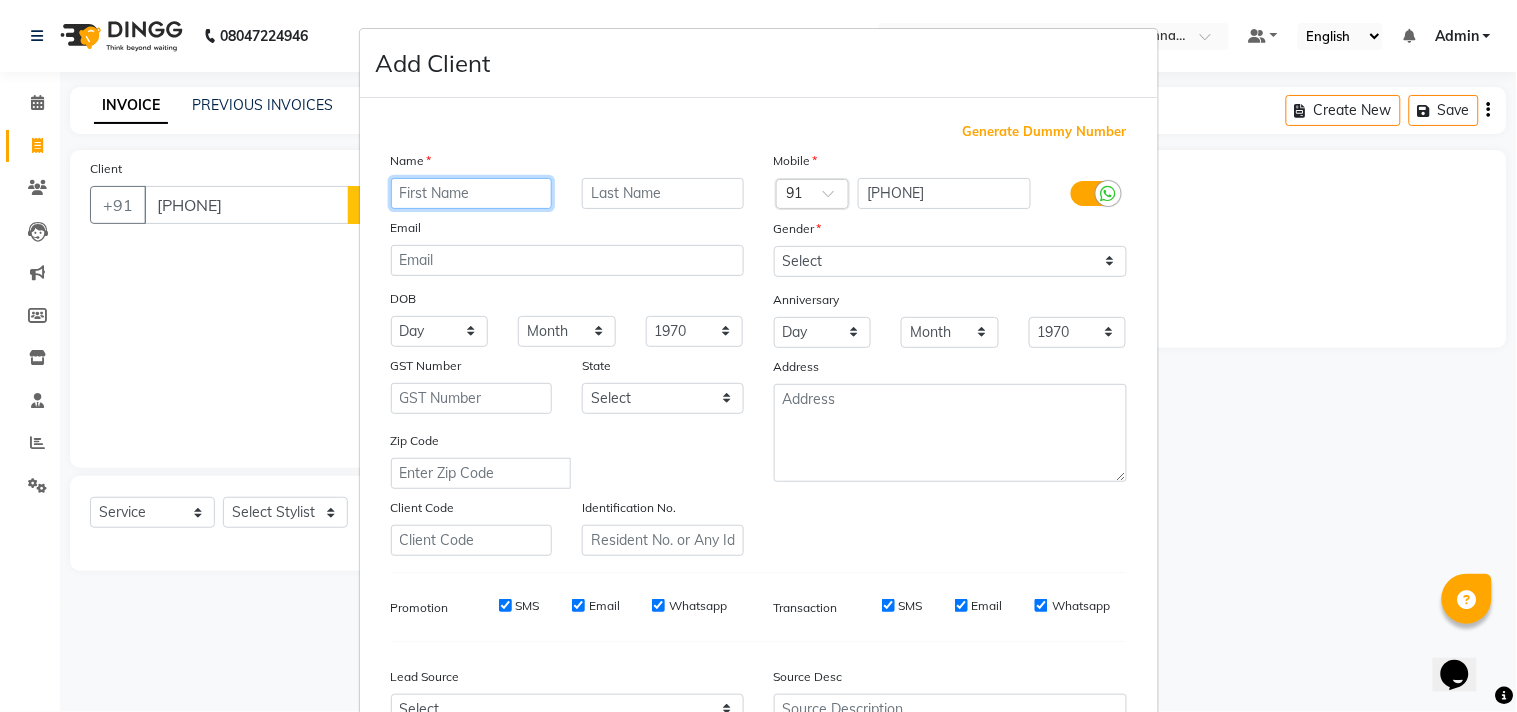 click at bounding box center [472, 193] 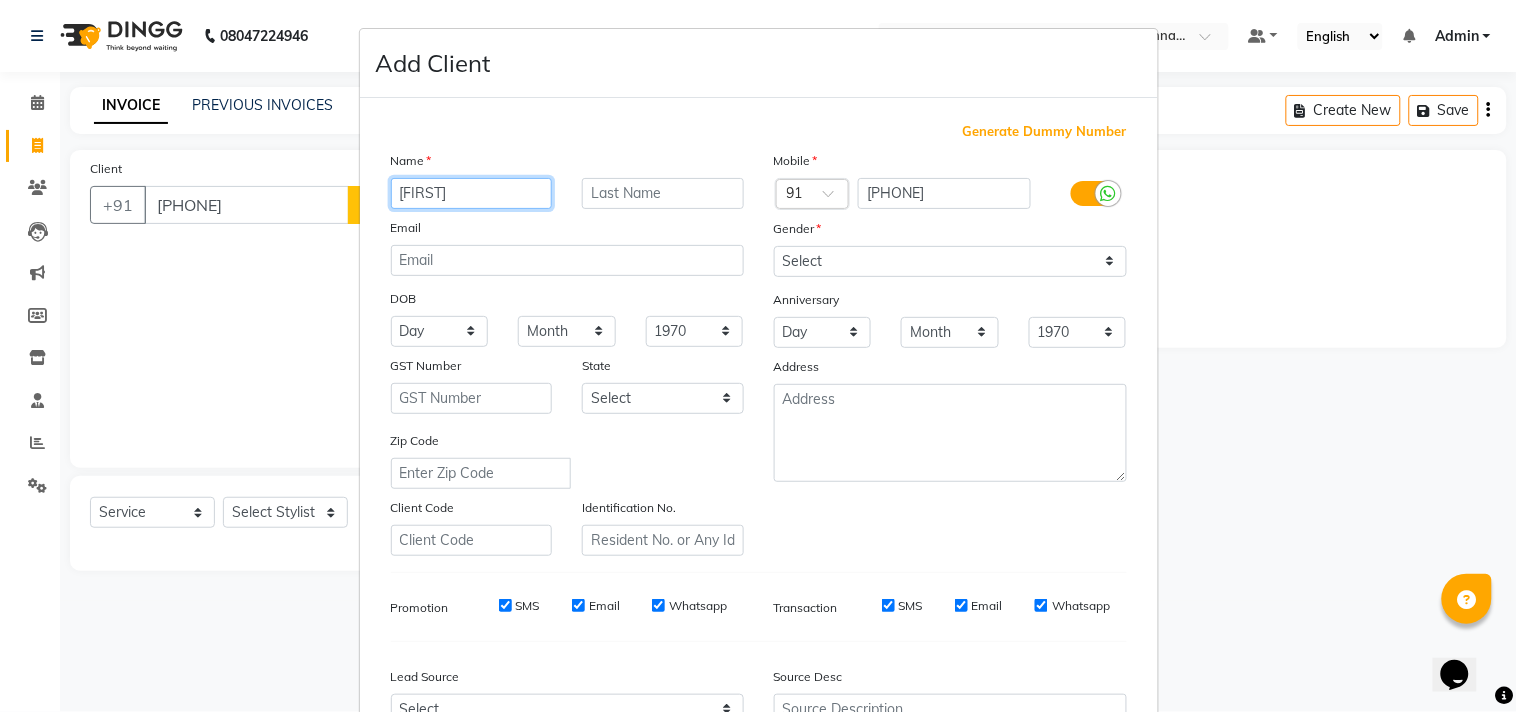 type on "[FIRST]" 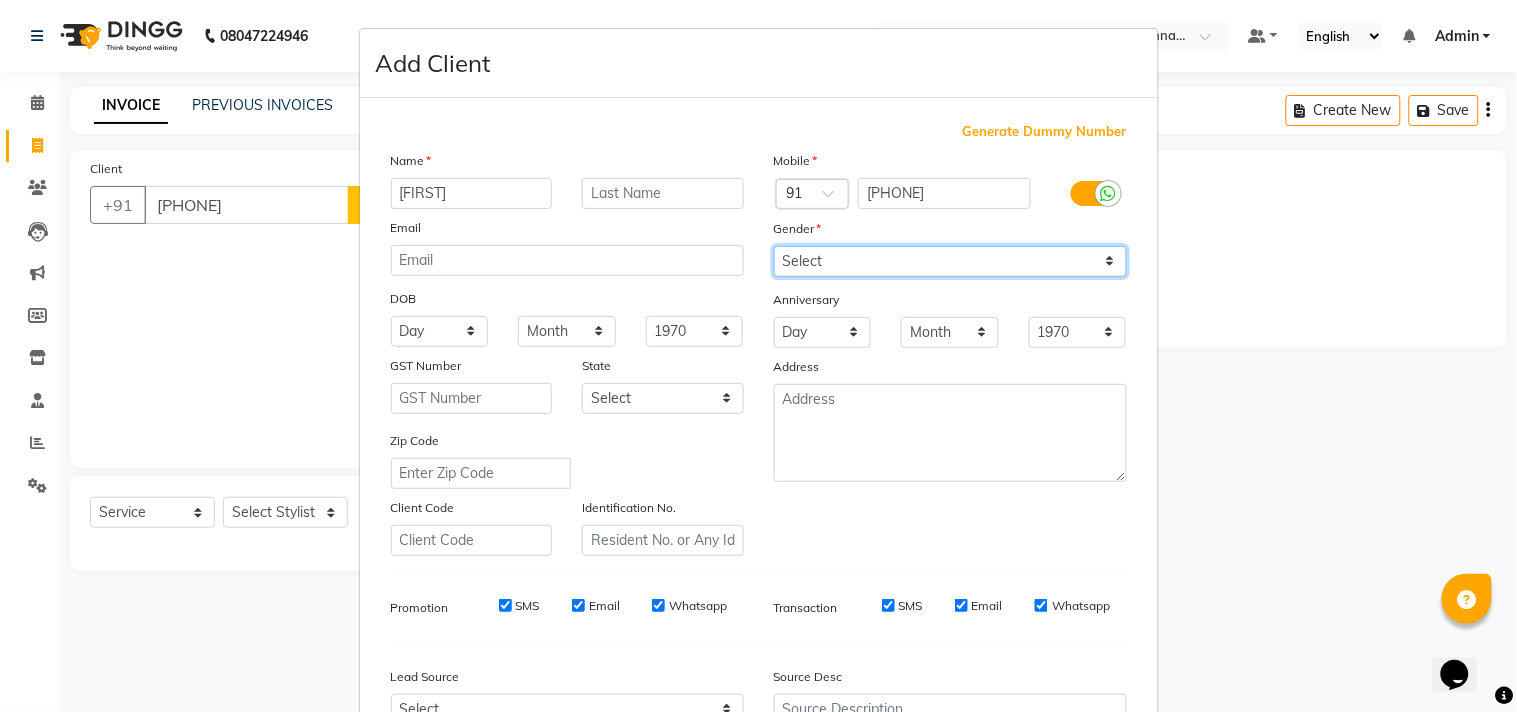 click on "Select Male Female Other Prefer Not To Say" at bounding box center (950, 261) 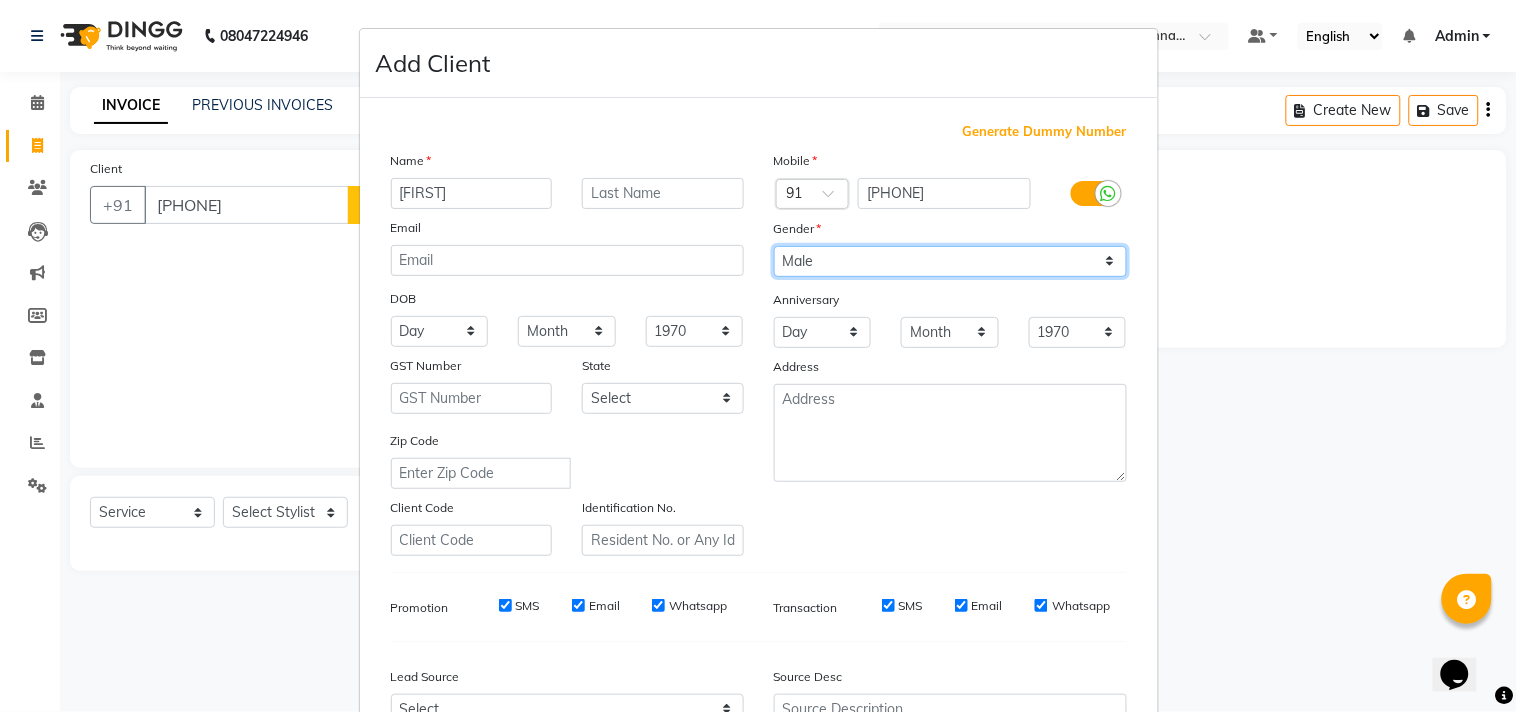 click on "Select Male Female Other Prefer Not To Say" at bounding box center [950, 261] 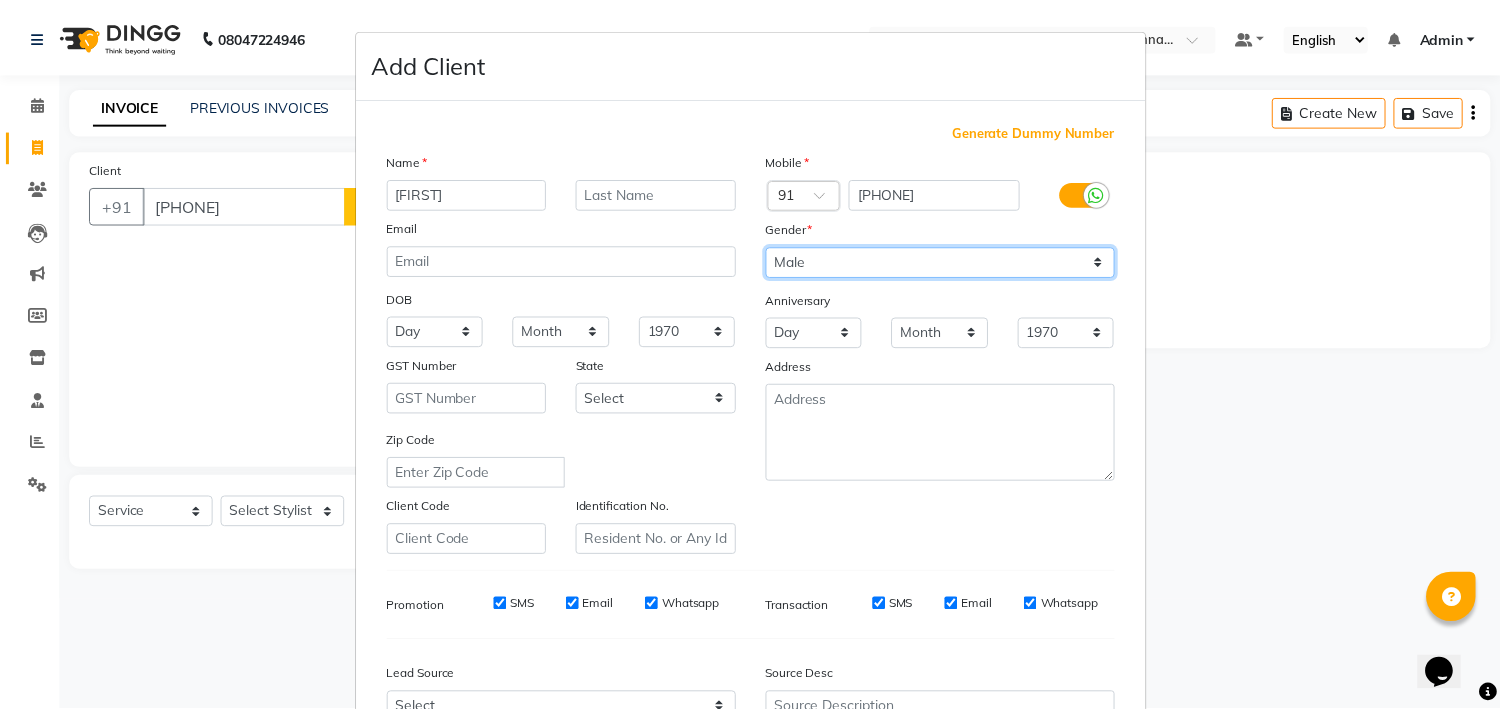 scroll, scrollTop: 212, scrollLeft: 0, axis: vertical 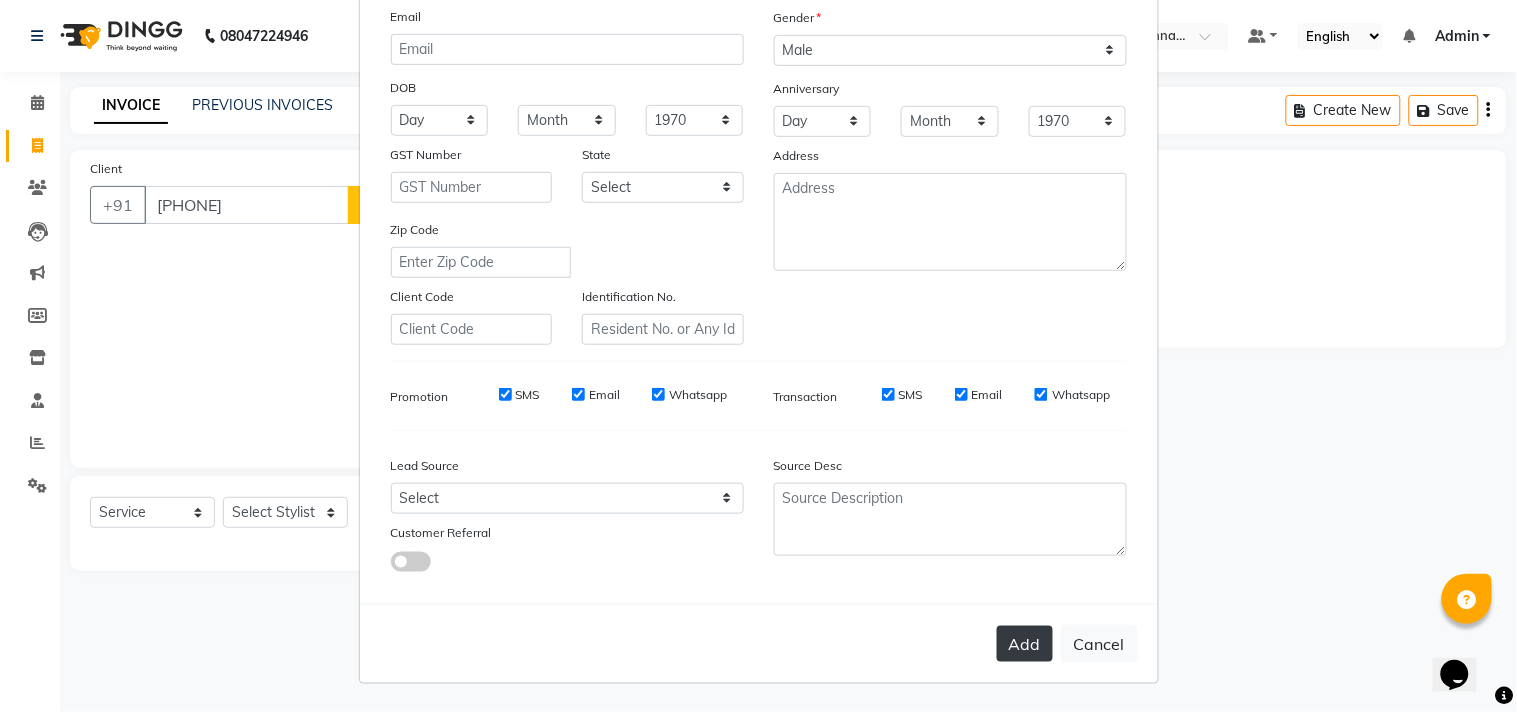 click on "Add" at bounding box center [1025, 644] 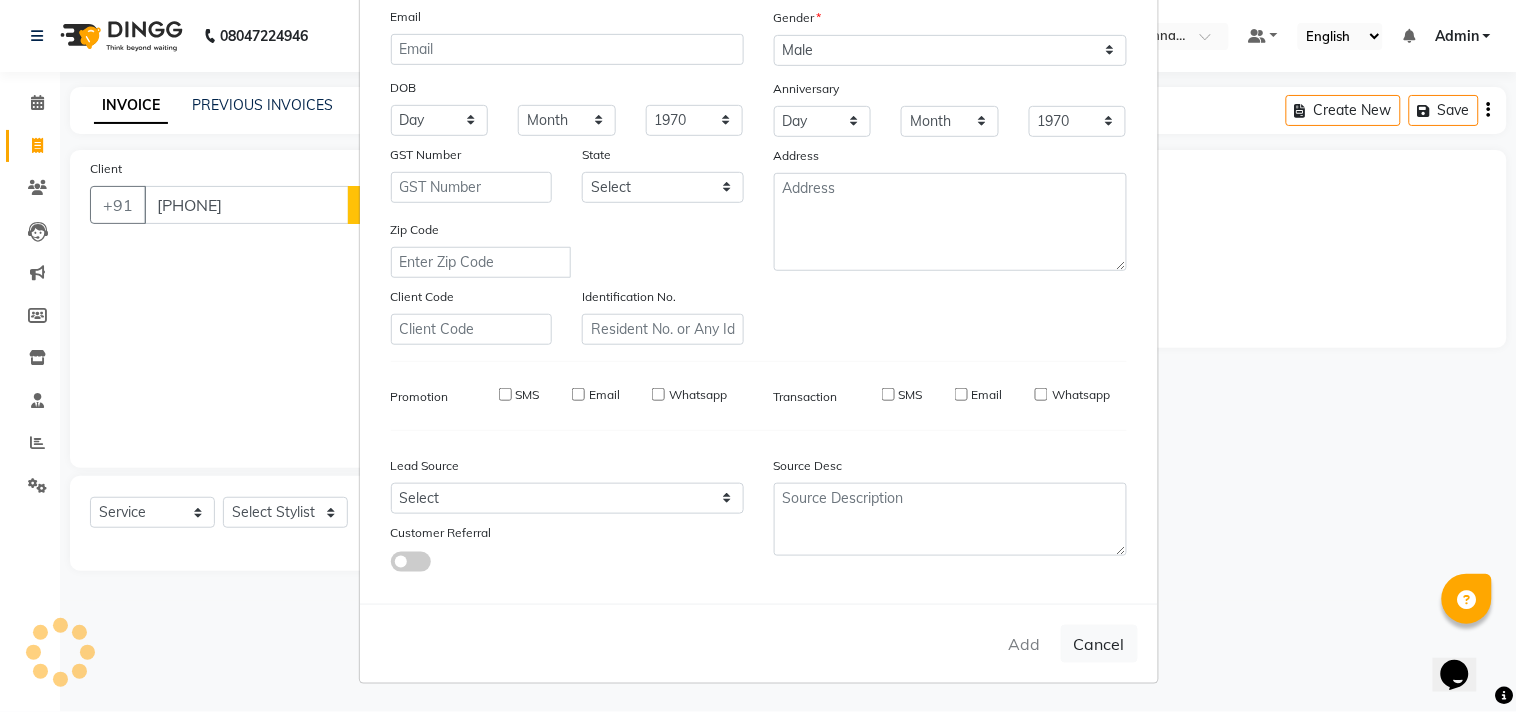type 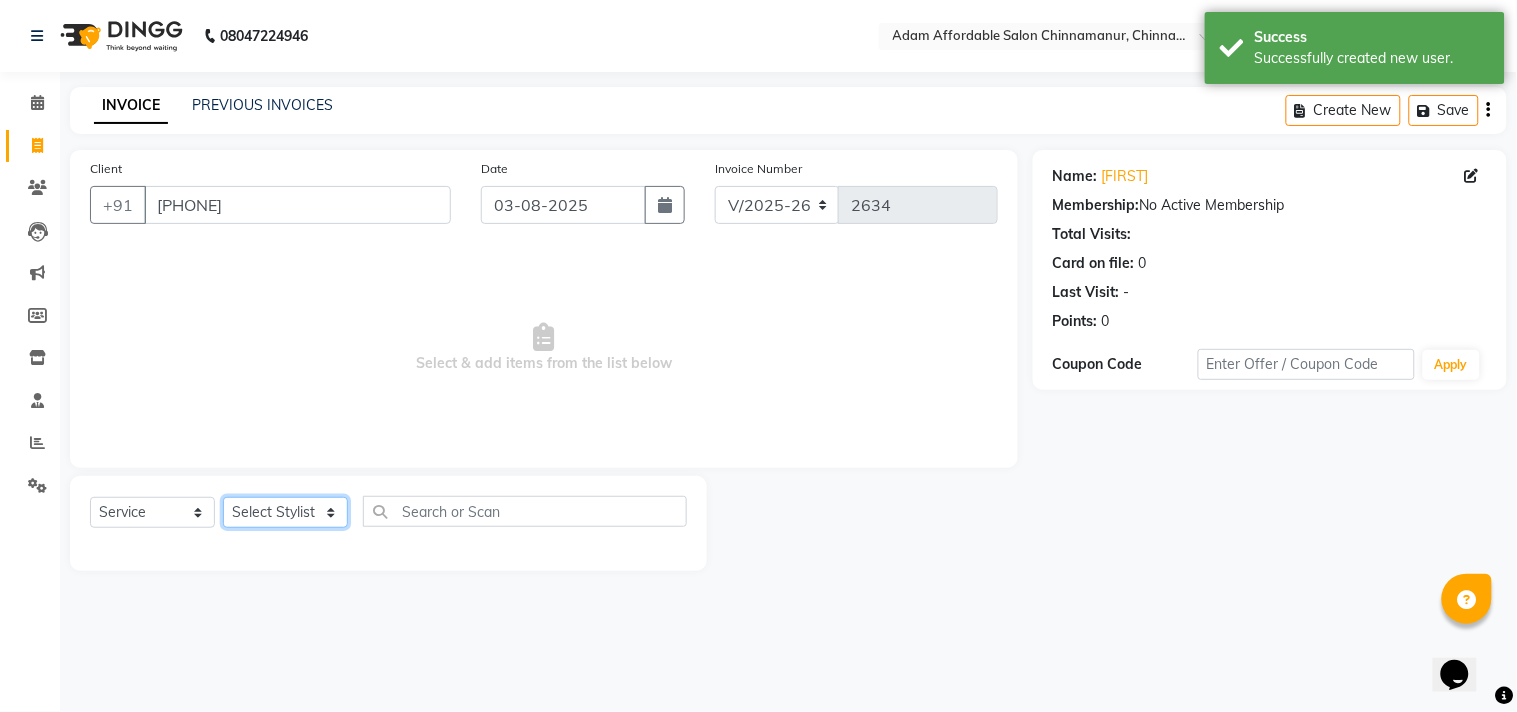 click on "Select Stylist Admin Atif Ali Kaleem Kiran Salim Sameer Shahil Shoaib Sunny Yogesh Express Cut x Express Cut Beard Design Shave Beard Zero Trim Kid's Cut (Below 5 Years) Haircut+ Beard + De-Tan Combo Hair Cut (INCL HAIR WASH) Head Shave Creative Cut VIP Room Service Wash & Blast Dry Haircut + Beard + Head Massage Combo Haircut+ Beard + Express Hair color Combo Haircut + Beard + Cleanup Combo Haircut + Beard + Heard Massage + De-Tan Combo Haircut + Beard+ Express Hair color+ De-Tan Combo Haircut + Beard + Hair Spa Combo Haircut + Beard+Global H/C Non Ammonia + De-Tan Combo Haircut + Beard + De-Tan + Instant glow Facial Combo Beard Colour Moustache Colour NOURISHING HAIR SPA VITALIZING HAIR SPA REPAIR TREATMENT DANDRUFF TREATMENT HAIR LOSS TREATMENT HAIR STRAIGHTENING HAIR REBONDING KERATIN ALMOND OIL NAVARATNA OIL CLEAN UP HYPER PIGMENTATION CLEAN UP REJUVANATE Fruit Facial Instant Glow Charcaol Skin Lightening Skin Brightening FACE & NECK BLEACH FACE & NECK DETAN PRE BRIDEGROOM DELUXE NORMAL PREMIUM 1" 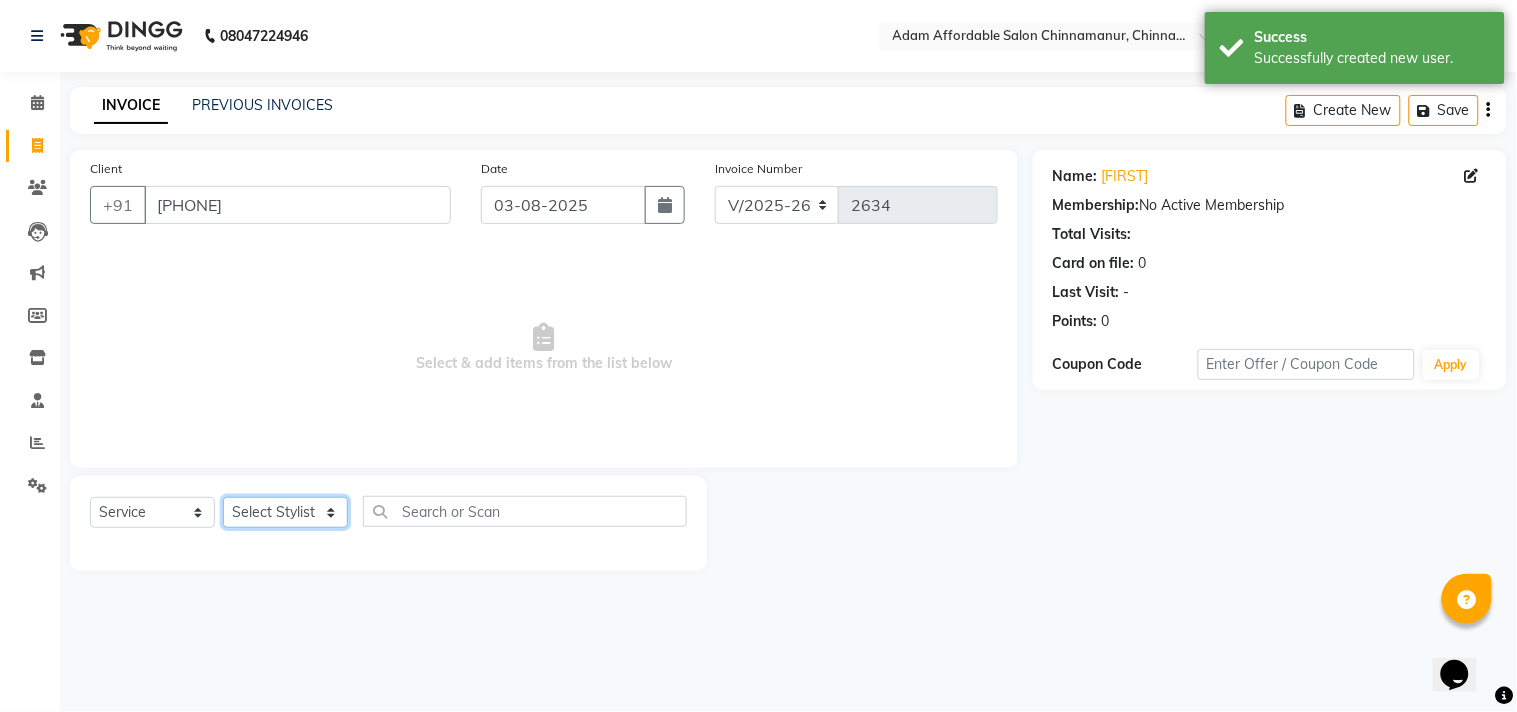 select on "85800" 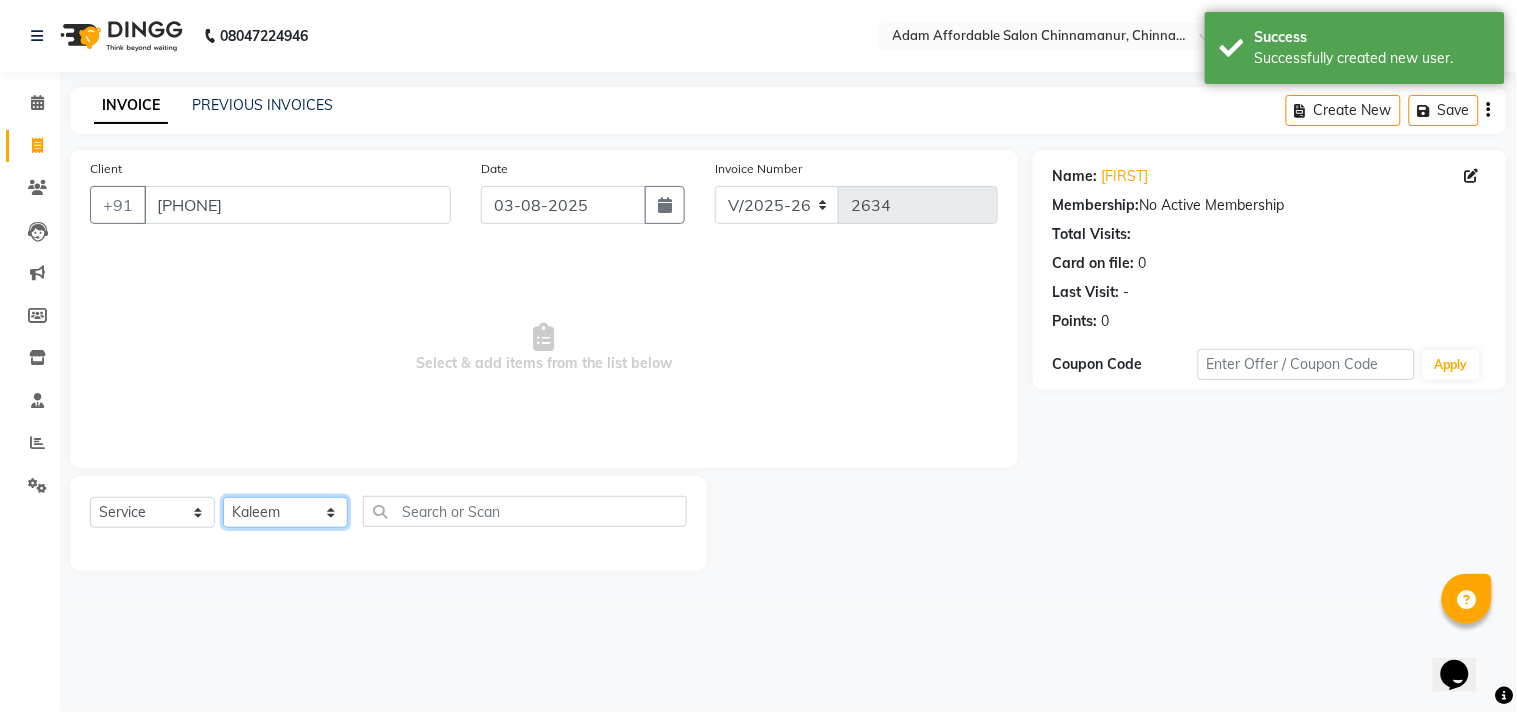 click on "Select Stylist Admin Atif Ali Kaleem Kiran Salim Sameer Shahil Shoaib Sunny Yogesh Express Cut x Express Cut Beard Design Shave Beard Zero Trim Kid's Cut (Below 5 Years) Haircut+ Beard + De-Tan Combo Hair Cut (INCL HAIR WASH) Head Shave Creative Cut VIP Room Service Wash & Blast Dry Haircut + Beard + Head Massage Combo Haircut+ Beard + Express Hair color Combo Haircut + Beard + Cleanup Combo Haircut + Beard + Heard Massage + De-Tan Combo Haircut + Beard+ Express Hair color+ De-Tan Combo Haircut + Beard + Hair Spa Combo Haircut + Beard+Global H/C Non Ammonia + De-Tan Combo Haircut + Beard + De-Tan + Instant glow Facial Combo Beard Colour Moustache Colour NOURISHING HAIR SPA VITALIZING HAIR SPA REPAIR TREATMENT DANDRUFF TREATMENT HAIR LOSS TREATMENT HAIR STRAIGHTENING HAIR REBONDING KERATIN ALMOND OIL NAVARATNA OIL CLEAN UP HYPER PIGMENTATION CLEAN UP REJUVANATE Fruit Facial Instant Glow Charcaol Skin Lightening Skin Brightening FACE & NECK BLEACH FACE & NECK DETAN PRE BRIDEGROOM DELUXE NORMAL PREMIUM 1" 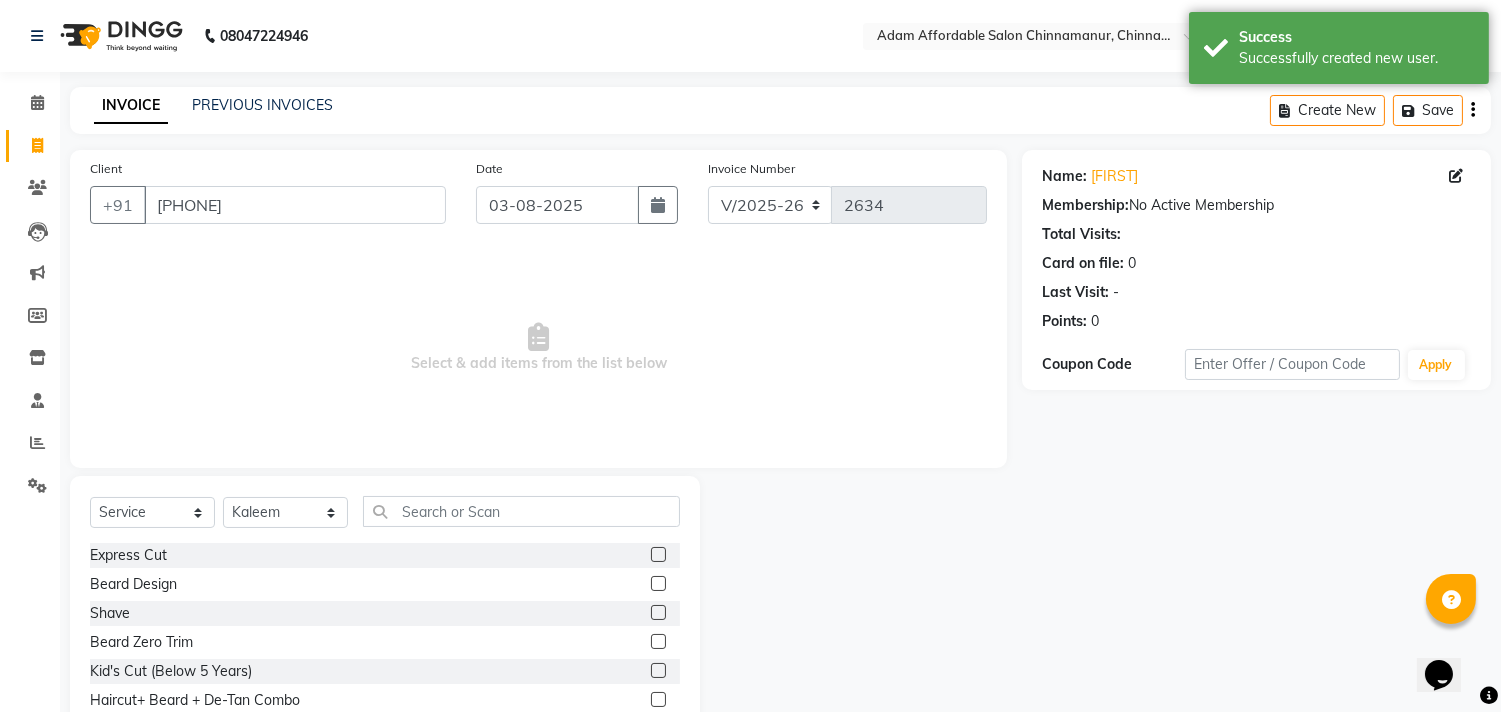 click 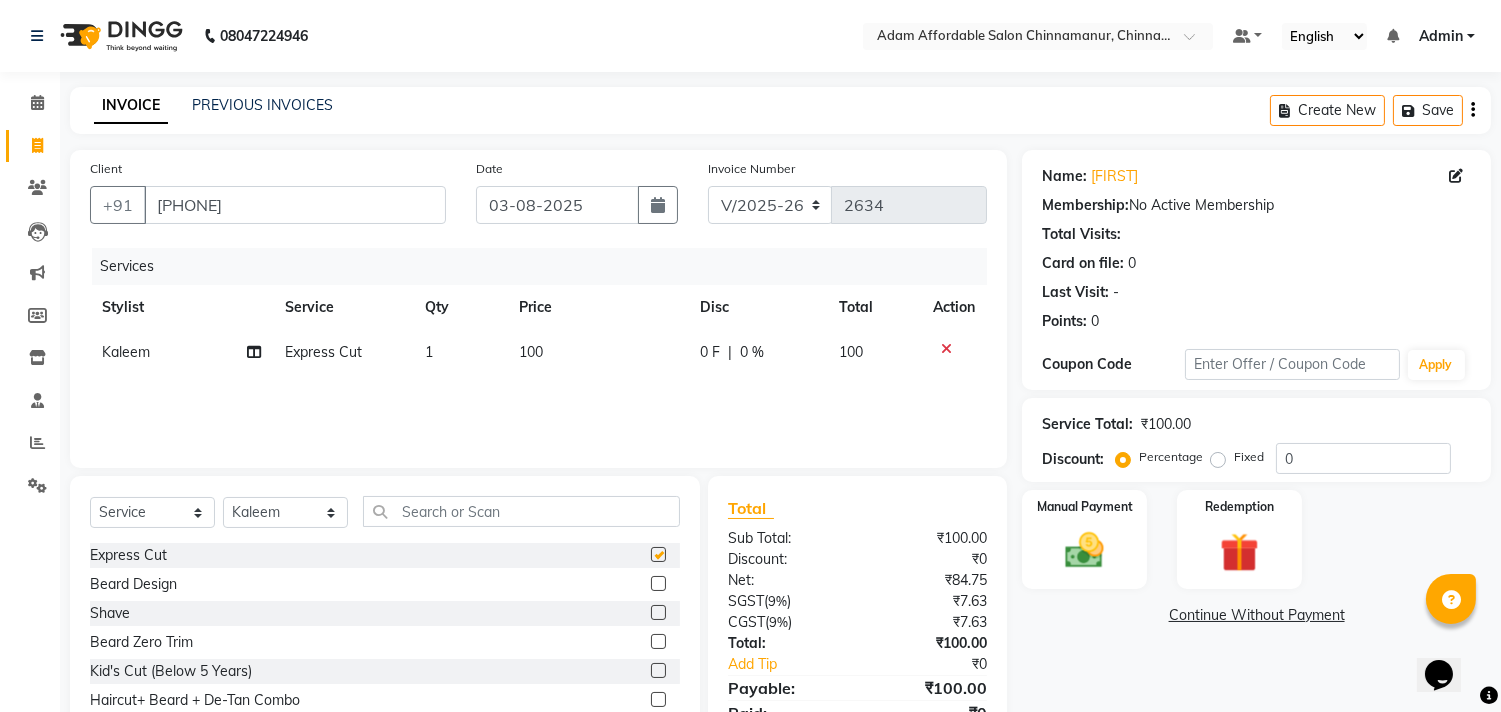checkbox on "false" 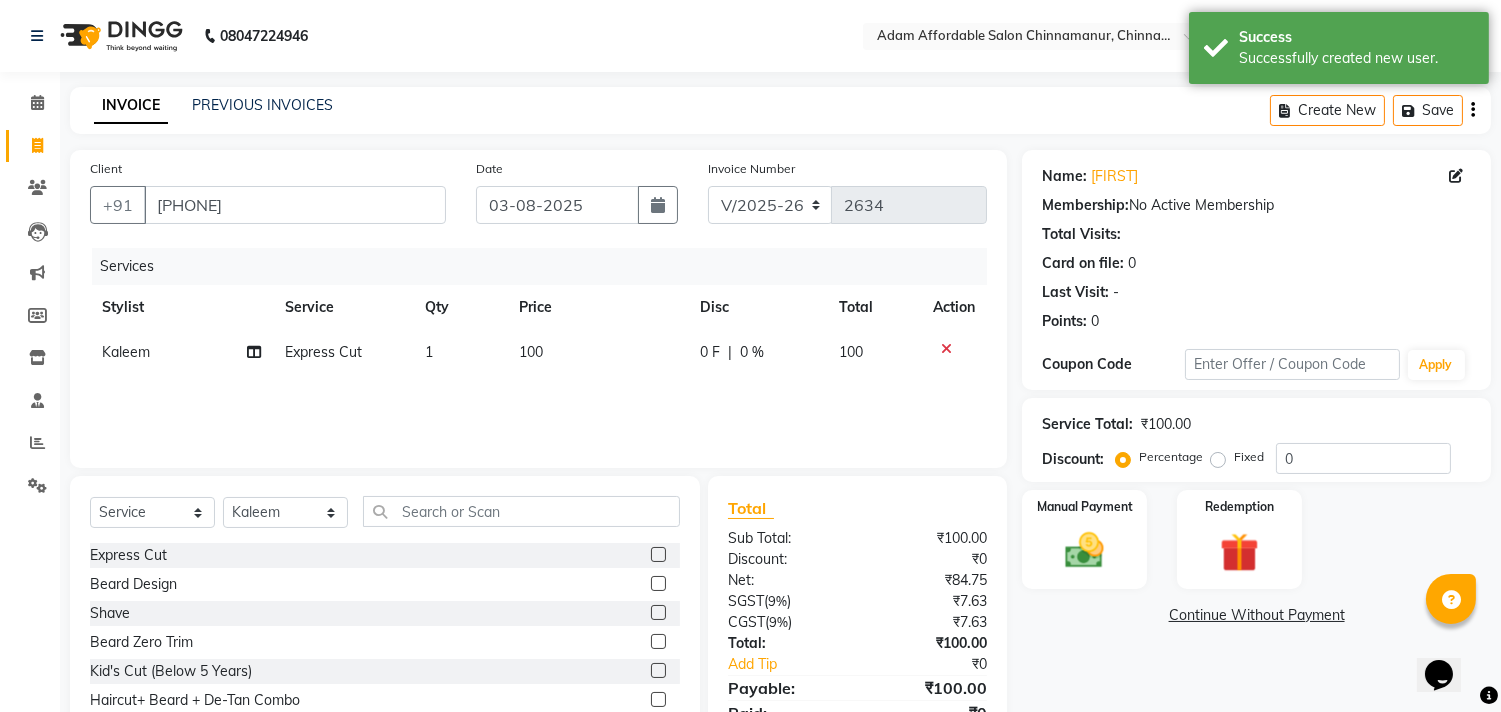 click 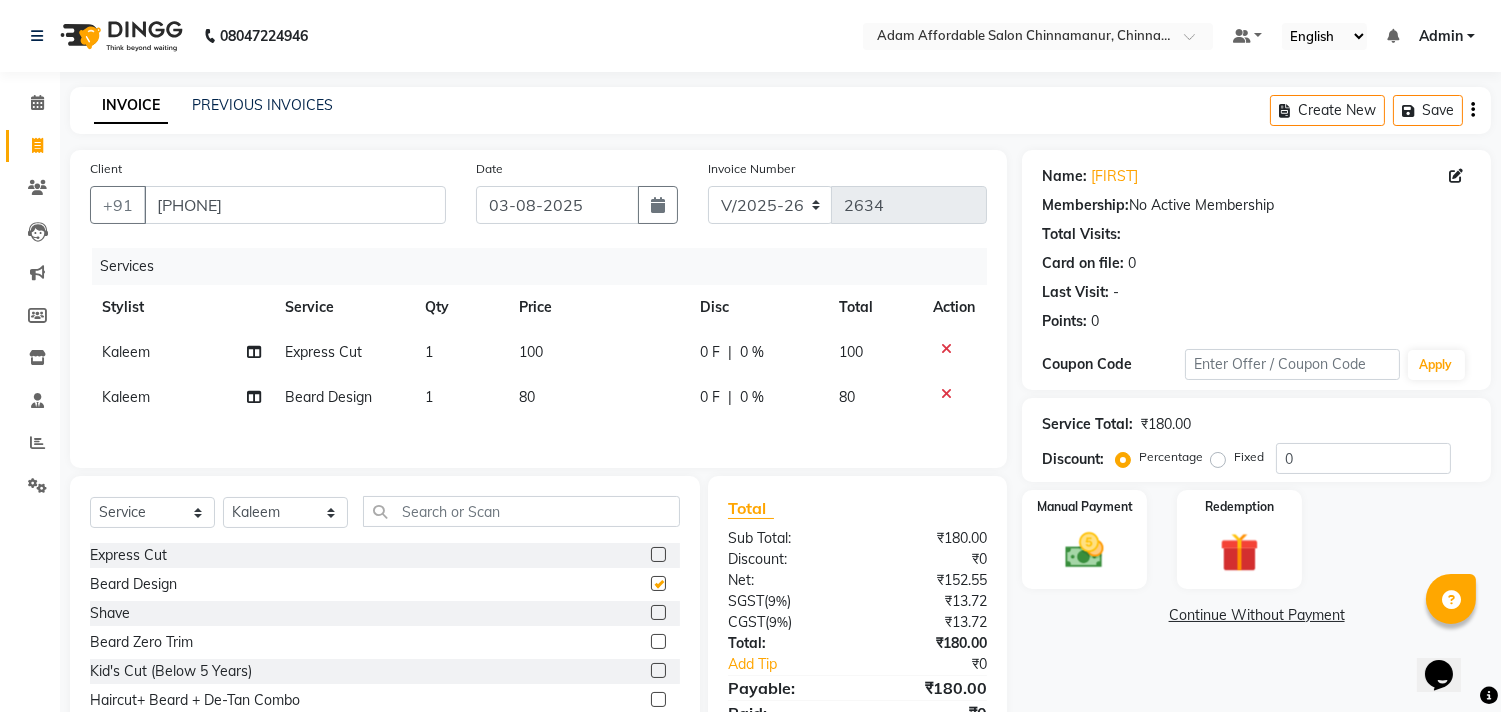 checkbox on "false" 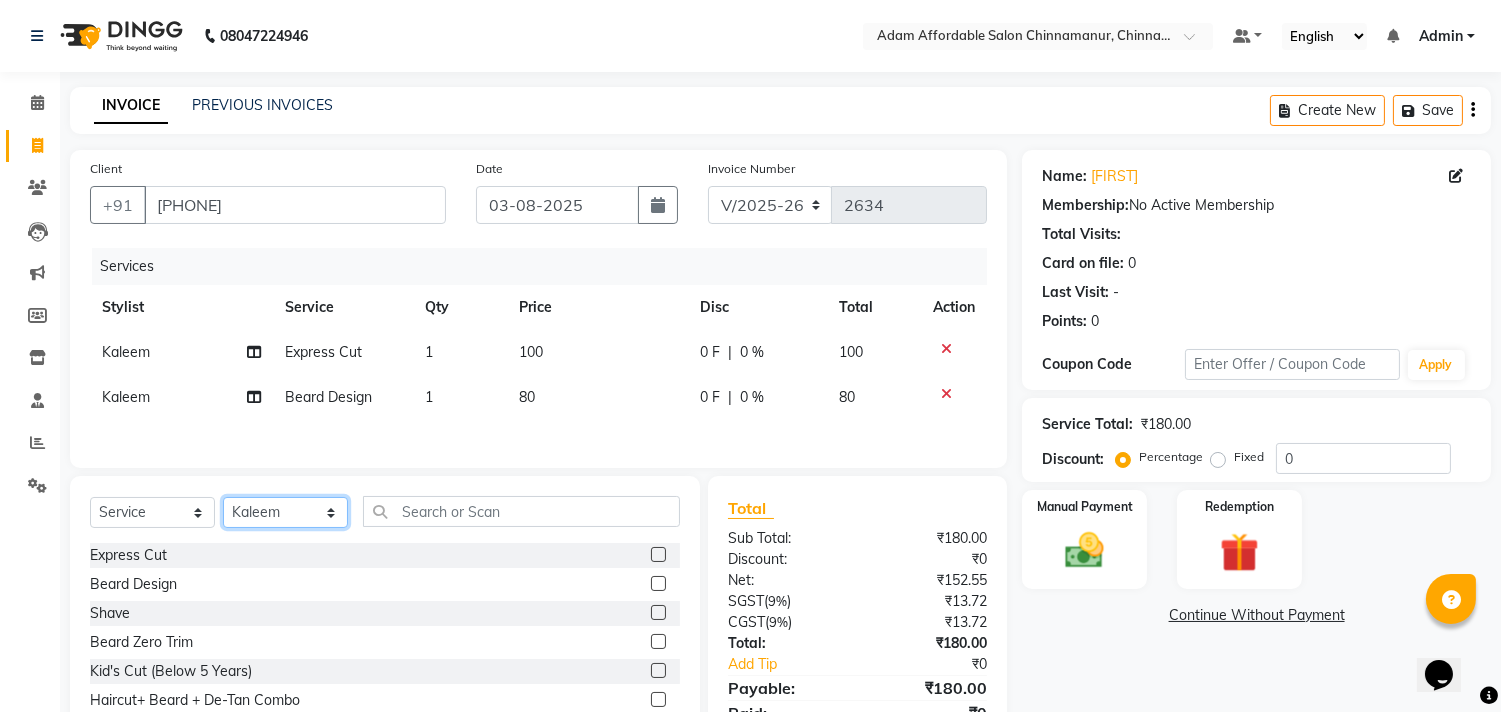 click on "Select Stylist Admin Atif Ali Kaleem Kiran Salim Sameer Shahil Shoaib Sunny Yogesh Express Cut x Express Cut Beard Design Shave Beard Zero Trim Kid's Cut (Below 5 Years) Haircut+ Beard + De-Tan Combo Hair Cut (INCL HAIR WASH) Head Shave Creative Cut VIP Room Service Wash & Blast Dry Haircut + Beard + Head Massage Combo Haircut+ Beard + Express Hair color Combo Haircut + Beard + Cleanup Combo Haircut + Beard + Heard Massage + De-Tan Combo Haircut + Beard+ Express Hair color+ De-Tan Combo Haircut + Beard + Hair Spa Combo Haircut + Beard+Global H/C Non Ammonia + De-Tan Combo Haircut + Beard + De-Tan + Instant glow Facial Combo Beard Colour Moustache Colour NOURISHING HAIR SPA VITALIZING HAIR SPA REPAIR TREATMENT DANDRUFF TREATMENT HAIR LOSS TREATMENT HAIR STRAIGHTENING HAIR REBONDING KERATIN ALMOND OIL NAVARATNA OIL CLEAN UP HYPER PIGMENTATION CLEAN UP REJUVANATE Fruit Facial Instant Glow Charcaol Skin Lightening Skin Brightening FACE & NECK BLEACH FACE & NECK DETAN PRE BRIDEGROOM DELUXE NORMAL PREMIUM 1" 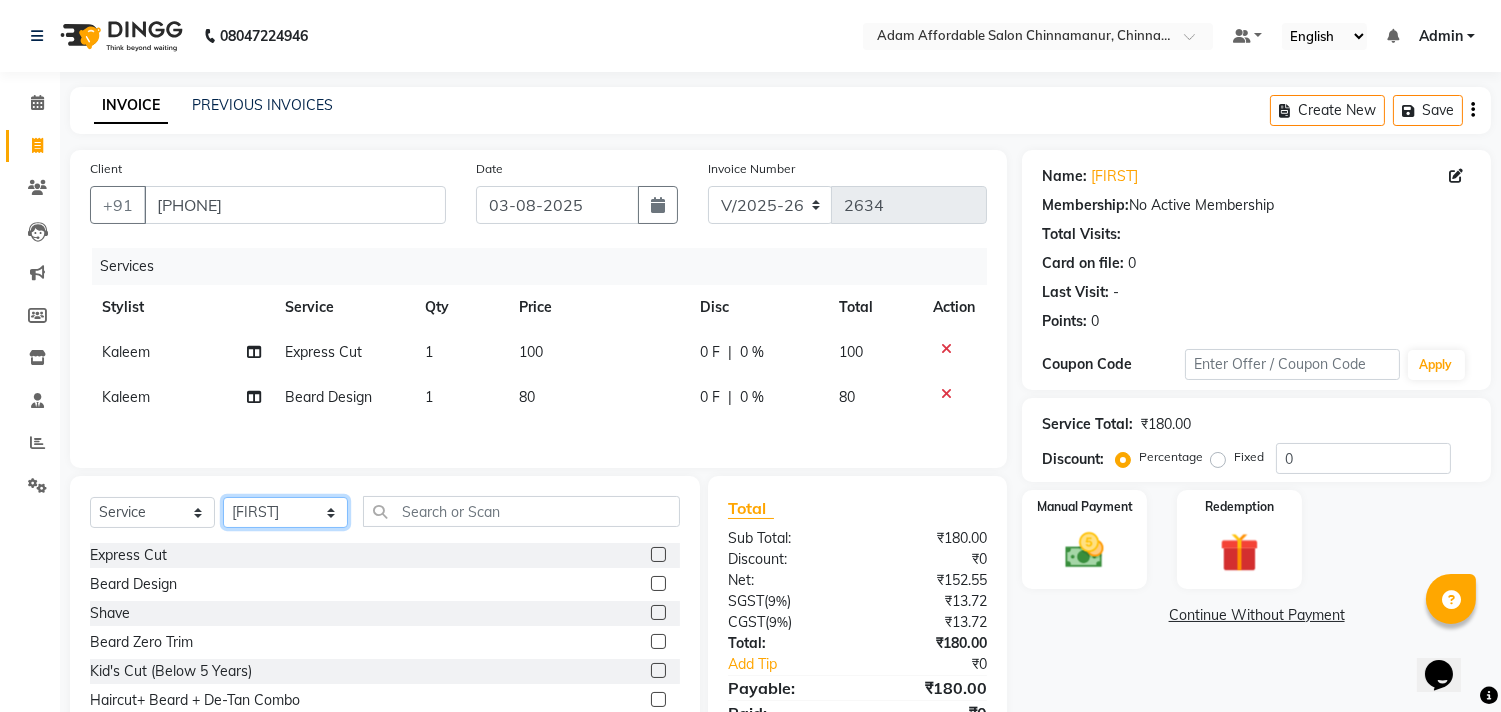 click on "Select Stylist Admin Atif Ali Kaleem Kiran Salim Sameer Shahil Shoaib Sunny Yogesh Express Cut x Express Cut Beard Design Shave Beard Zero Trim Kid's Cut (Below 5 Years) Haircut+ Beard + De-Tan Combo Hair Cut (INCL HAIR WASH) Head Shave Creative Cut VIP Room Service Wash & Blast Dry Haircut + Beard + Head Massage Combo Haircut+ Beard + Express Hair color Combo Haircut + Beard + Cleanup Combo Haircut + Beard + Heard Massage + De-Tan Combo Haircut + Beard+ Express Hair color+ De-Tan Combo Haircut + Beard + Hair Spa Combo Haircut + Beard+Global H/C Non Ammonia + De-Tan Combo Haircut + Beard + De-Tan + Instant glow Facial Combo Beard Colour Moustache Colour NOURISHING HAIR SPA VITALIZING HAIR SPA REPAIR TREATMENT DANDRUFF TREATMENT HAIR LOSS TREATMENT HAIR STRAIGHTENING HAIR REBONDING KERATIN ALMOND OIL NAVARATNA OIL CLEAN UP HYPER PIGMENTATION CLEAN UP REJUVANATE Fruit Facial Instant Glow Charcaol Skin Lightening Skin Brightening FACE & NECK BLEACH FACE & NECK DETAN PRE BRIDEGROOM DELUXE NORMAL PREMIUM 1" 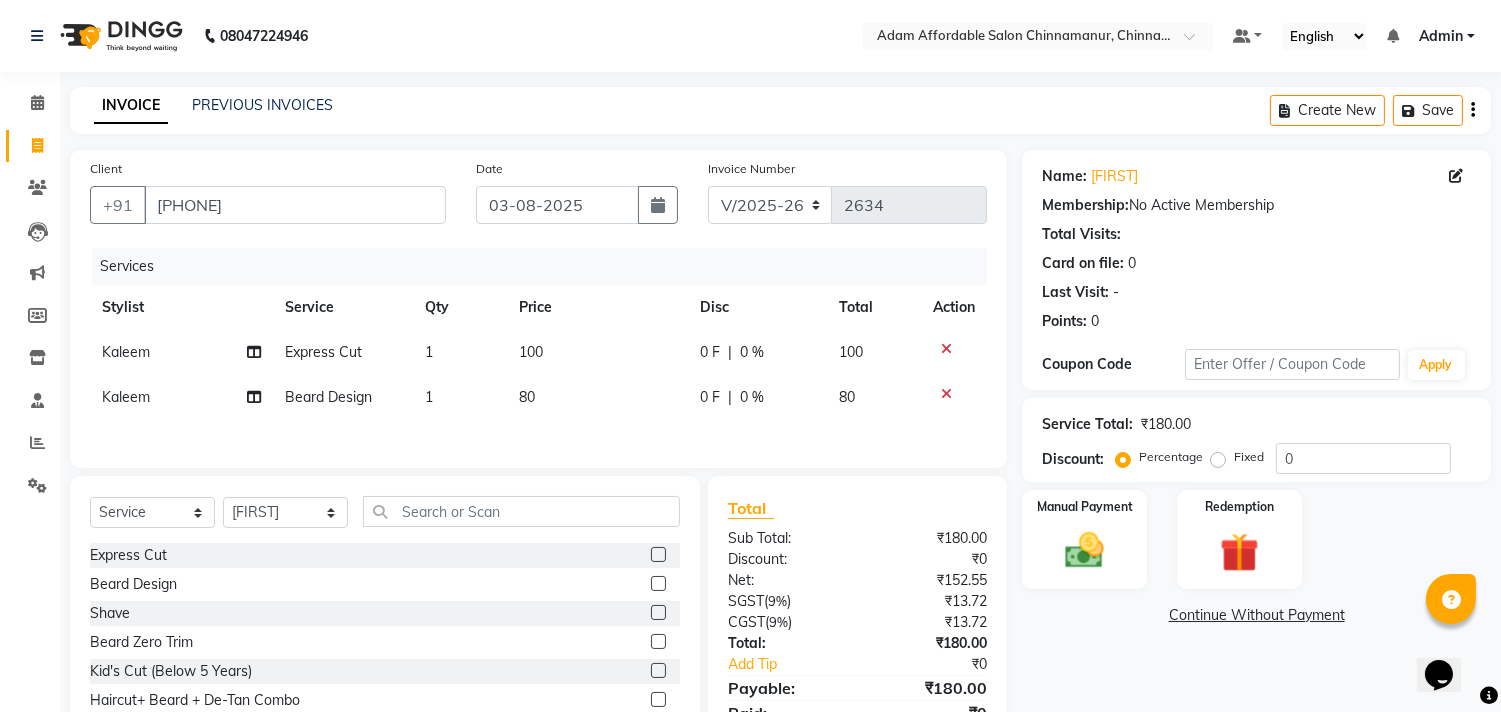 click 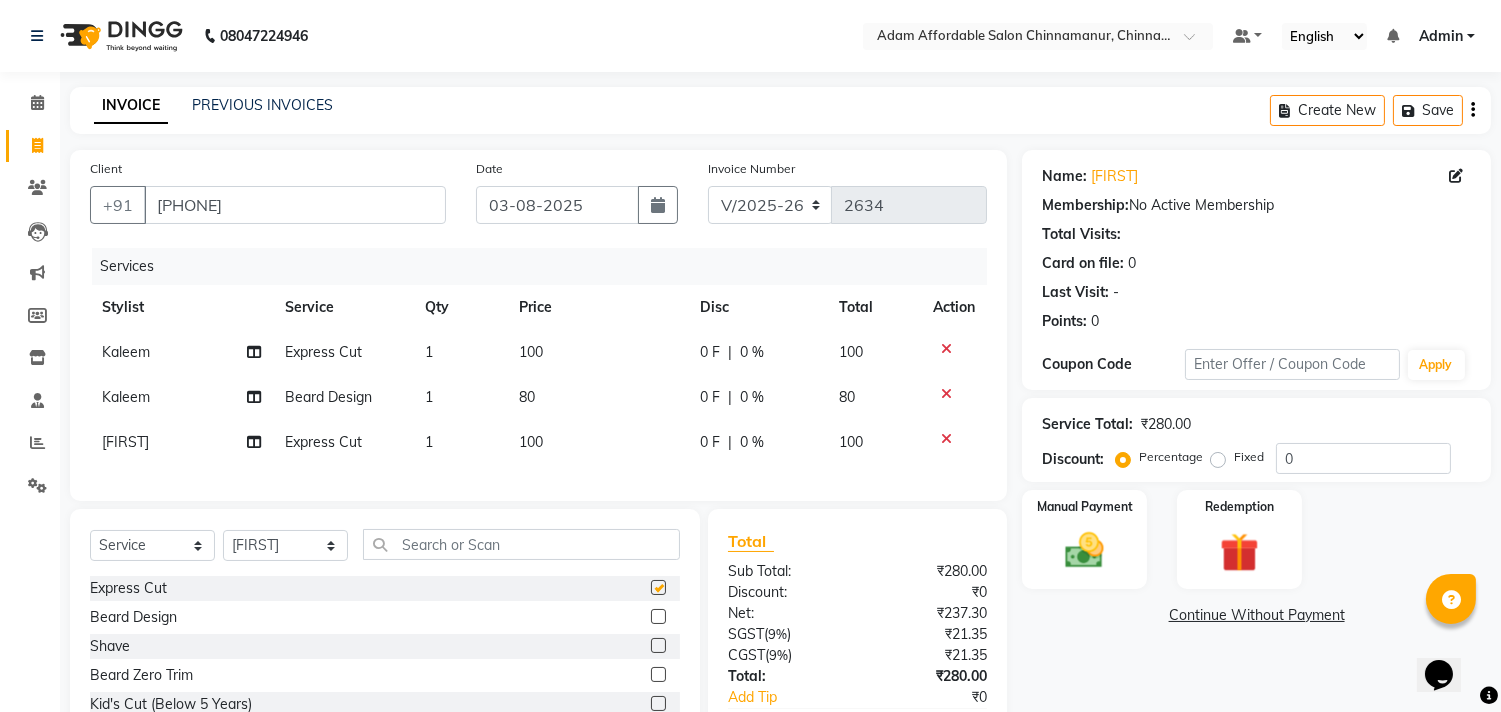 checkbox on "false" 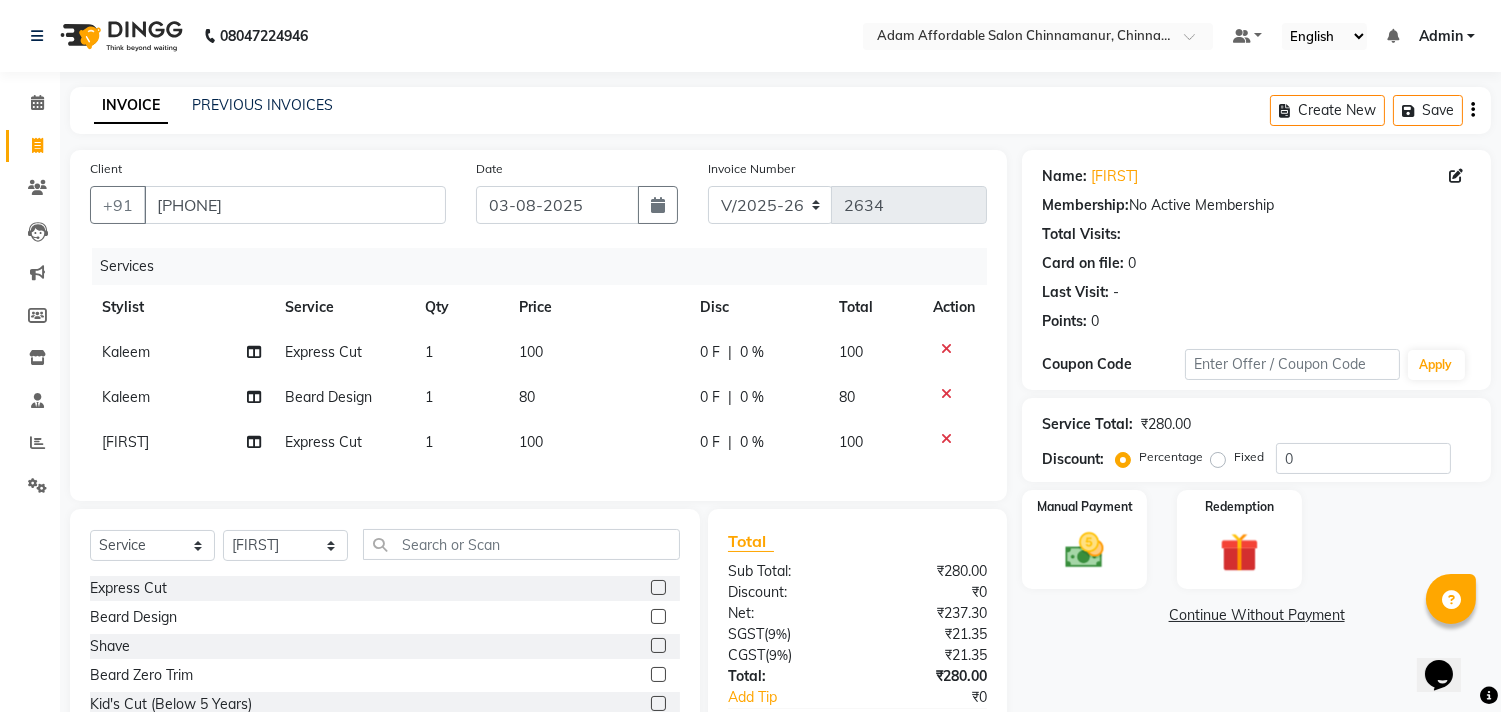 click on "1" 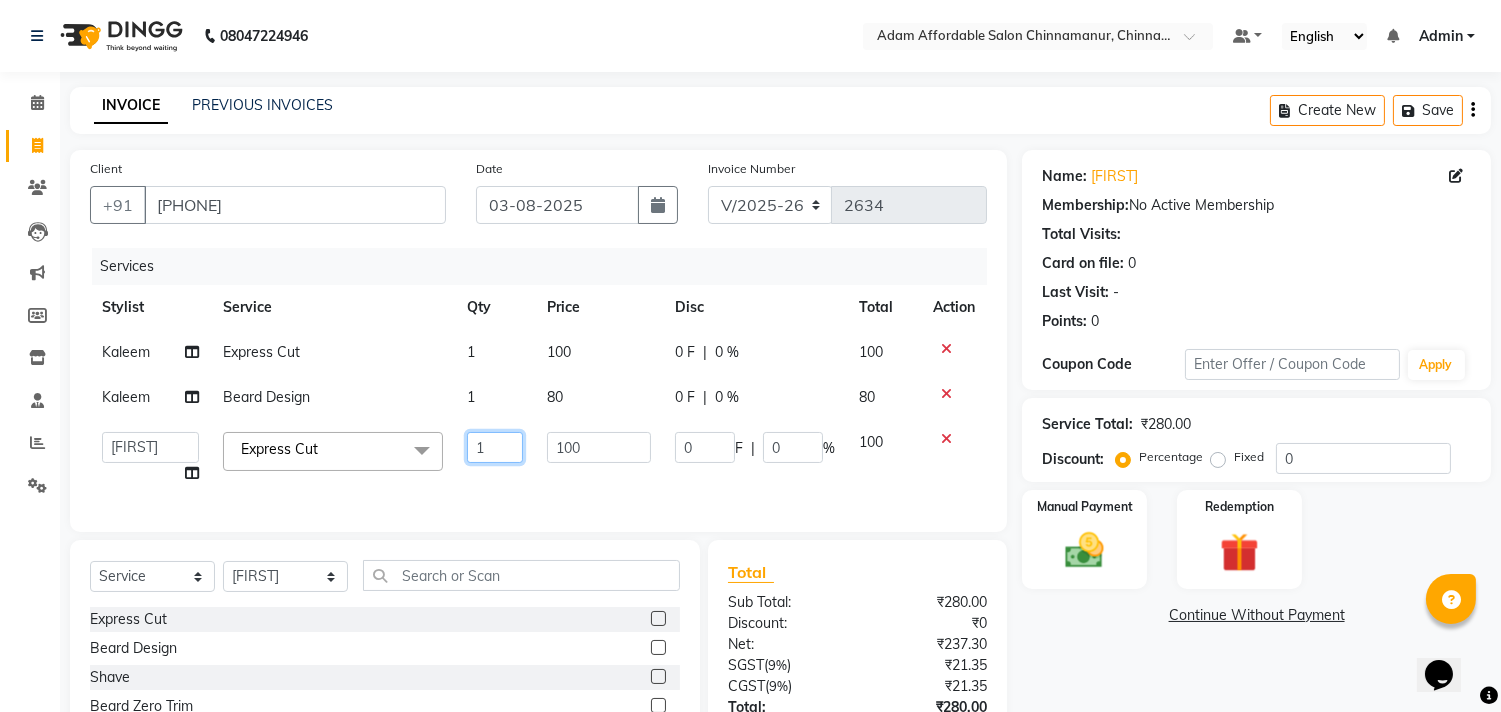drag, startPoint x: 516, startPoint y: 450, endPoint x: 415, endPoint y: 456, distance: 101.17806 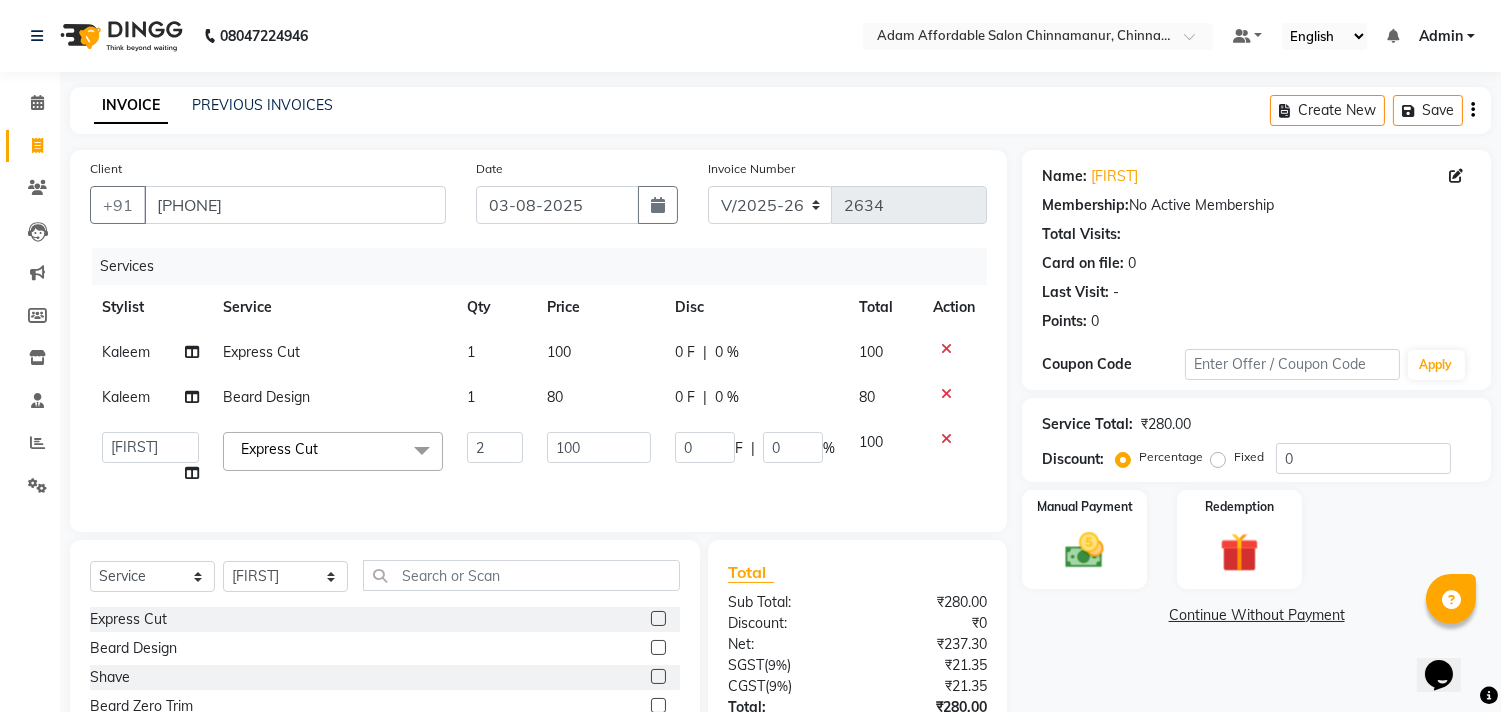 click on "Services Stylist Service Qty Price Disc Total Action Kaleem Express Cut 1 100 0 F | 0 % 100 Kaleem Beard Design 1 80 0 F | 0 % 80 Admin Atif Ali Kaleem Kiran Salim Sameer Shahil Shoaib Sunny Yogesh Express Cut x Express Cut Beard Design Shave Beard Zero Trim Kid's Cut (Below 5 Years) Haircut+ Beard + De-Tan Combo Hair Cut (INCL HAIR WASH) Head Shave Creative Cut VIP Room Service Wash & Blast Dry Haircut + Beard + Head Massage Combo Haircut+ Beard + Express Hair color Combo Haircut + Beard + Cleanup Combo Haircut + Beard + Heard Massage + De-Tan Combo Haircut + Beard+ Express Hair color+ De-Tan Combo Haircut + Beard + Hair Spa Combo Haircut + Beard+Global H/C Non Ammonia + De-Tan Combo Haircut + Beard + De-Tan + Instant glow Facial Combo Beard Colour Moustache Colour NOURISHING HAIR SPA VITALIZING HAIR SPA REPAIR TREATMENT DANDRUFF TREATMENT HAIR LOSS TREATMENT HAIR STRAIGHTENING HAIR REBONDING KERATIN ALMOND OIL NAVARATNA OIL CLEAN UP HYPER PIGMENTATION CLEAN UP REJUVANATE Fruit Facial 2" 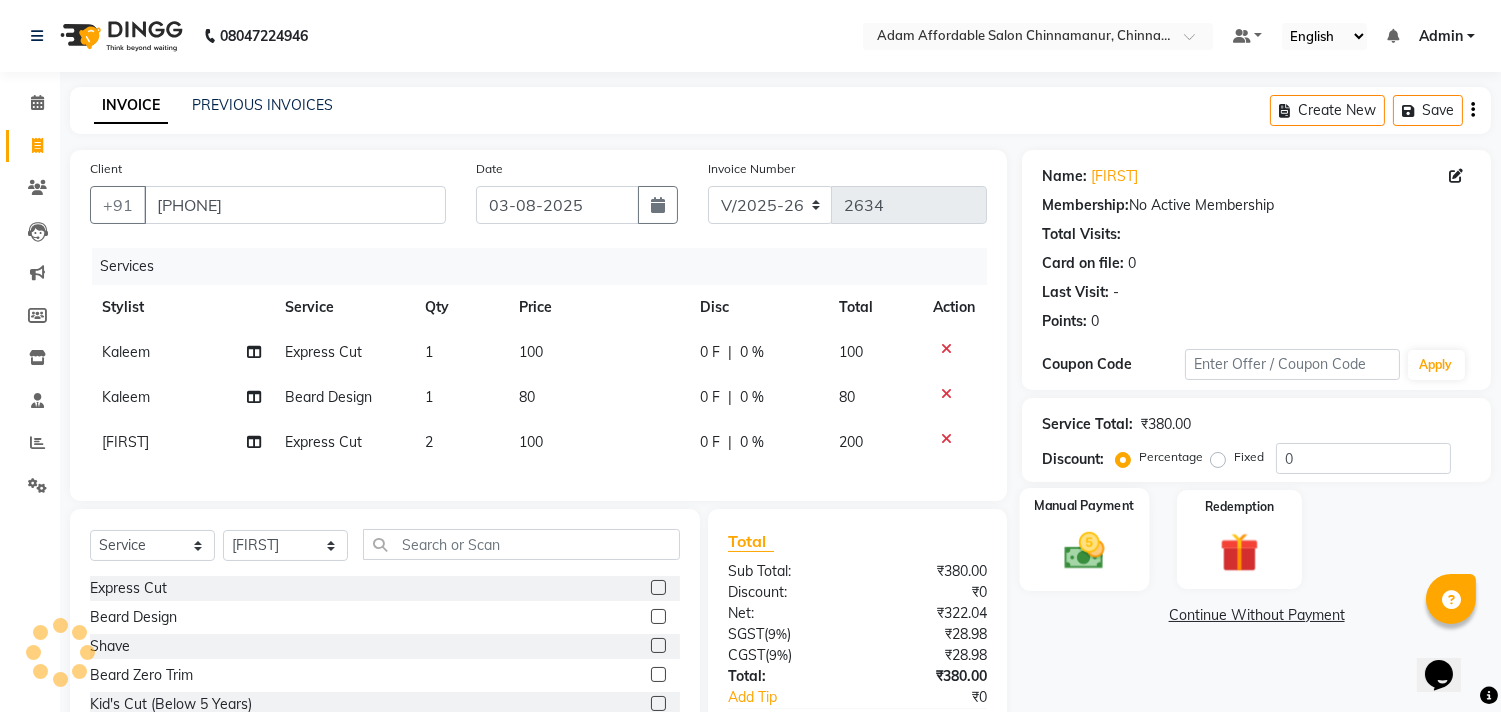 click 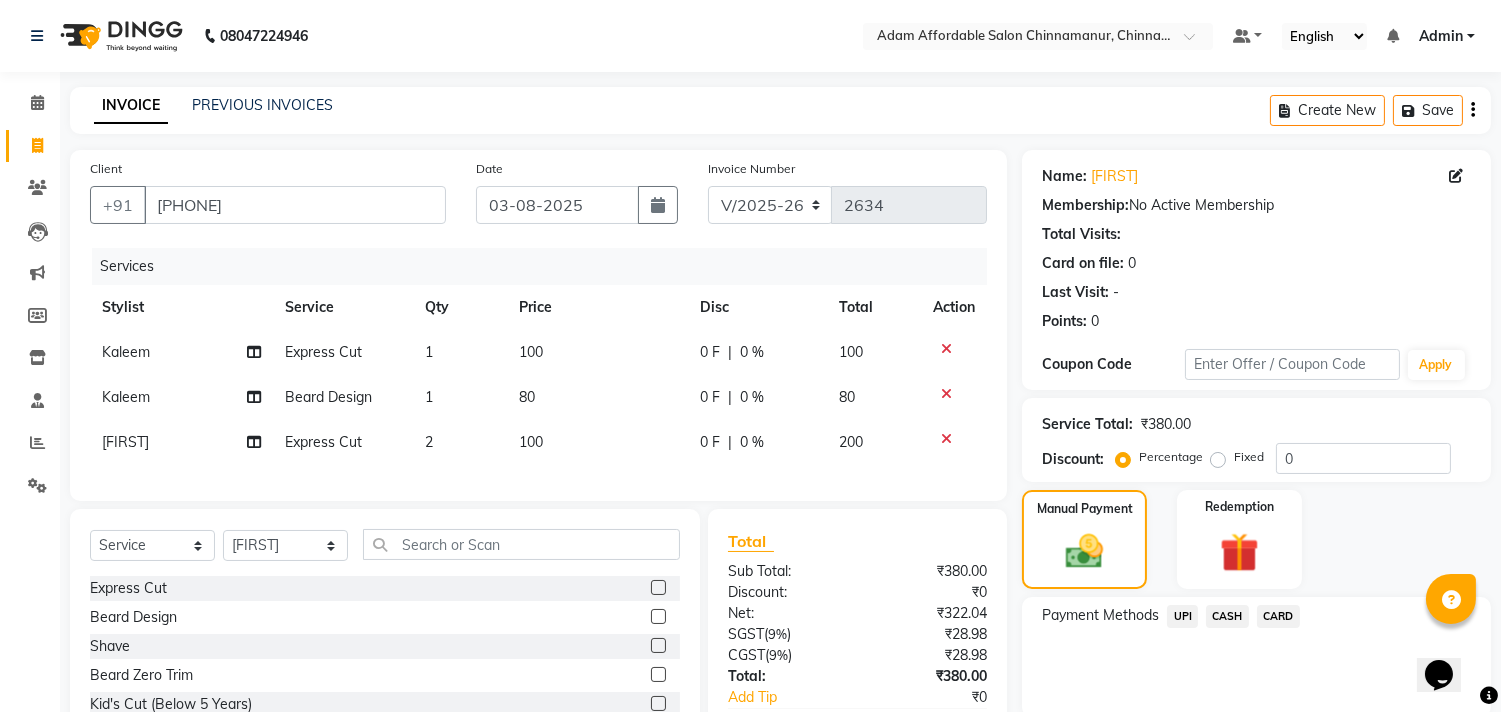 click on "CASH" 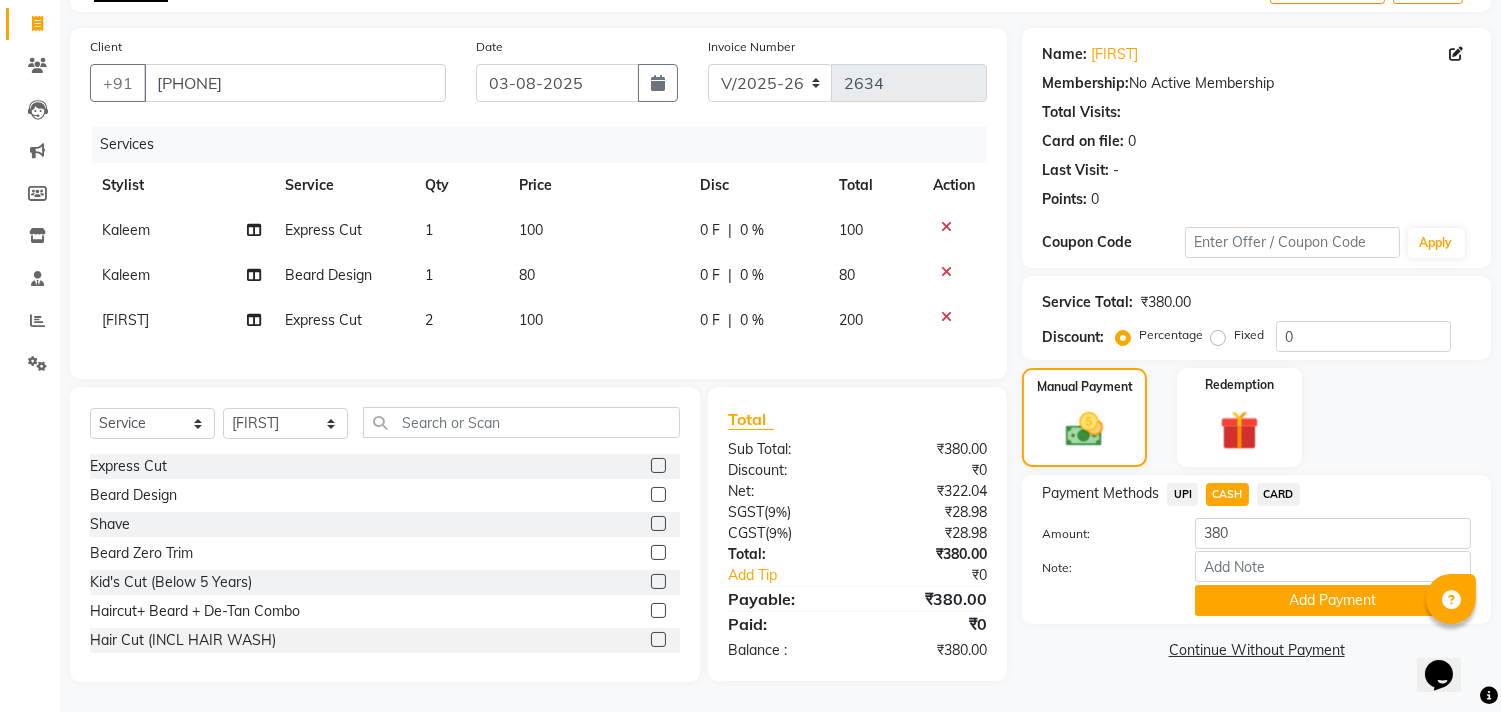 scroll, scrollTop: 138, scrollLeft: 0, axis: vertical 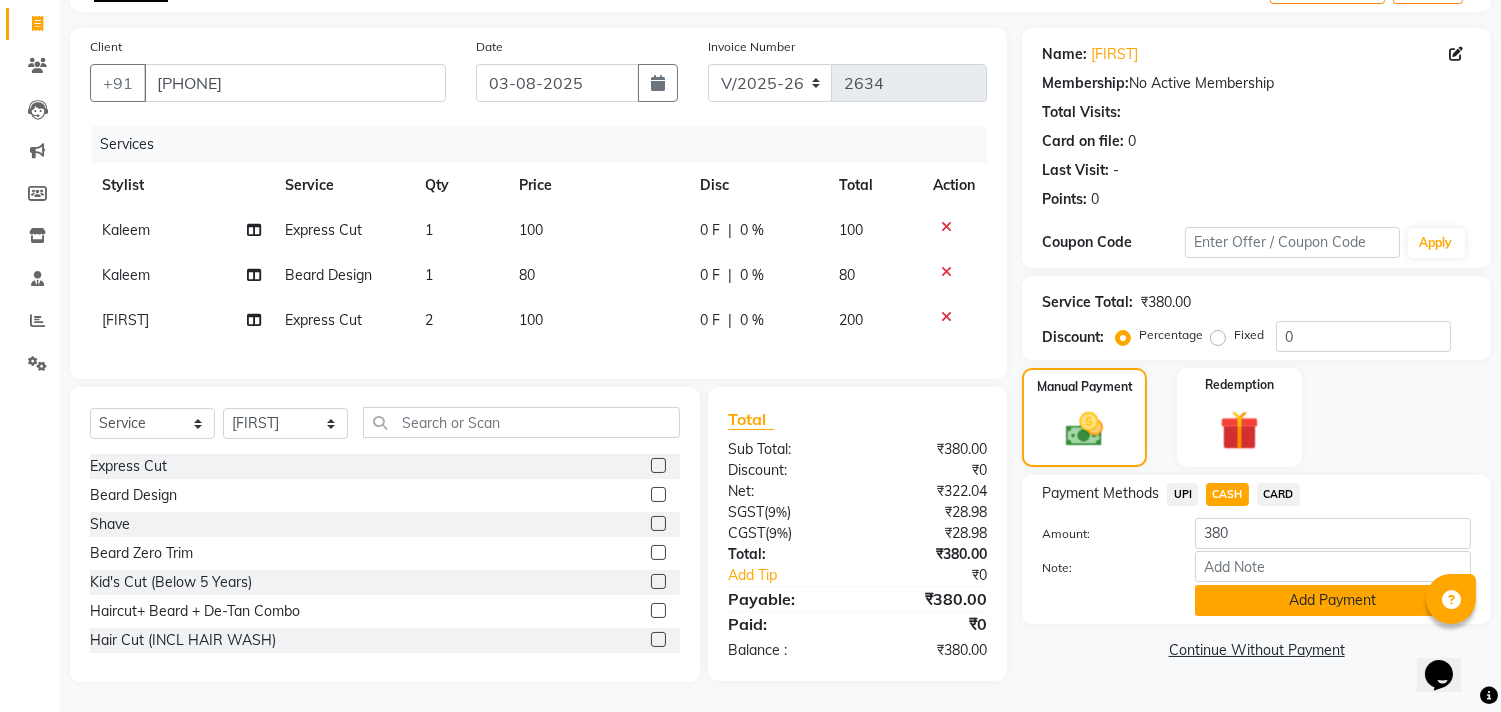 click on "Add Payment" 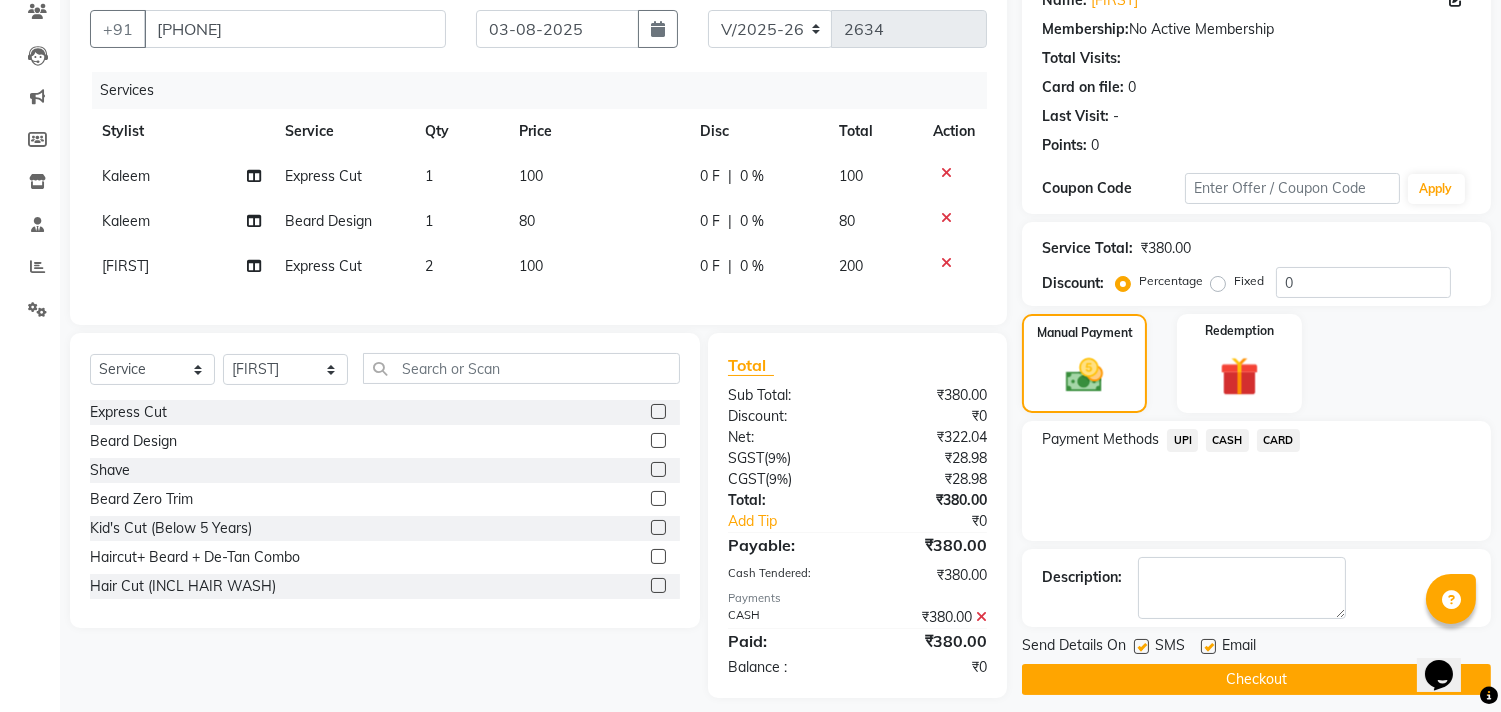 scroll, scrollTop: 208, scrollLeft: 0, axis: vertical 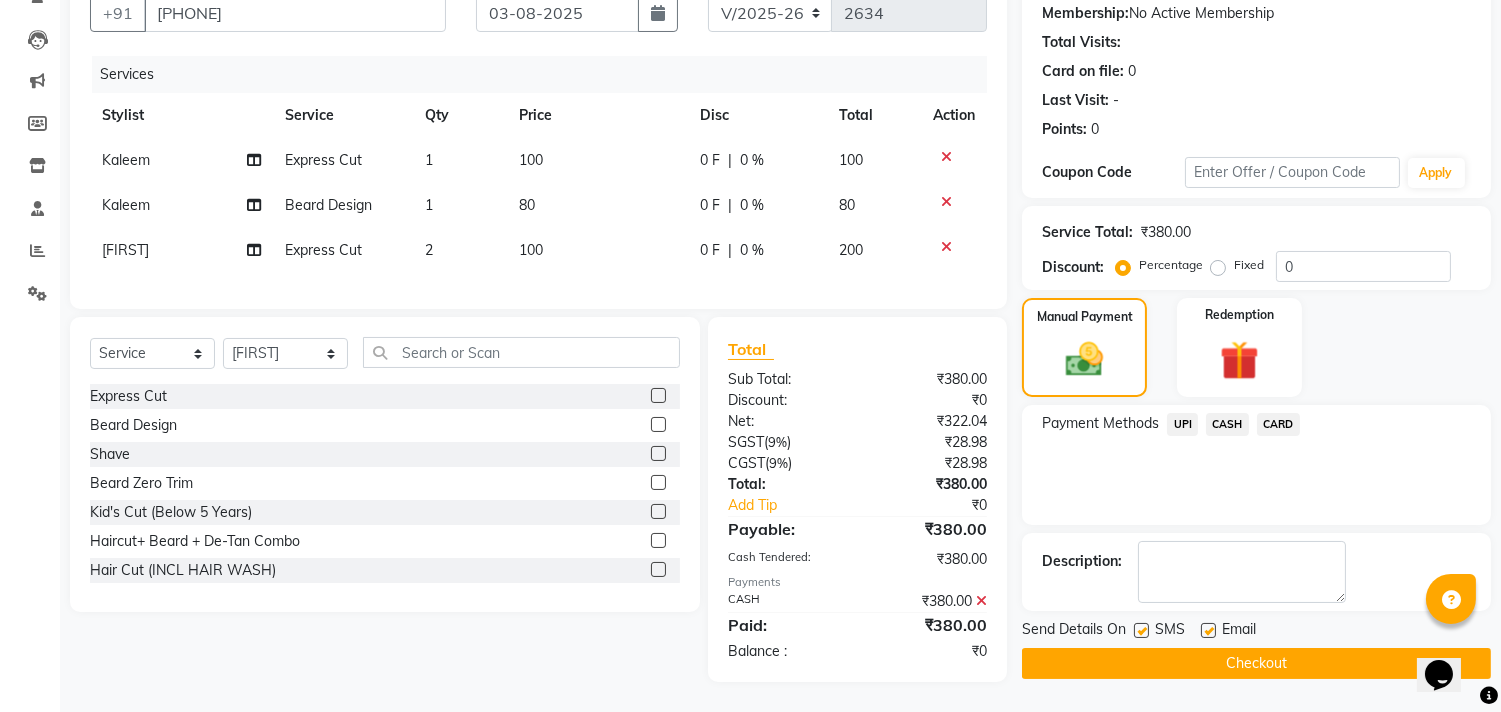 click on "Checkout" 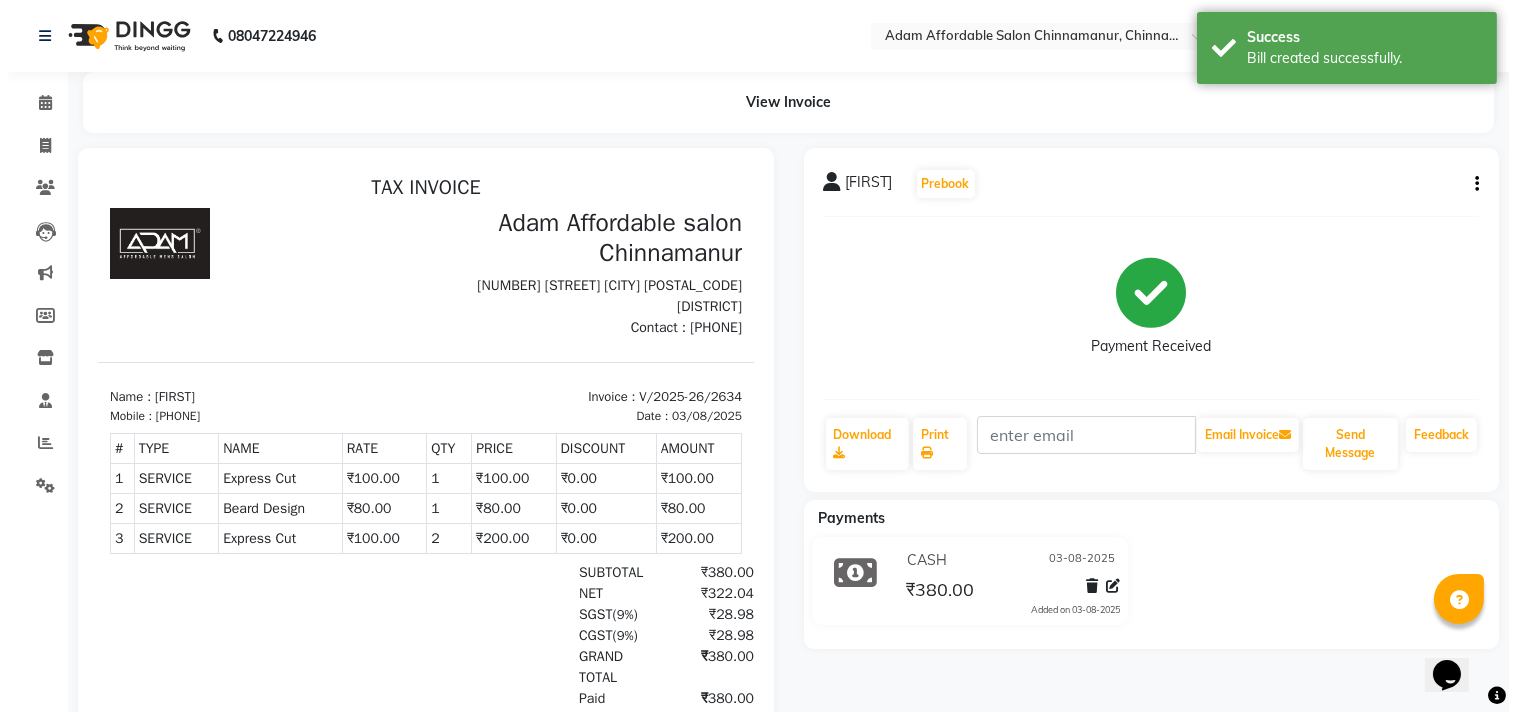 scroll, scrollTop: 0, scrollLeft: 0, axis: both 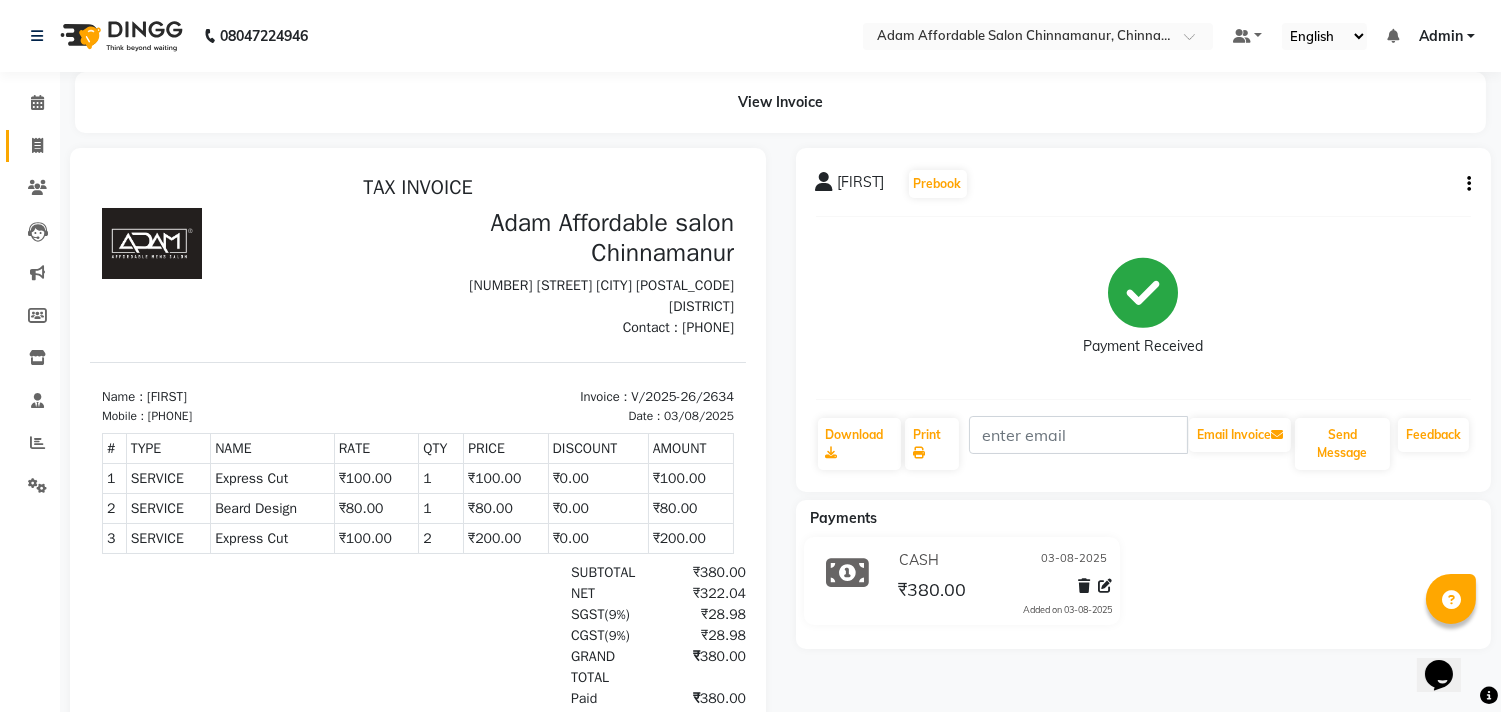 drag, startPoint x: 2, startPoint y: 140, endPoint x: 21, endPoint y: 146, distance: 19.924858 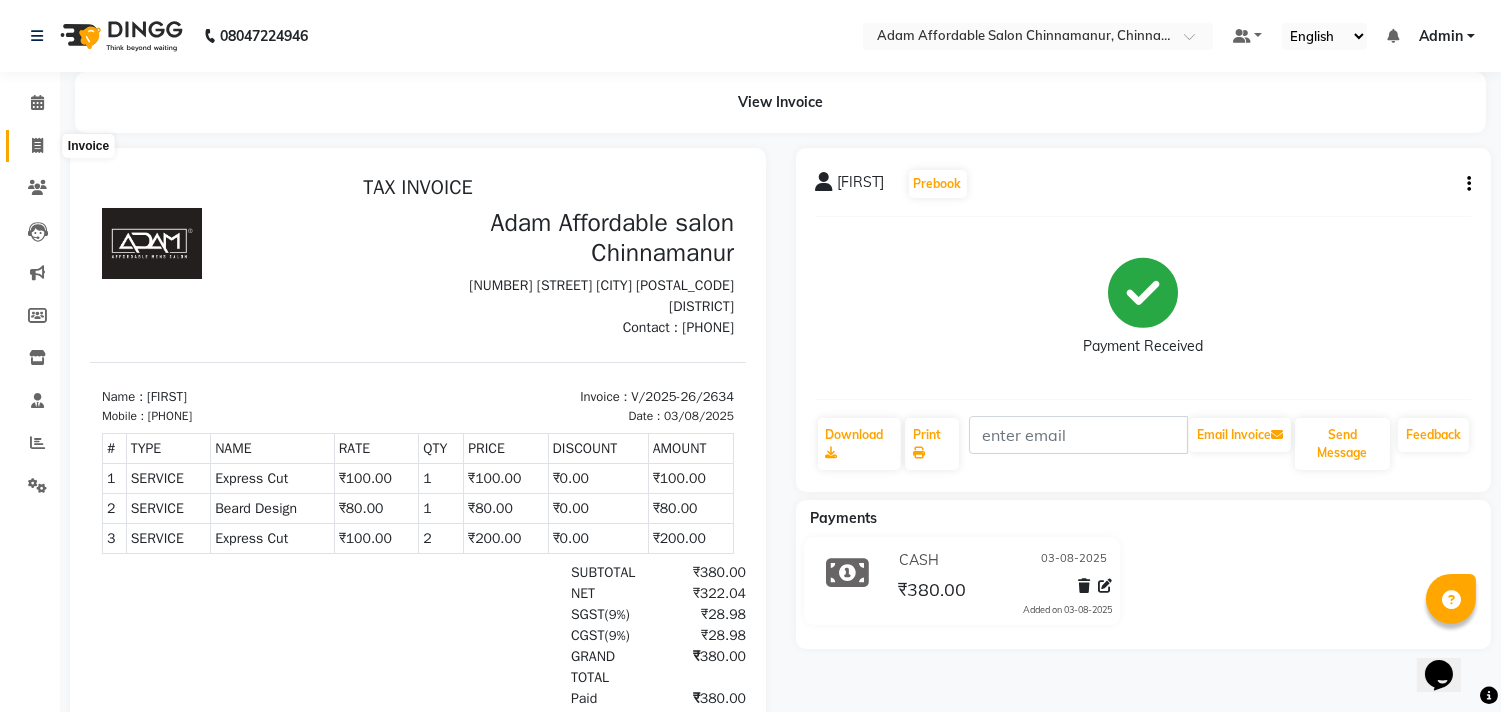 click 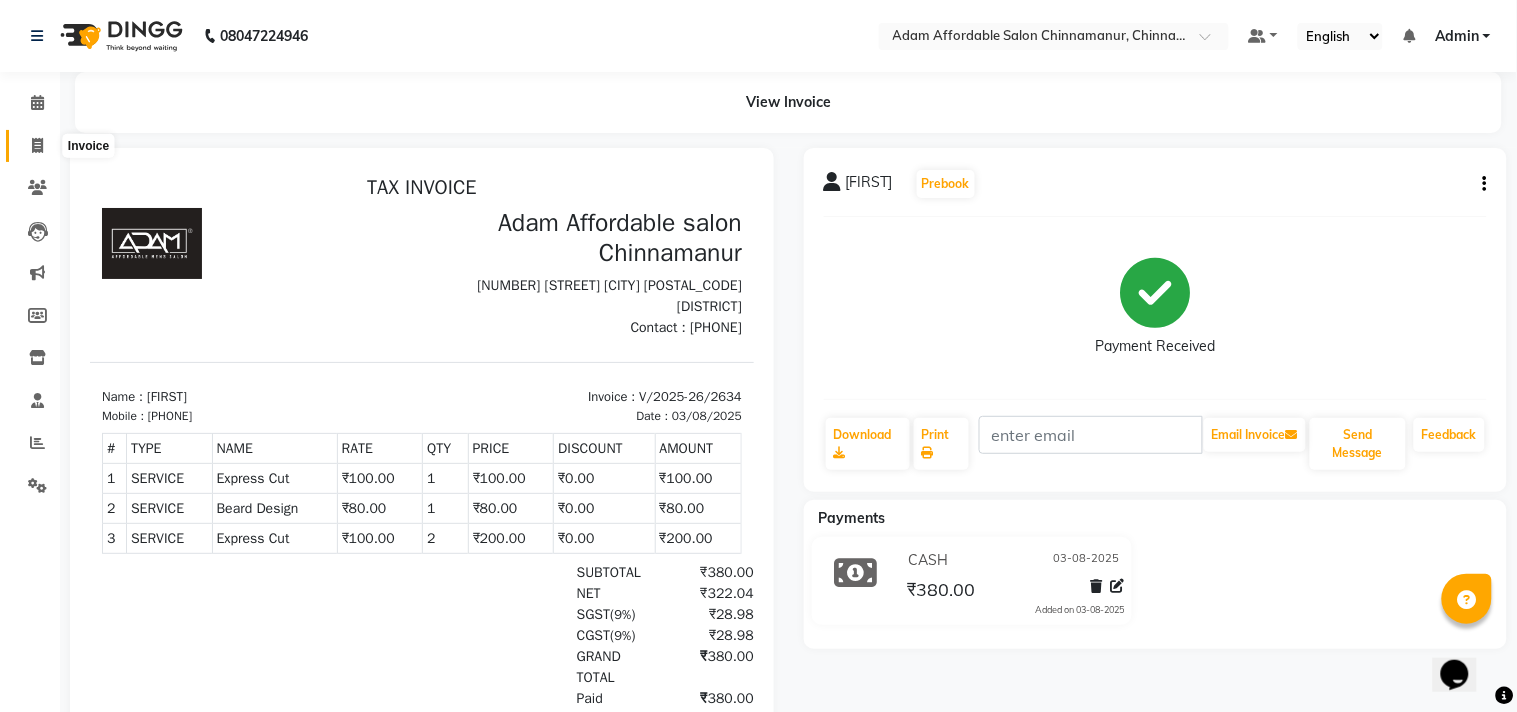 select on "8329" 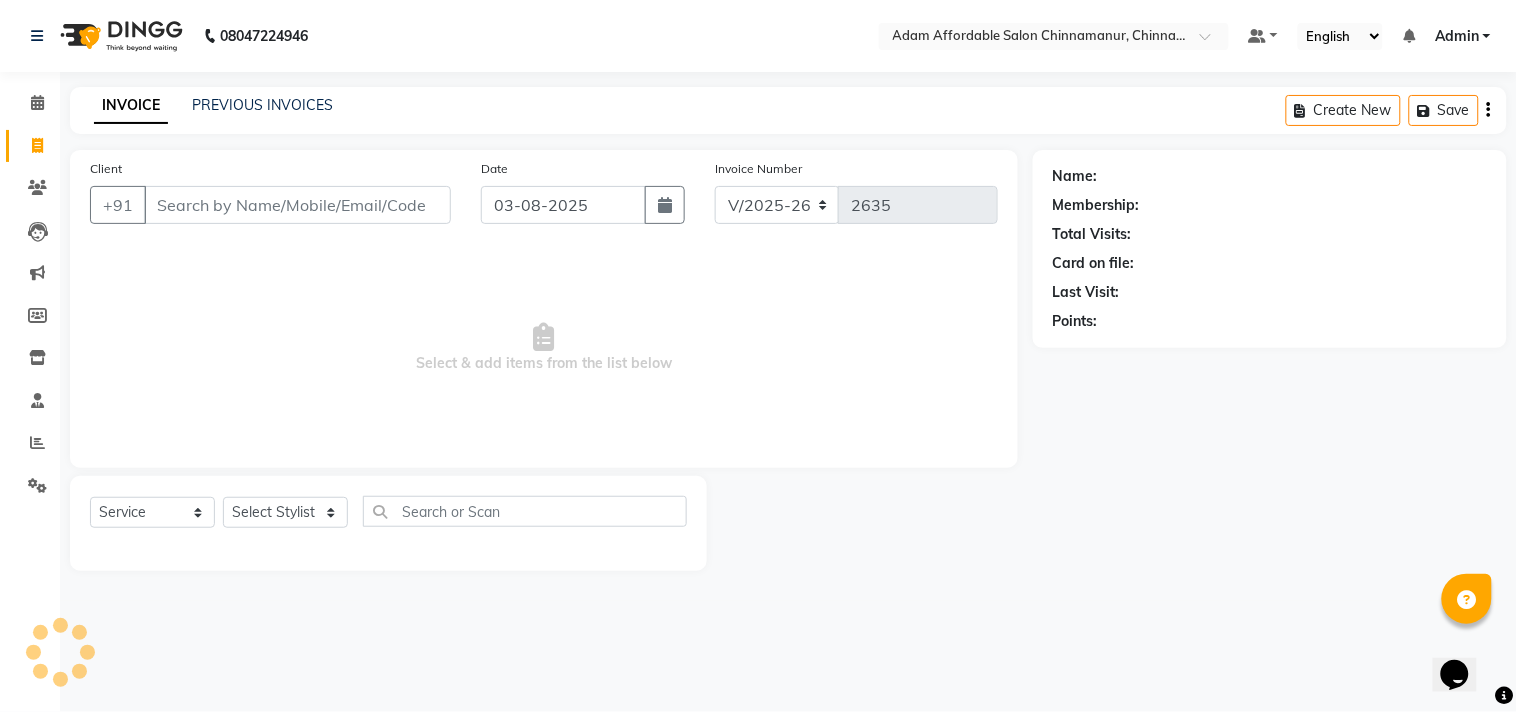 click on "Client" at bounding box center [297, 205] 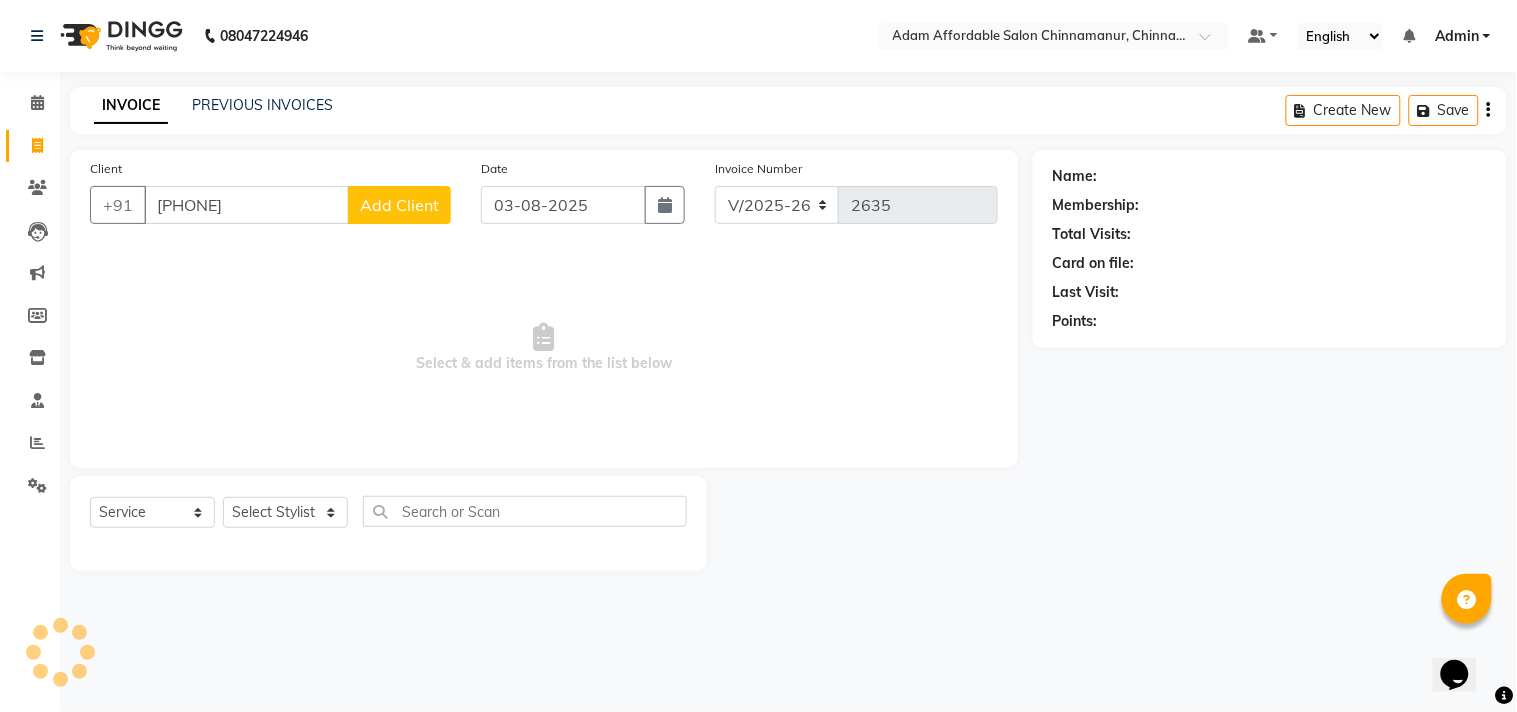 type on "[PHONE]" 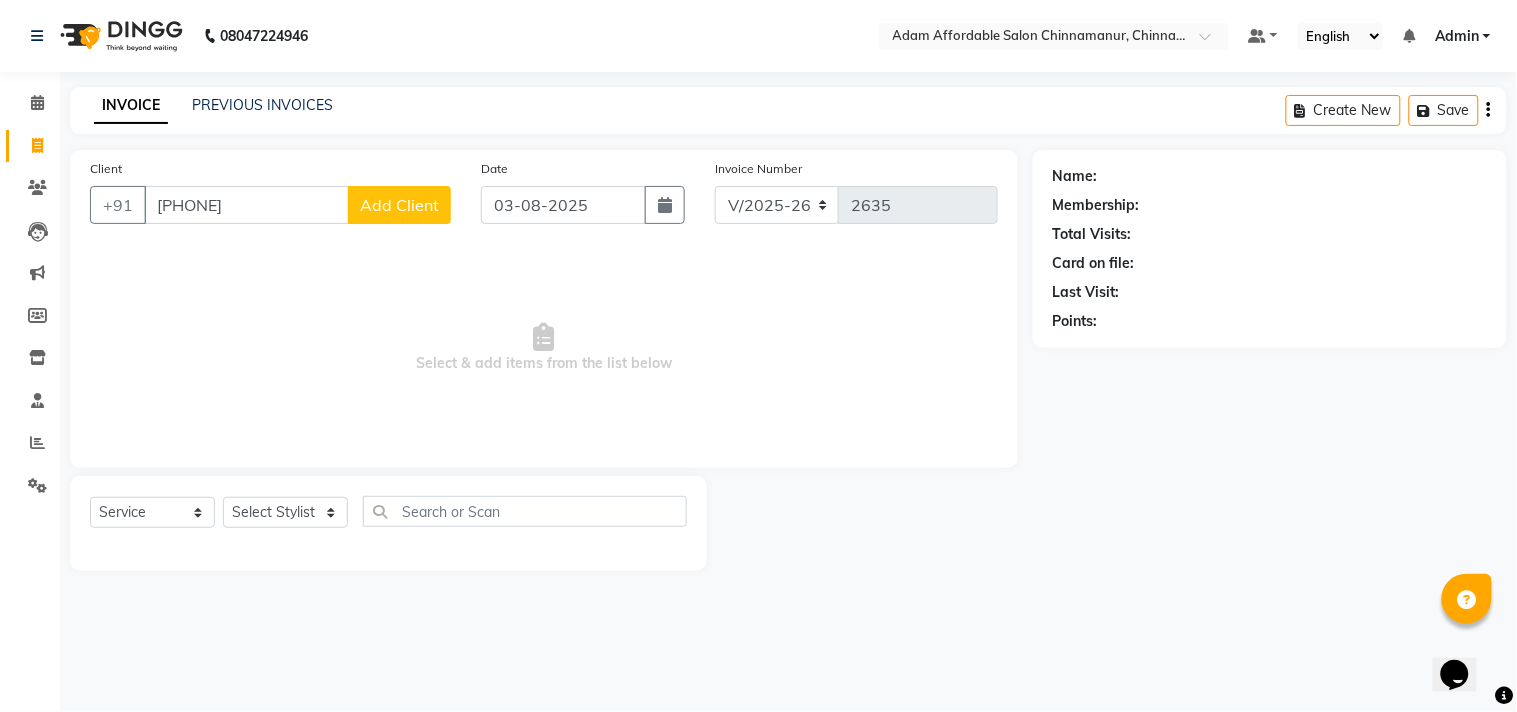 click on "Add Client" 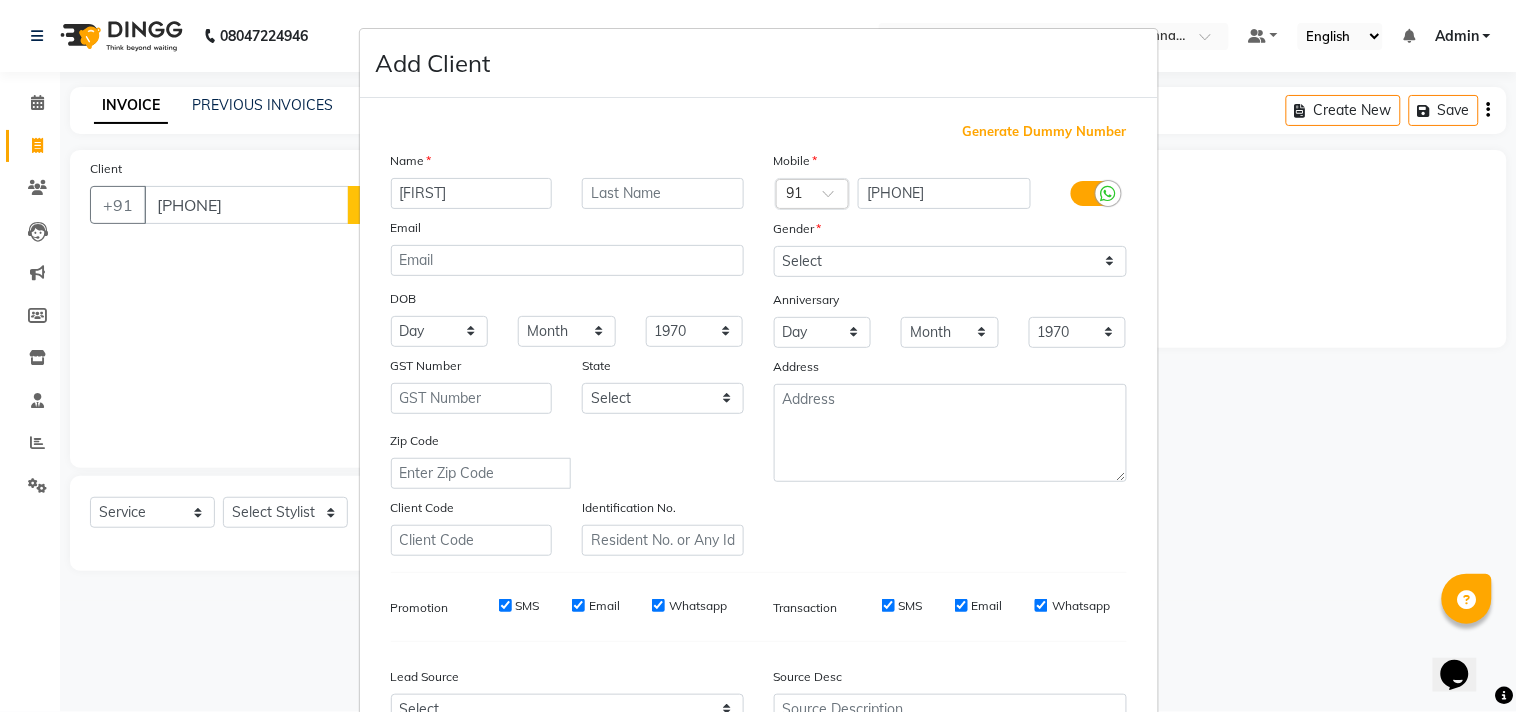 type on "[FIRST]" 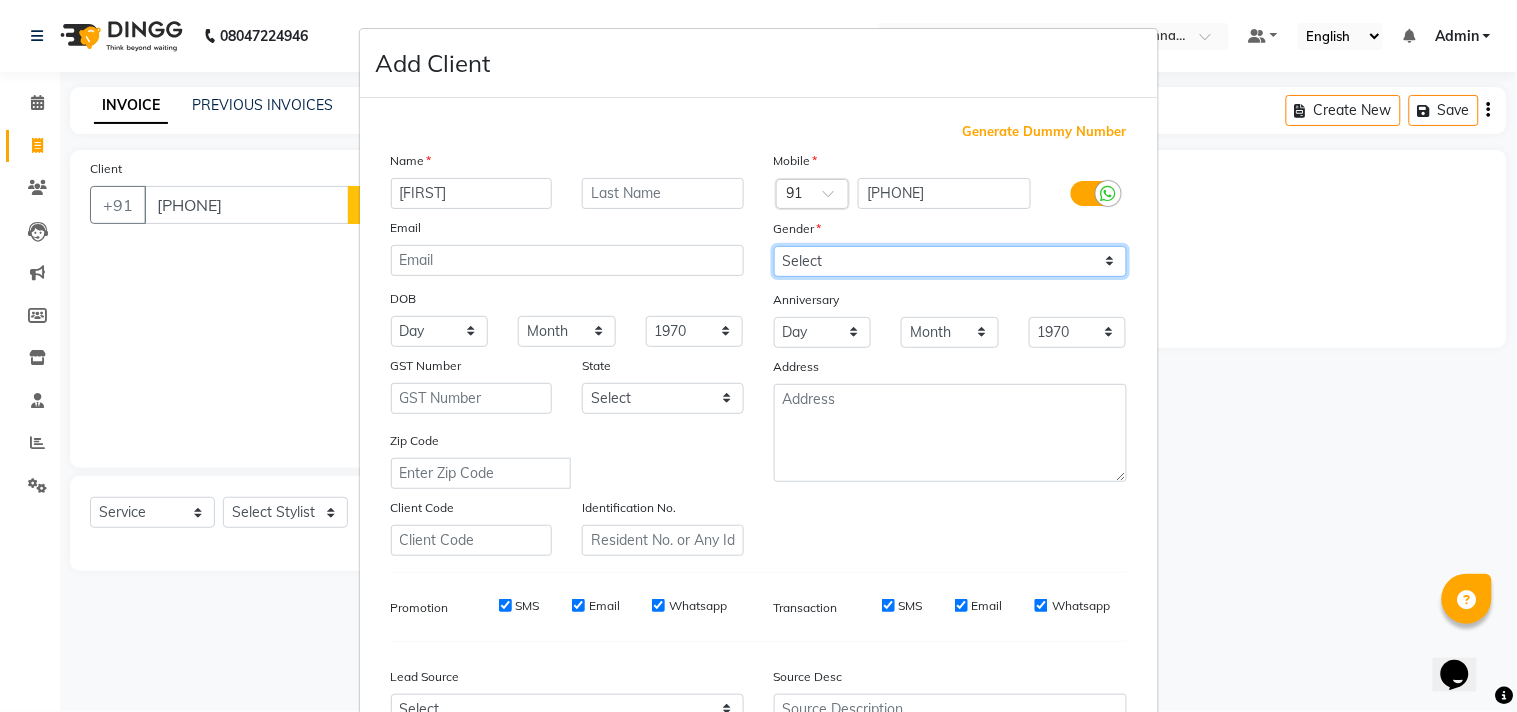 click on "Select Male Female Other Prefer Not To Say" at bounding box center (950, 261) 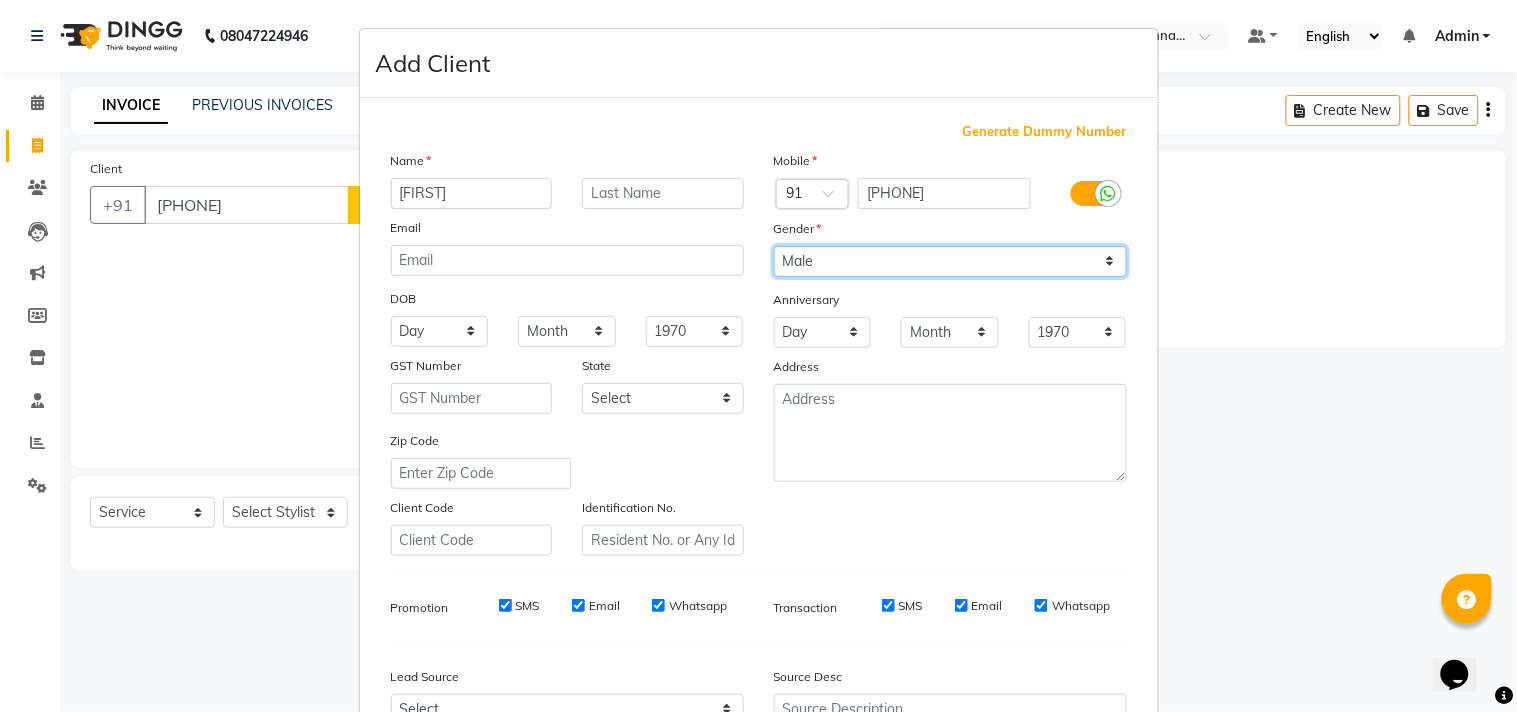 click on "Select Male Female Other Prefer Not To Say" at bounding box center [950, 261] 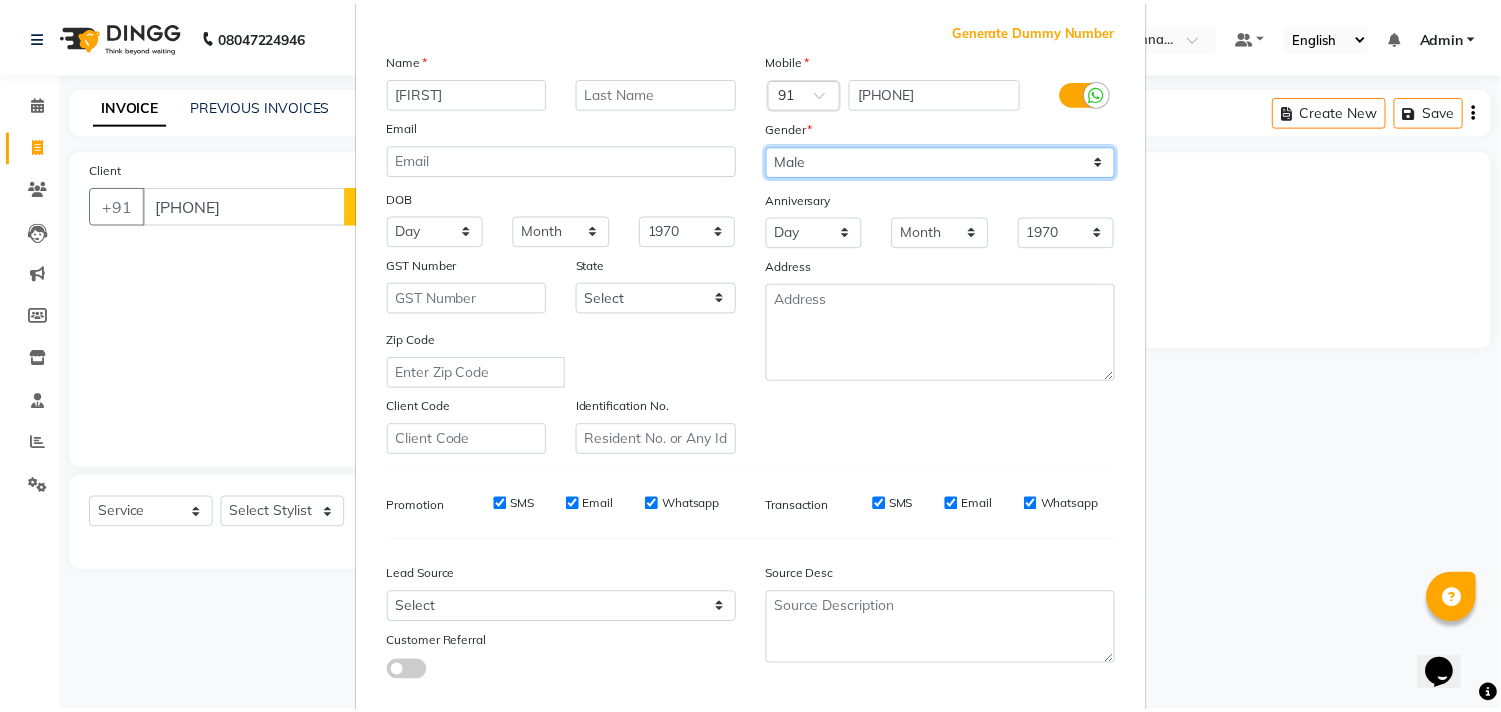 scroll, scrollTop: 212, scrollLeft: 0, axis: vertical 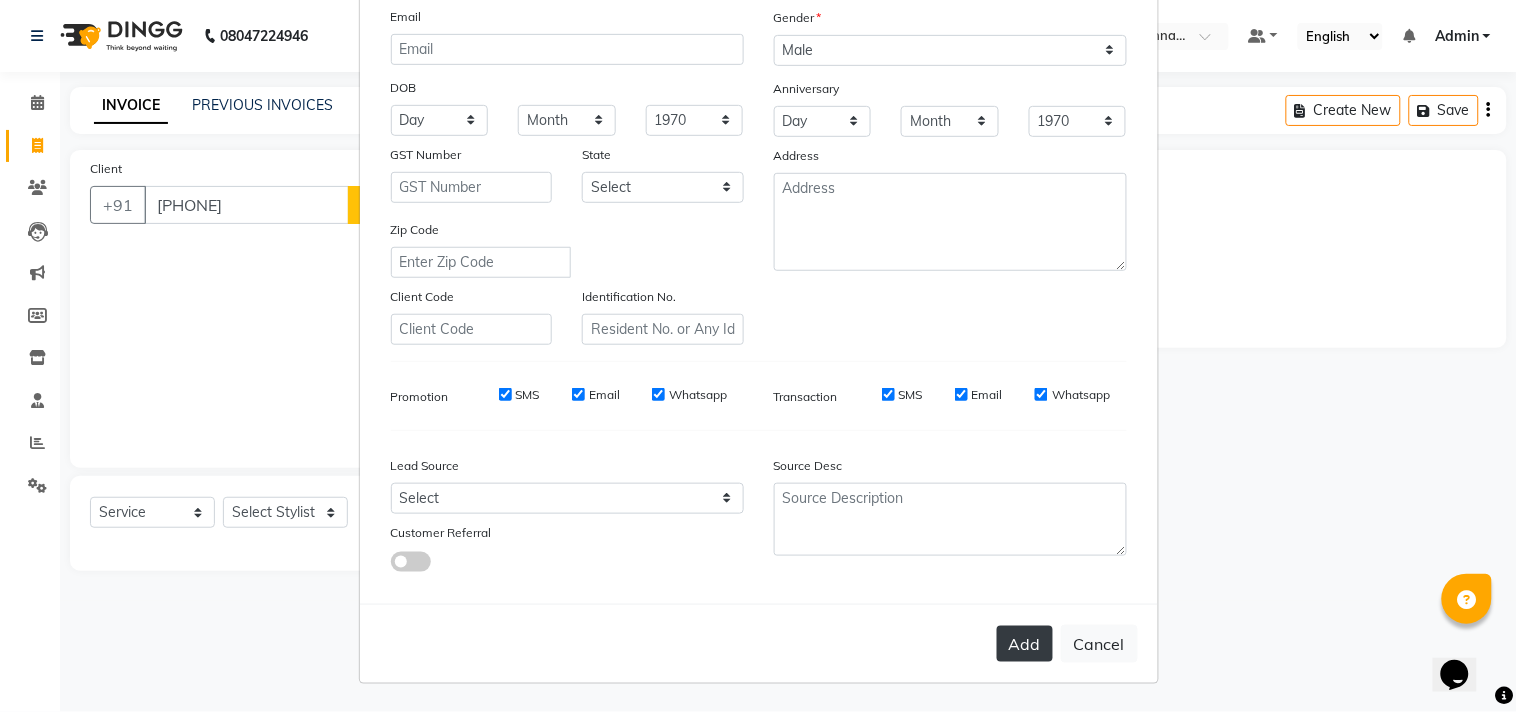 click on "Add" at bounding box center (1025, 644) 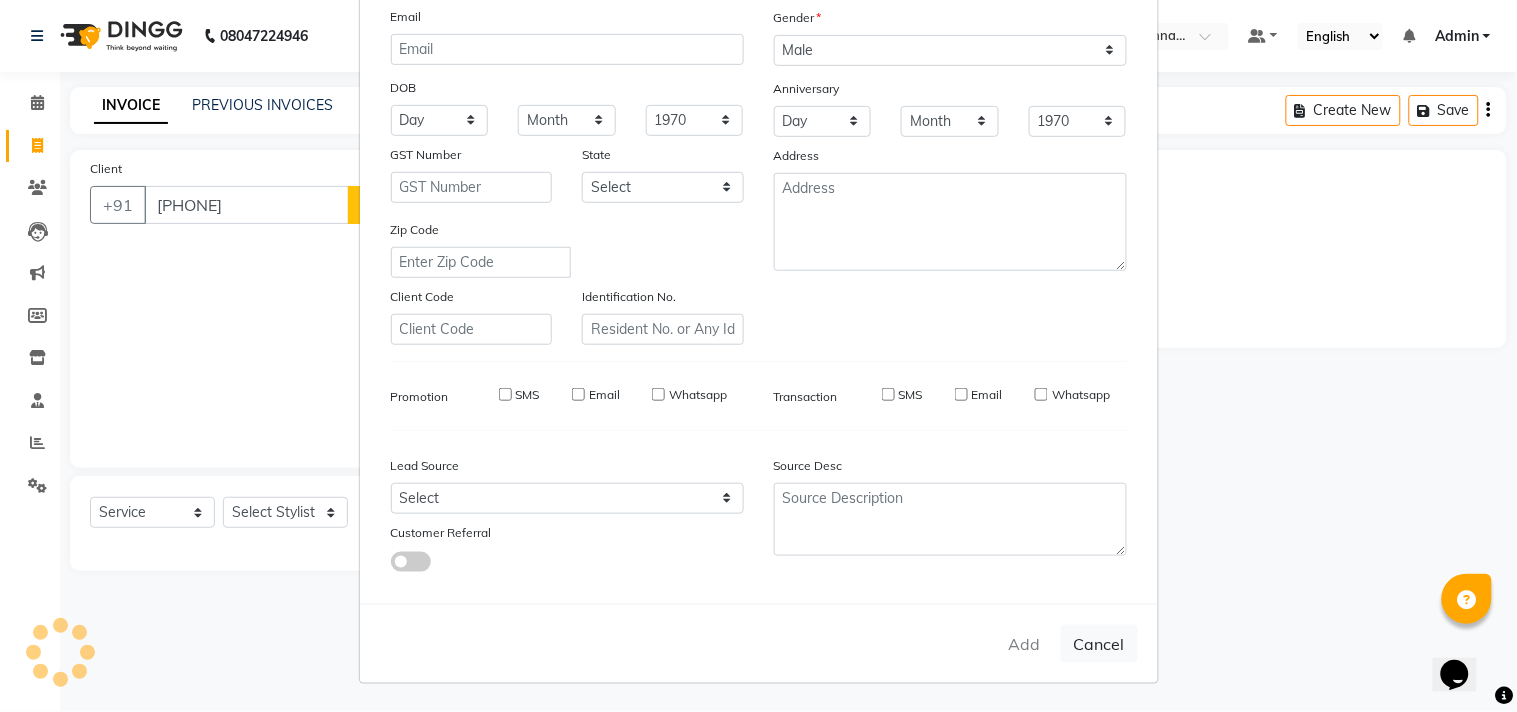 type 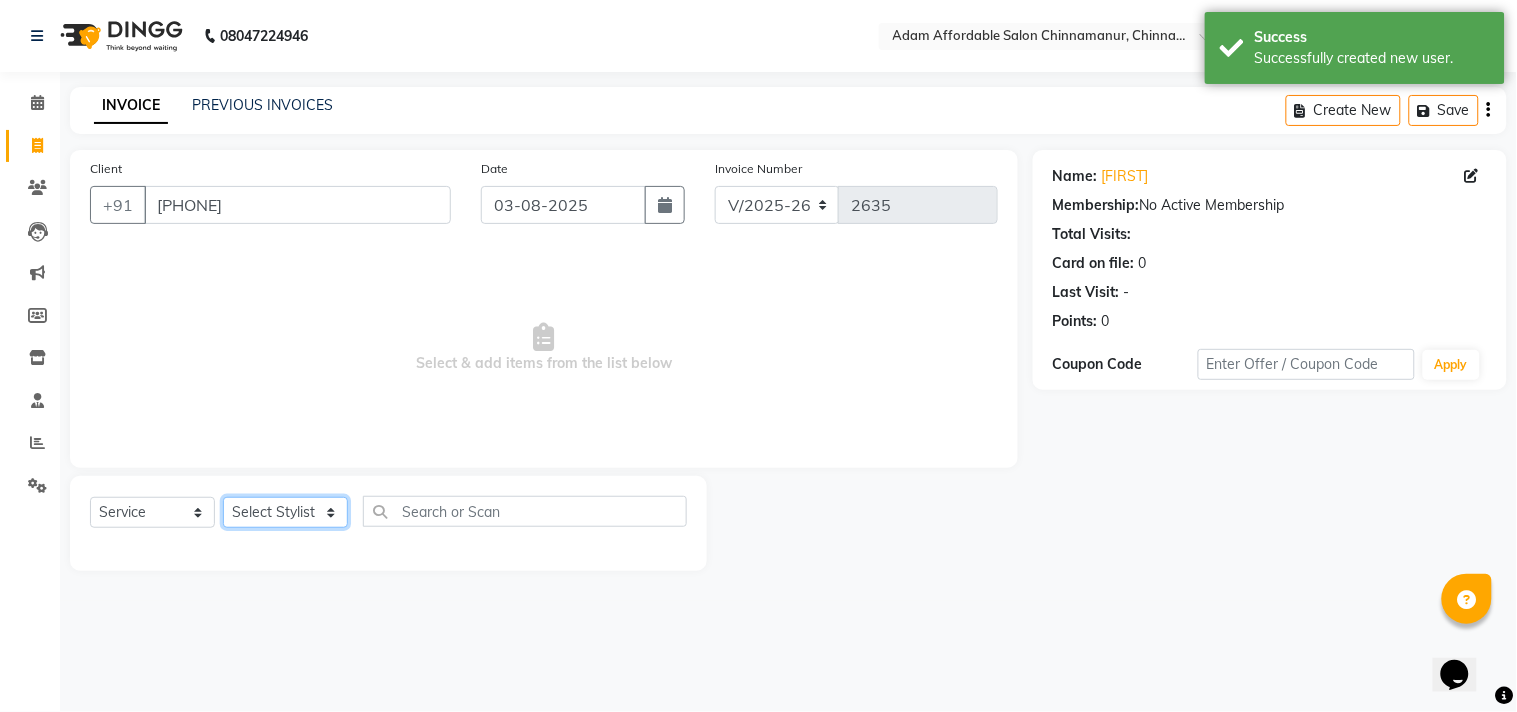 click on "Select Stylist Admin Atif Ali Kaleem Kiran Salim Sameer Shahil Shoaib Sunny Yogesh Express Cut x Express Cut Beard Design Shave Beard Zero Trim Kid's Cut (Below 5 Years) Haircut+ Beard + De-Tan Combo Hair Cut (INCL HAIR WASH) Head Shave Creative Cut VIP Room Service Wash & Blast Dry Haircut + Beard + Head Massage Combo Haircut+ Beard + Express Hair color Combo Haircut + Beard + Cleanup Combo Haircut + Beard + Heard Massage + De-Tan Combo Haircut + Beard+ Express Hair color+ De-Tan Combo Haircut + Beard + Hair Spa Combo Haircut + Beard+Global H/C Non Ammonia + De-Tan Combo Haircut + Beard + De-Tan + Instant glow Facial Combo Beard Colour Moustache Colour NOURISHING HAIR SPA VITALIZING HAIR SPA REPAIR TREATMENT DANDRUFF TREATMENT HAIR LOSS TREATMENT HAIR STRAIGHTENING HAIR REBONDING KERATIN ALMOND OIL NAVARATNA OIL CLEAN UP HYPER PIGMENTATION CLEAN UP REJUVANATE Fruit Facial Instant Glow Charcaol Skin Lightening Skin Brightening FACE & NECK BLEACH FACE & NECK DETAN PRE BRIDEGROOM DELUXE NORMAL PREMIUM 1" 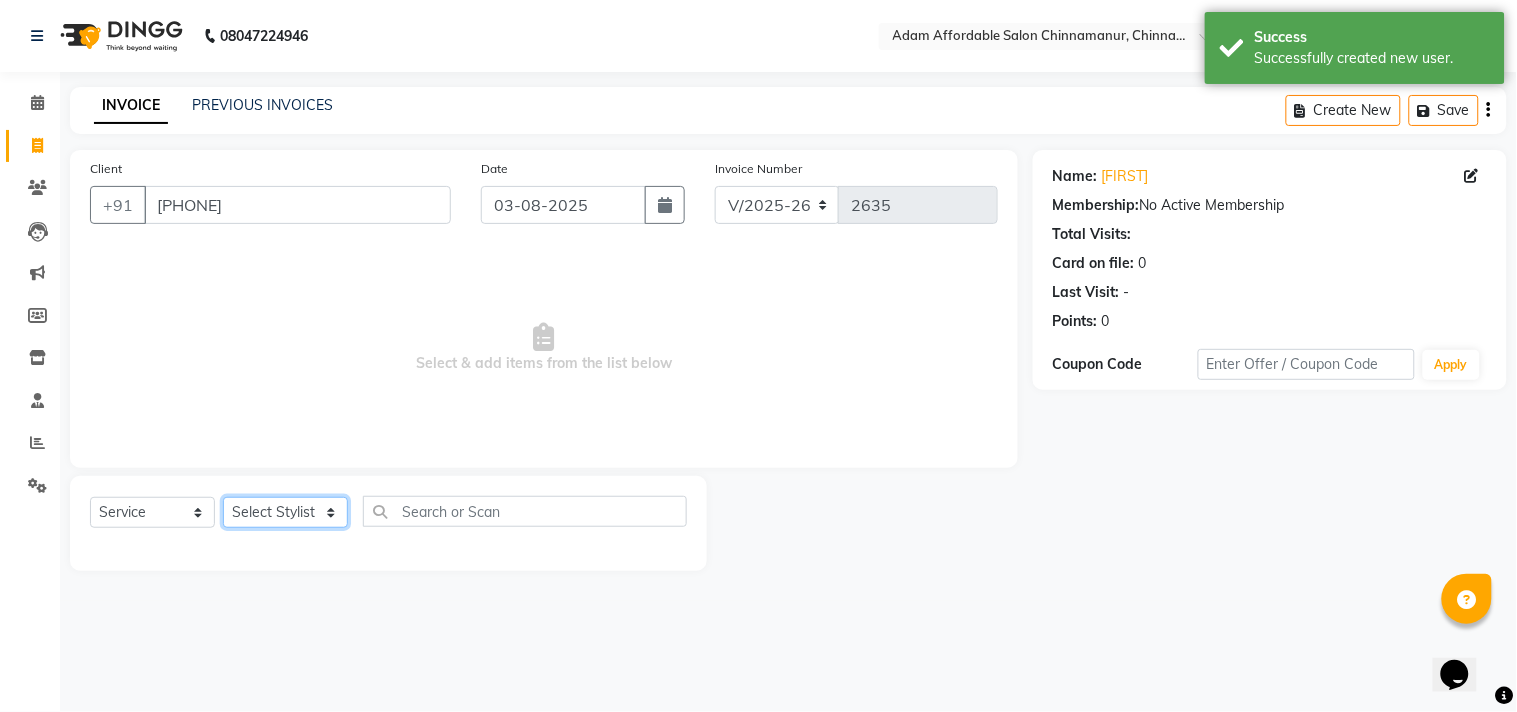 select on "85800" 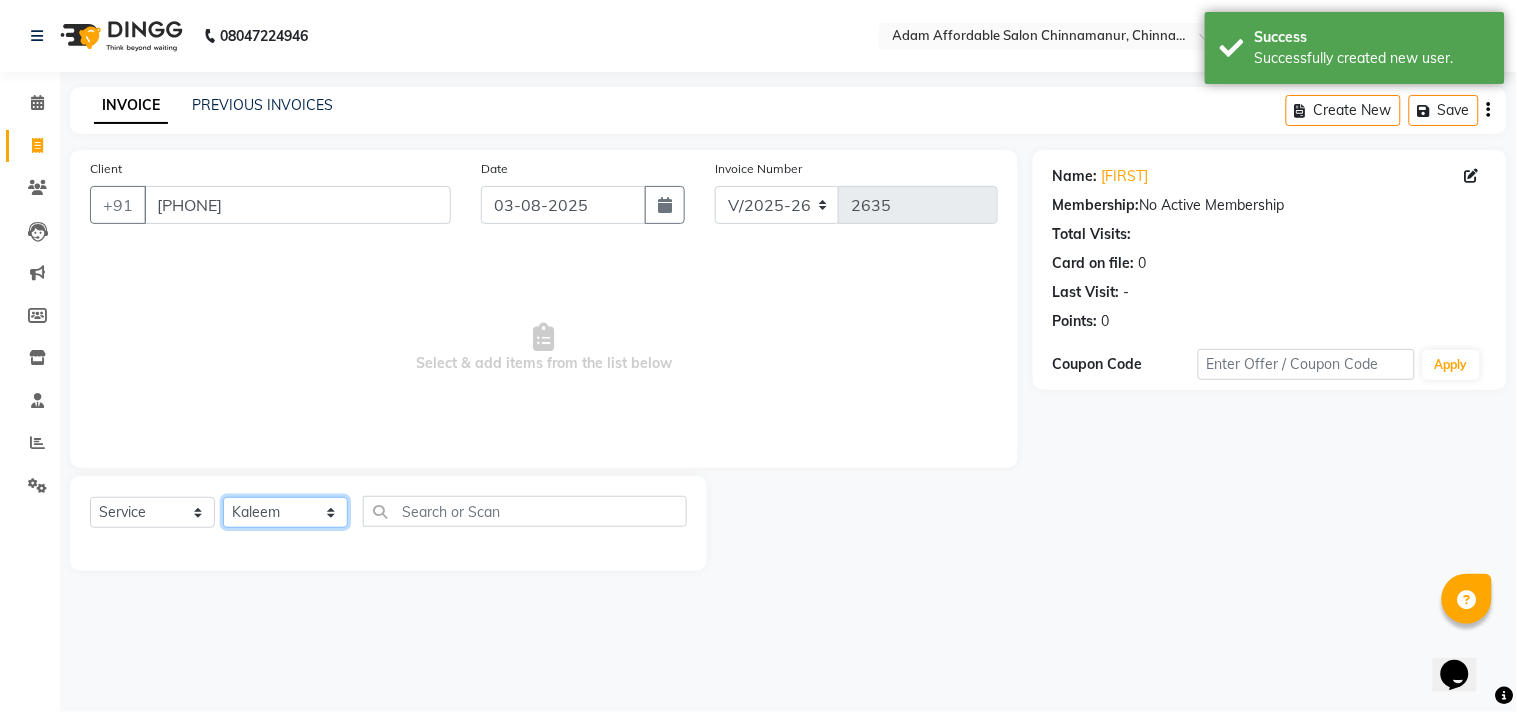 click on "Select Stylist Admin Atif Ali Kaleem Kiran Salim Sameer Shahil Shoaib Sunny Yogesh Express Cut x Express Cut Beard Design Shave Beard Zero Trim Kid's Cut (Below 5 Years) Haircut+ Beard + De-Tan Combo Hair Cut (INCL HAIR WASH) Head Shave Creative Cut VIP Room Service Wash & Blast Dry Haircut + Beard + Head Massage Combo Haircut+ Beard + Express Hair color Combo Haircut + Beard + Cleanup Combo Haircut + Beard + Heard Massage + De-Tan Combo Haircut + Beard+ Express Hair color+ De-Tan Combo Haircut + Beard + Hair Spa Combo Haircut + Beard+Global H/C Non Ammonia + De-Tan Combo Haircut + Beard + De-Tan + Instant glow Facial Combo Beard Colour Moustache Colour NOURISHING HAIR SPA VITALIZING HAIR SPA REPAIR TREATMENT DANDRUFF TREATMENT HAIR LOSS TREATMENT HAIR STRAIGHTENING HAIR REBONDING KERATIN ALMOND OIL NAVARATNA OIL CLEAN UP HYPER PIGMENTATION CLEAN UP REJUVANATE Fruit Facial Instant Glow Charcaol Skin Lightening Skin Brightening FACE & NECK BLEACH FACE & NECK DETAN PRE BRIDEGROOM DELUXE NORMAL PREMIUM 1" 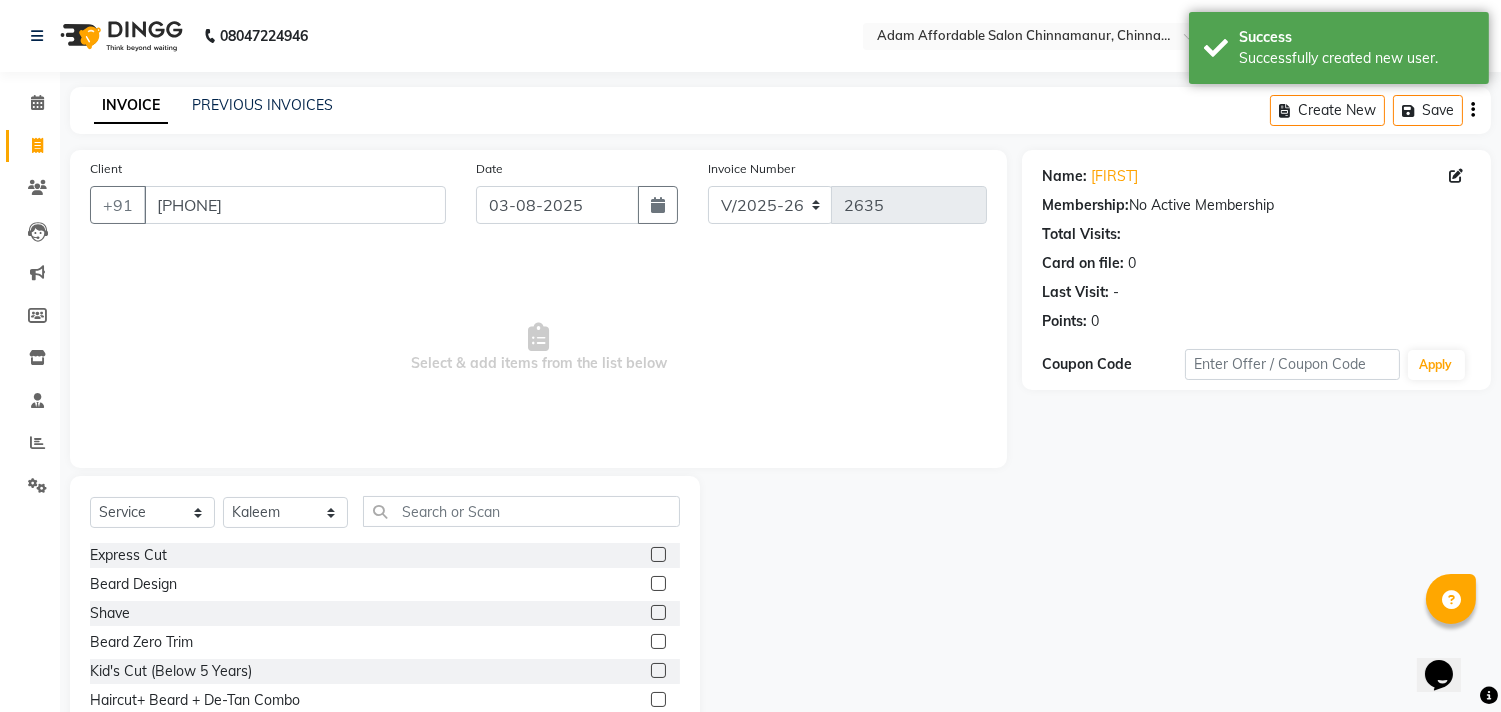 click 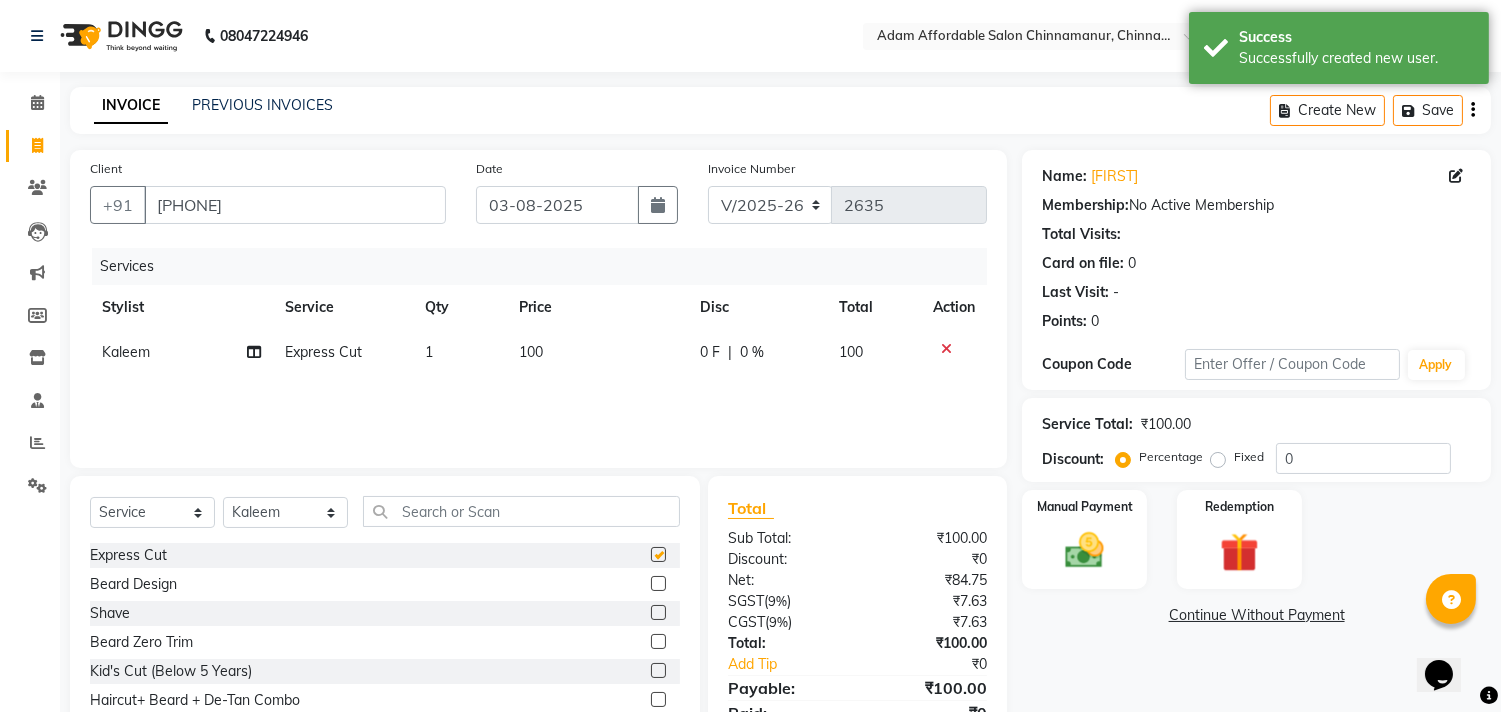 checkbox on "false" 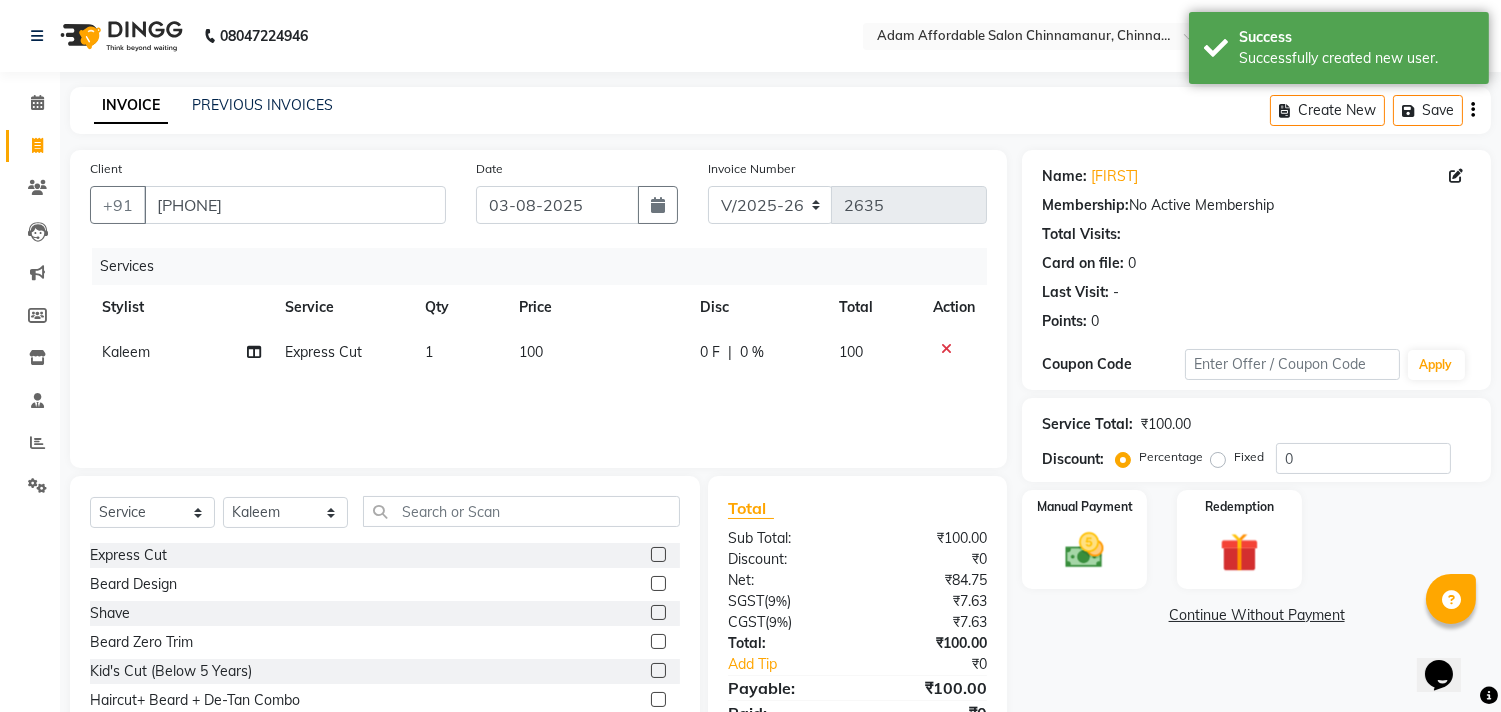 click 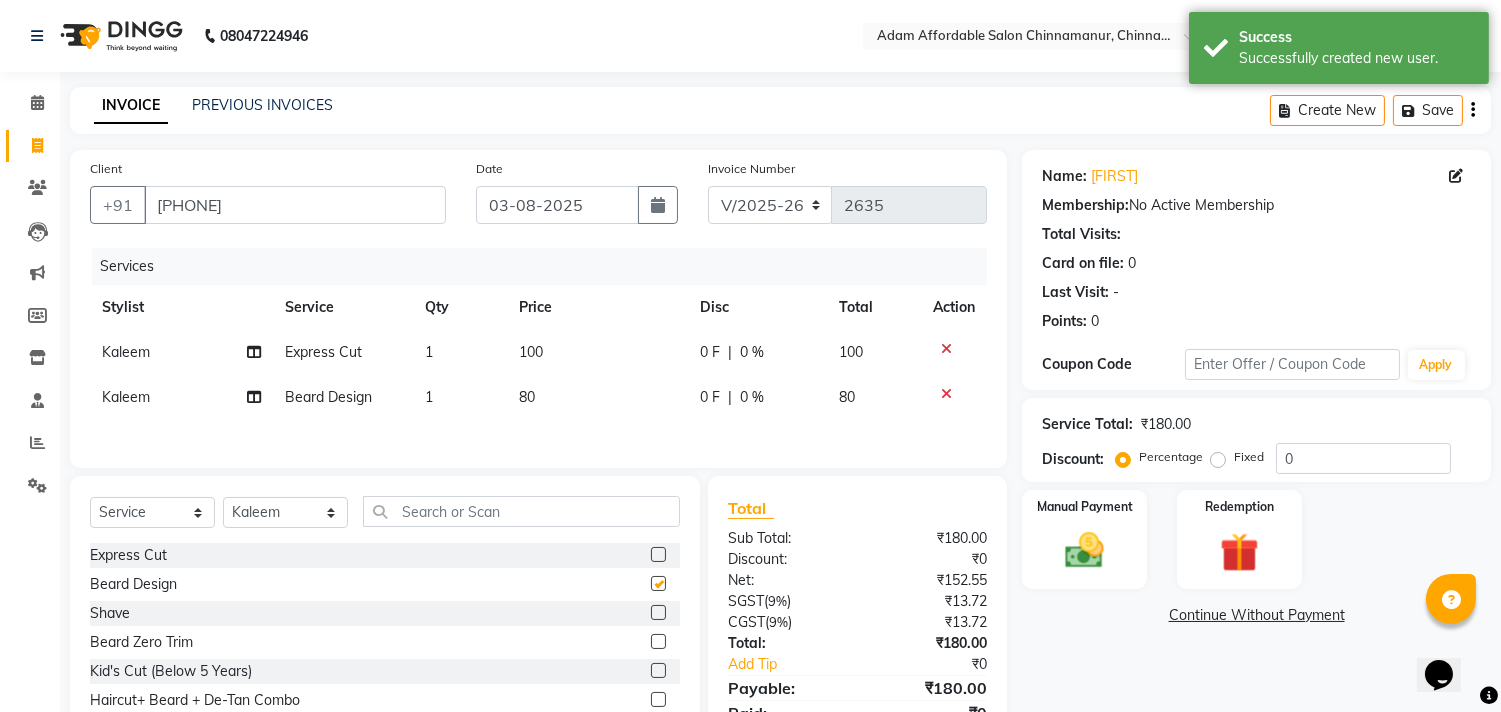 checkbox on "false" 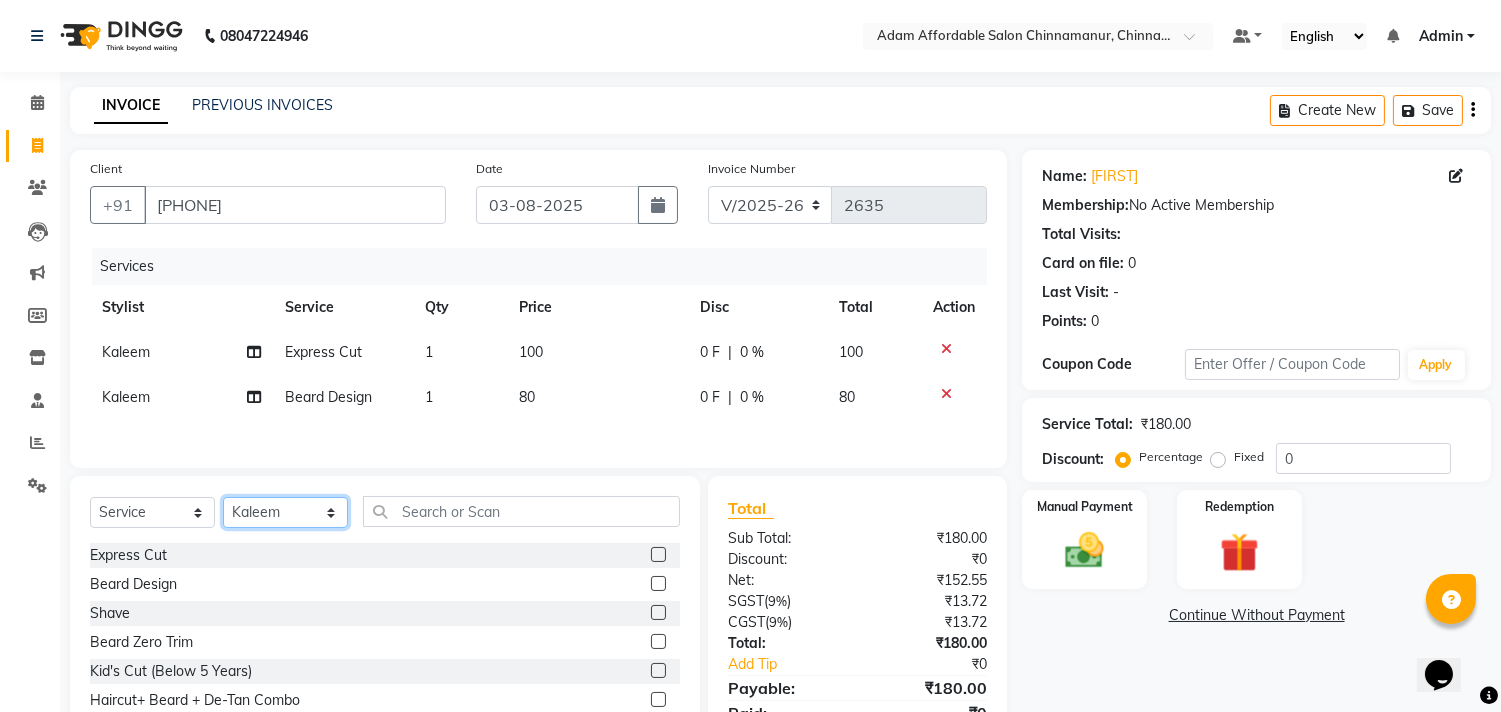 click on "Select Stylist Admin Atif Ali Kaleem Kiran Salim Sameer Shahil Shoaib Sunny Yogesh Express Cut x Express Cut Beard Design Shave Beard Zero Trim Kid's Cut (Below 5 Years) Haircut+ Beard + De-Tan Combo Hair Cut (INCL HAIR WASH) Head Shave Creative Cut VIP Room Service Wash & Blast Dry Haircut + Beard + Head Massage Combo Haircut+ Beard + Express Hair color Combo Haircut + Beard + Cleanup Combo Haircut + Beard + Heard Massage + De-Tan Combo Haircut + Beard+ Express Hair color+ De-Tan Combo Haircut + Beard + Hair Spa Combo Haircut + Beard+Global H/C Non Ammonia + De-Tan Combo Haircut + Beard + De-Tan + Instant glow Facial Combo Beard Colour Moustache Colour NOURISHING HAIR SPA VITALIZING HAIR SPA REPAIR TREATMENT DANDRUFF TREATMENT HAIR LOSS TREATMENT HAIR STRAIGHTENING HAIR REBONDING KERATIN ALMOND OIL NAVARATNA OIL CLEAN UP HYPER PIGMENTATION CLEAN UP REJUVANATE Fruit Facial Instant Glow Charcaol Skin Lightening Skin Brightening FACE & NECK BLEACH FACE & NECK DETAN PRE BRIDEGROOM DELUXE NORMAL PREMIUM 1" 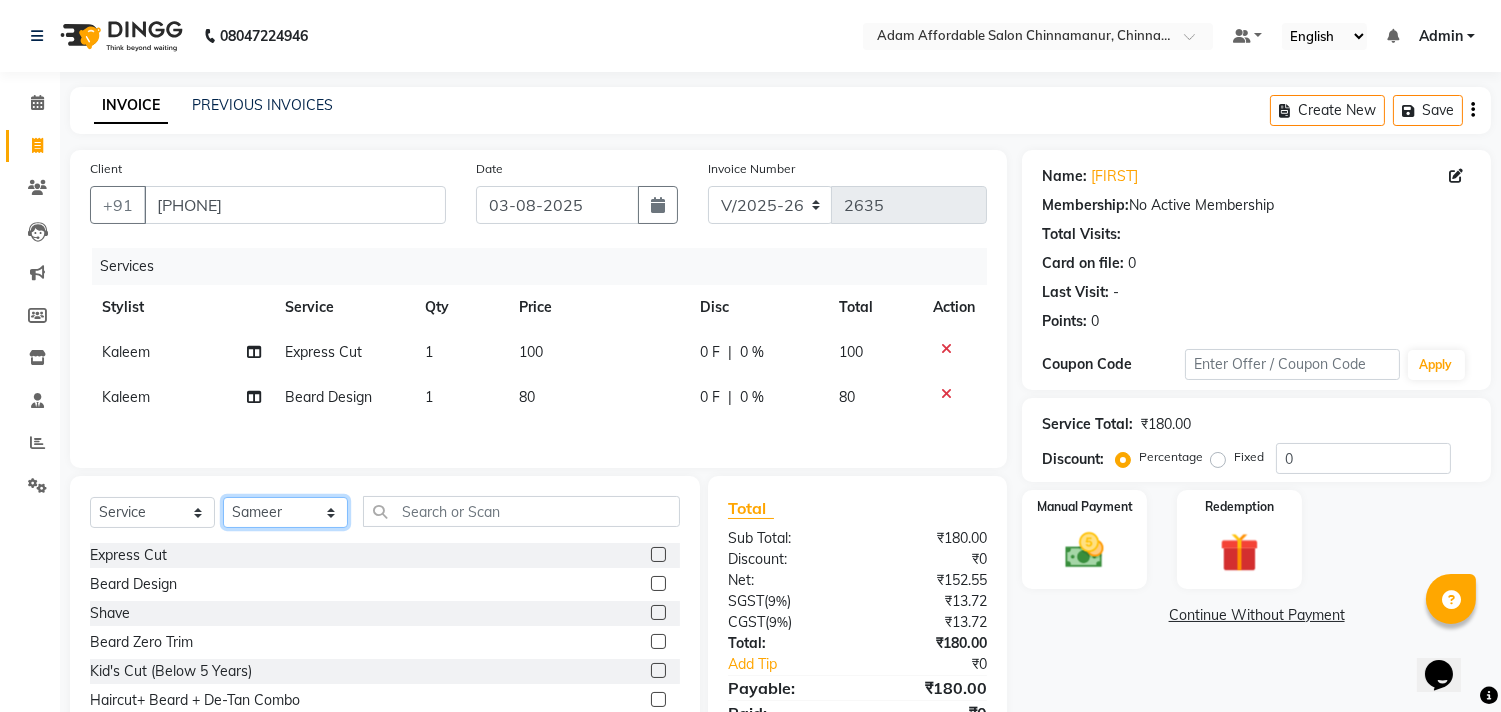 click on "Select Stylist Admin Atif Ali Kaleem Kiran Salim Sameer Shahil Shoaib Sunny Yogesh Express Cut x Express Cut Beard Design Shave Beard Zero Trim Kid's Cut (Below 5 Years) Haircut+ Beard + De-Tan Combo Hair Cut (INCL HAIR WASH) Head Shave Creative Cut VIP Room Service Wash & Blast Dry Haircut + Beard + Head Massage Combo Haircut+ Beard + Express Hair color Combo Haircut + Beard + Cleanup Combo Haircut + Beard + Heard Massage + De-Tan Combo Haircut + Beard+ Express Hair color+ De-Tan Combo Haircut + Beard + Hair Spa Combo Haircut + Beard+Global H/C Non Ammonia + De-Tan Combo Haircut + Beard + De-Tan + Instant glow Facial Combo Beard Colour Moustache Colour NOURISHING HAIR SPA VITALIZING HAIR SPA REPAIR TREATMENT DANDRUFF TREATMENT HAIR LOSS TREATMENT HAIR STRAIGHTENING HAIR REBONDING KERATIN ALMOND OIL NAVARATNA OIL CLEAN UP HYPER PIGMENTATION CLEAN UP REJUVANATE Fruit Facial Instant Glow Charcaol Skin Lightening Skin Brightening FACE & NECK BLEACH FACE & NECK DETAN PRE BRIDEGROOM DELUXE NORMAL PREMIUM 1" 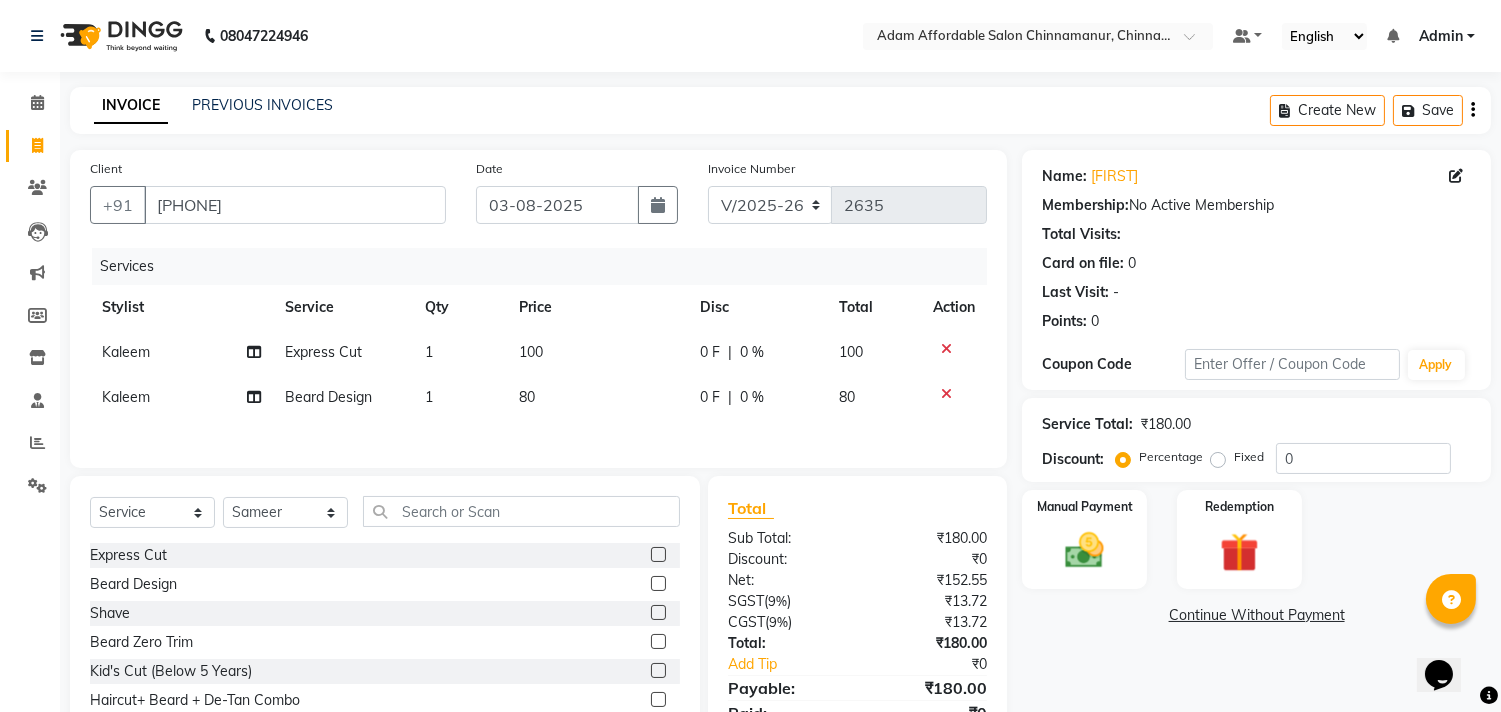 click 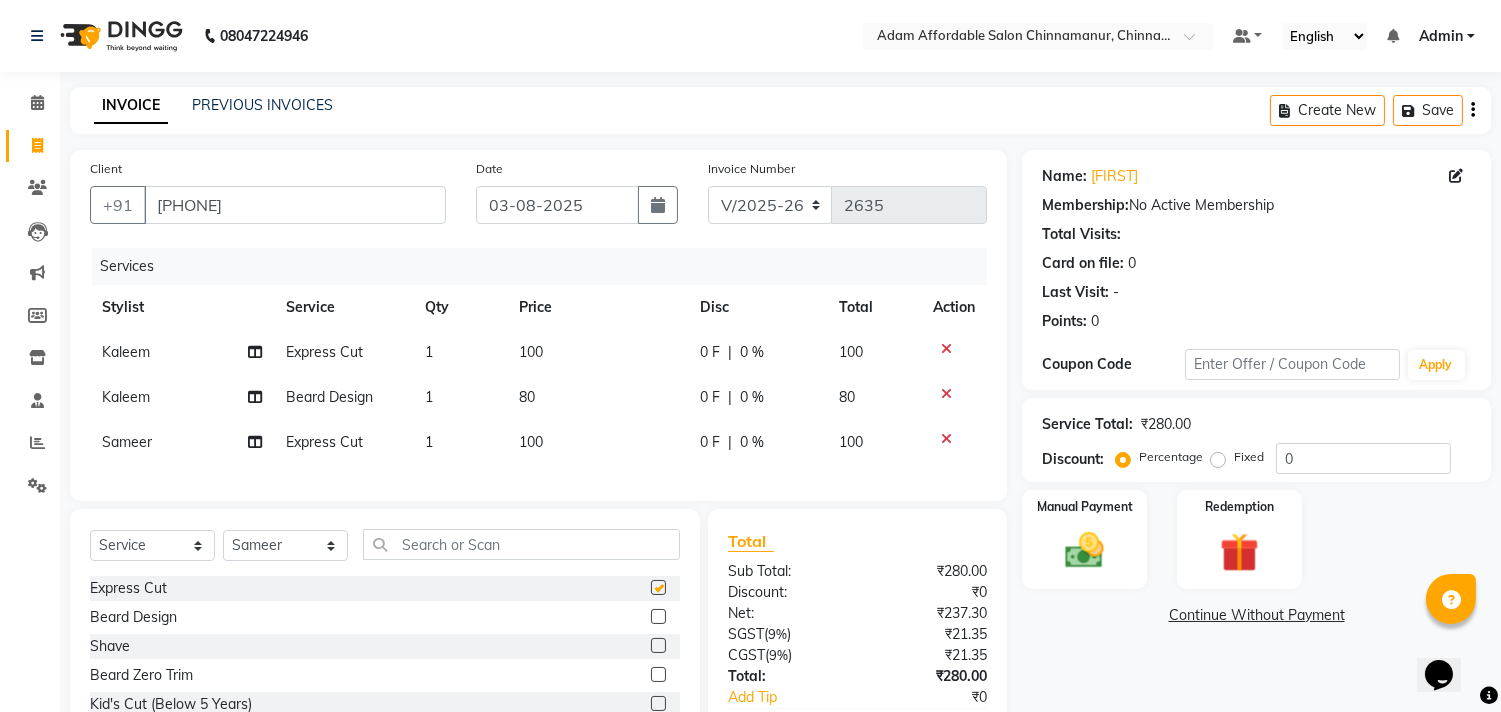 checkbox on "false" 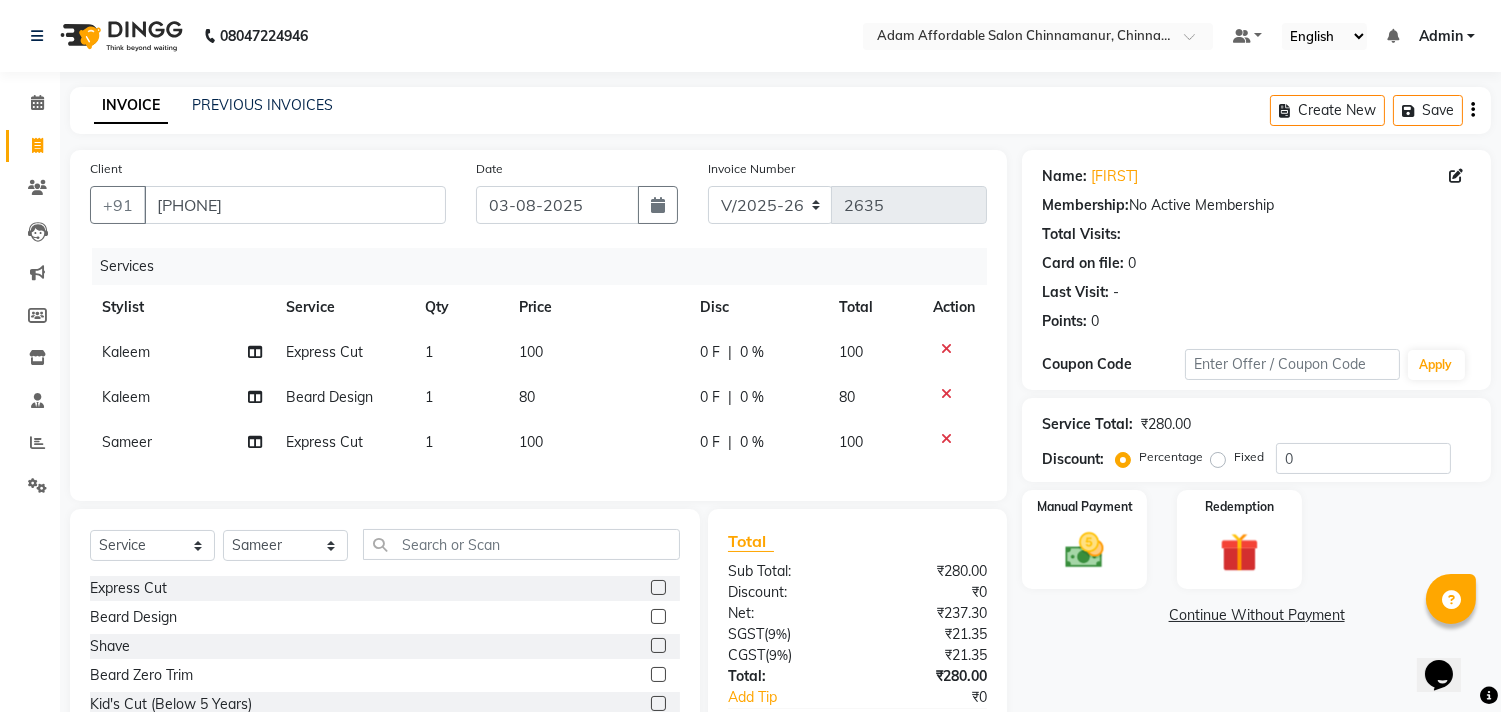 click 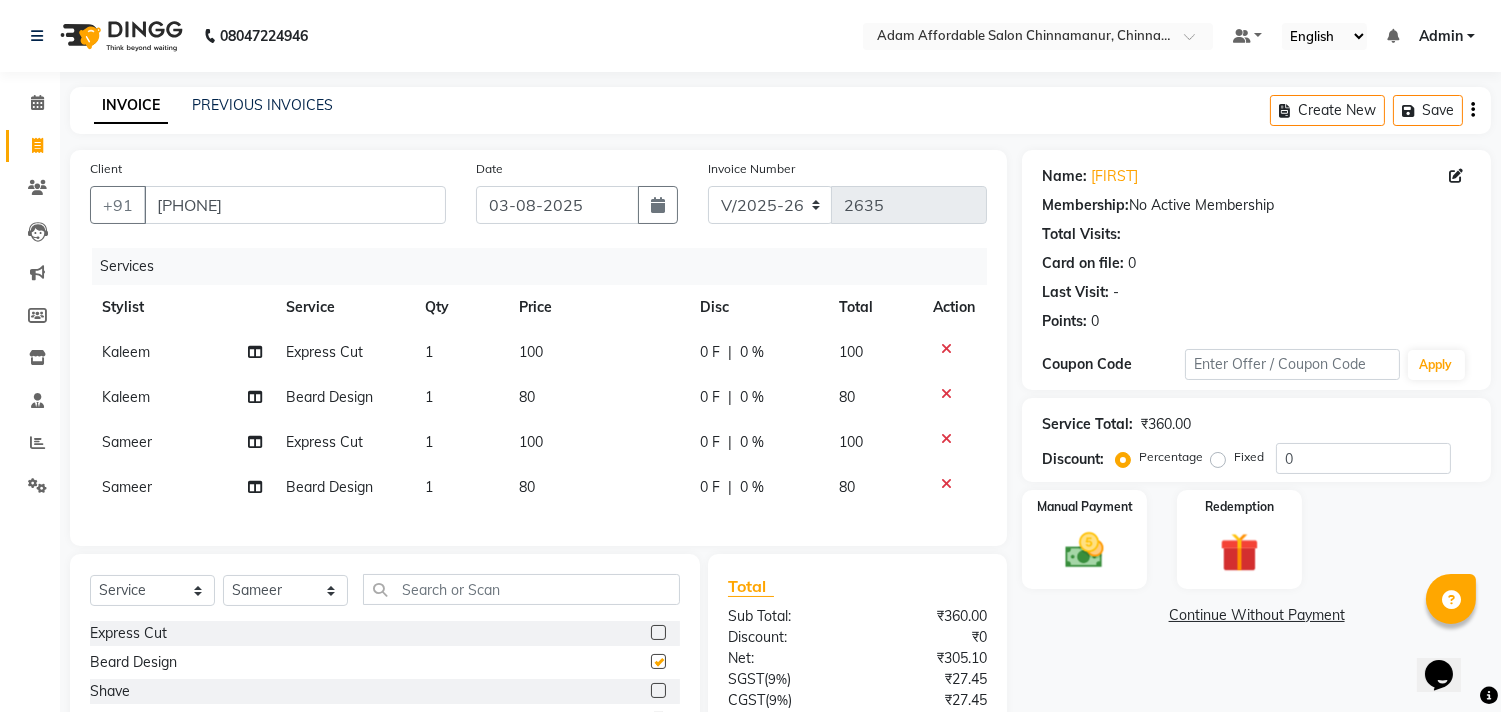 checkbox on "false" 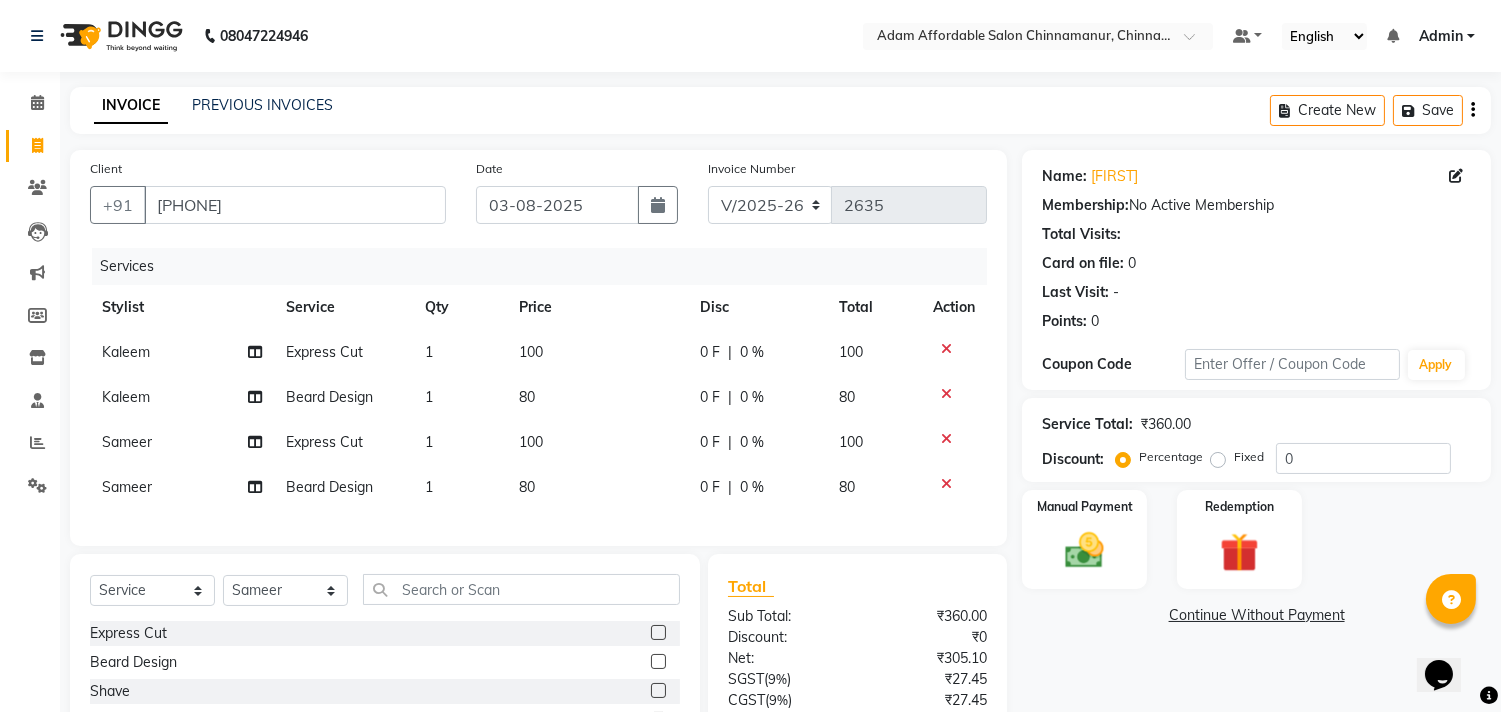 click 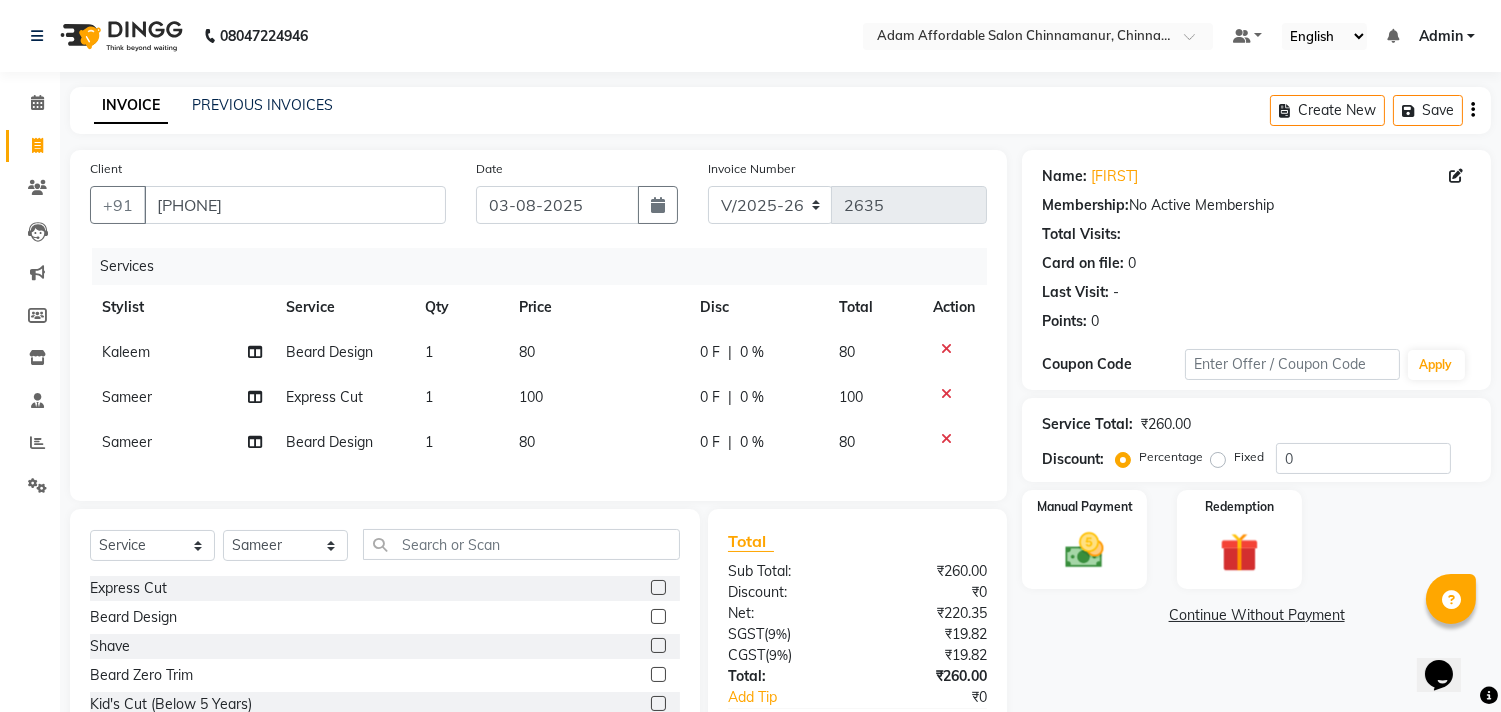 click 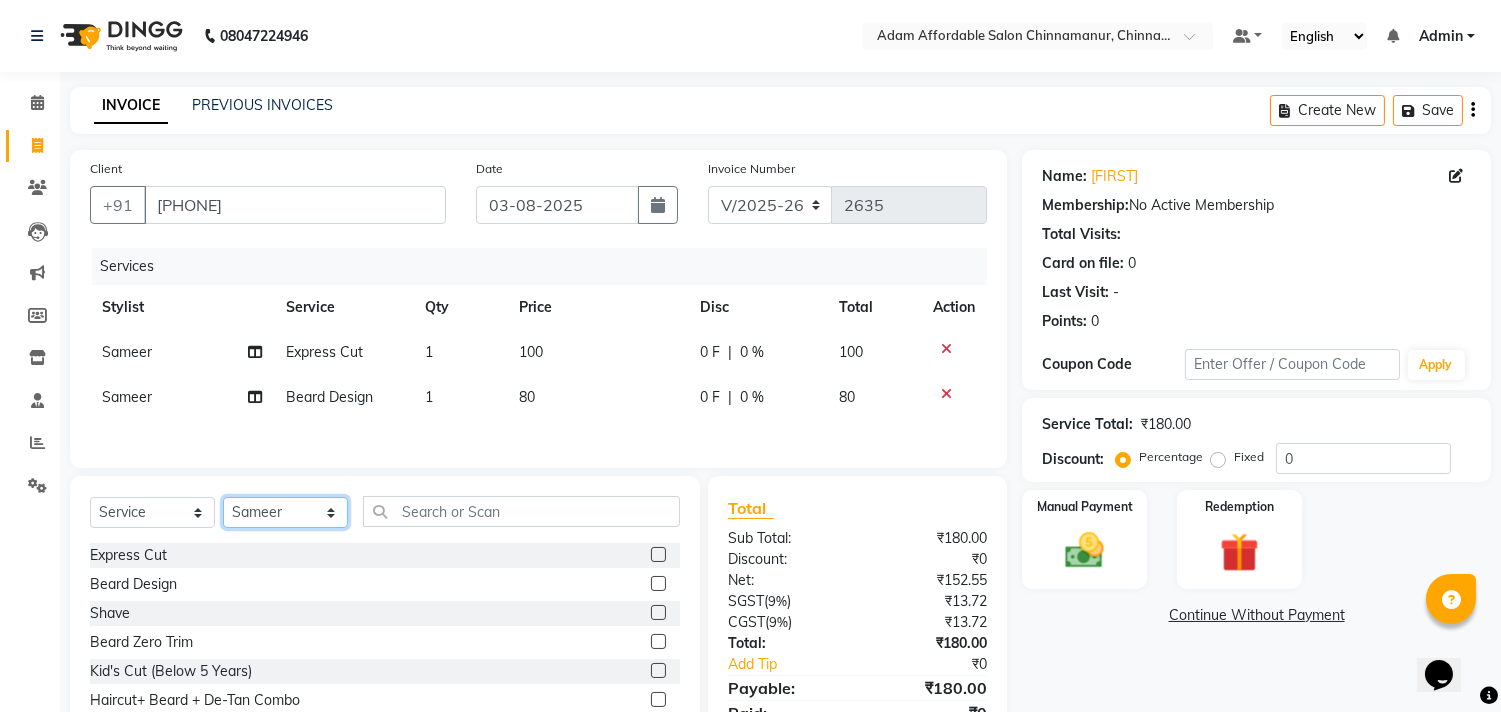 click on "Select Stylist Admin Atif Ali Kaleem Kiran Salim Sameer Shahil Shoaib Sunny Yogesh Express Cut x Express Cut Beard Design Shave Beard Zero Trim Kid's Cut (Below 5 Years) Haircut+ Beard + De-Tan Combo Hair Cut (INCL HAIR WASH) Head Shave Creative Cut VIP Room Service Wash & Blast Dry Haircut + Beard + Head Massage Combo Haircut+ Beard + Express Hair color Combo Haircut + Beard + Cleanup Combo Haircut + Beard + Heard Massage + De-Tan Combo Haircut + Beard+ Express Hair color+ De-Tan Combo Haircut + Beard + Hair Spa Combo Haircut + Beard+Global H/C Non Ammonia + De-Tan Combo Haircut + Beard + De-Tan + Instant glow Facial Combo Beard Colour Moustache Colour NOURISHING HAIR SPA VITALIZING HAIR SPA REPAIR TREATMENT DANDRUFF TREATMENT HAIR LOSS TREATMENT HAIR STRAIGHTENING HAIR REBONDING KERATIN ALMOND OIL NAVARATNA OIL CLEAN UP HYPER PIGMENTATION CLEAN UP REJUVANATE Fruit Facial Instant Glow Charcaol Skin Lightening Skin Brightening FACE & NECK BLEACH FACE & NECK DETAN PRE BRIDEGROOM DELUXE NORMAL PREMIUM 1" 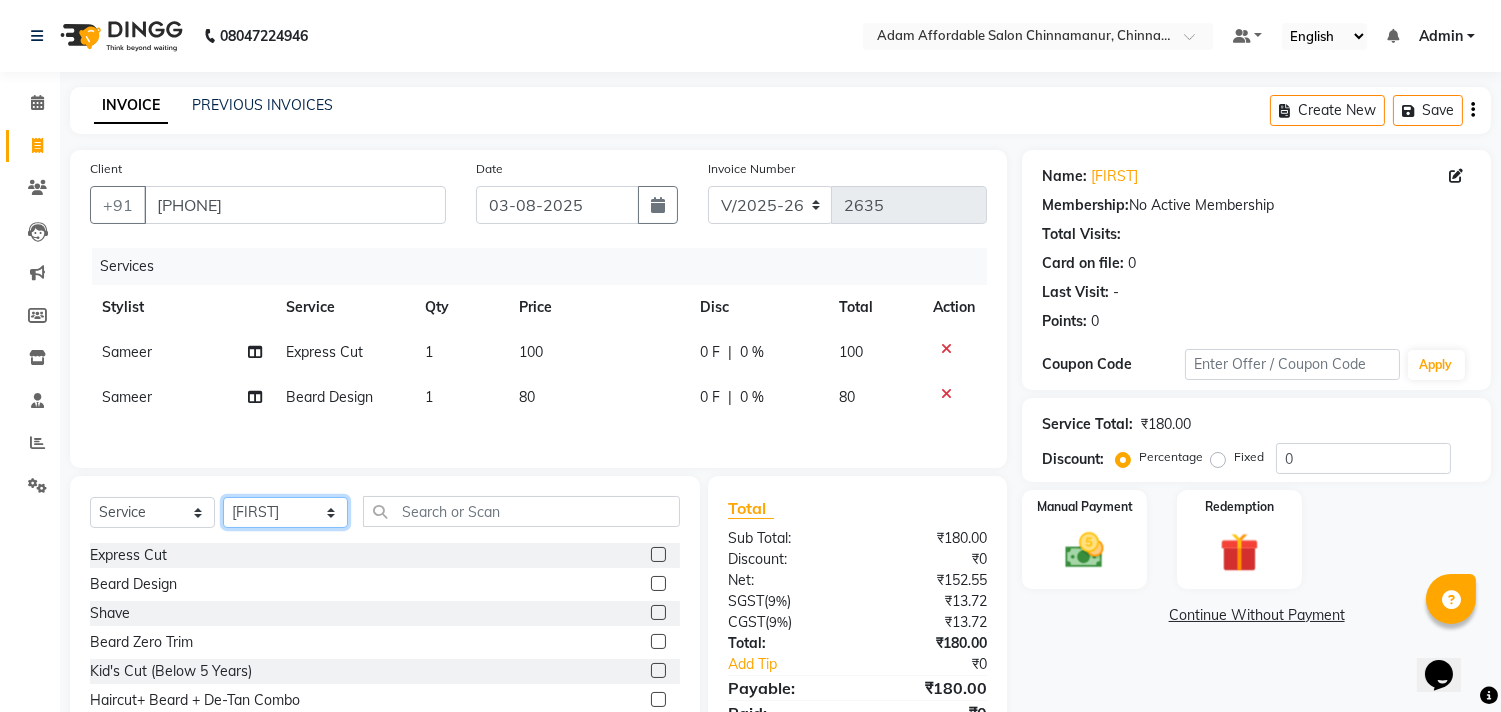 click on "Select Stylist Admin Atif Ali Kaleem Kiran Salim Sameer Shahil Shoaib Sunny Yogesh Express Cut x Express Cut Beard Design Shave Beard Zero Trim Kid's Cut (Below 5 Years) Haircut+ Beard + De-Tan Combo Hair Cut (INCL HAIR WASH) Head Shave Creative Cut VIP Room Service Wash & Blast Dry Haircut + Beard + Head Massage Combo Haircut+ Beard + Express Hair color Combo Haircut + Beard + Cleanup Combo Haircut + Beard + Heard Massage + De-Tan Combo Haircut + Beard+ Express Hair color+ De-Tan Combo Haircut + Beard + Hair Spa Combo Haircut + Beard+Global H/C Non Ammonia + De-Tan Combo Haircut + Beard + De-Tan + Instant glow Facial Combo Beard Colour Moustache Colour NOURISHING HAIR SPA VITALIZING HAIR SPA REPAIR TREATMENT DANDRUFF TREATMENT HAIR LOSS TREATMENT HAIR STRAIGHTENING HAIR REBONDING KERATIN ALMOND OIL NAVARATNA OIL CLEAN UP HYPER PIGMENTATION CLEAN UP REJUVANATE Fruit Facial Instant Glow Charcaol Skin Lightening Skin Brightening FACE & NECK BLEACH FACE & NECK DETAN PRE BRIDEGROOM DELUXE NORMAL PREMIUM 1" 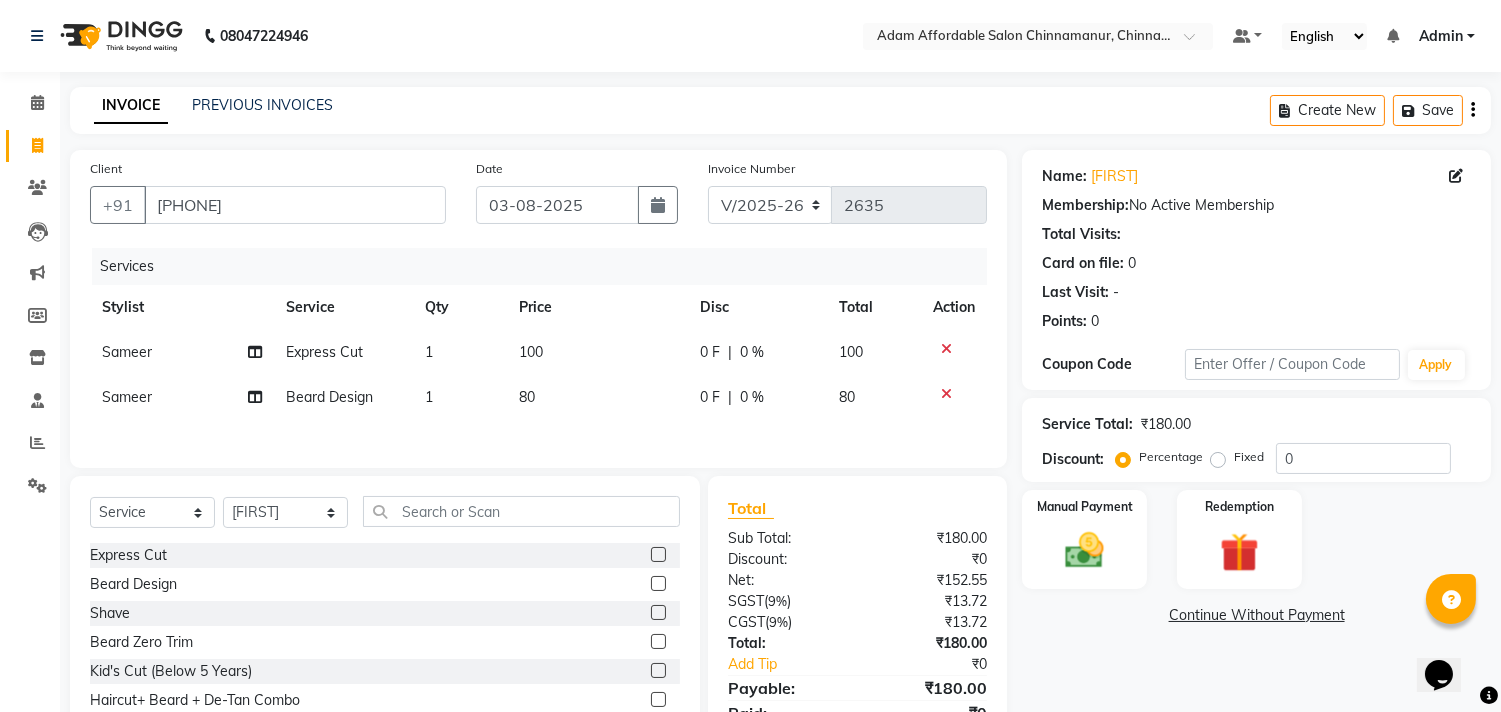 click 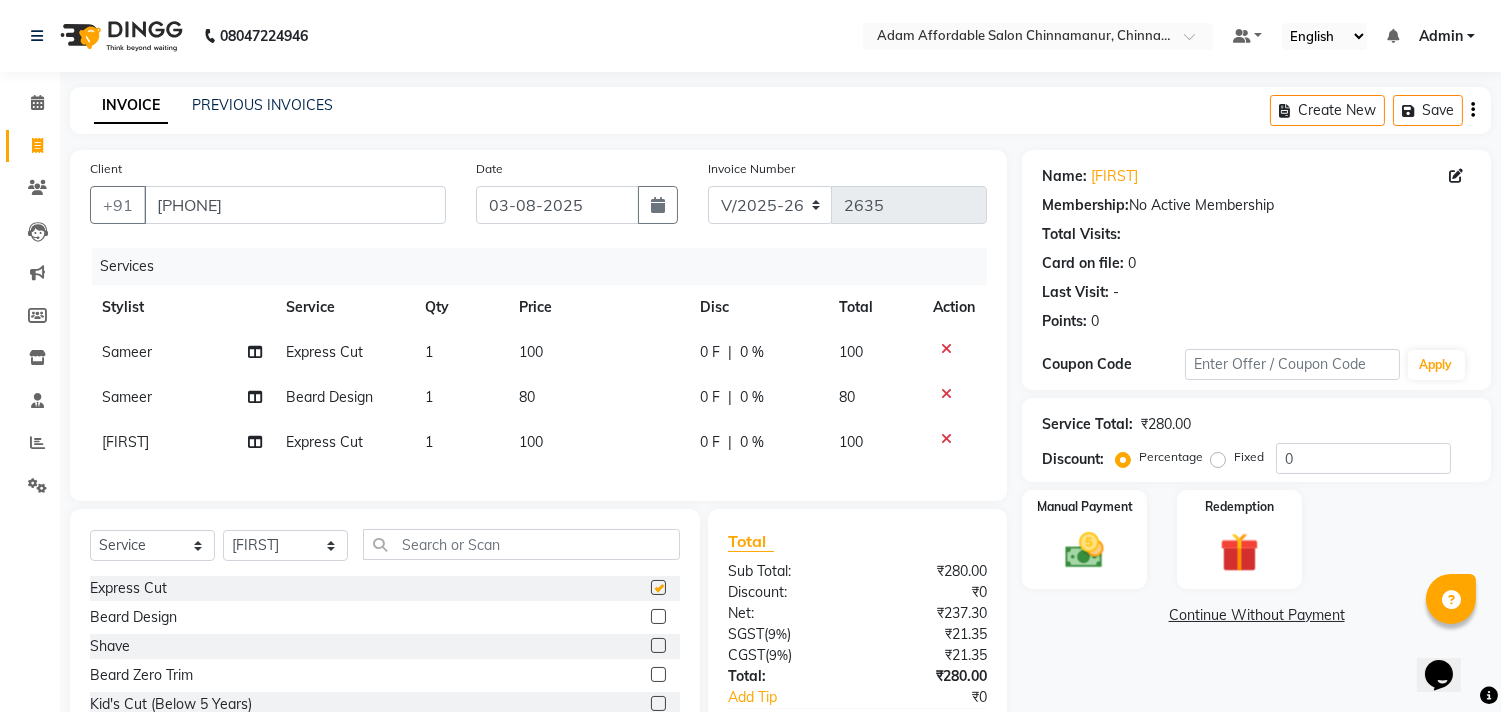 checkbox on "false" 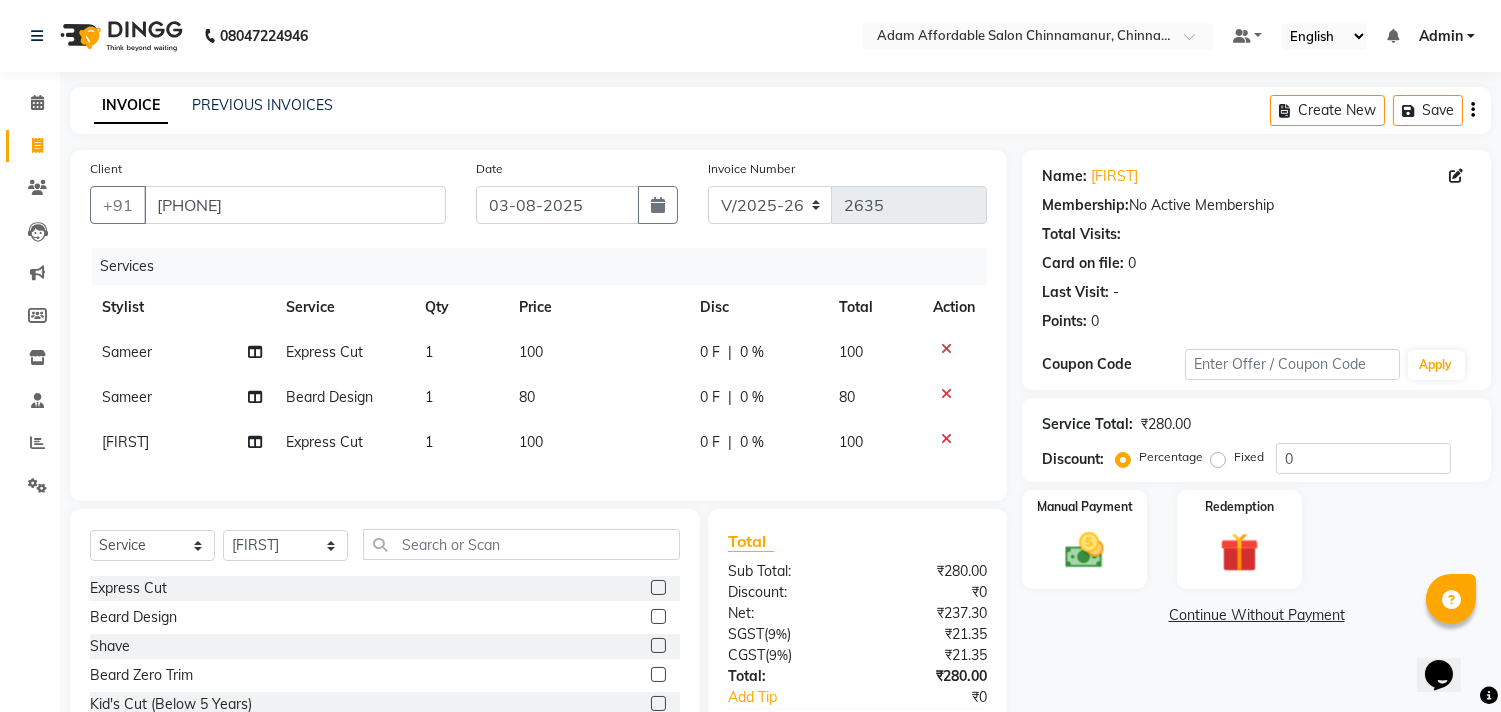 click 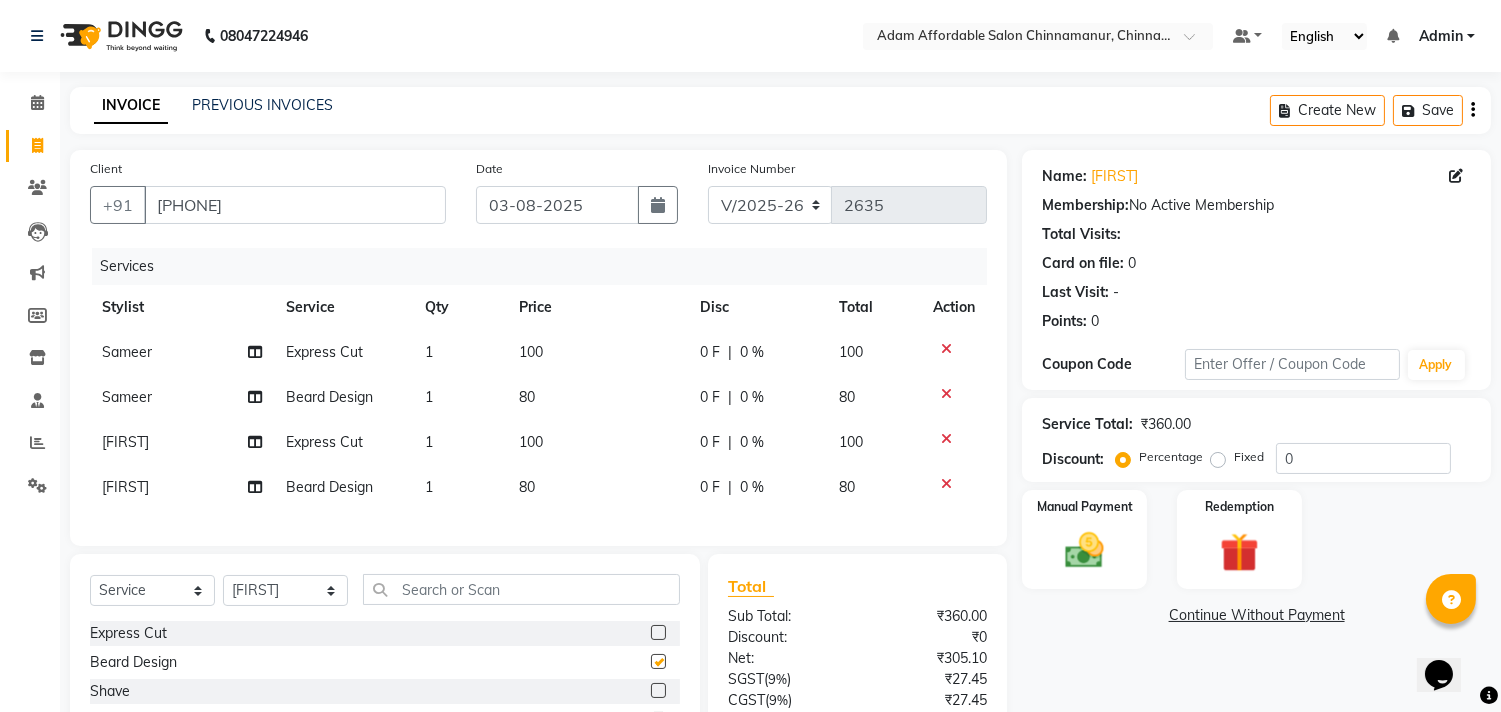 checkbox on "false" 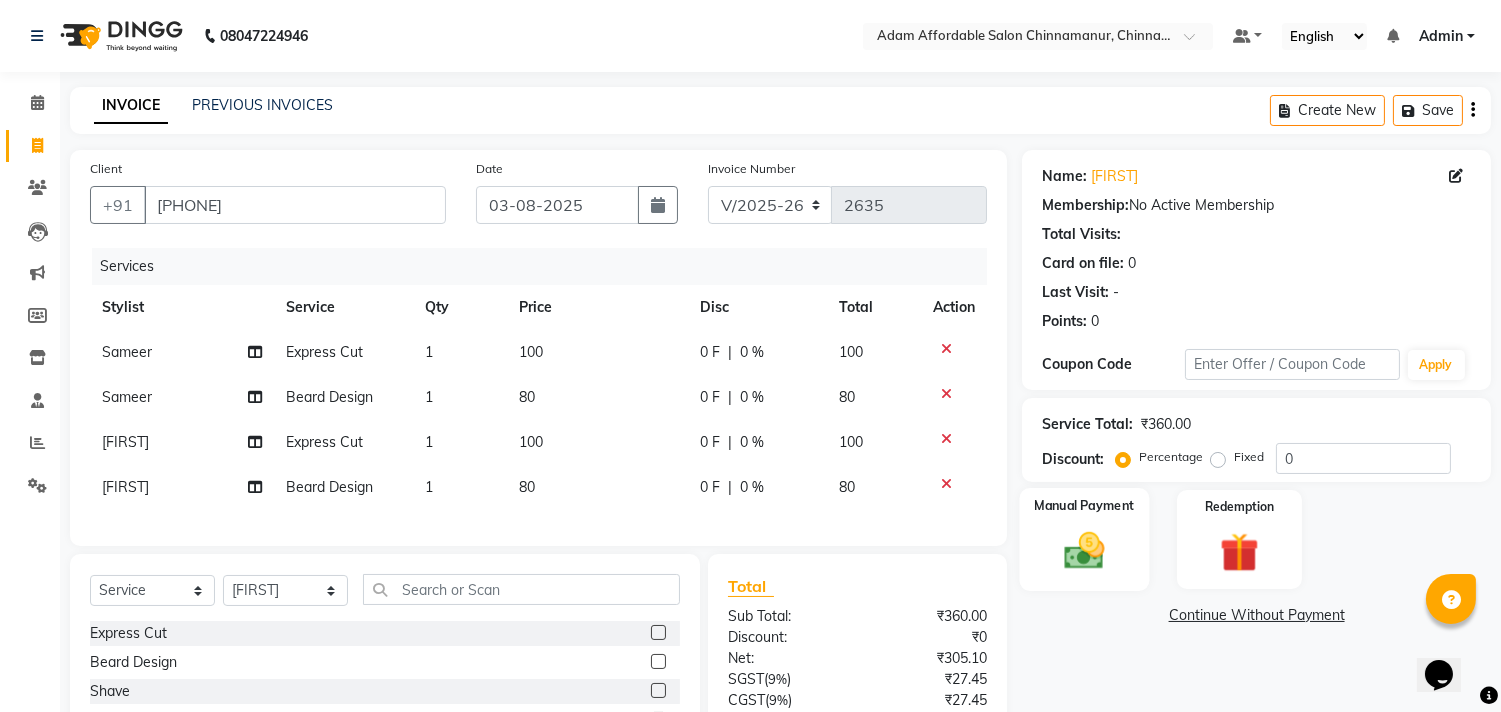 click on "Manual Payment" 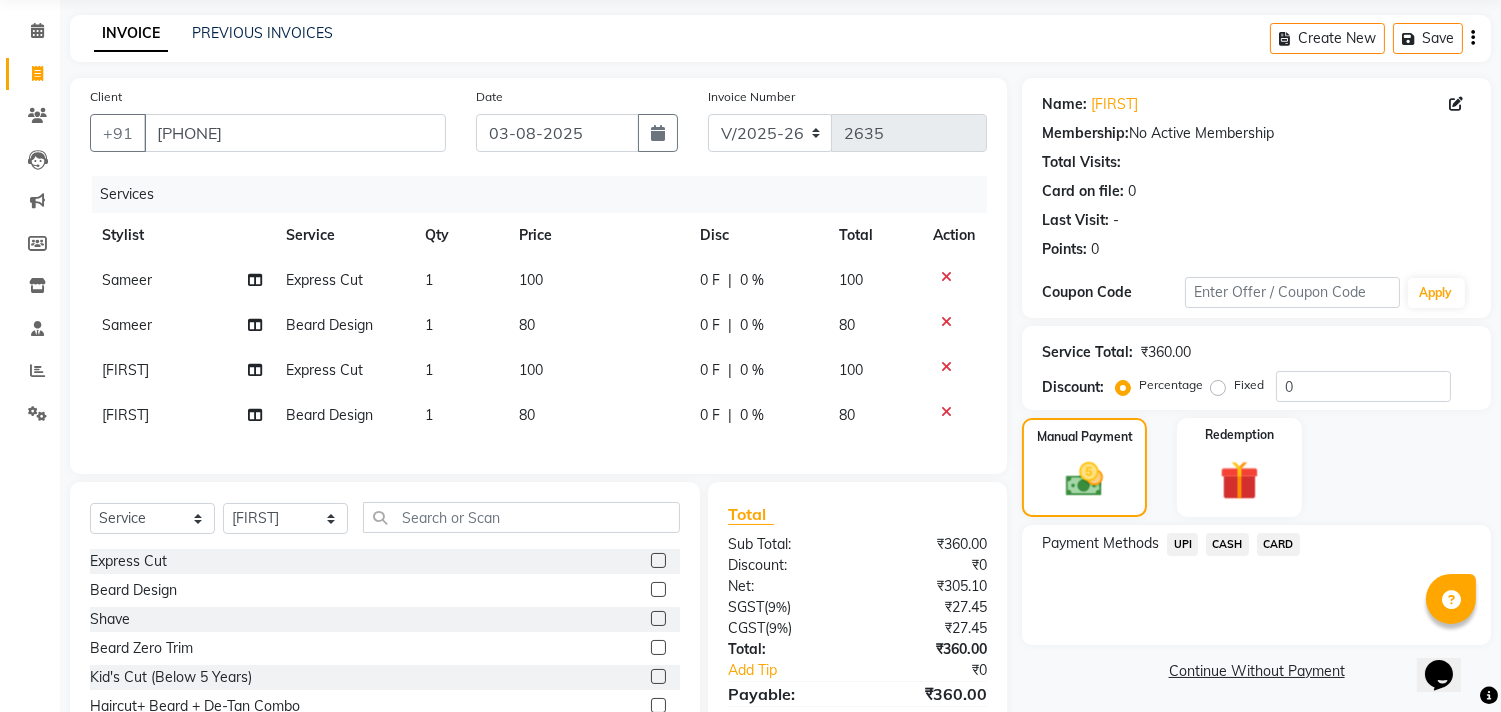 scroll, scrollTop: 111, scrollLeft: 0, axis: vertical 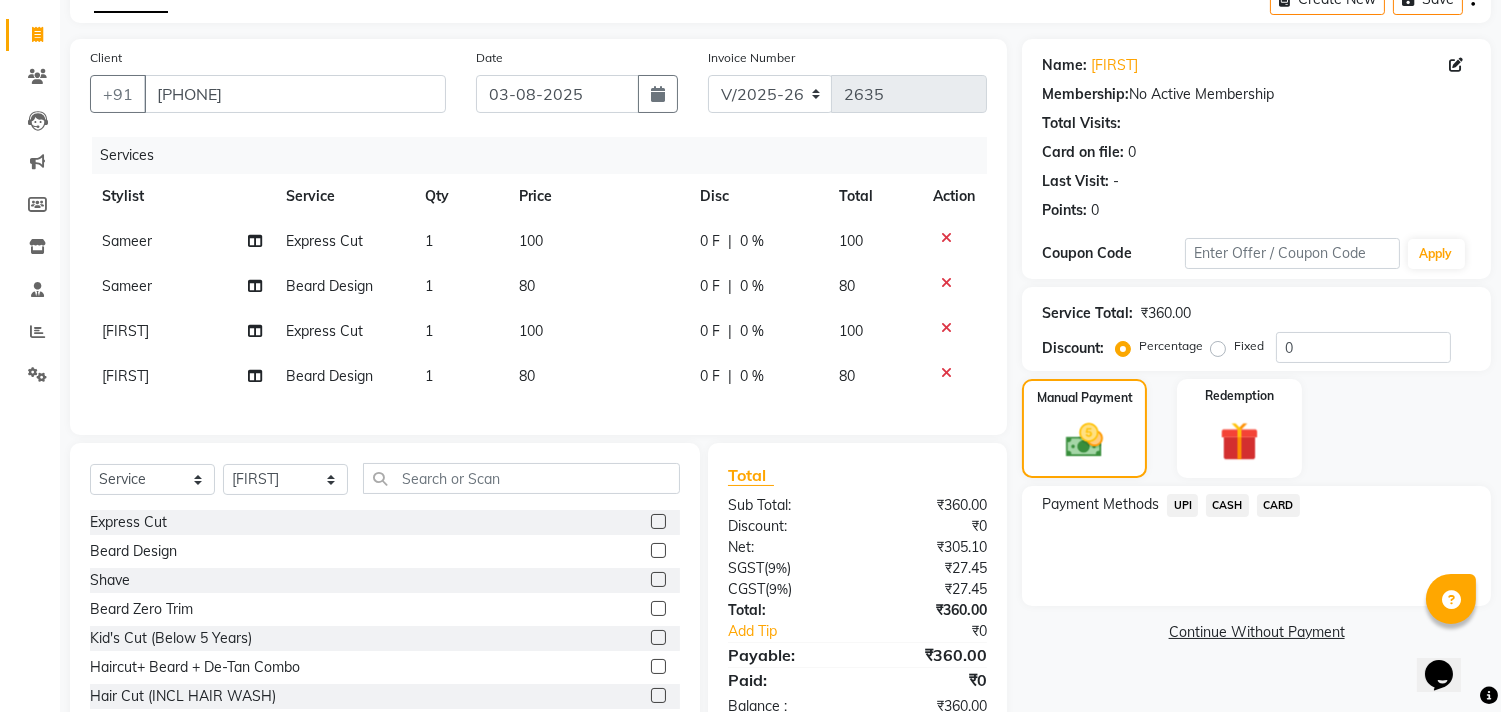 click on "UPI" 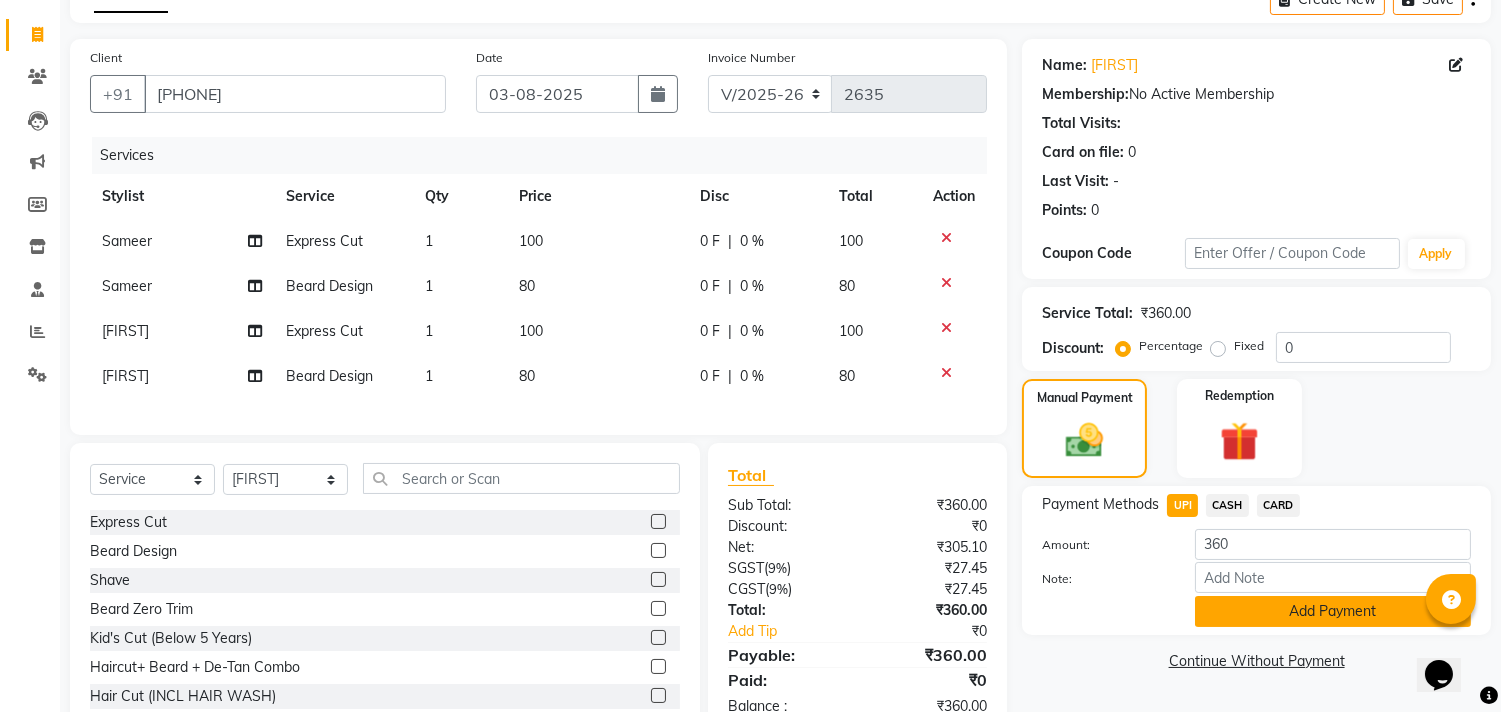 click on "Add Payment" 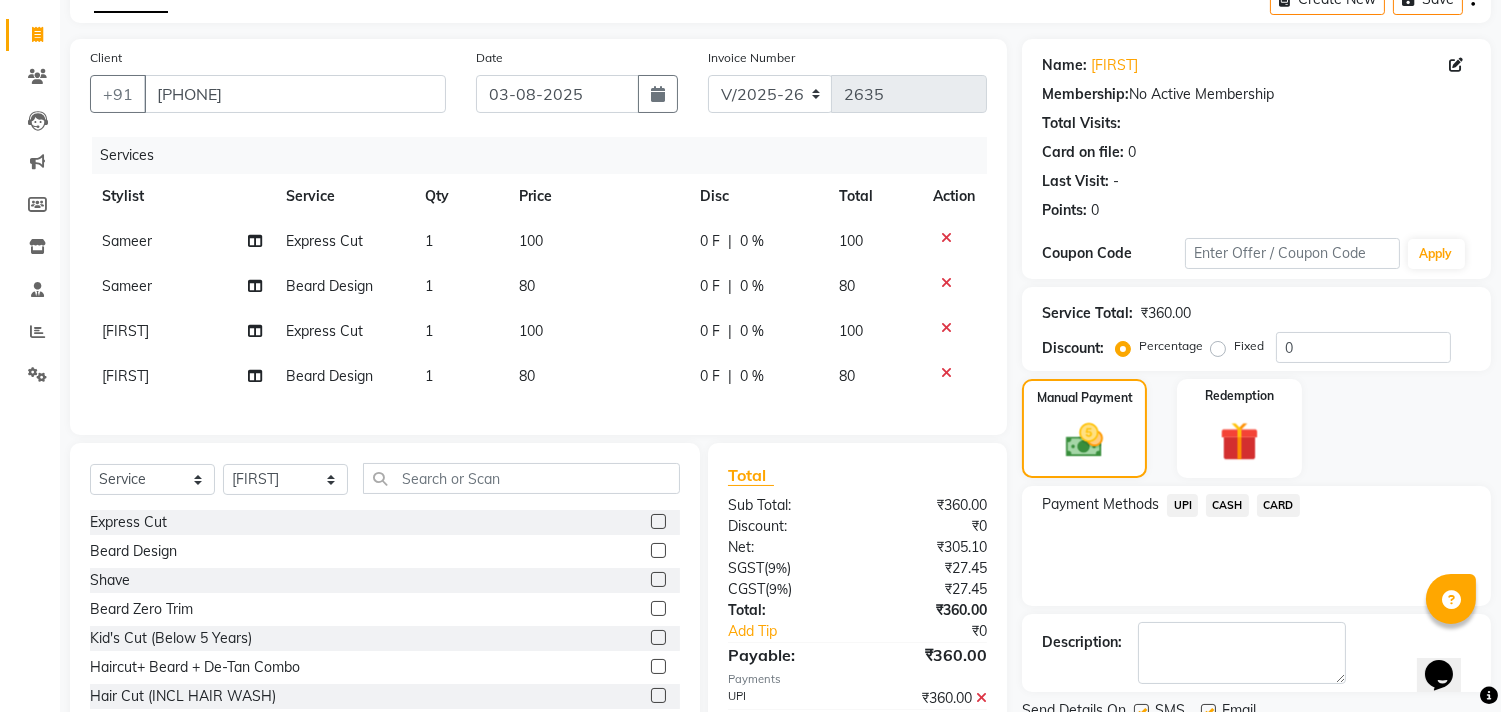 scroll, scrollTop: 224, scrollLeft: 0, axis: vertical 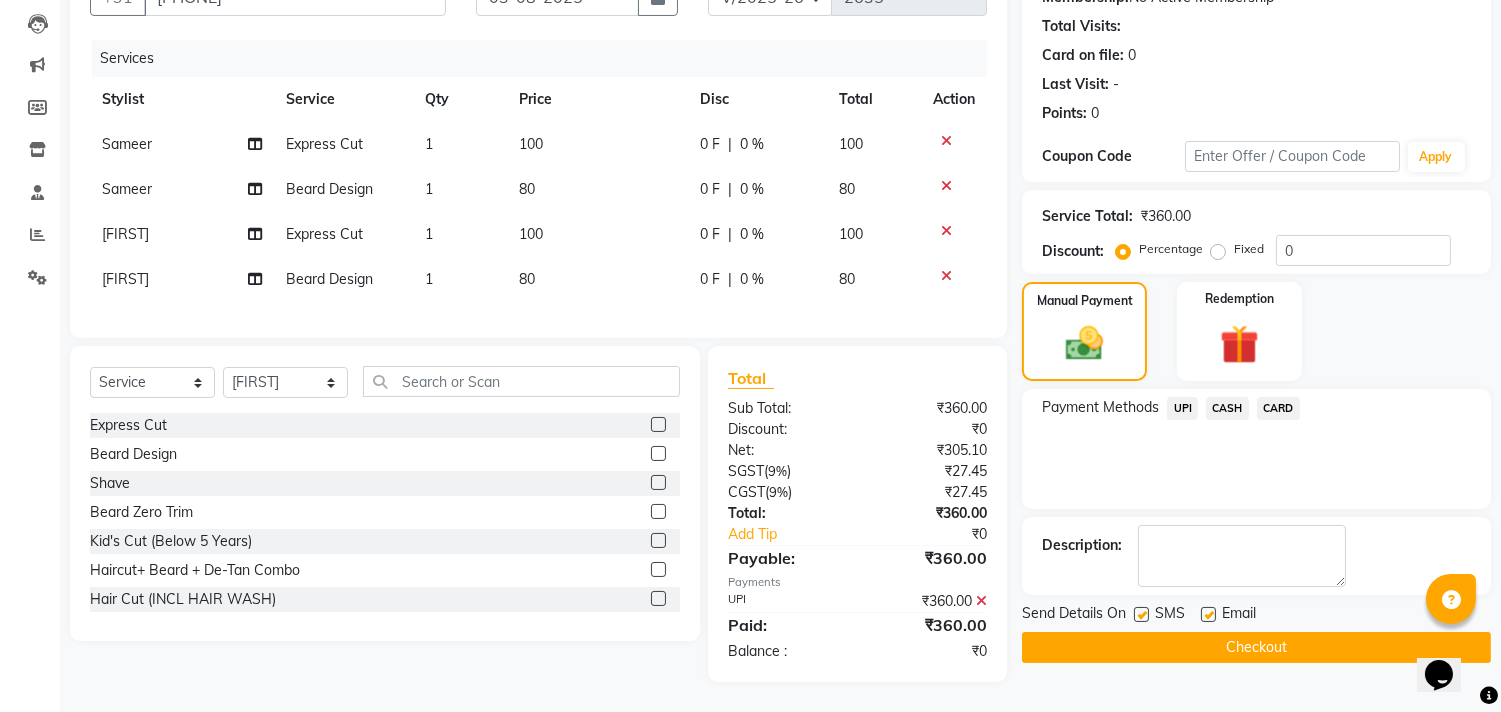 click on "Checkout" 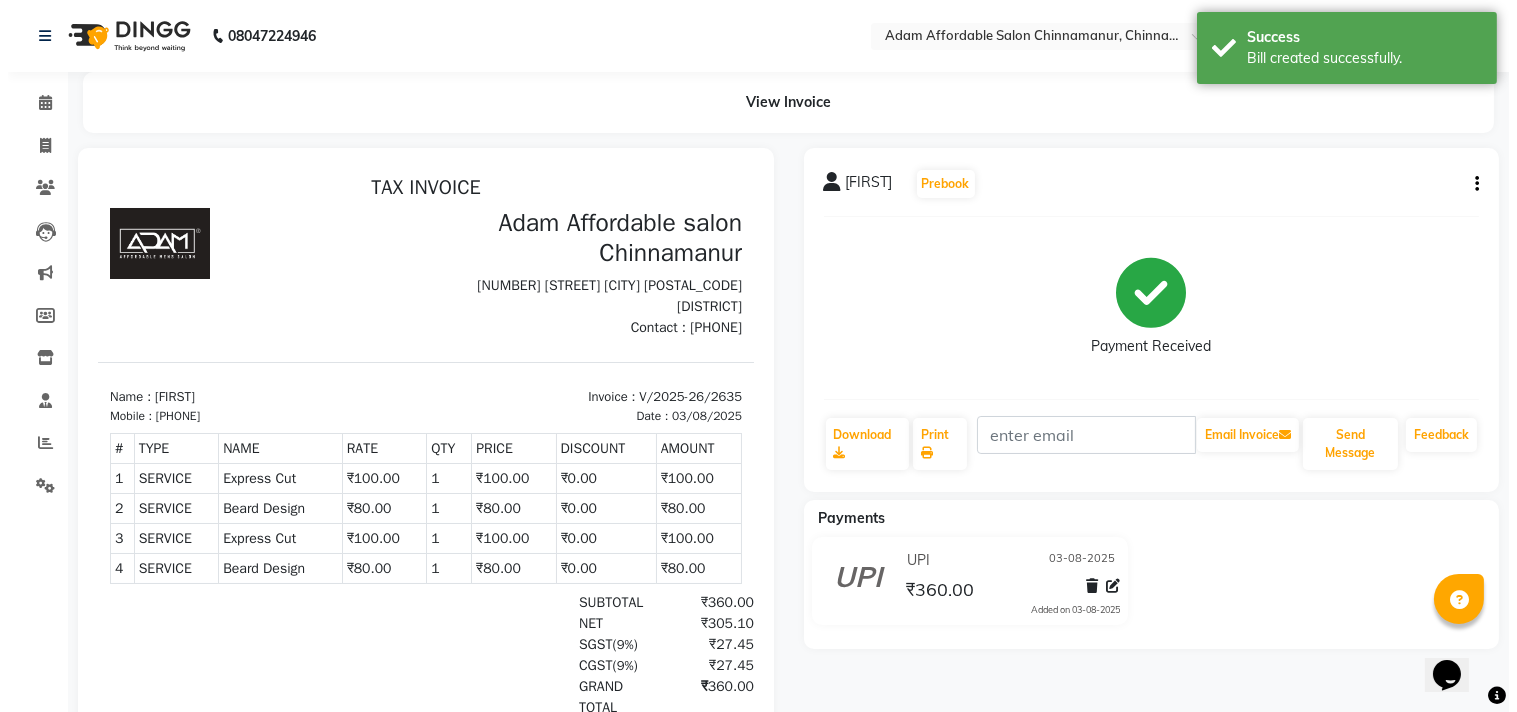 scroll, scrollTop: 0, scrollLeft: 0, axis: both 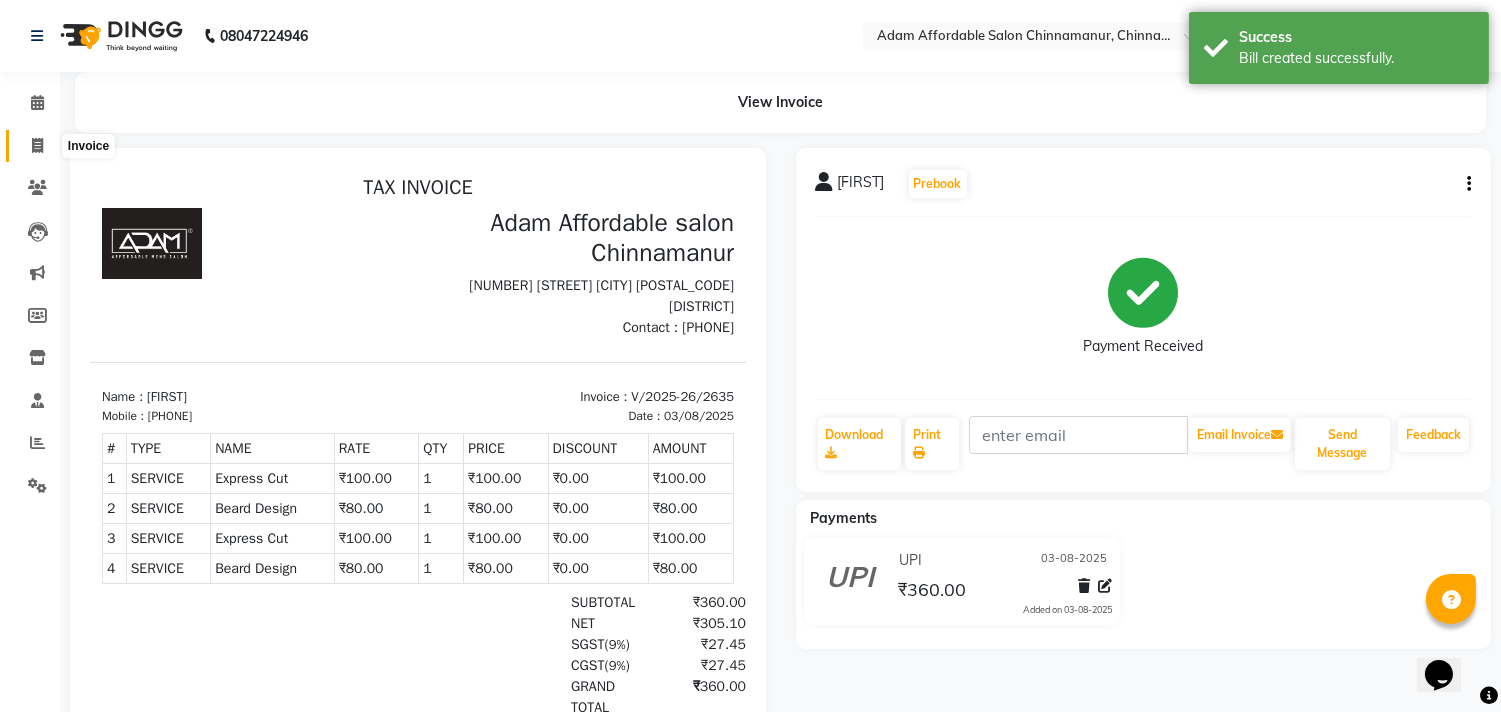 click 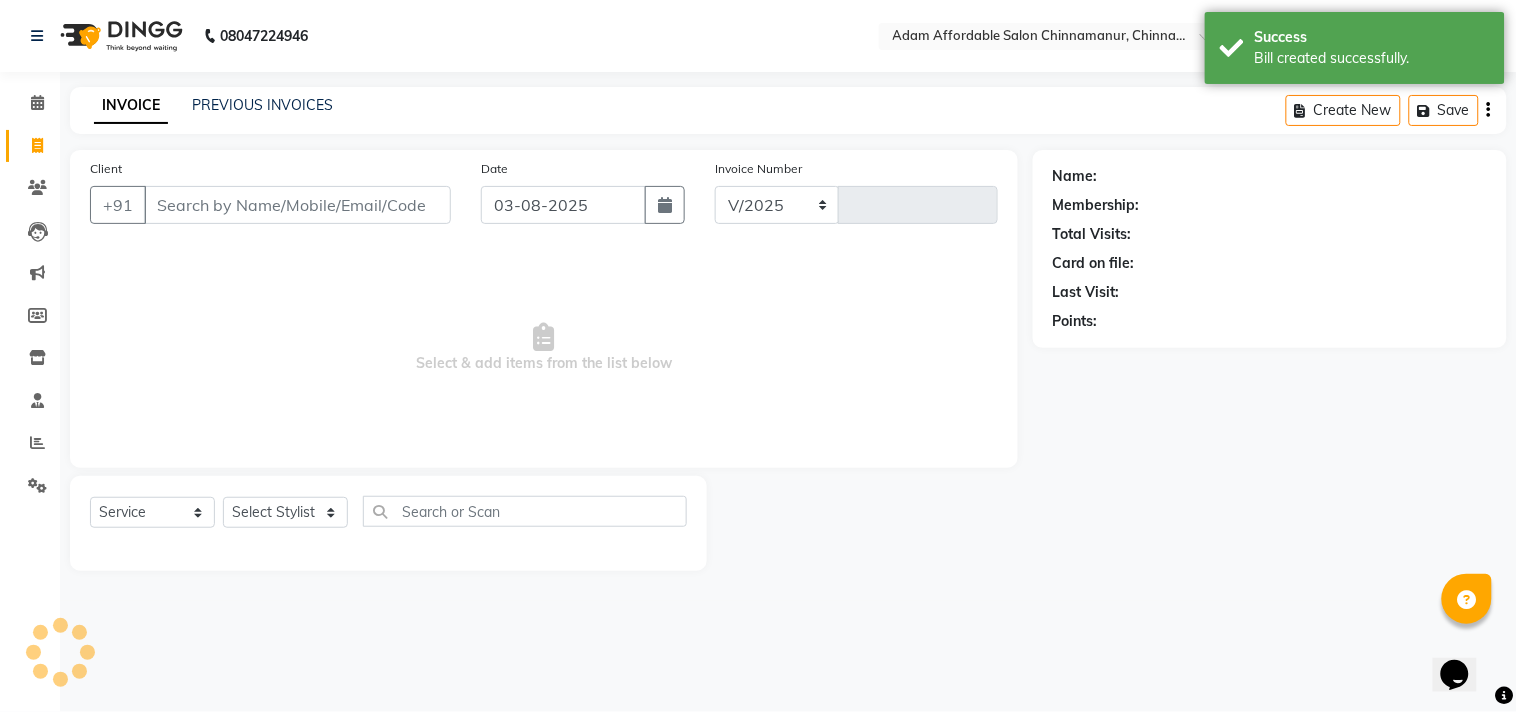 select on "8329" 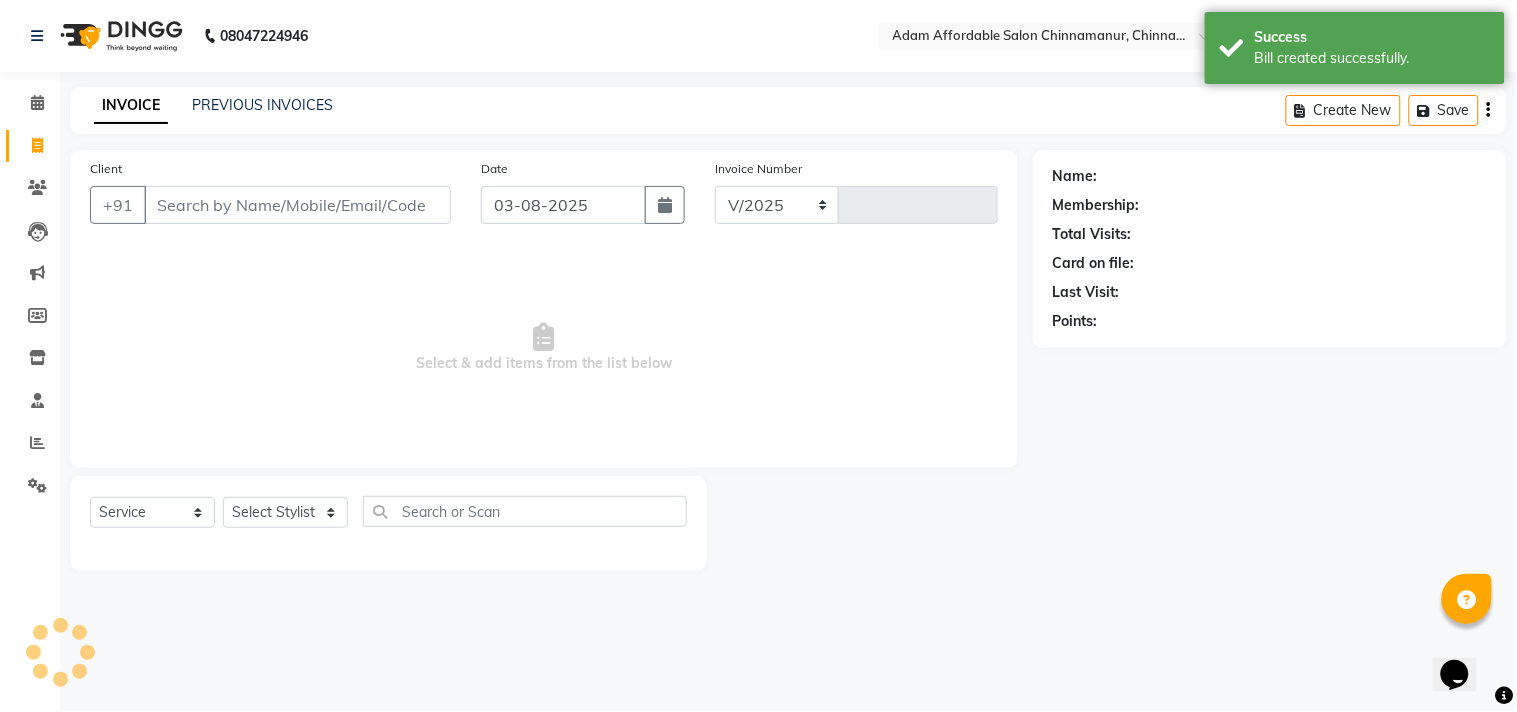 type on "2636" 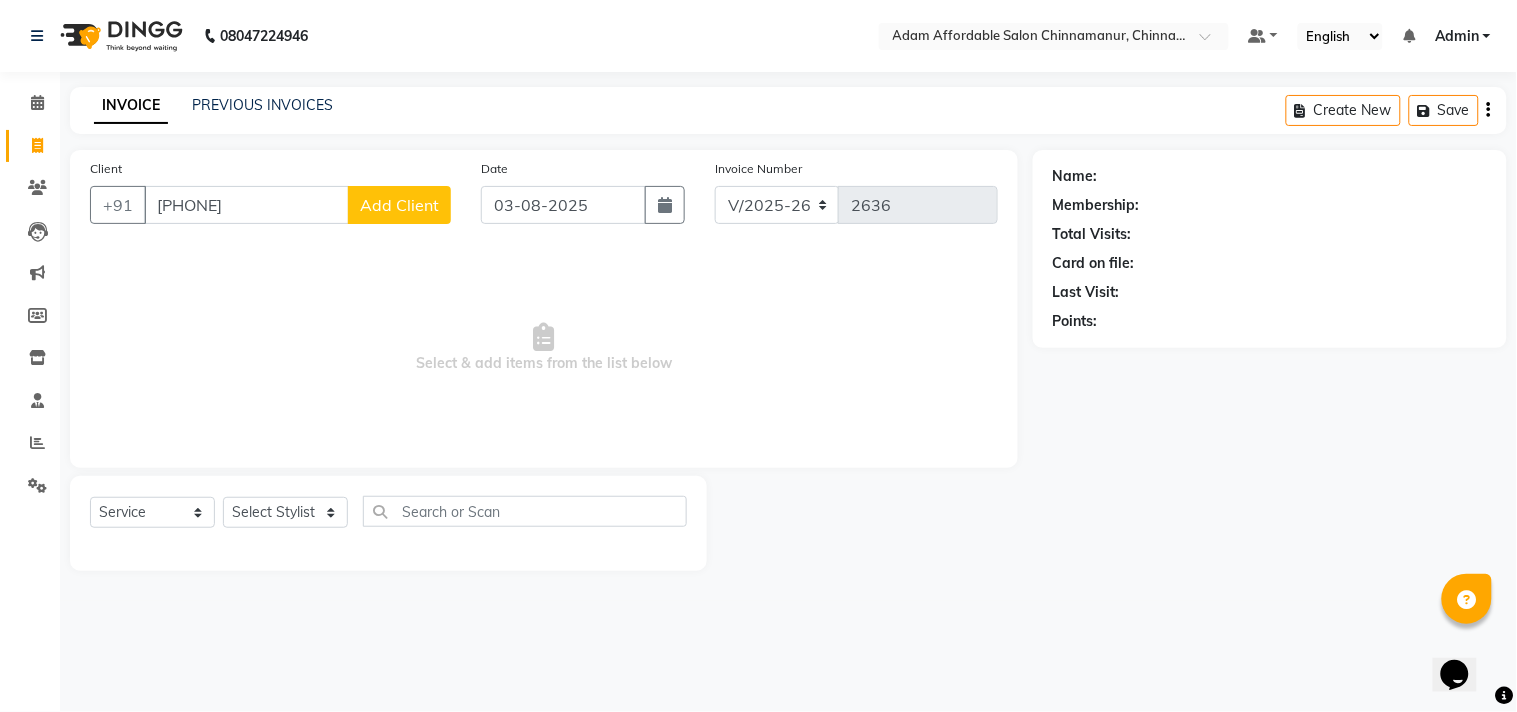 click on "[PHONE]" at bounding box center (246, 205) 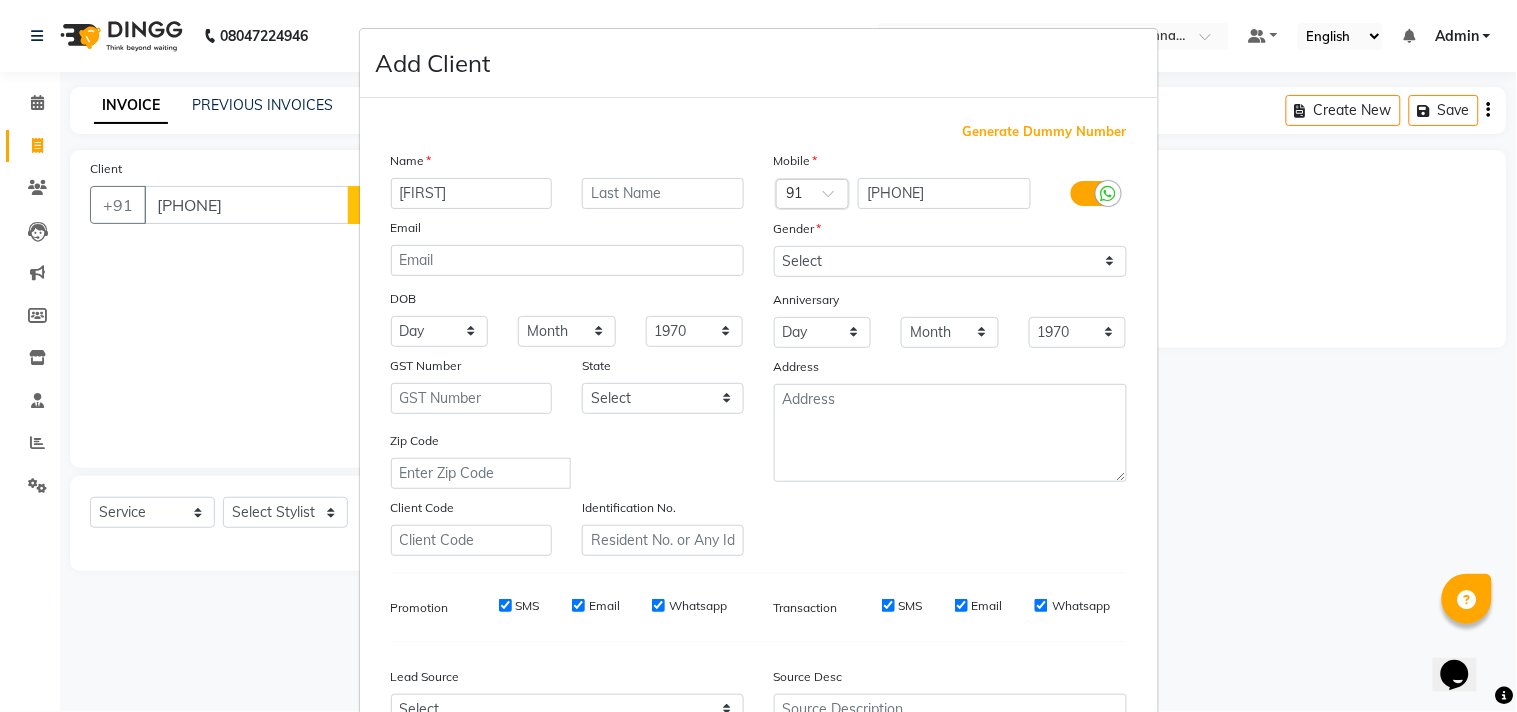 type on "[FIRST]" 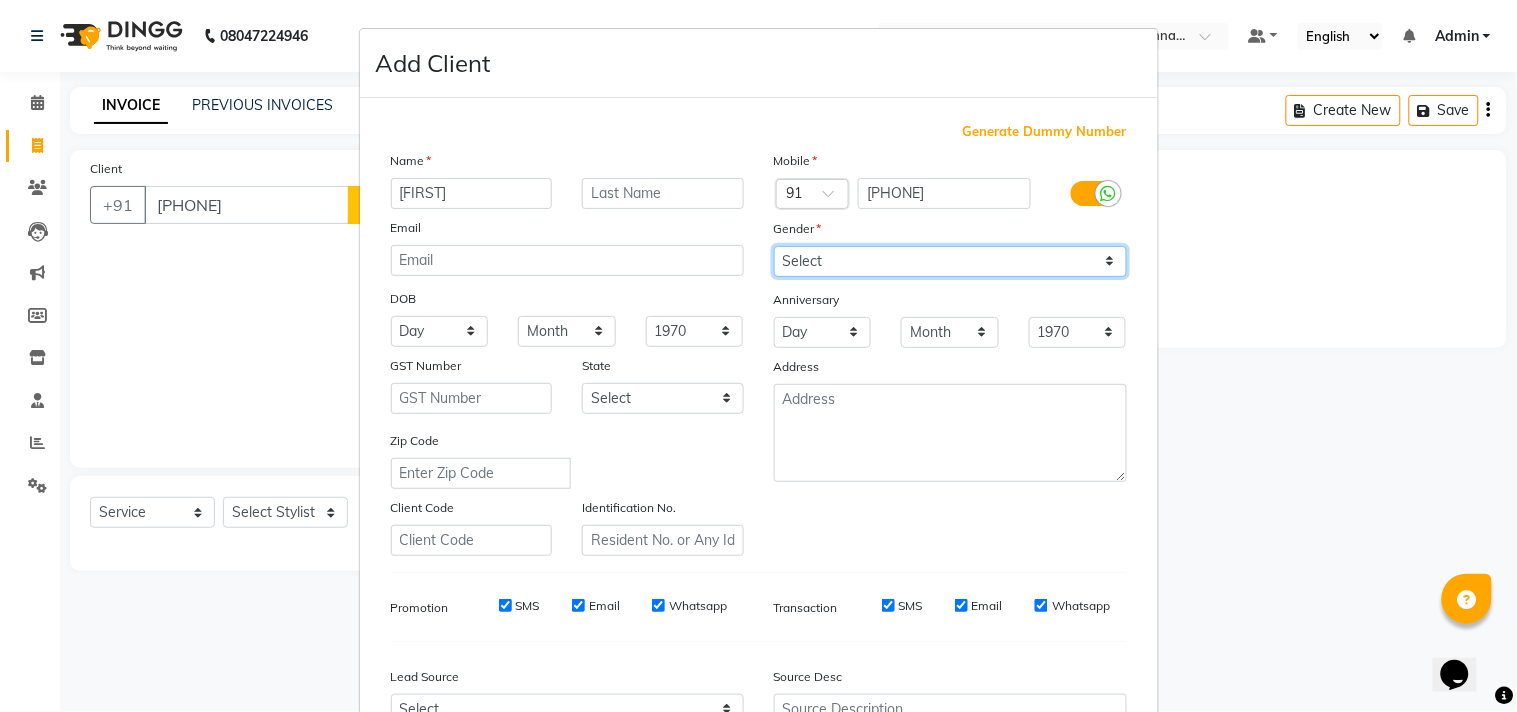 click on "Select Male Female Other Prefer Not To Say" at bounding box center (950, 261) 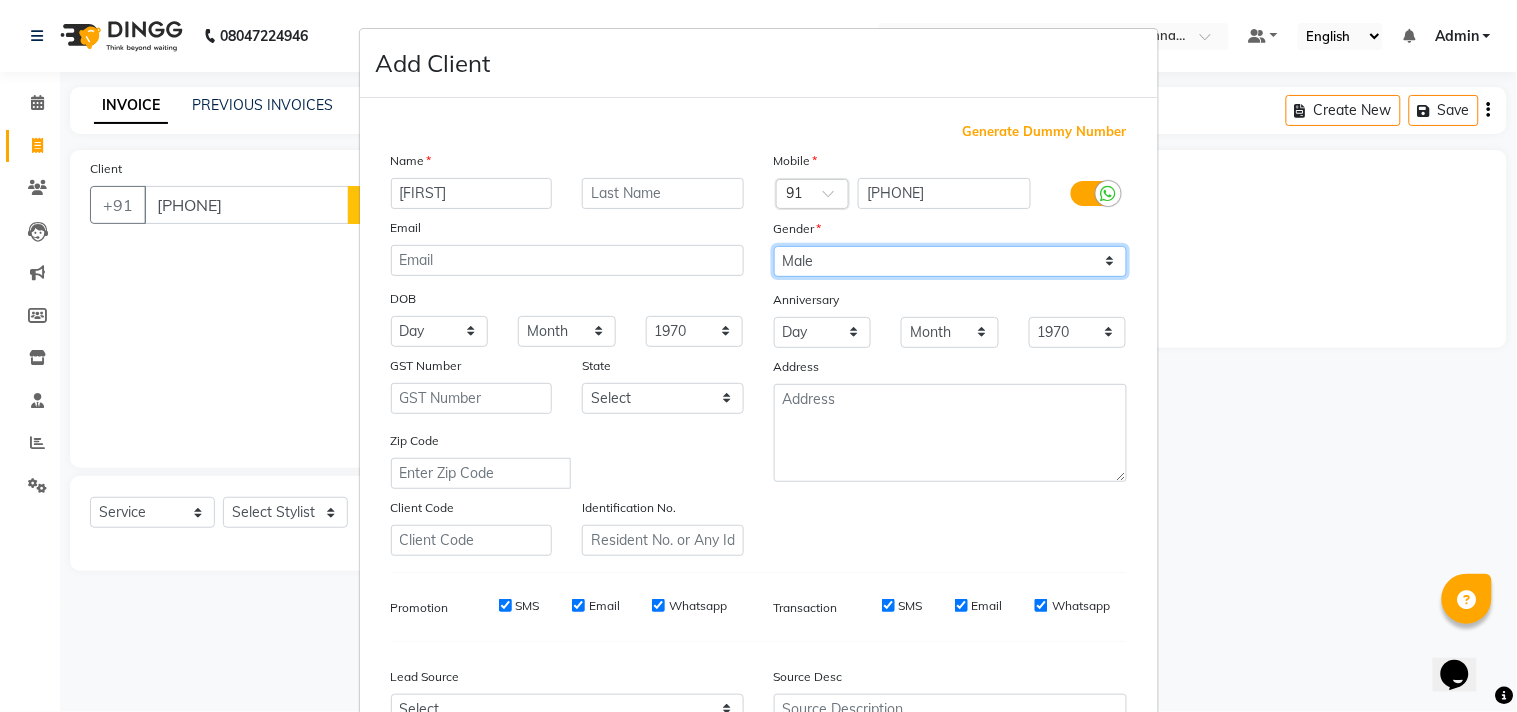 click on "Select Male Female Other Prefer Not To Say" at bounding box center (950, 261) 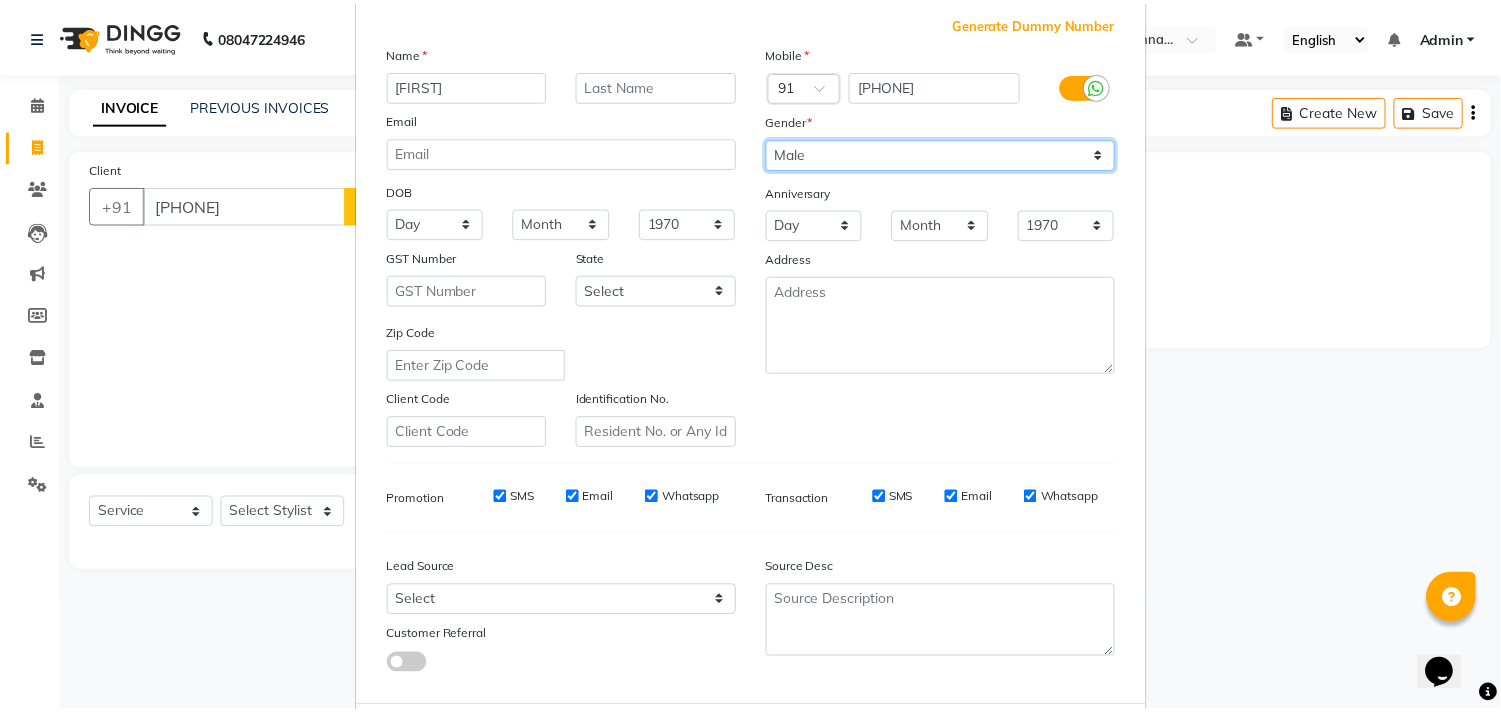 scroll, scrollTop: 212, scrollLeft: 0, axis: vertical 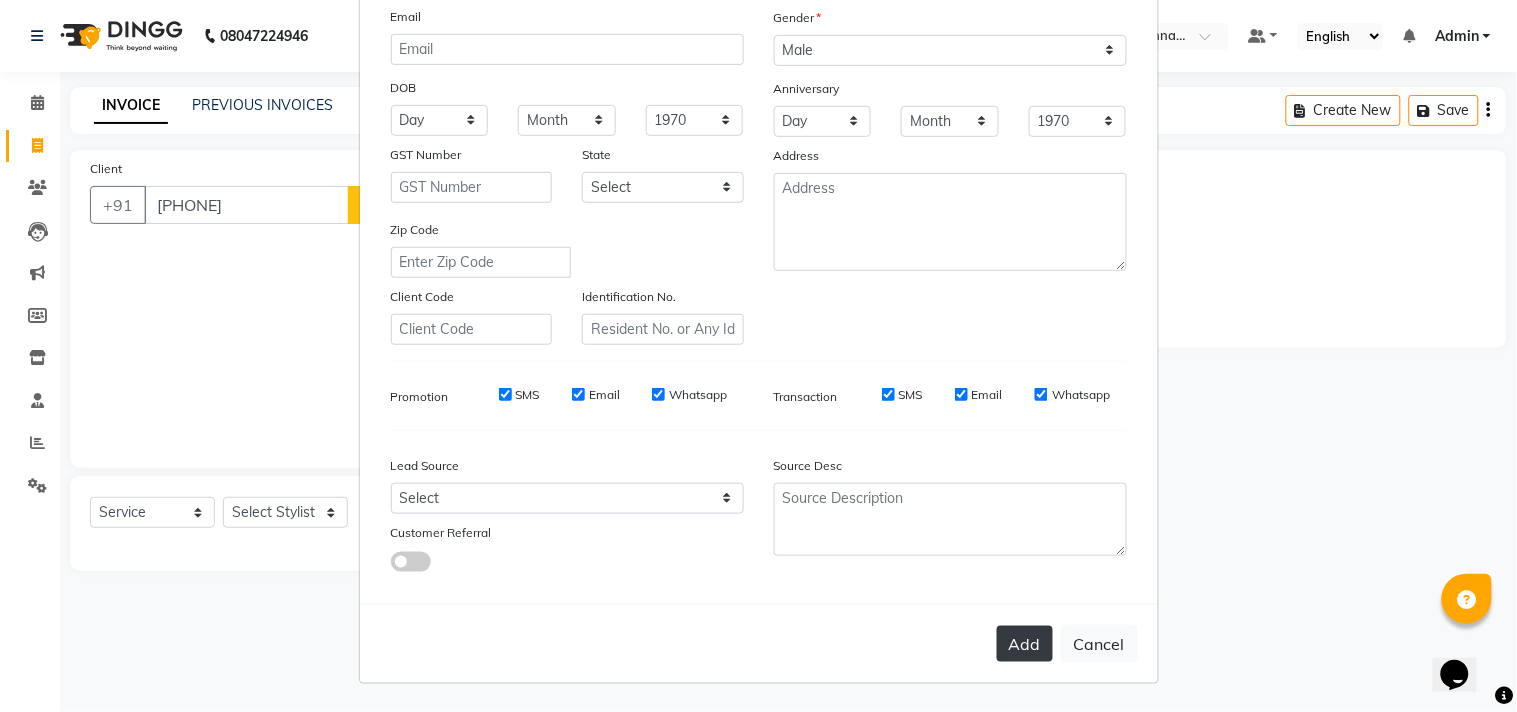 click on "Add" at bounding box center (1025, 644) 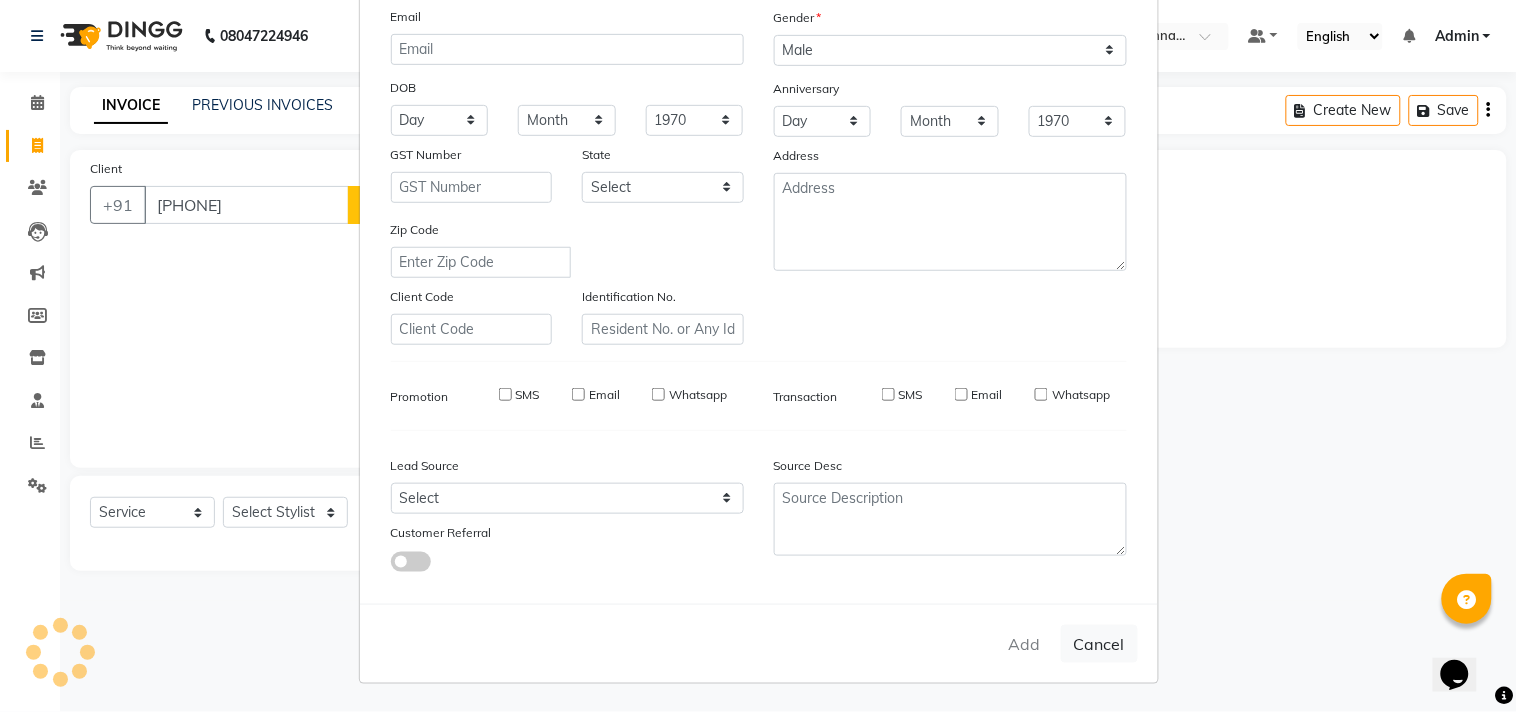 type 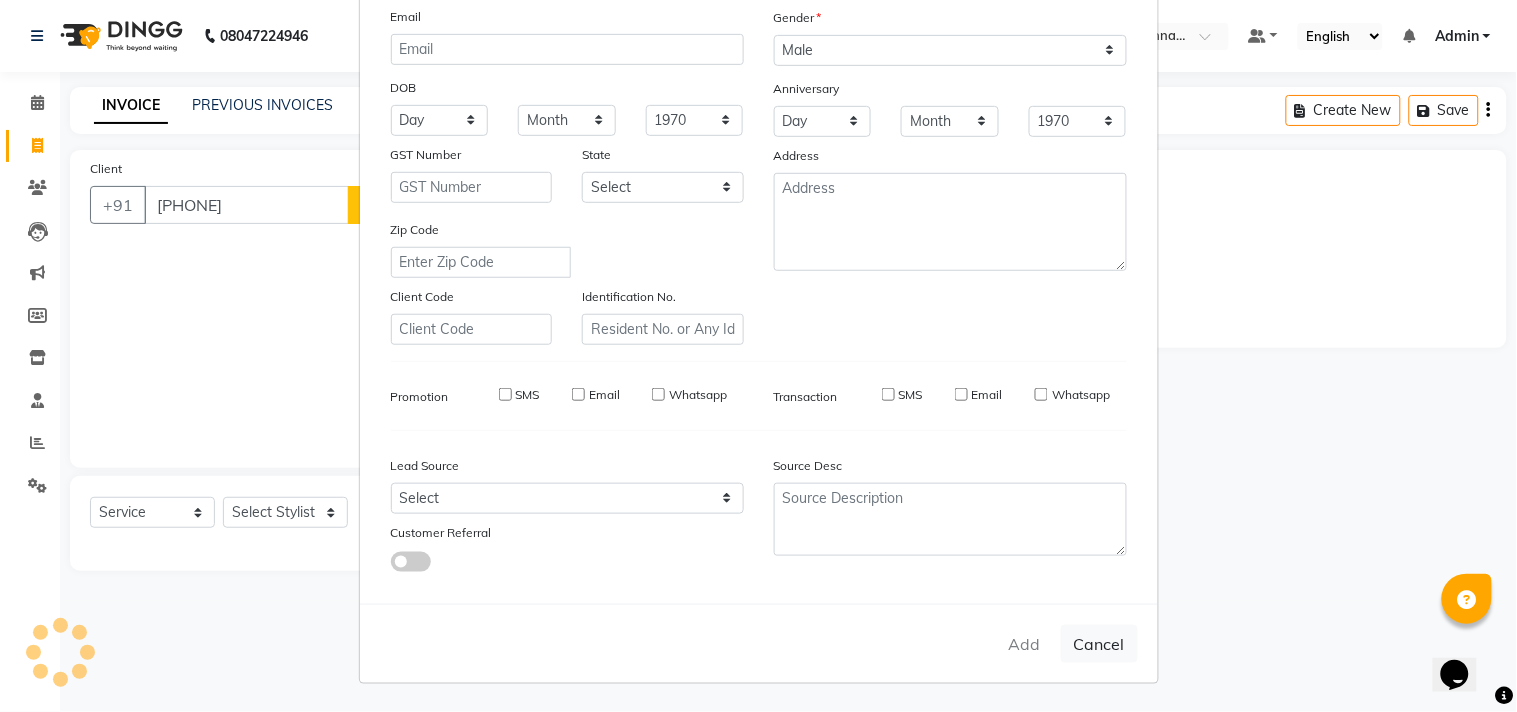 select 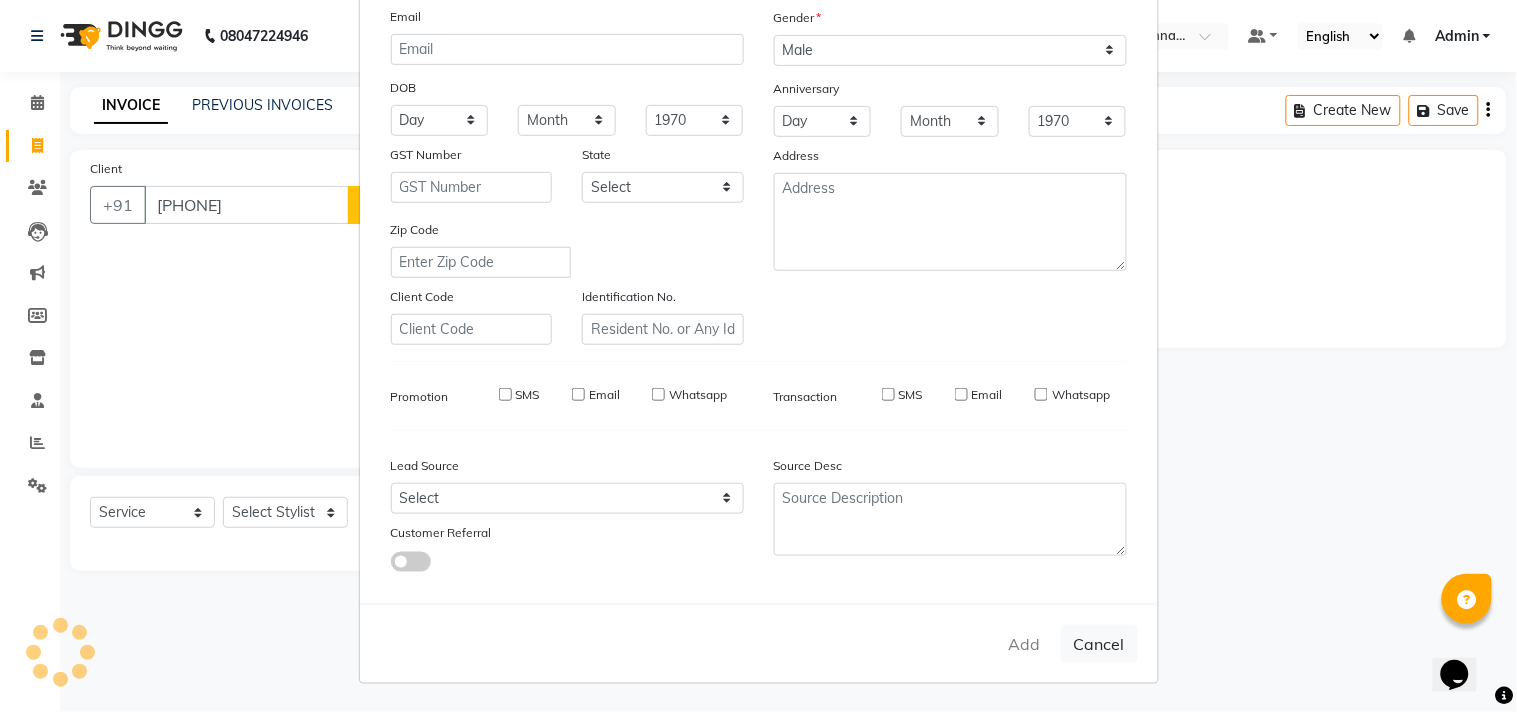 select 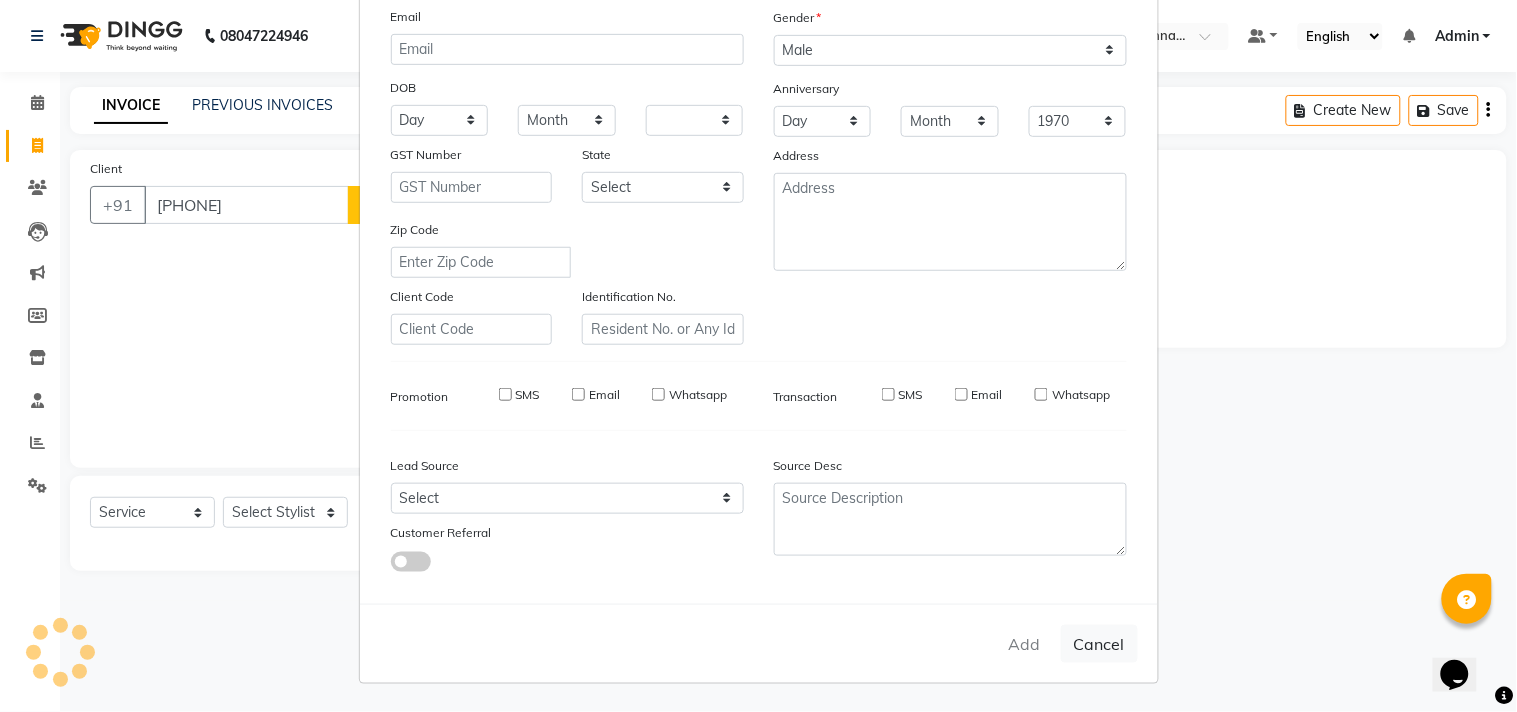 type 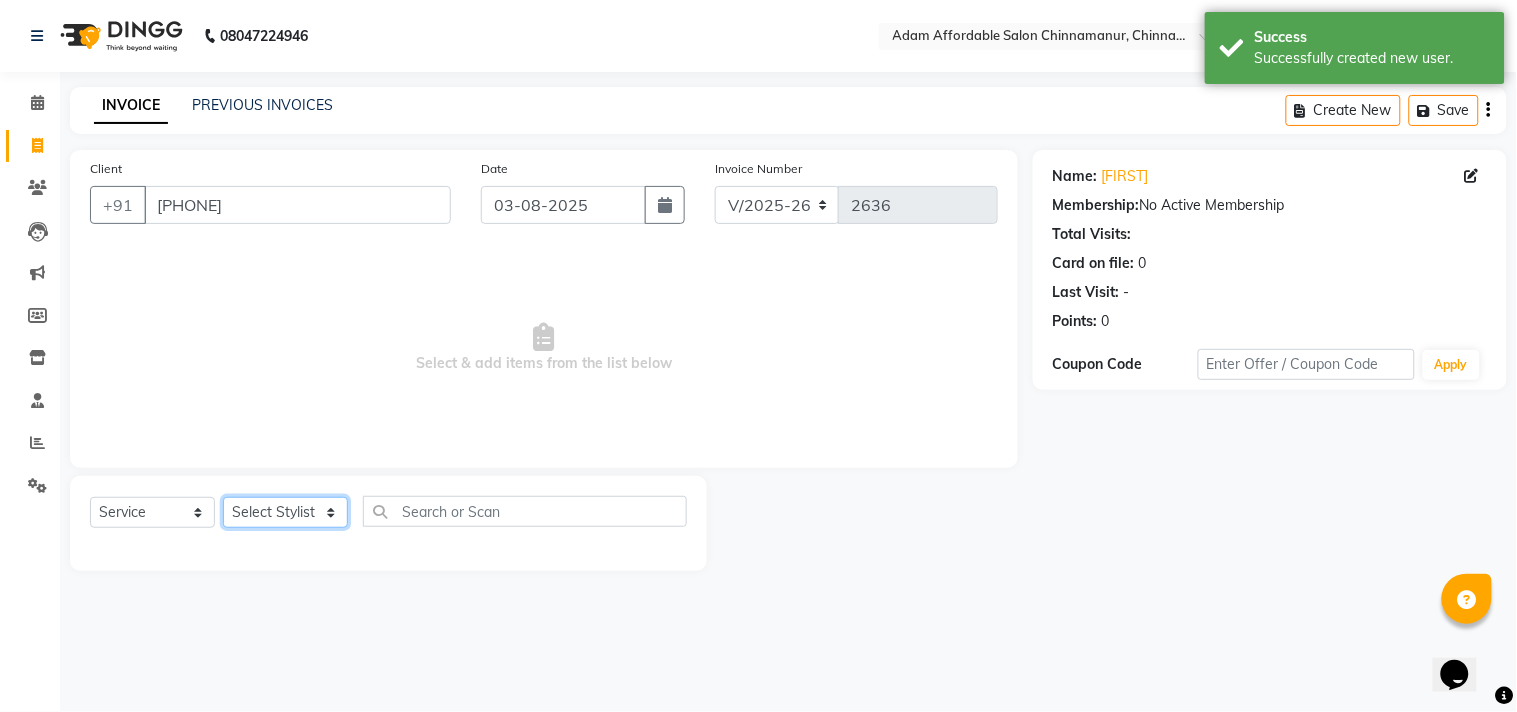 click on "Select Stylist Admin Atif Ali Kaleem Kiran Salim Sameer Shahil Shoaib Sunny Yogesh Express Cut x Express Cut Beard Design Shave Beard Zero Trim Kid's Cut (Below 5 Years) Haircut+ Beard + De-Tan Combo Hair Cut (INCL HAIR WASH) Head Shave Creative Cut VIP Room Service Wash & Blast Dry Haircut + Beard + Head Massage Combo Haircut+ Beard + Express Hair color Combo Haircut + Beard + Cleanup Combo Haircut + Beard + Heard Massage + De-Tan Combo Haircut + Beard+ Express Hair color+ De-Tan Combo Haircut + Beard + Hair Spa Combo Haircut + Beard+Global H/C Non Ammonia + De-Tan Combo Haircut + Beard + De-Tan + Instant glow Facial Combo Beard Colour Moustache Colour NOURISHING HAIR SPA VITALIZING HAIR SPA REPAIR TREATMENT DANDRUFF TREATMENT HAIR LOSS TREATMENT HAIR STRAIGHTENING HAIR REBONDING KERATIN ALMOND OIL NAVARATNA OIL CLEAN UP HYPER PIGMENTATION CLEAN UP REJUVANATE Fruit Facial Instant Glow Charcaol Skin Lightening Skin Brightening FACE & NECK BLEACH FACE & NECK DETAN PRE BRIDEGROOM DELUXE NORMAL PREMIUM 1" 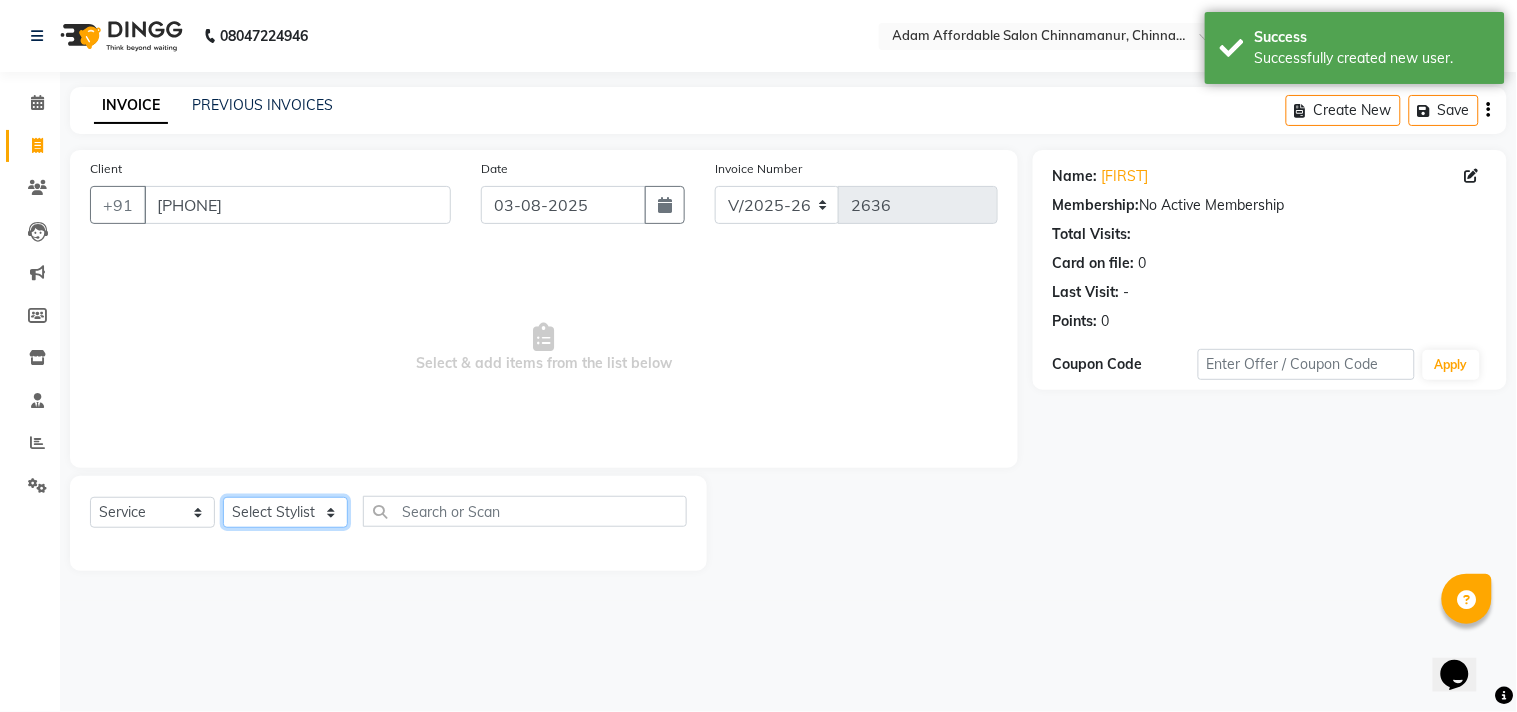 select on "85801" 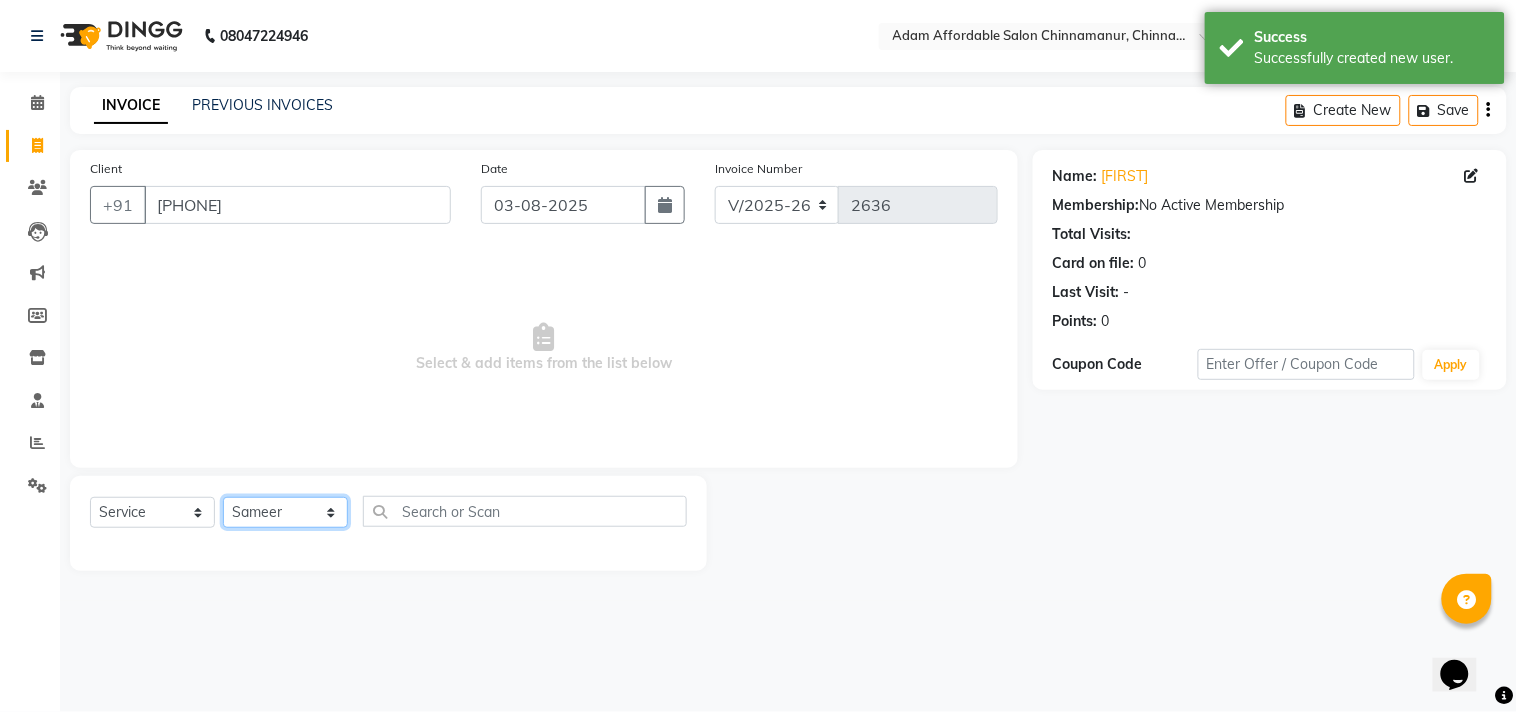 click on "Select Stylist Admin Atif Ali Kaleem Kiran Salim Sameer Shahil Shoaib Sunny Yogesh Express Cut x Express Cut Beard Design Shave Beard Zero Trim Kid's Cut (Below 5 Years) Haircut+ Beard + De-Tan Combo Hair Cut (INCL HAIR WASH) Head Shave Creative Cut VIP Room Service Wash & Blast Dry Haircut + Beard + Head Massage Combo Haircut+ Beard + Express Hair color Combo Haircut + Beard + Cleanup Combo Haircut + Beard + Heard Massage + De-Tan Combo Haircut + Beard+ Express Hair color+ De-Tan Combo Haircut + Beard + Hair Spa Combo Haircut + Beard+Global H/C Non Ammonia + De-Tan Combo Haircut + Beard + De-Tan + Instant glow Facial Combo Beard Colour Moustache Colour NOURISHING HAIR SPA VITALIZING HAIR SPA REPAIR TREATMENT DANDRUFF TREATMENT HAIR LOSS TREATMENT HAIR STRAIGHTENING HAIR REBONDING KERATIN ALMOND OIL NAVARATNA OIL CLEAN UP HYPER PIGMENTATION CLEAN UP REJUVANATE Fruit Facial Instant Glow Charcaol Skin Lightening Skin Brightening FACE & NECK BLEACH FACE & NECK DETAN PRE BRIDEGROOM DELUXE NORMAL PREMIUM 1" 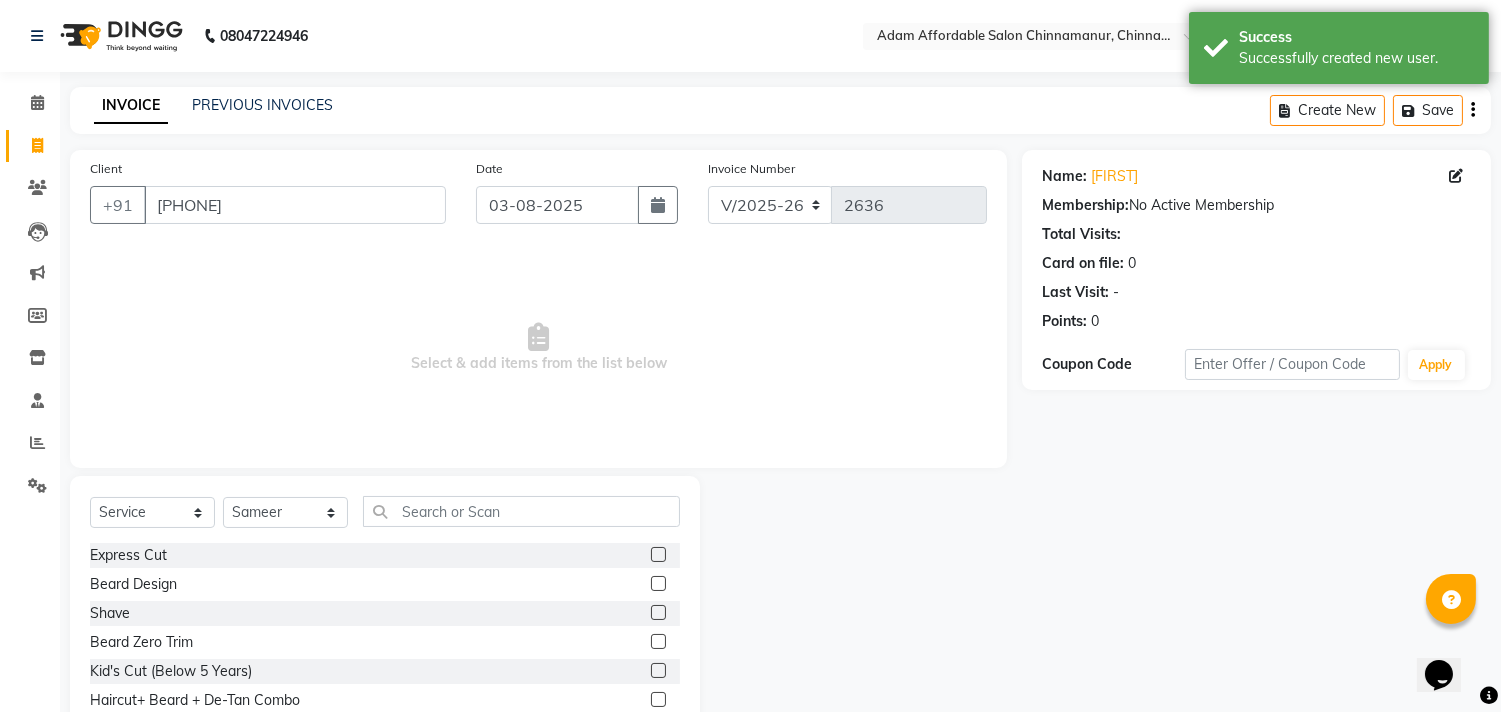 click 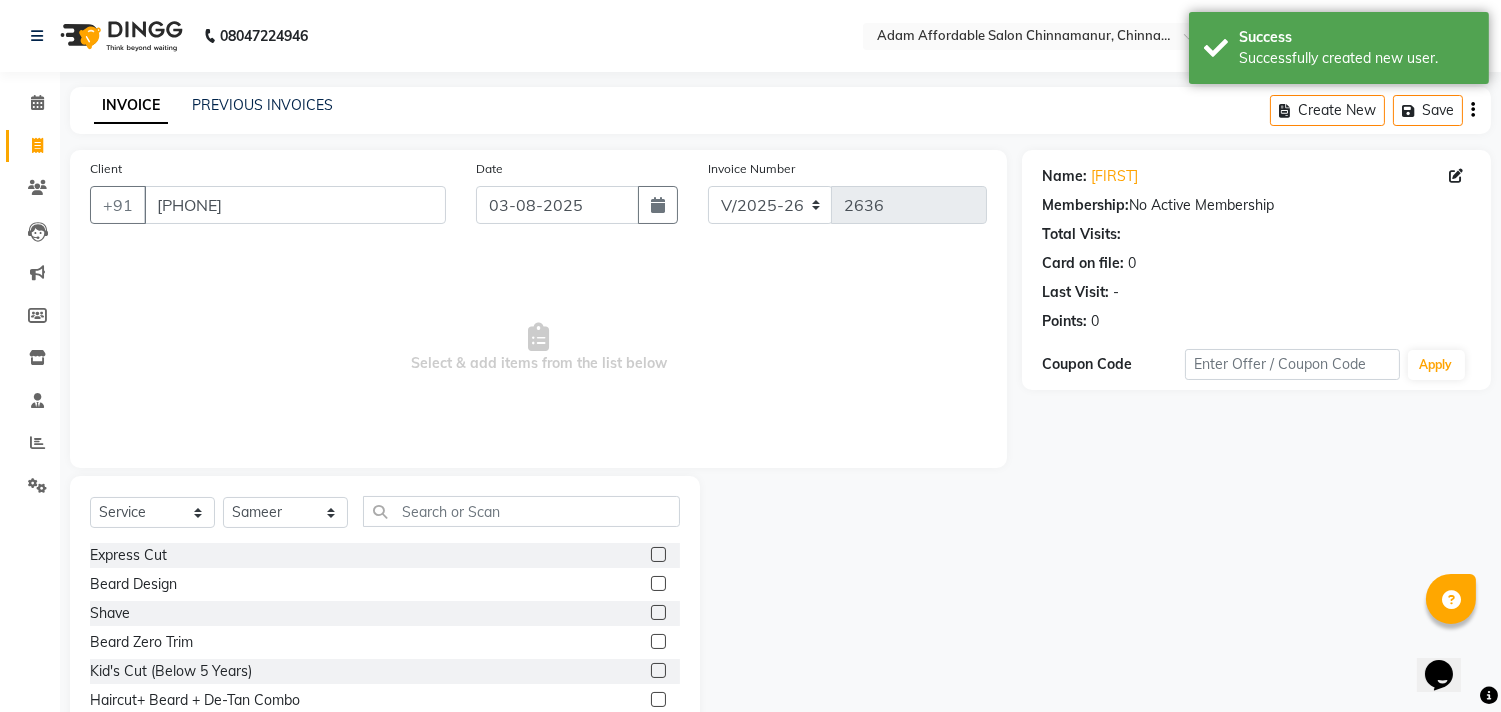 click 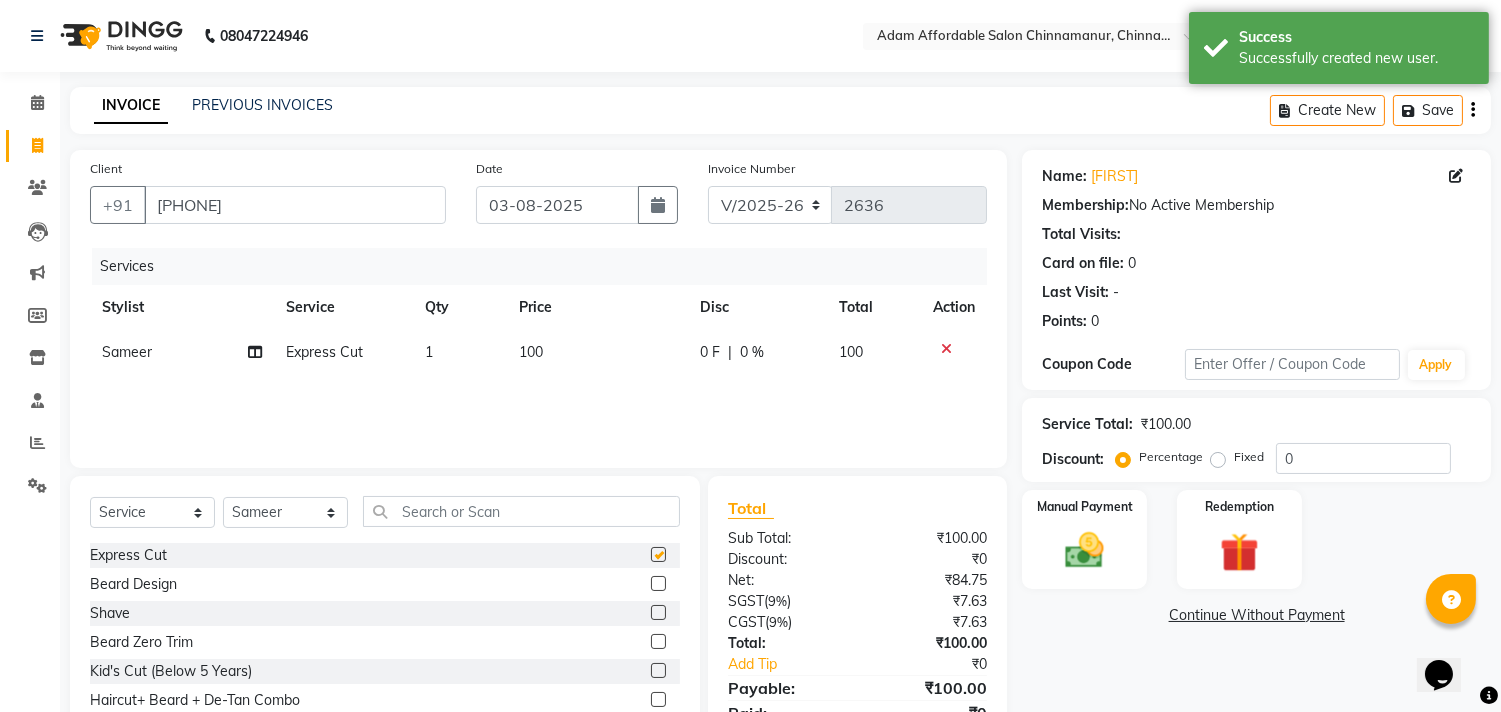 checkbox on "false" 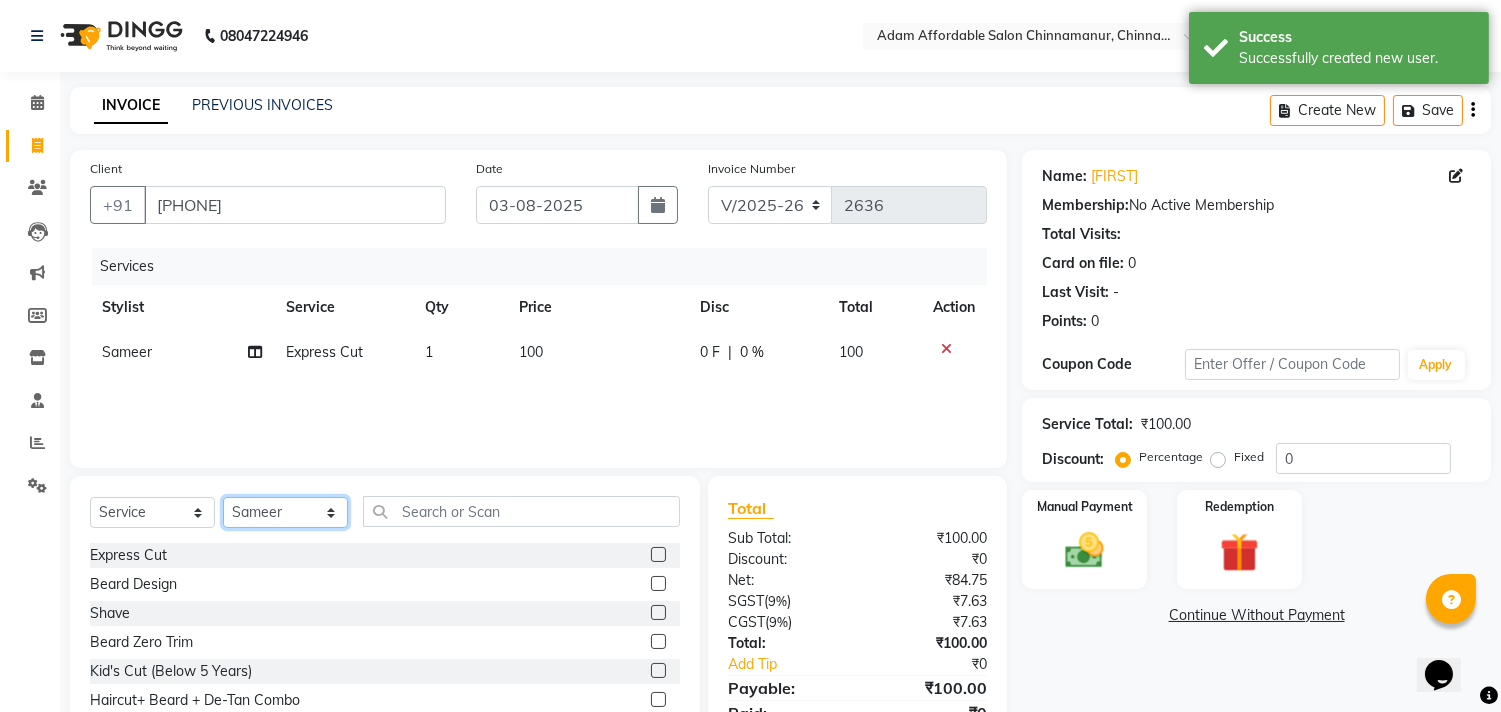 click on "Select Stylist Admin Atif Ali Kaleem Kiran Salim Sameer Shahil Shoaib Sunny Yogesh Express Cut x Express Cut Beard Design Shave Beard Zero Trim Kid's Cut (Below 5 Years) Haircut+ Beard + De-Tan Combo Hair Cut (INCL HAIR WASH) Head Shave Creative Cut VIP Room Service Wash & Blast Dry Haircut + Beard + Head Massage Combo Haircut+ Beard + Express Hair color Combo Haircut + Beard + Cleanup Combo Haircut + Beard + Heard Massage + De-Tan Combo Haircut + Beard+ Express Hair color+ De-Tan Combo Haircut + Beard + Hair Spa Combo Haircut + Beard+Global H/C Non Ammonia + De-Tan Combo Haircut + Beard + De-Tan + Instant glow Facial Combo Beard Colour Moustache Colour NOURISHING HAIR SPA VITALIZING HAIR SPA REPAIR TREATMENT DANDRUFF TREATMENT HAIR LOSS TREATMENT HAIR STRAIGHTENING HAIR REBONDING KERATIN ALMOND OIL NAVARATNA OIL CLEAN UP HYPER PIGMENTATION CLEAN UP REJUVANATE Fruit Facial Instant Glow Charcaol Skin Lightening Skin Brightening FACE & NECK BLEACH FACE & NECK DETAN PRE BRIDEGROOM DELUXE NORMAL PREMIUM 1" 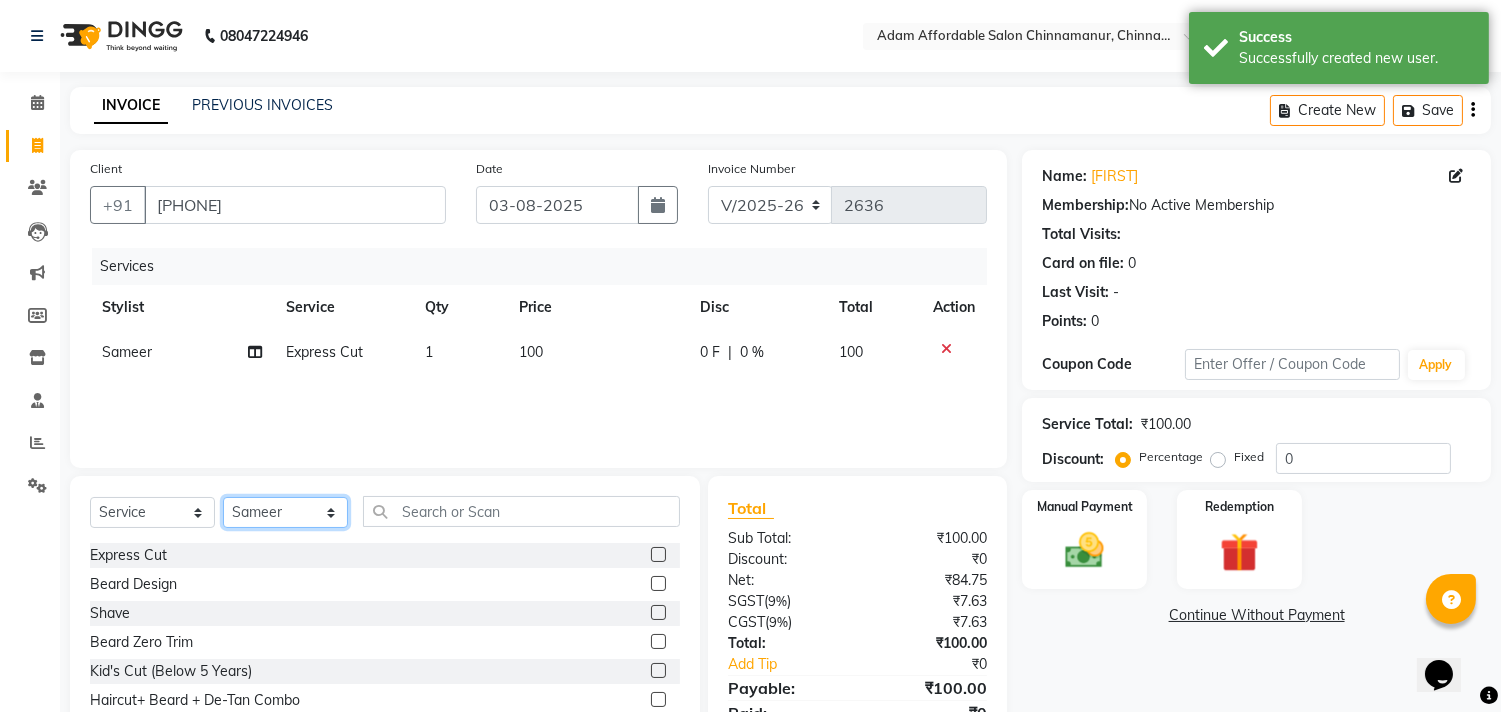 select on "85800" 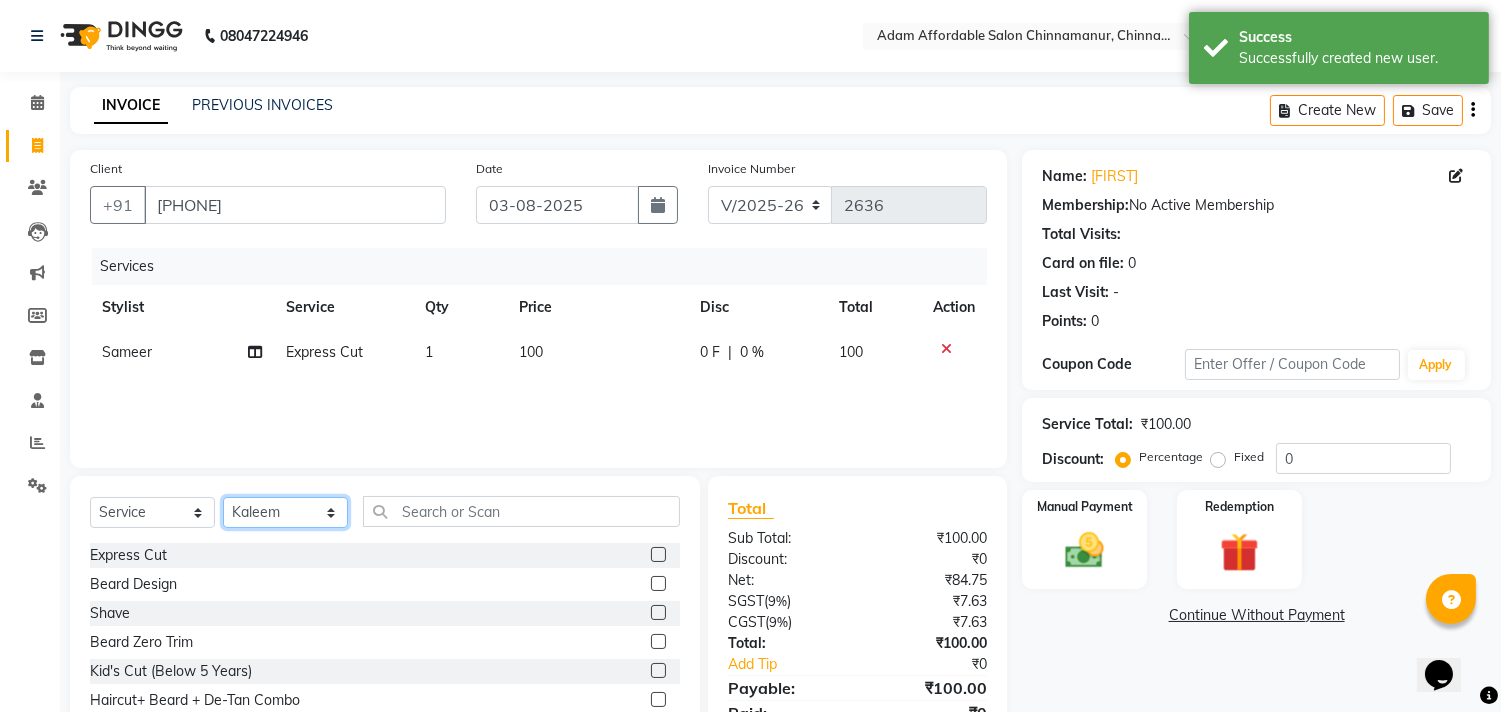 click on "Select Stylist Admin Atif Ali Kaleem Kiran Salim Sameer Shahil Shoaib Sunny Yogesh Express Cut x Express Cut Beard Design Shave Beard Zero Trim Kid's Cut (Below 5 Years) Haircut+ Beard + De-Tan Combo Hair Cut (INCL HAIR WASH) Head Shave Creative Cut VIP Room Service Wash & Blast Dry Haircut + Beard + Head Massage Combo Haircut+ Beard + Express Hair color Combo Haircut + Beard + Cleanup Combo Haircut + Beard + Heard Massage + De-Tan Combo Haircut + Beard+ Express Hair color+ De-Tan Combo Haircut + Beard + Hair Spa Combo Haircut + Beard+Global H/C Non Ammonia + De-Tan Combo Haircut + Beard + De-Tan + Instant glow Facial Combo Beard Colour Moustache Colour NOURISHING HAIR SPA VITALIZING HAIR SPA REPAIR TREATMENT DANDRUFF TREATMENT HAIR LOSS TREATMENT HAIR STRAIGHTENING HAIR REBONDING KERATIN ALMOND OIL NAVARATNA OIL CLEAN UP HYPER PIGMENTATION CLEAN UP REJUVANATE Fruit Facial Instant Glow Charcaol Skin Lightening Skin Brightening FACE & NECK BLEACH FACE & NECK DETAN PRE BRIDEGROOM DELUXE NORMAL PREMIUM 1" 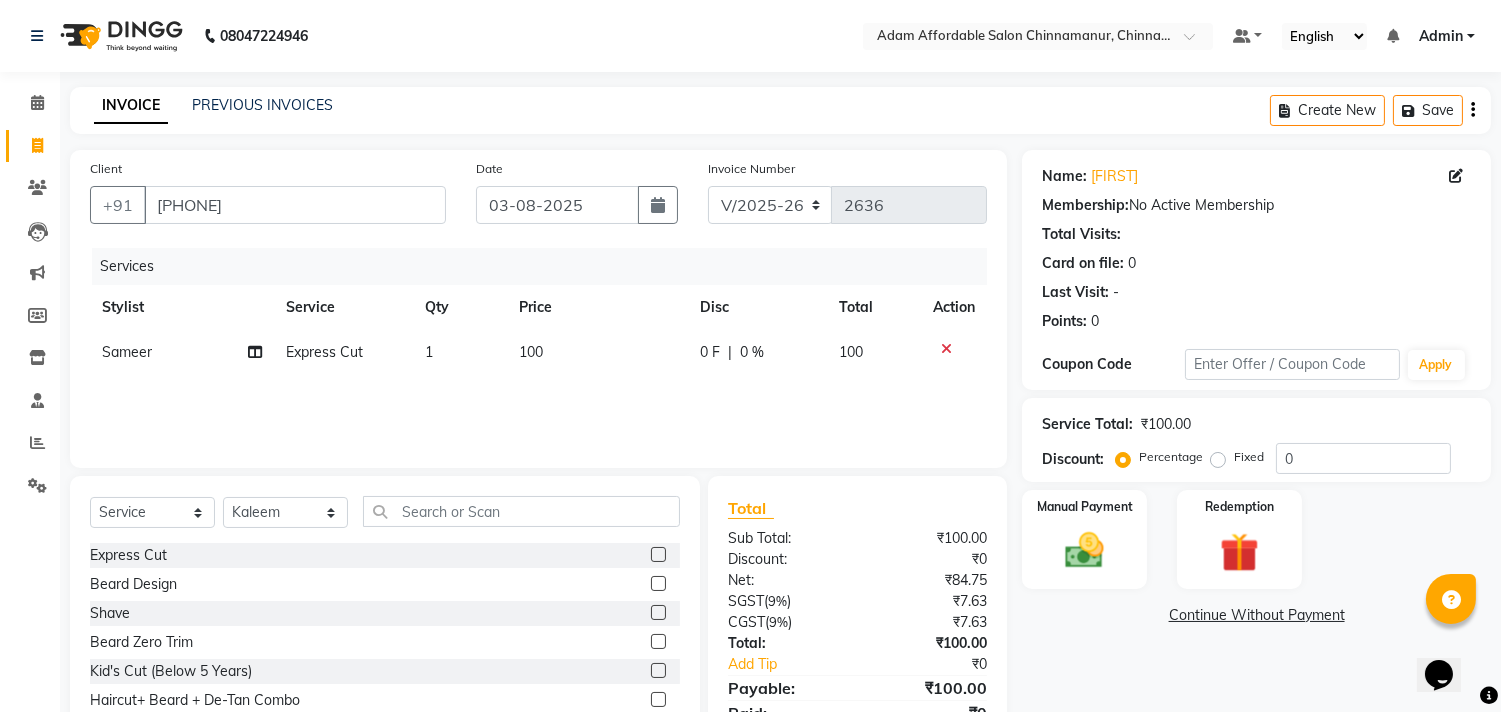 click 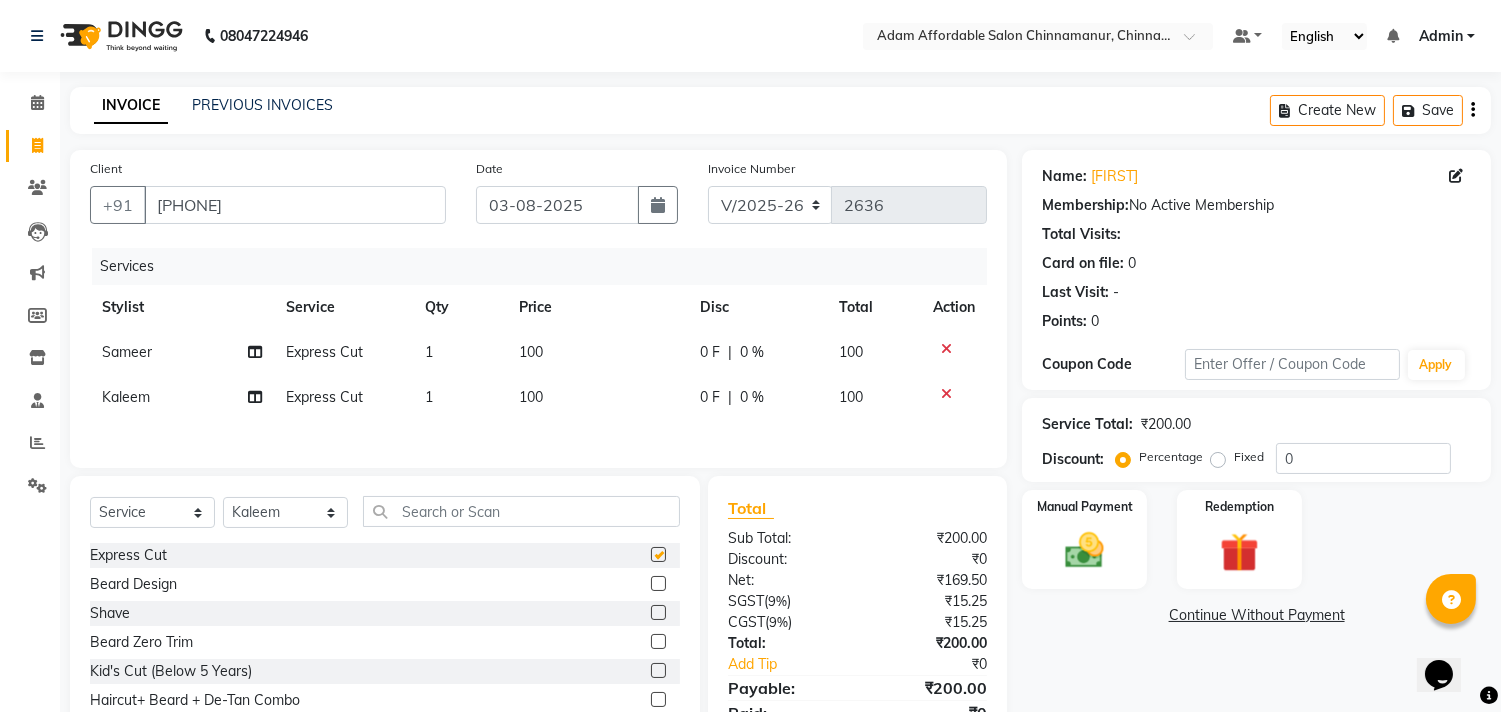 checkbox on "false" 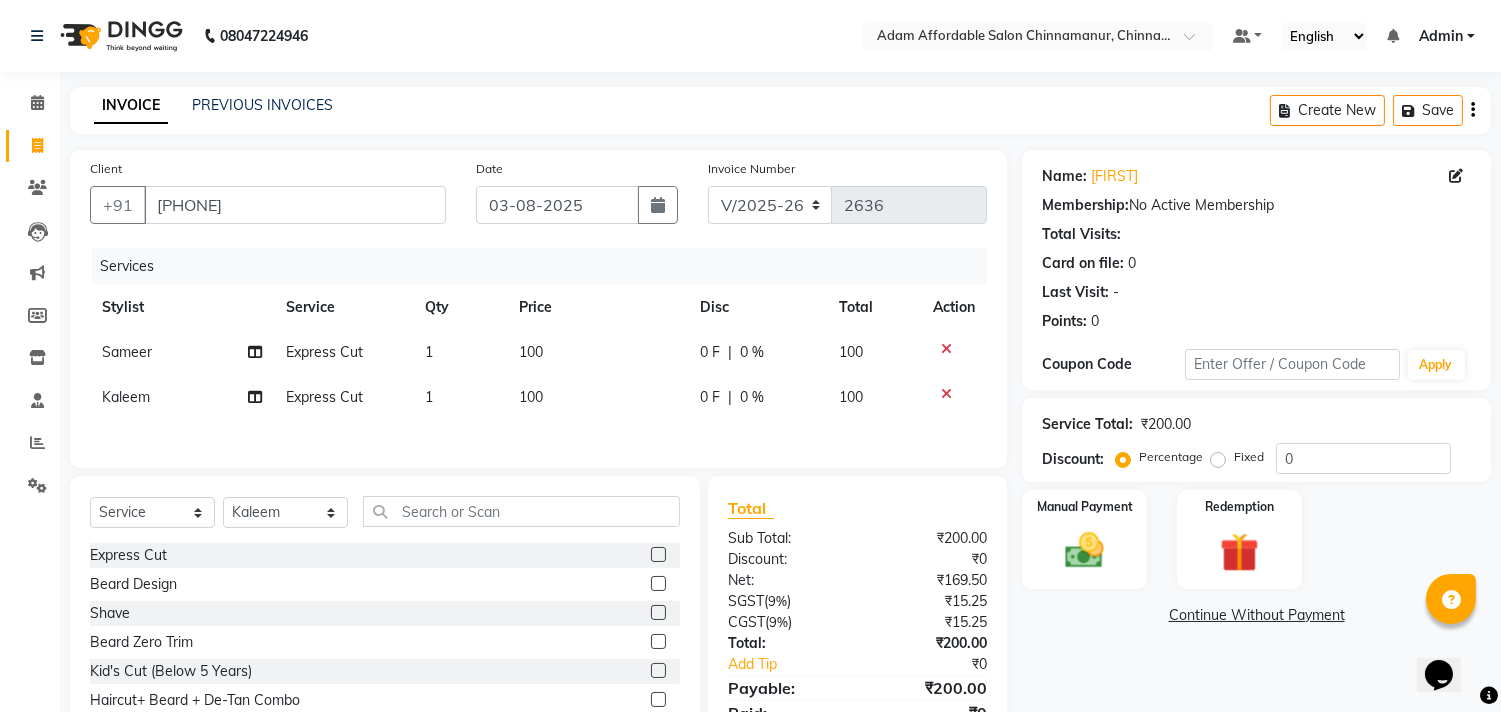 click on "1" 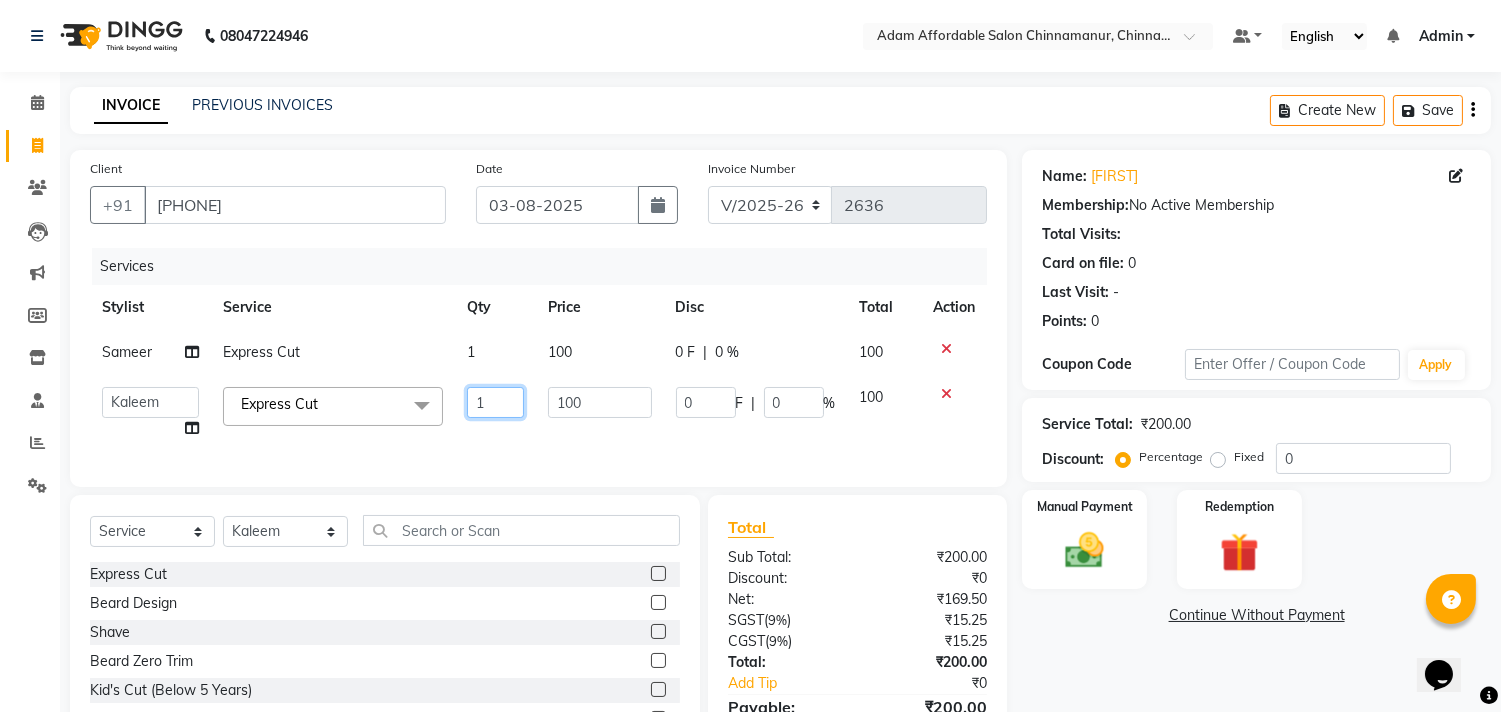 drag, startPoint x: 465, startPoint y: 391, endPoint x: 386, endPoint y: 405, distance: 80.23092 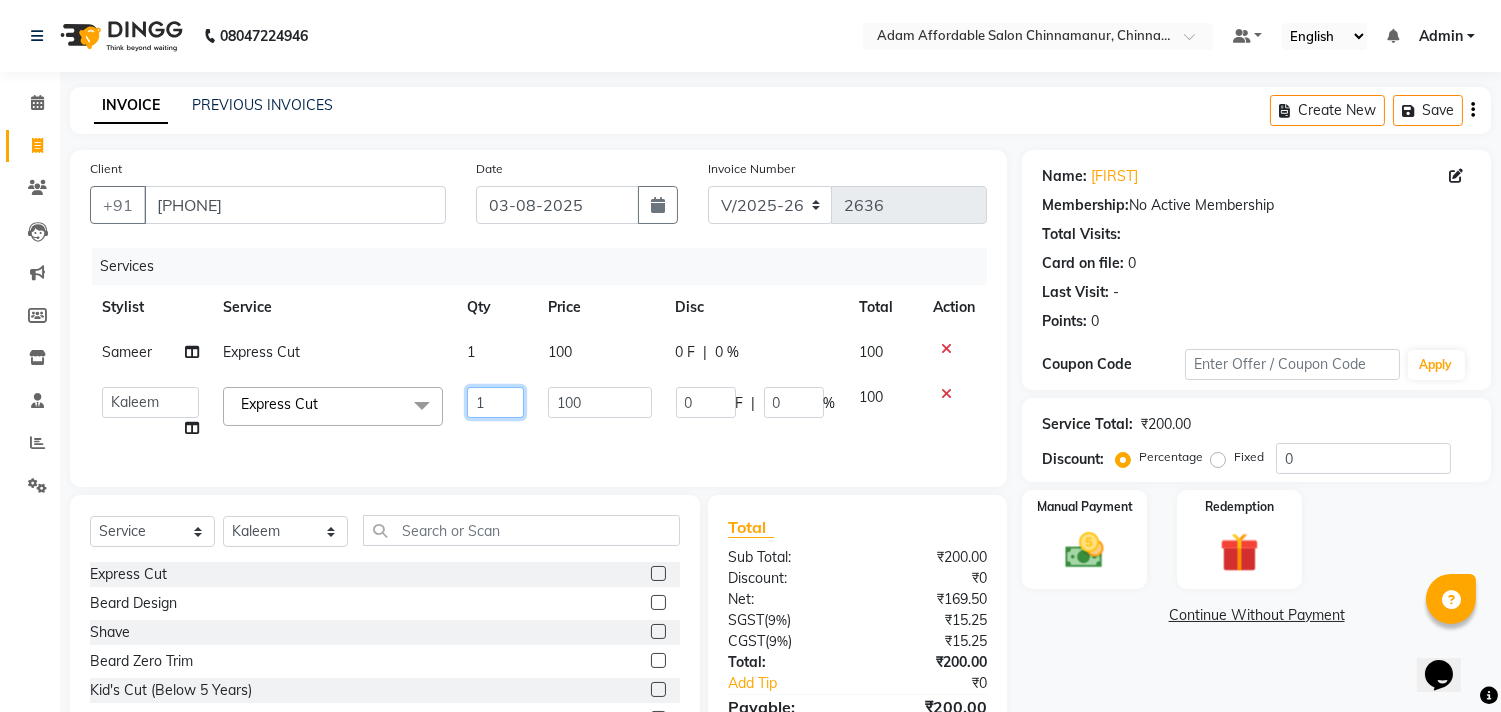 type on "3" 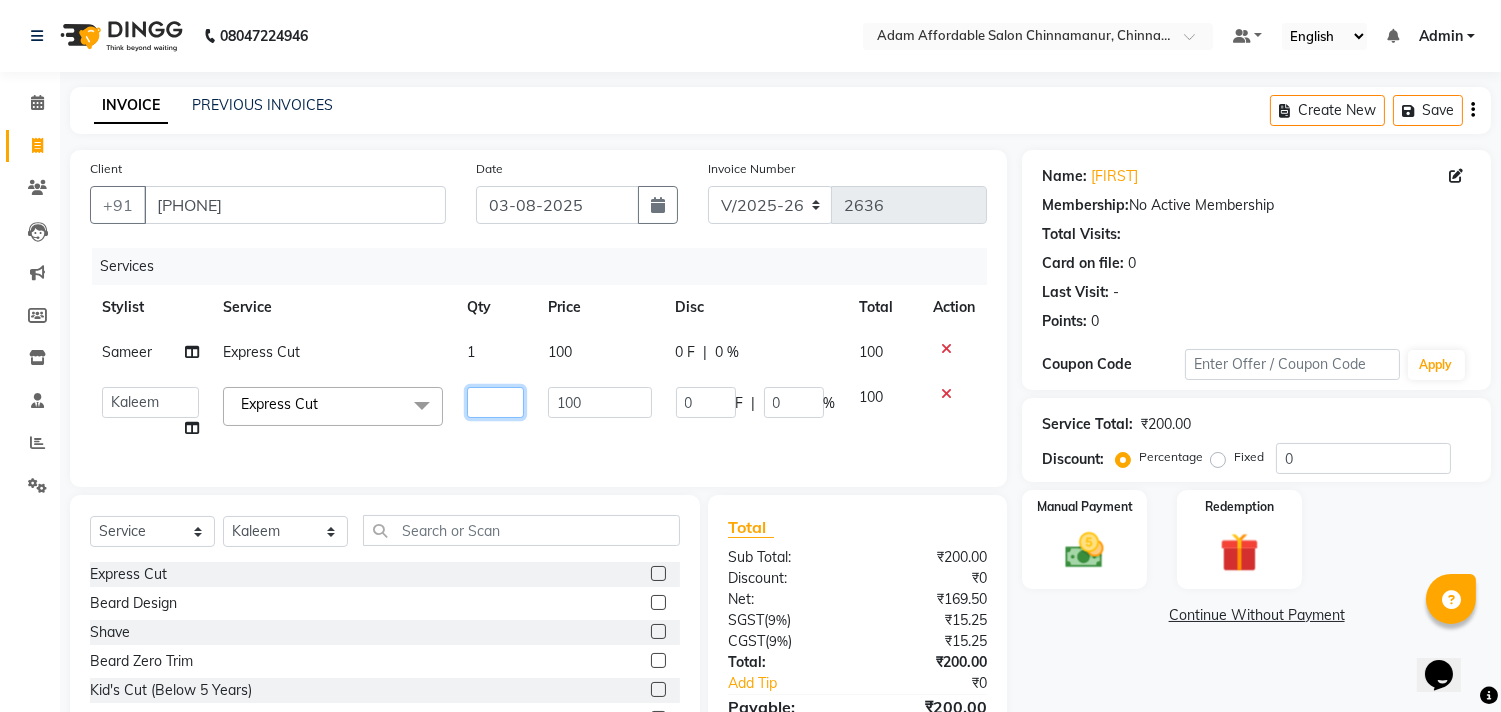 type on "2" 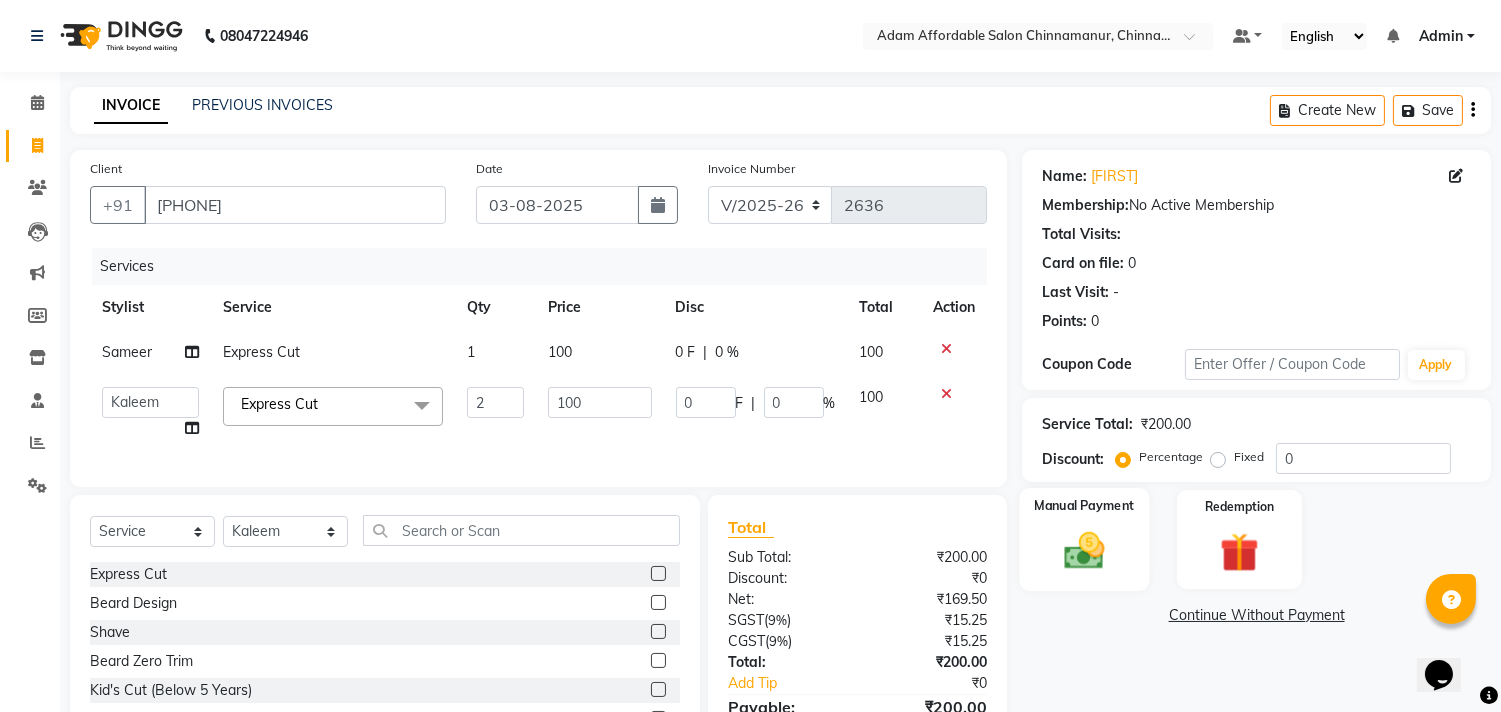 click on "Manual Payment" 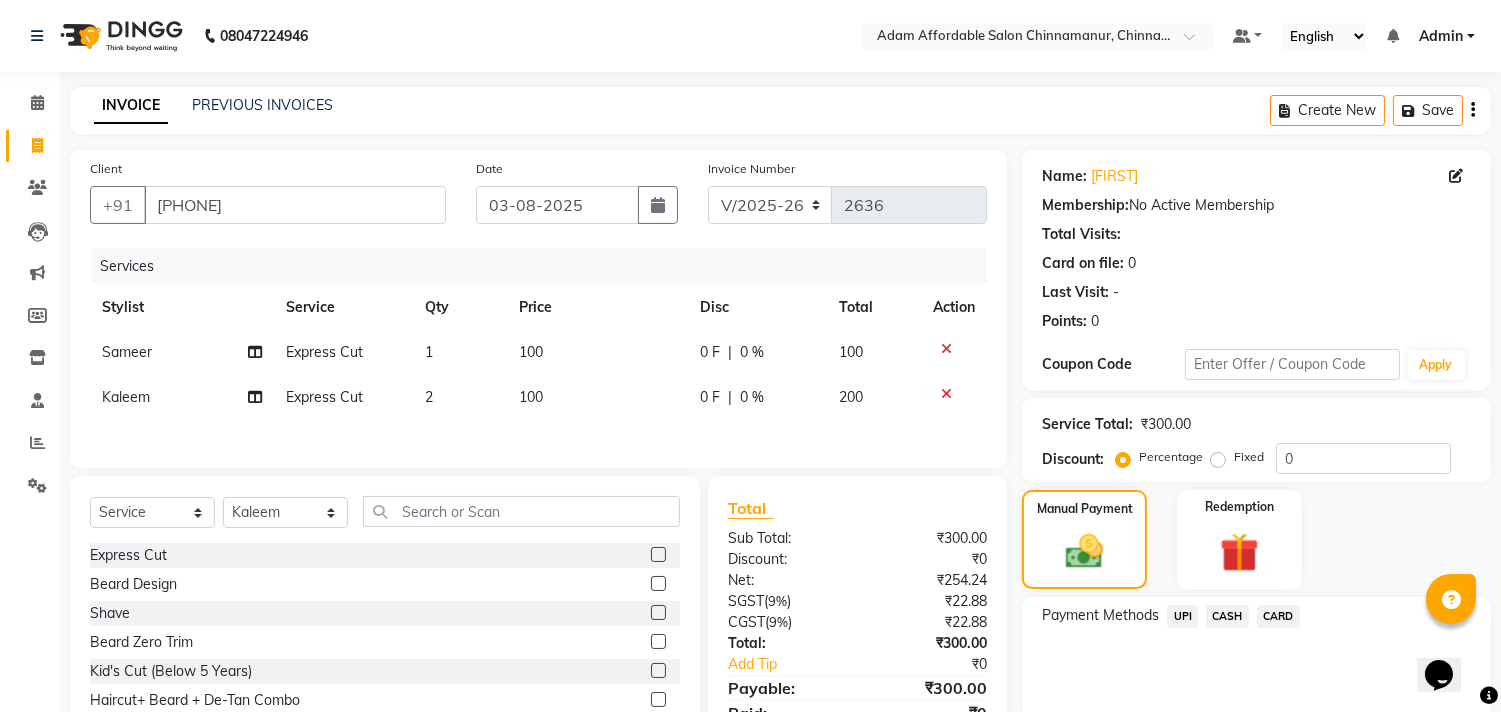 click on "UPI" 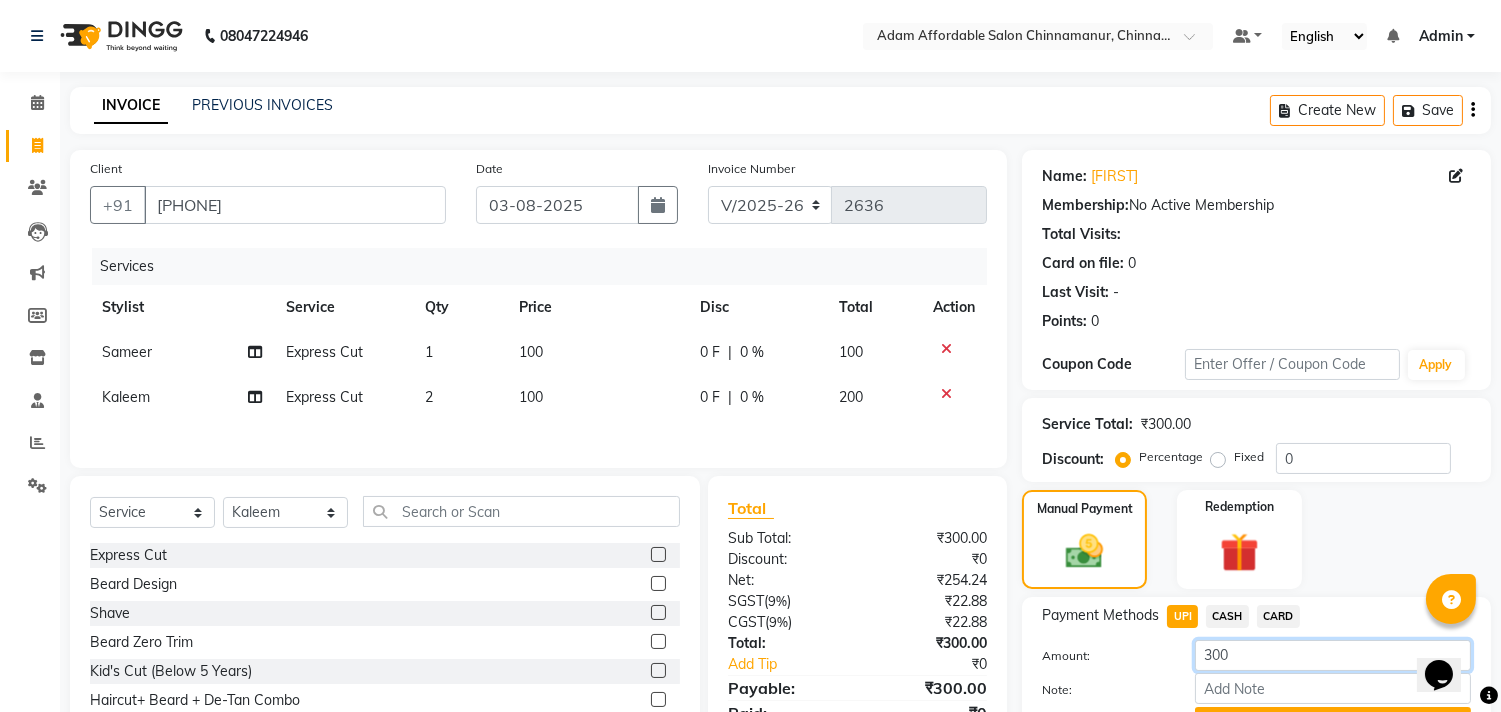 click on "300" 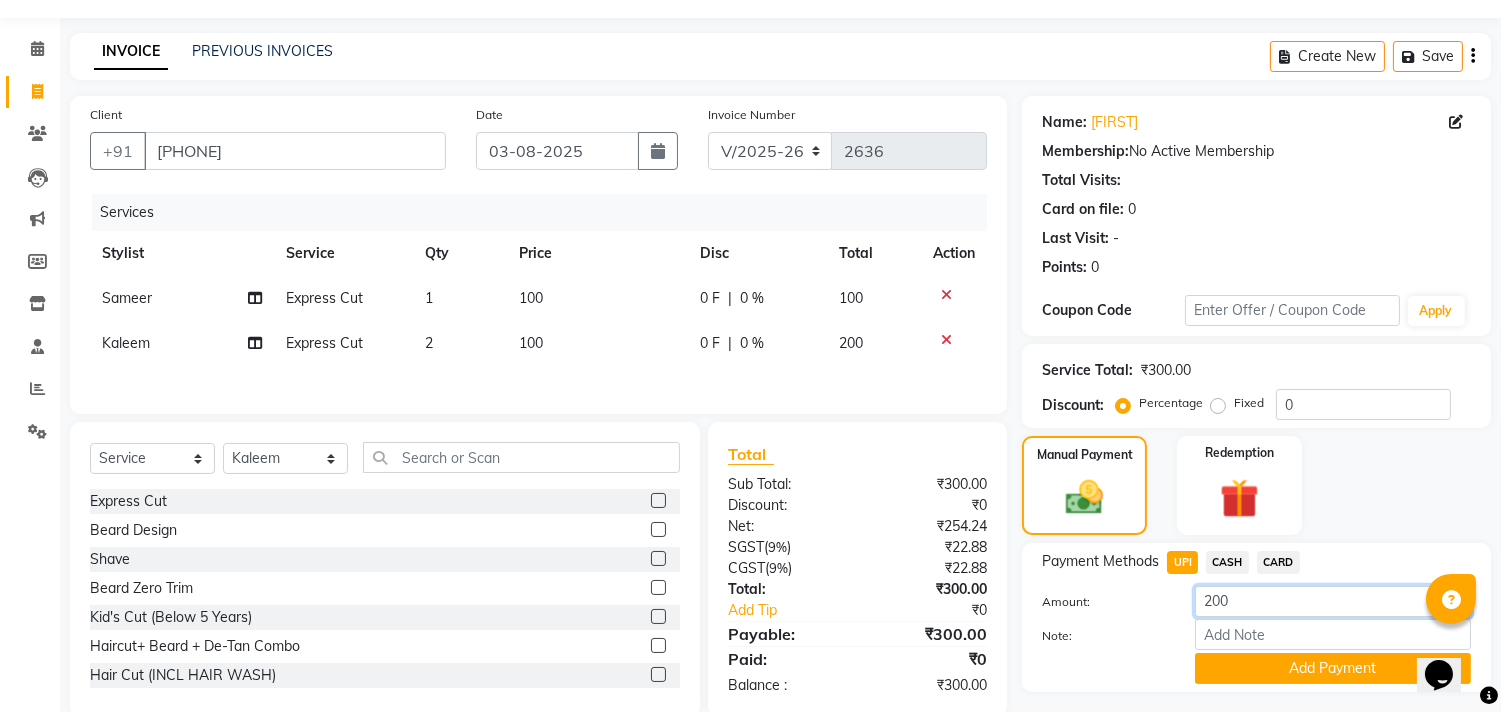 scroll, scrollTop: 104, scrollLeft: 0, axis: vertical 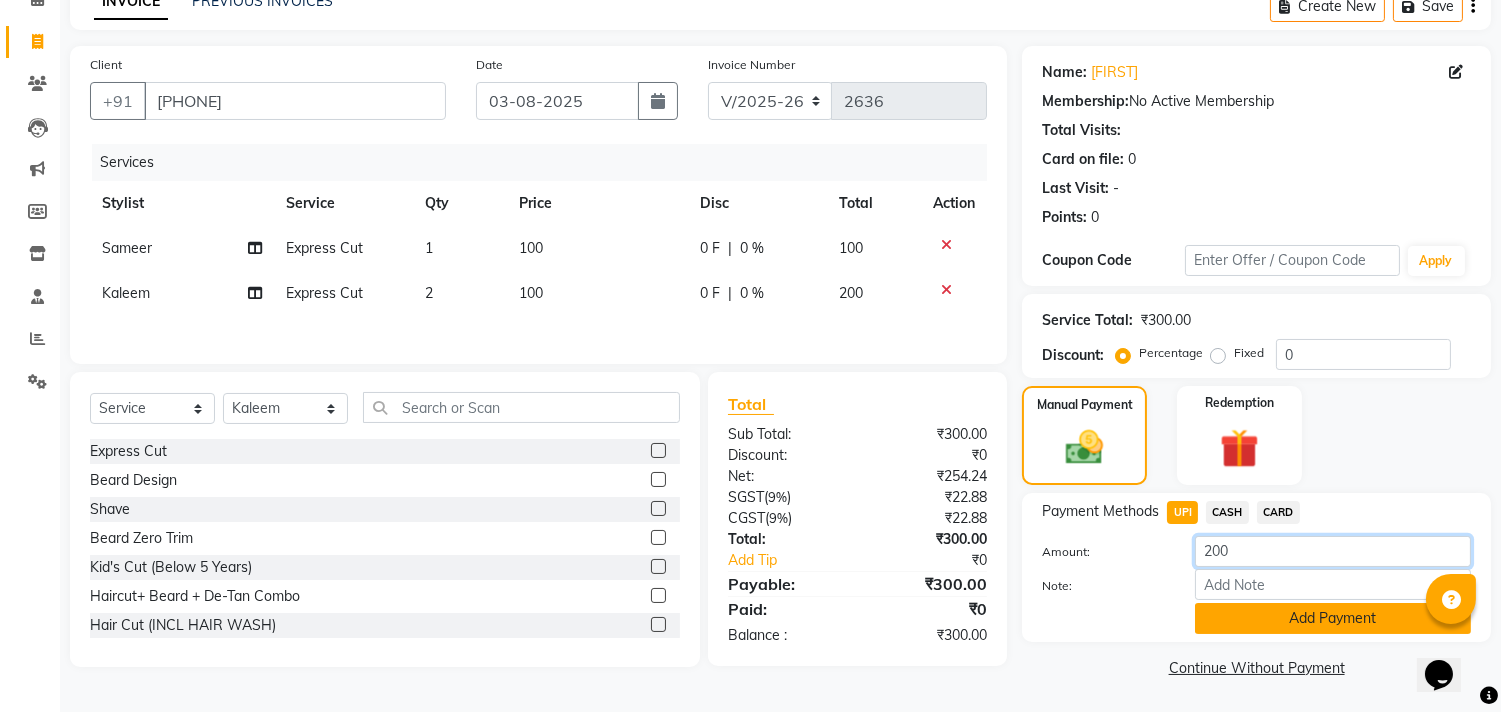 type on "200" 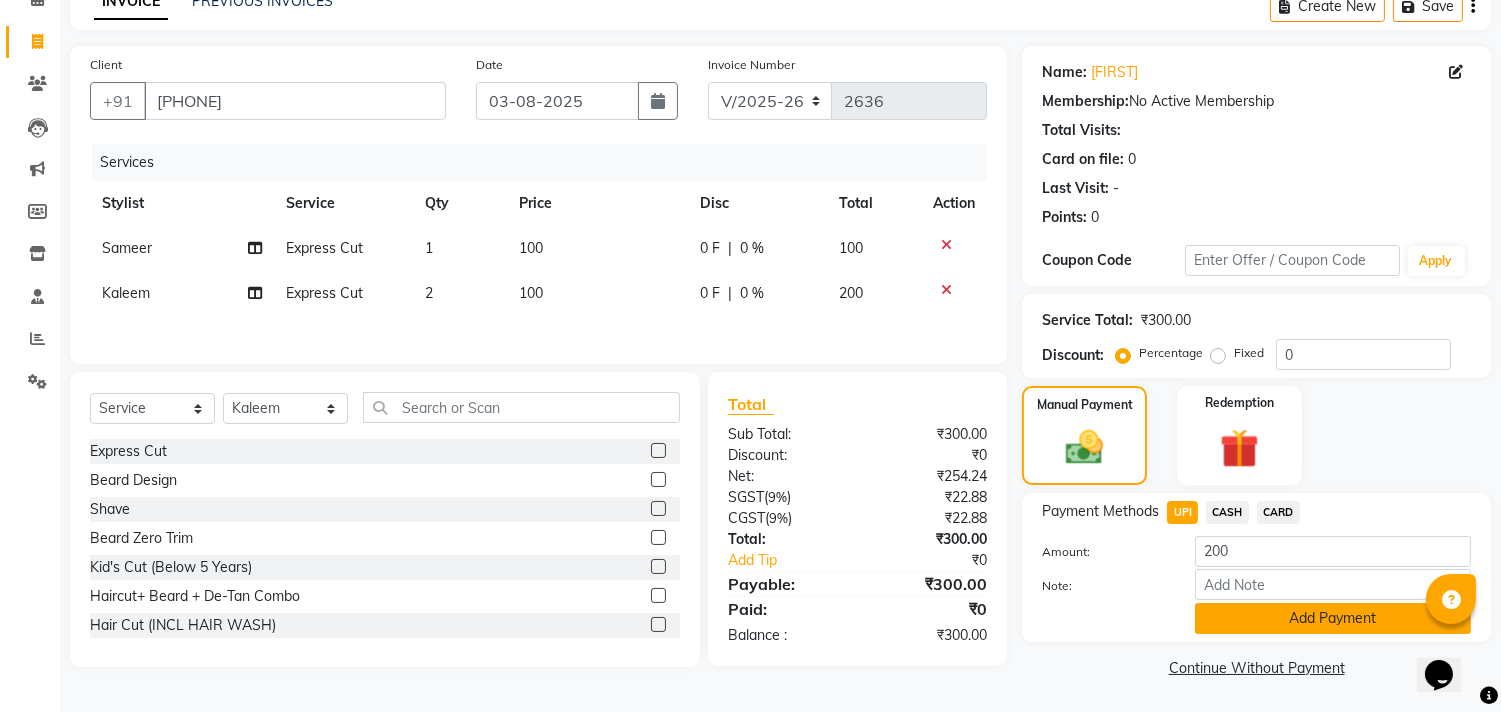 click on "Add Payment" 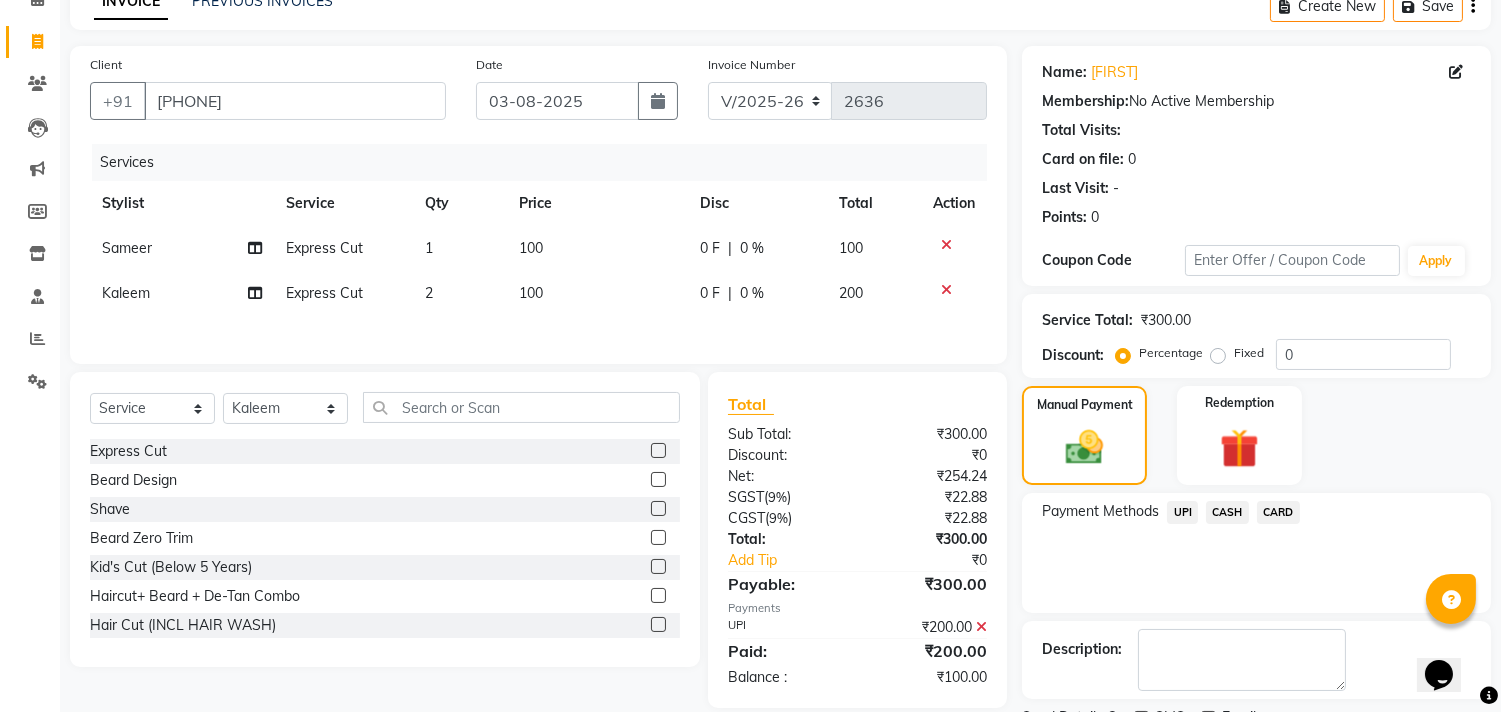 click on "CASH" 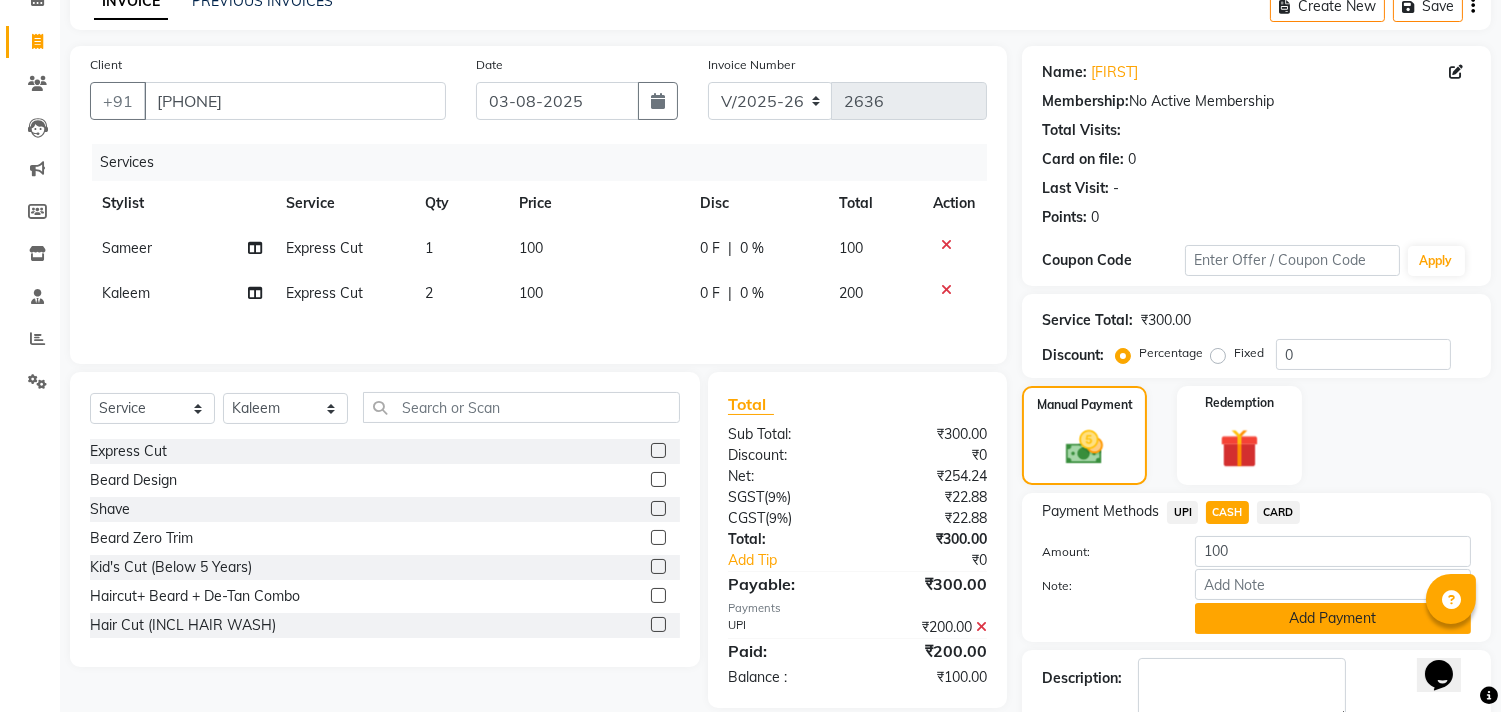 click on "Add Payment" 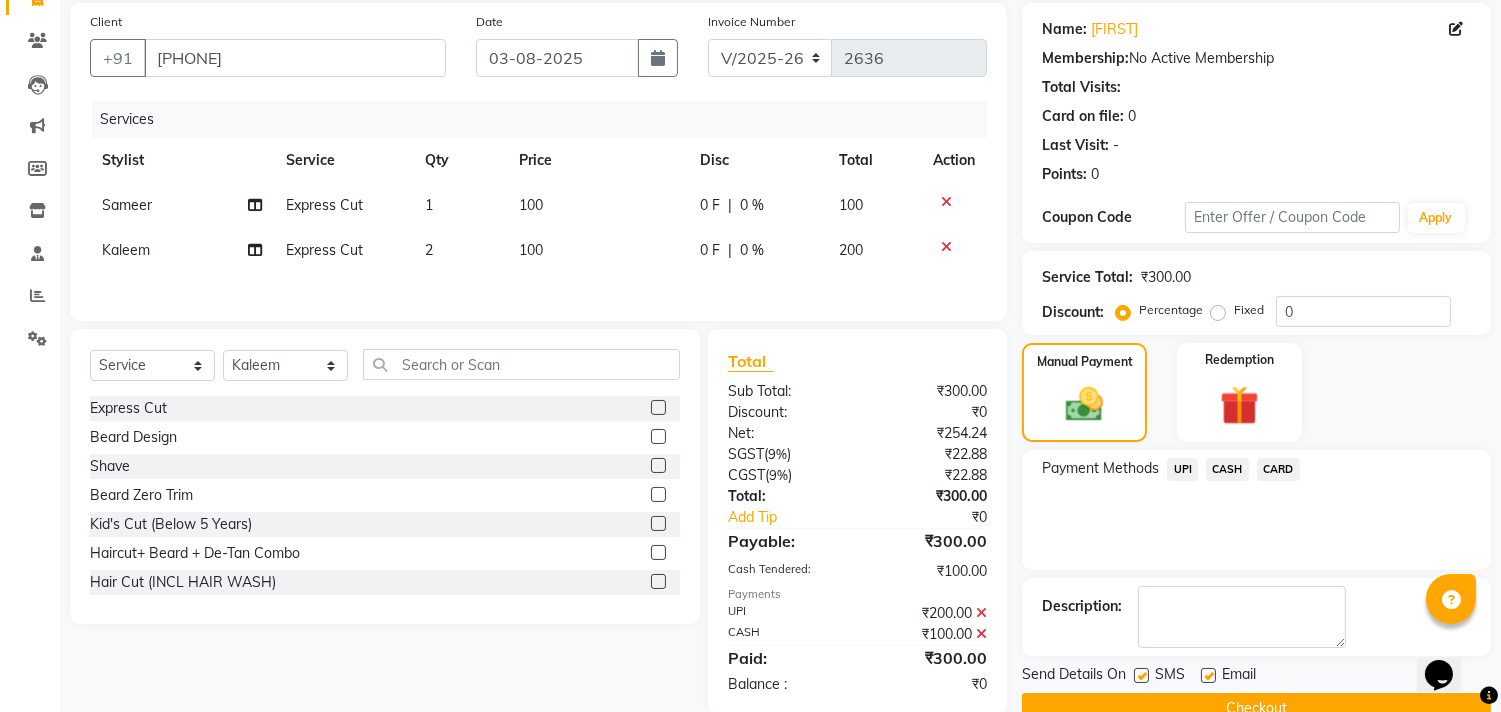 scroll, scrollTop: 187, scrollLeft: 0, axis: vertical 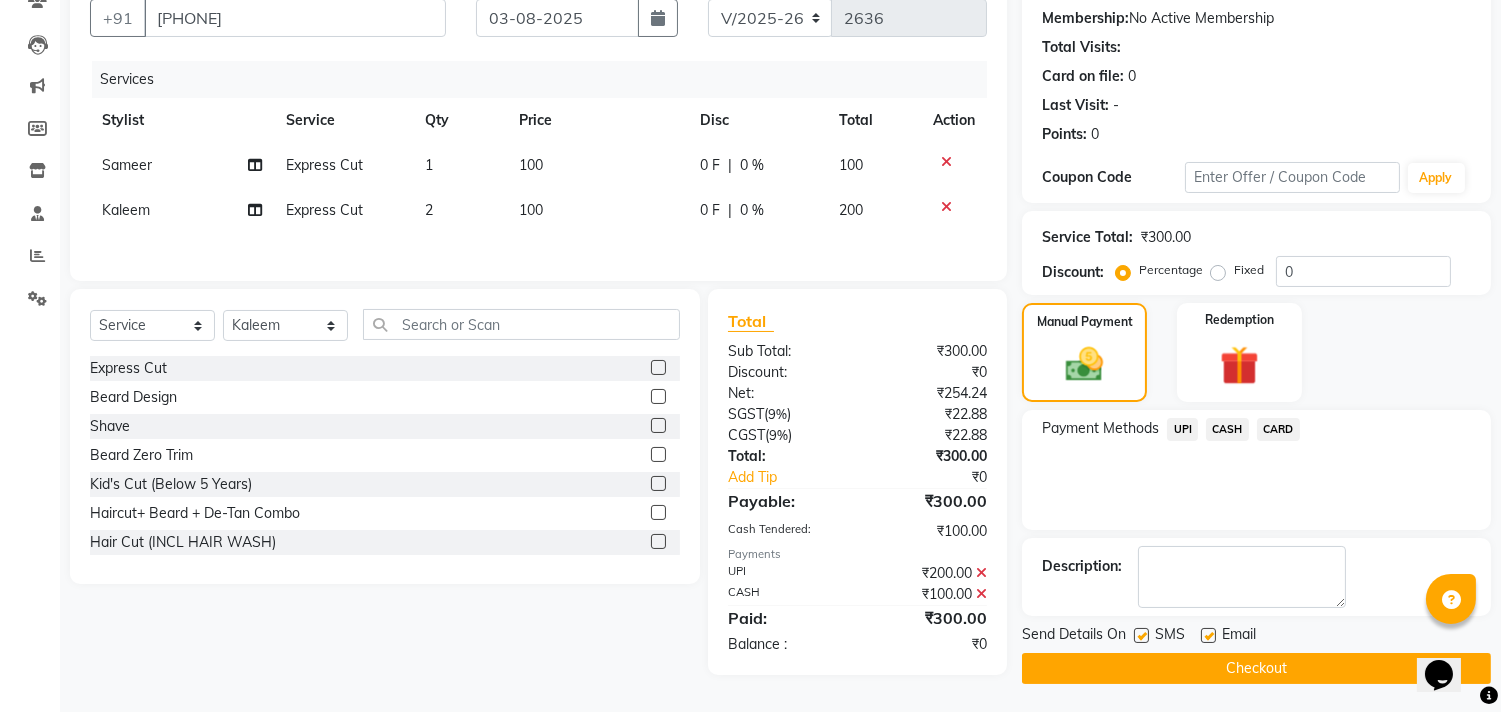 click on "Checkout" 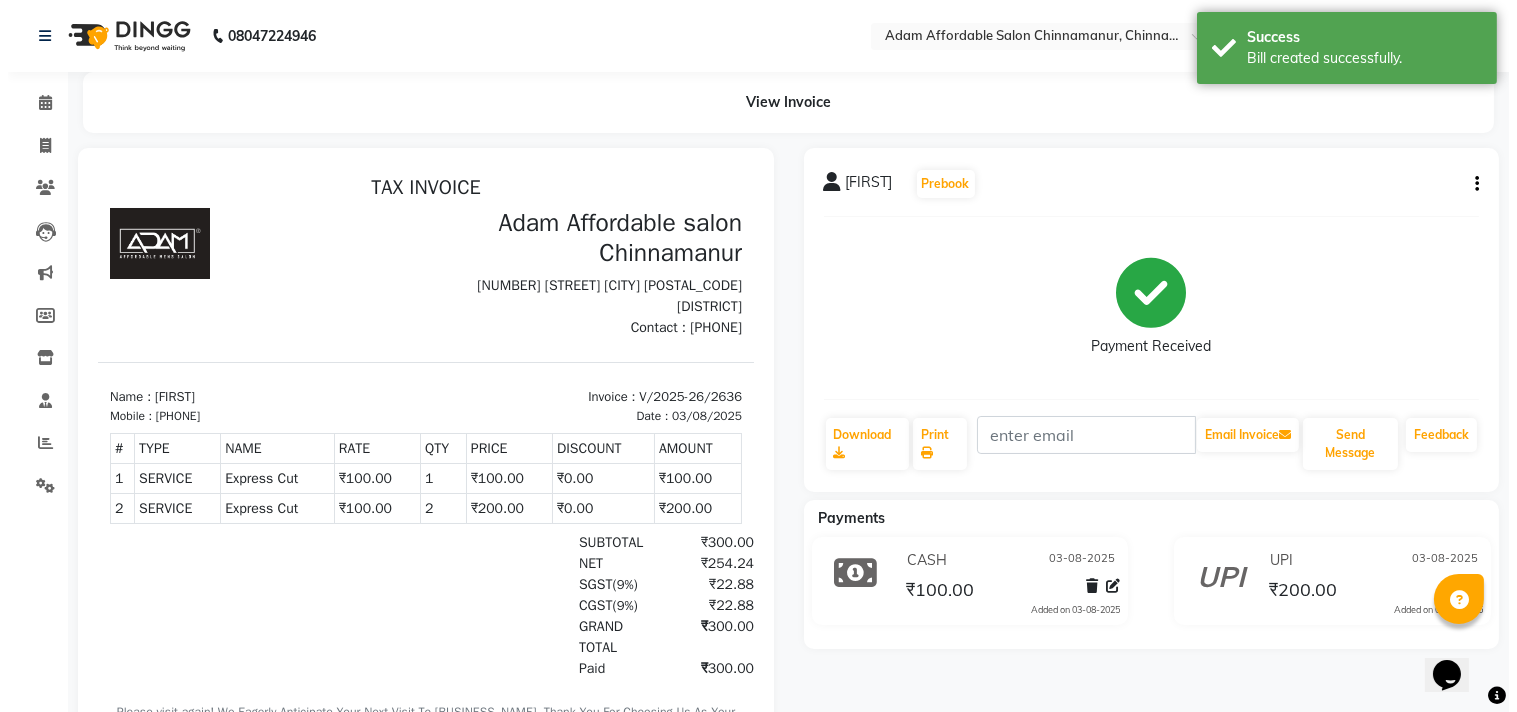 scroll, scrollTop: 0, scrollLeft: 0, axis: both 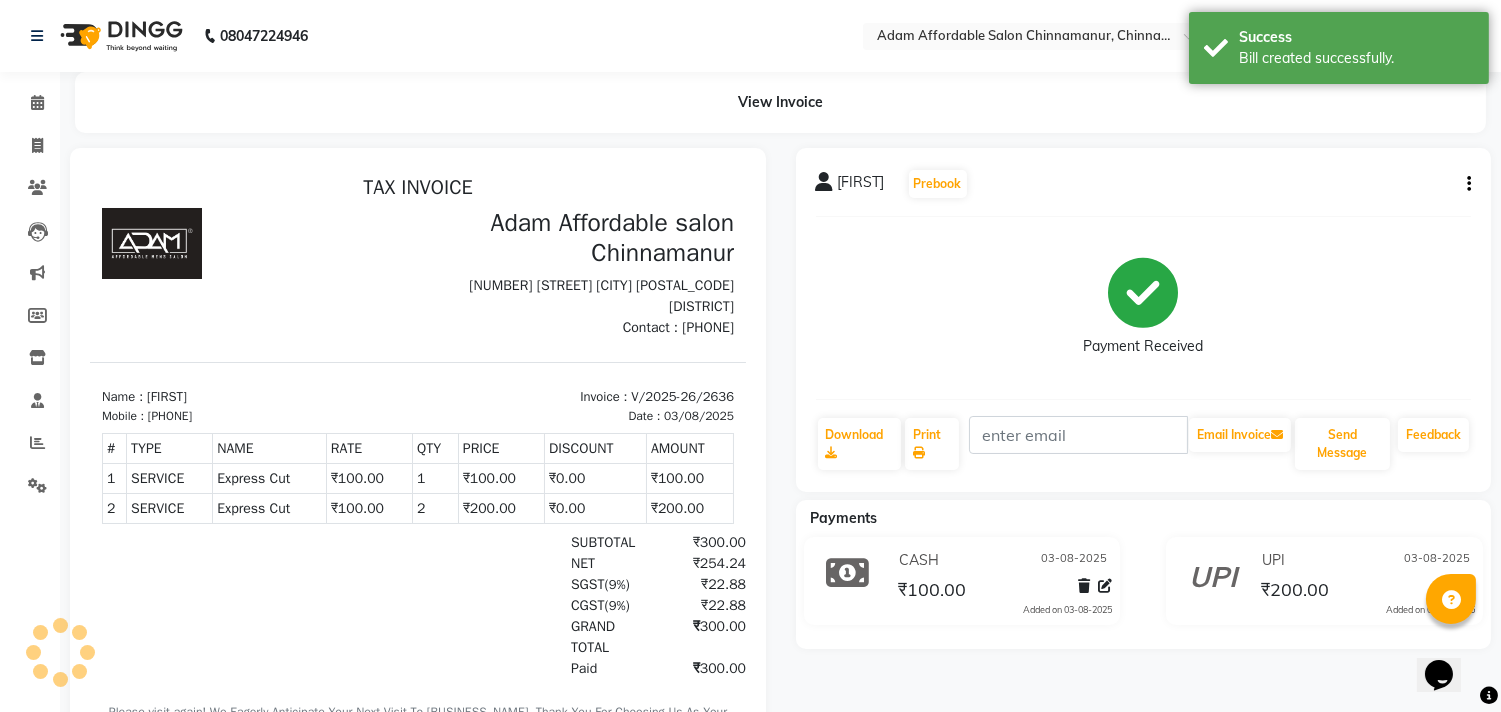 click 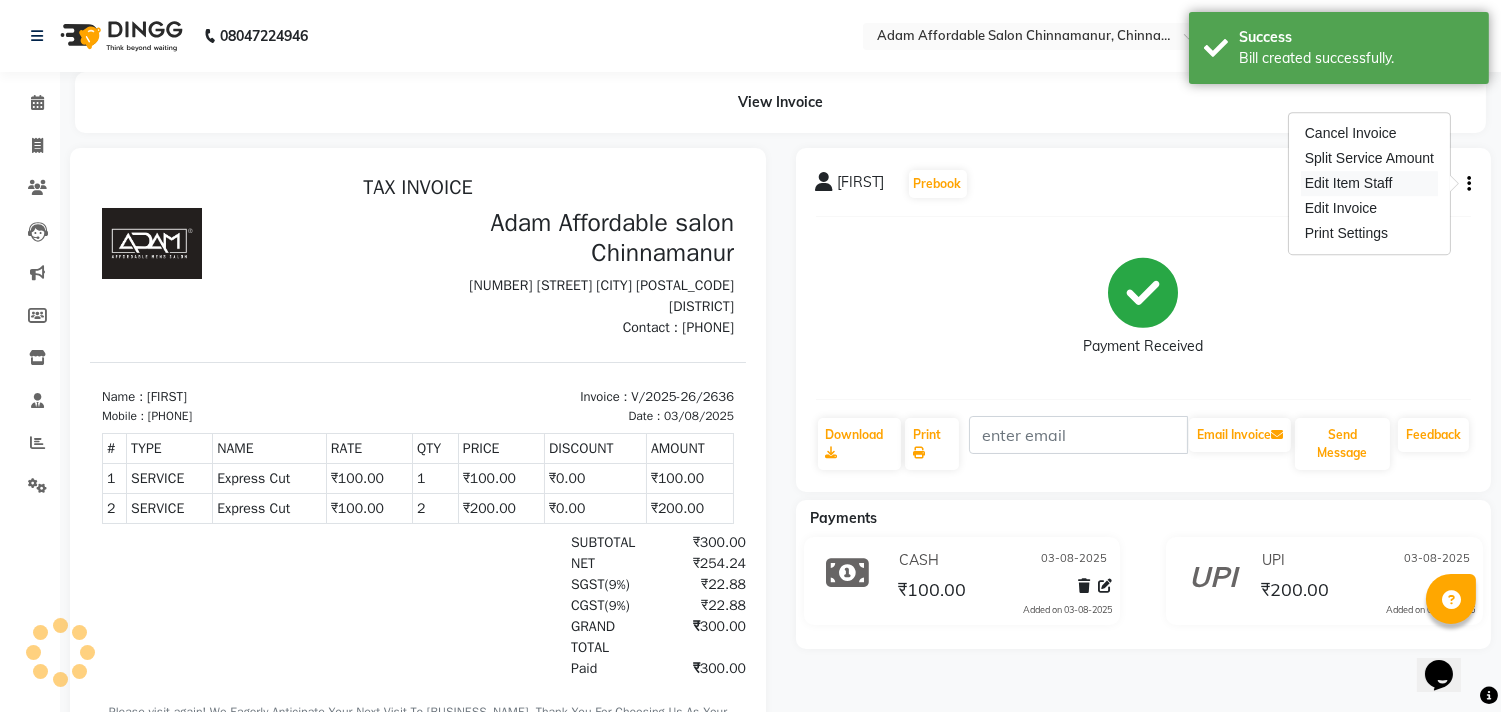 click on "Edit Item Staff" at bounding box center (1369, 183) 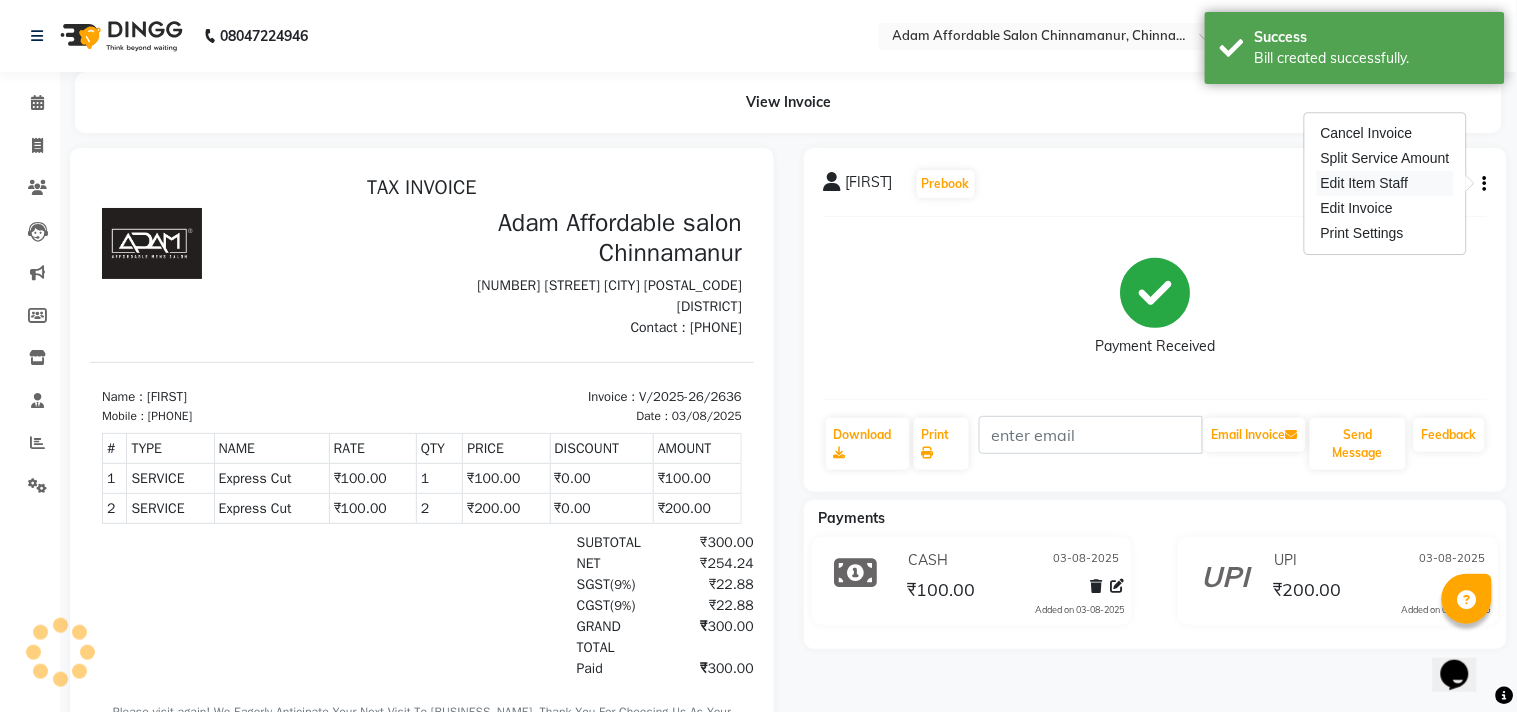 select on "85801" 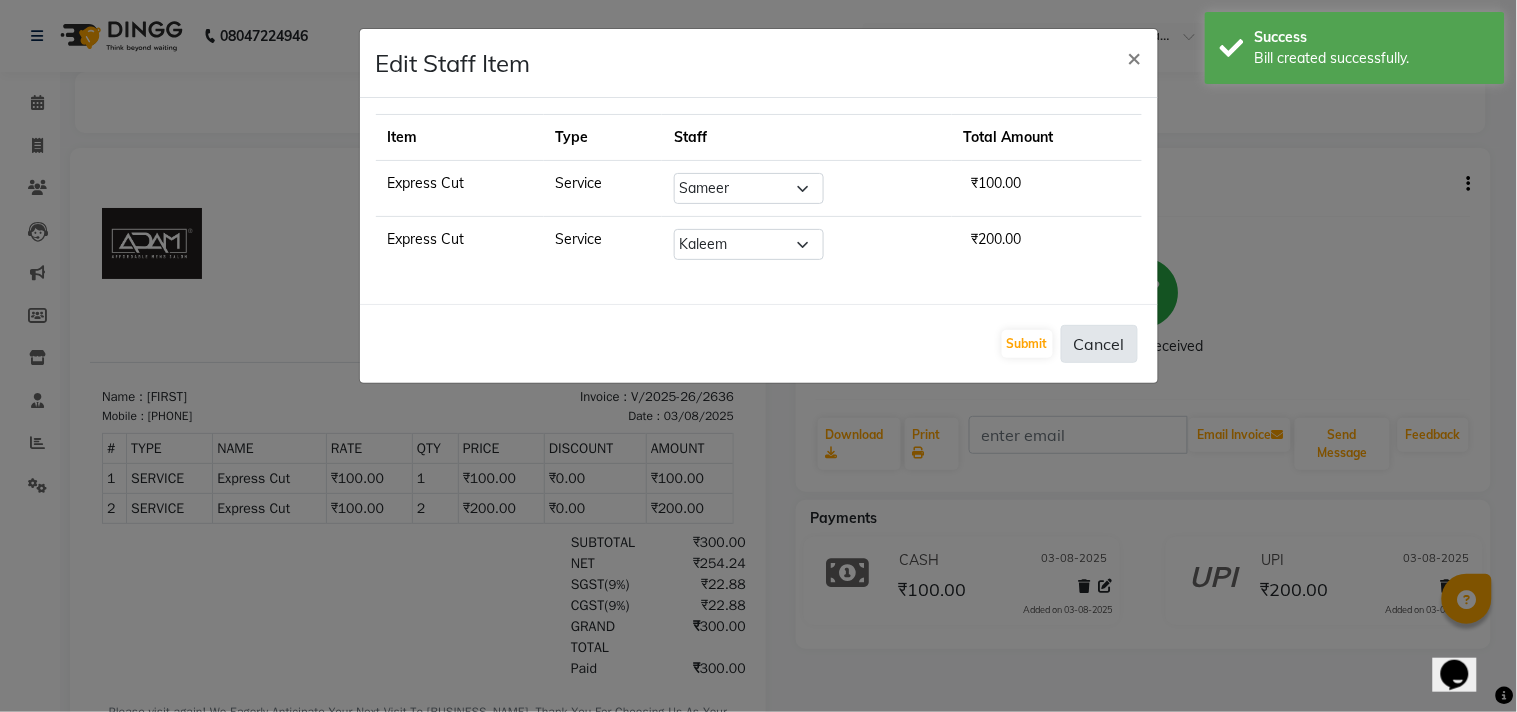 click on "Cancel" 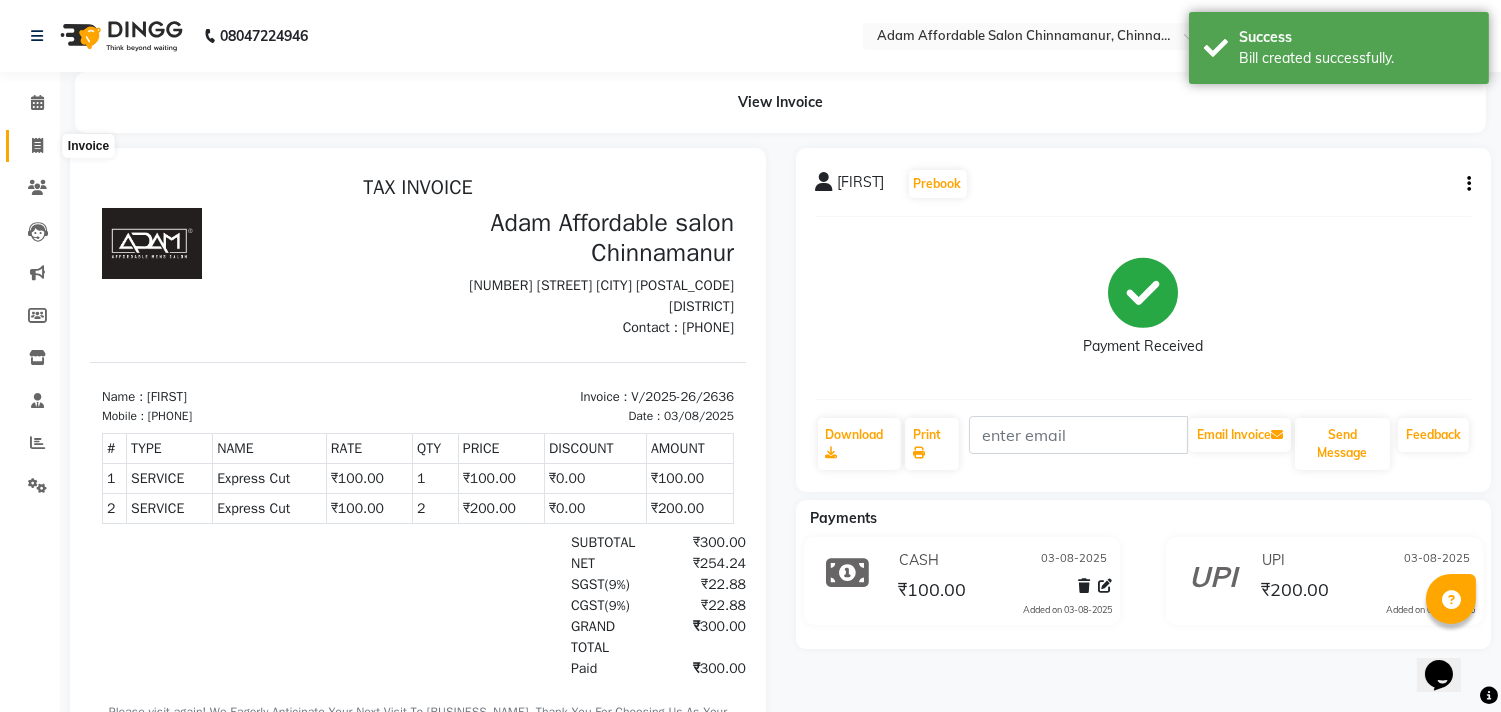 click 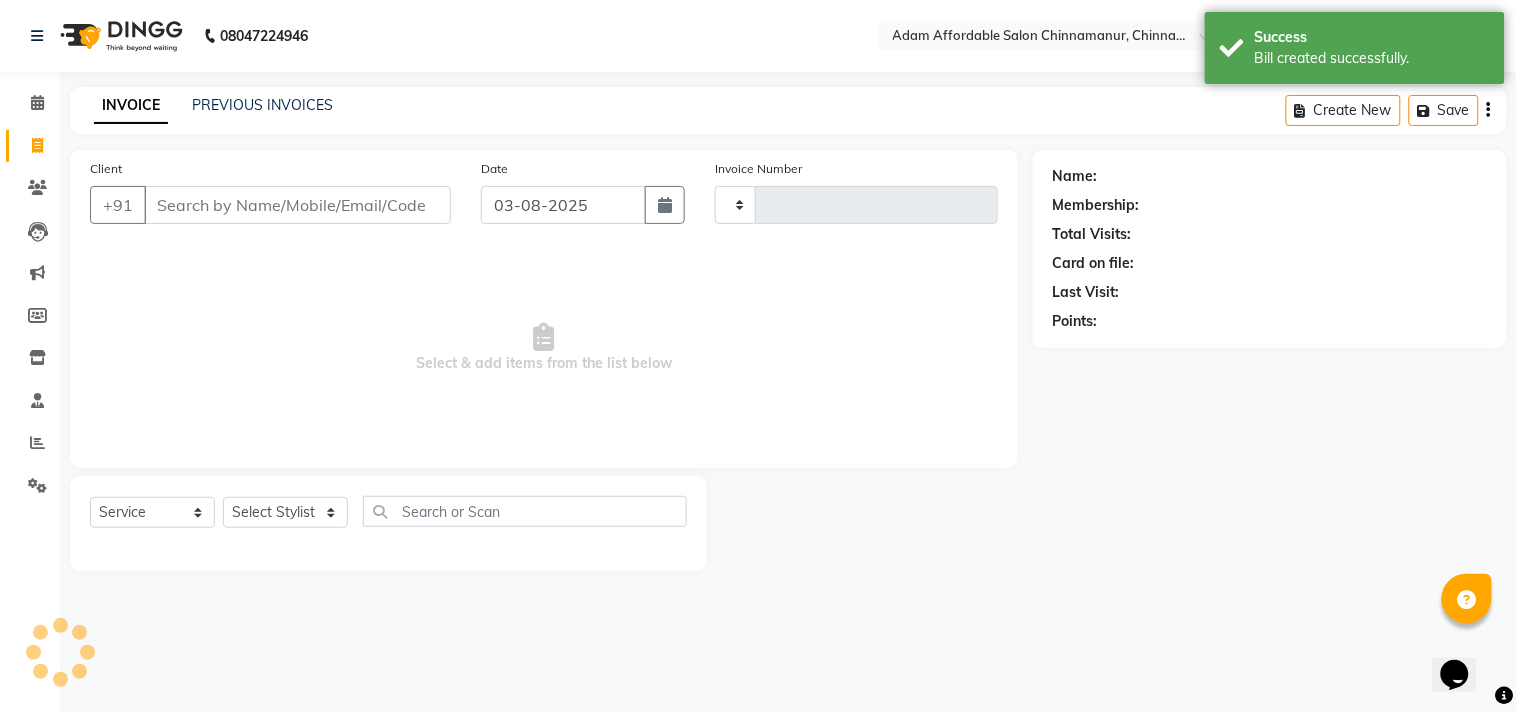 type on "2637" 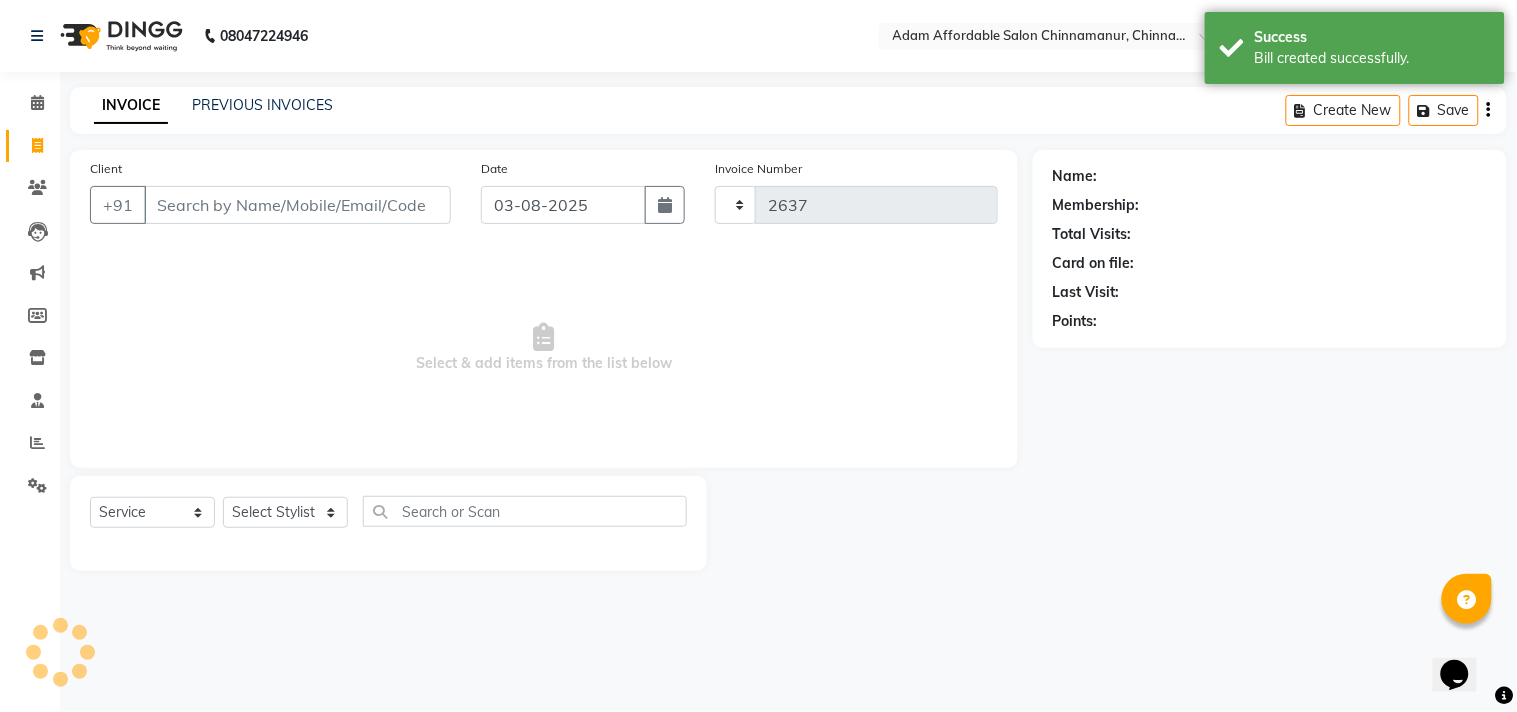 select on "8329" 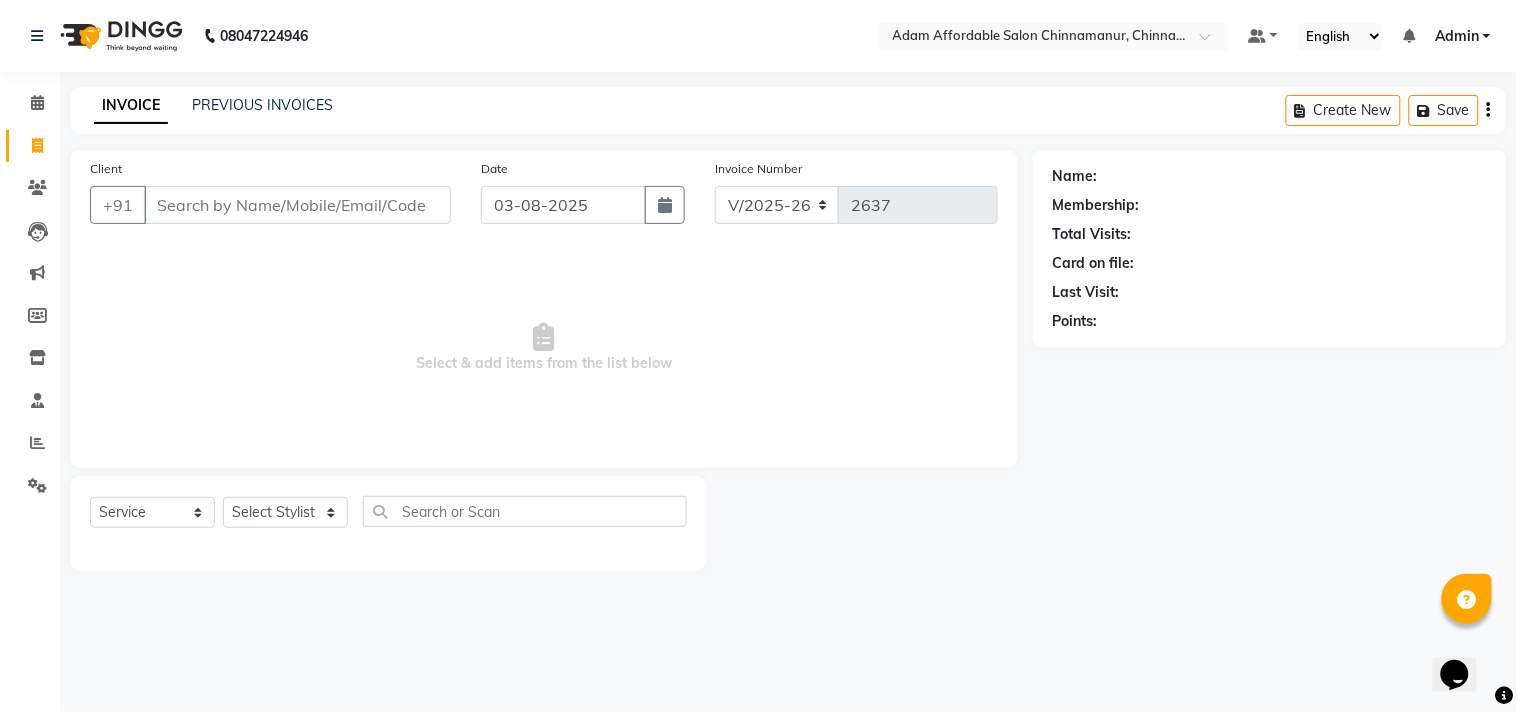 click on "Client" at bounding box center (297, 205) 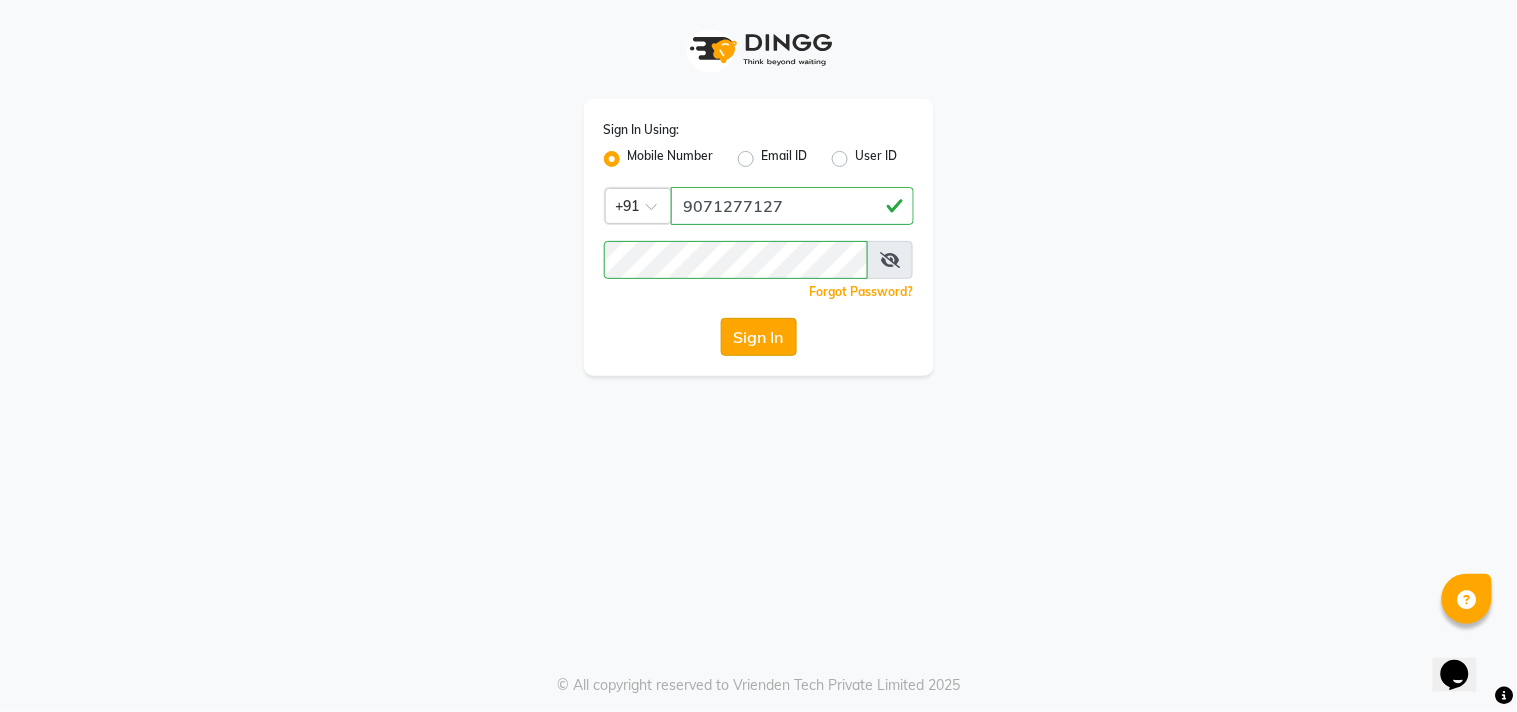 click on "Sign In" 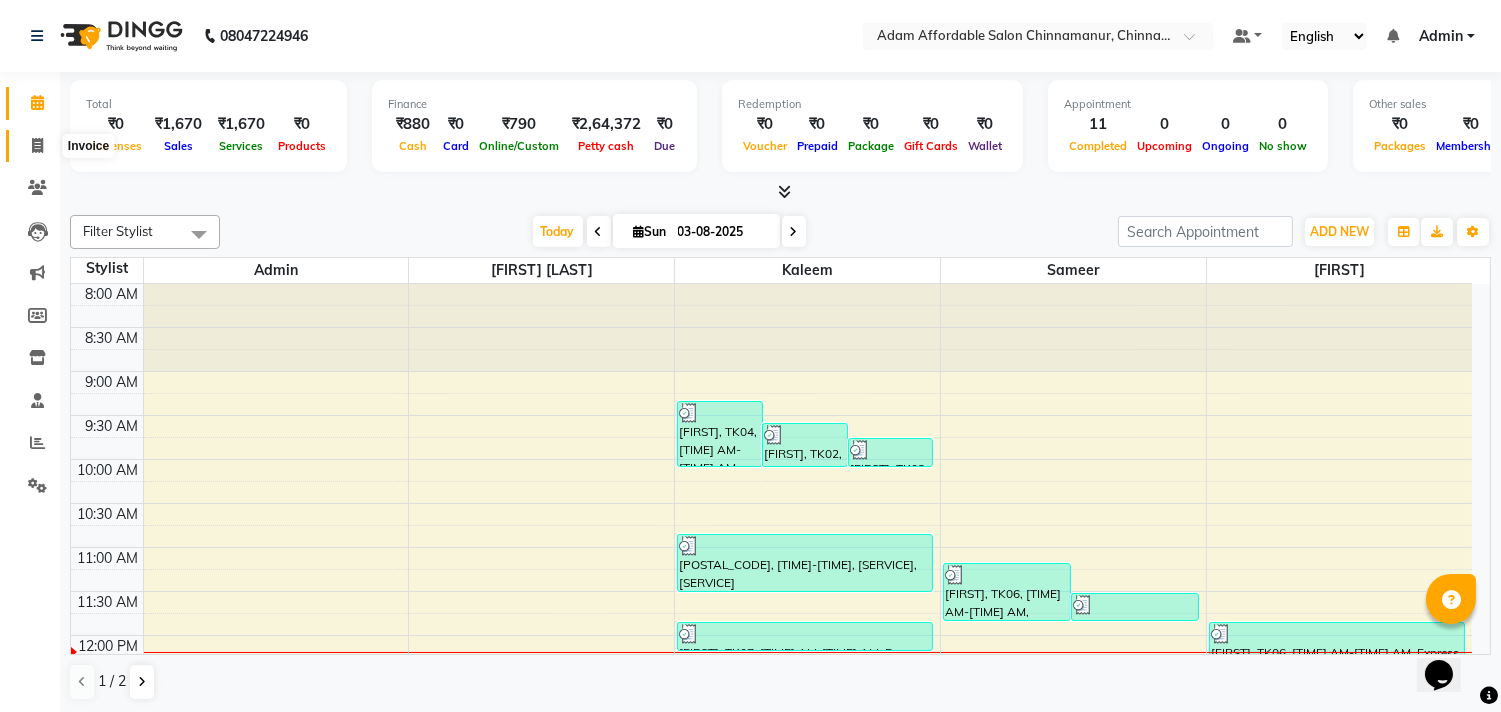 click 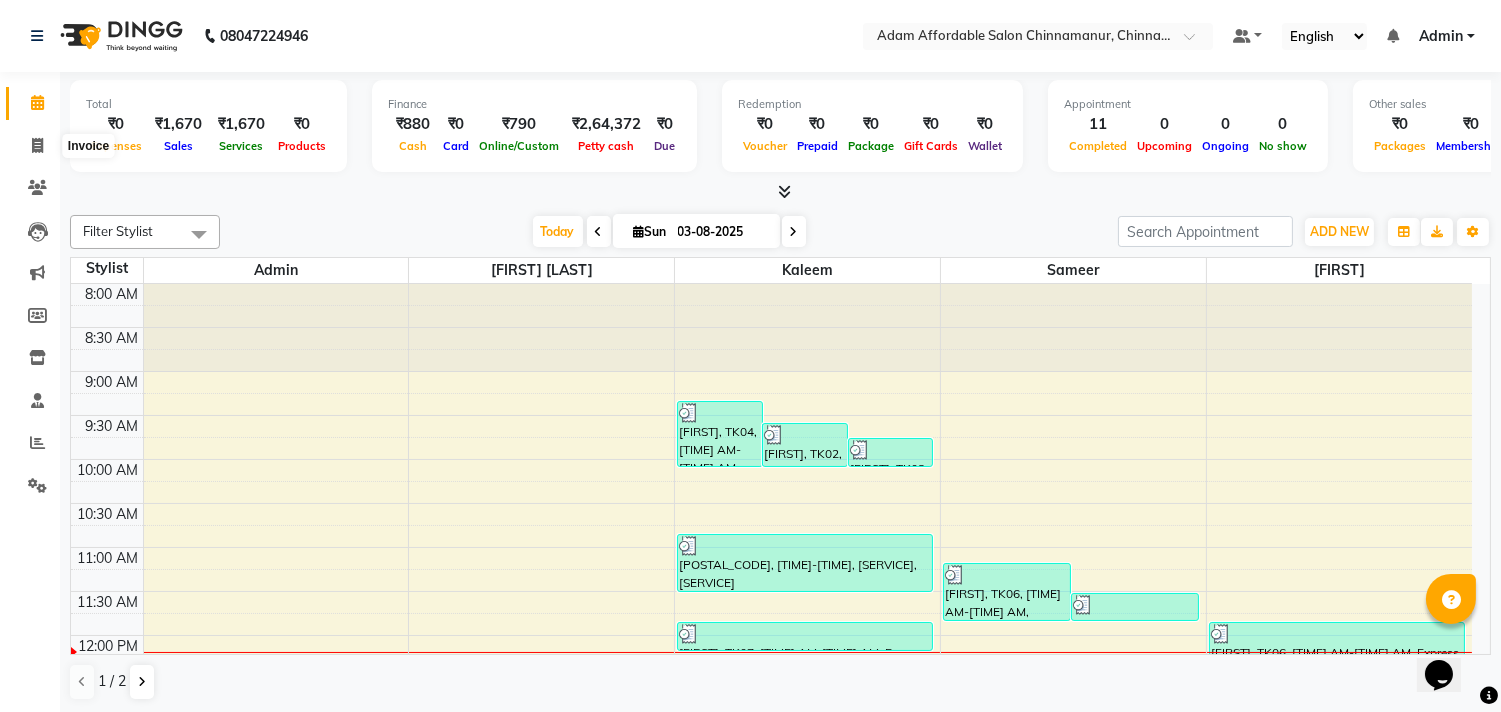 select on "service" 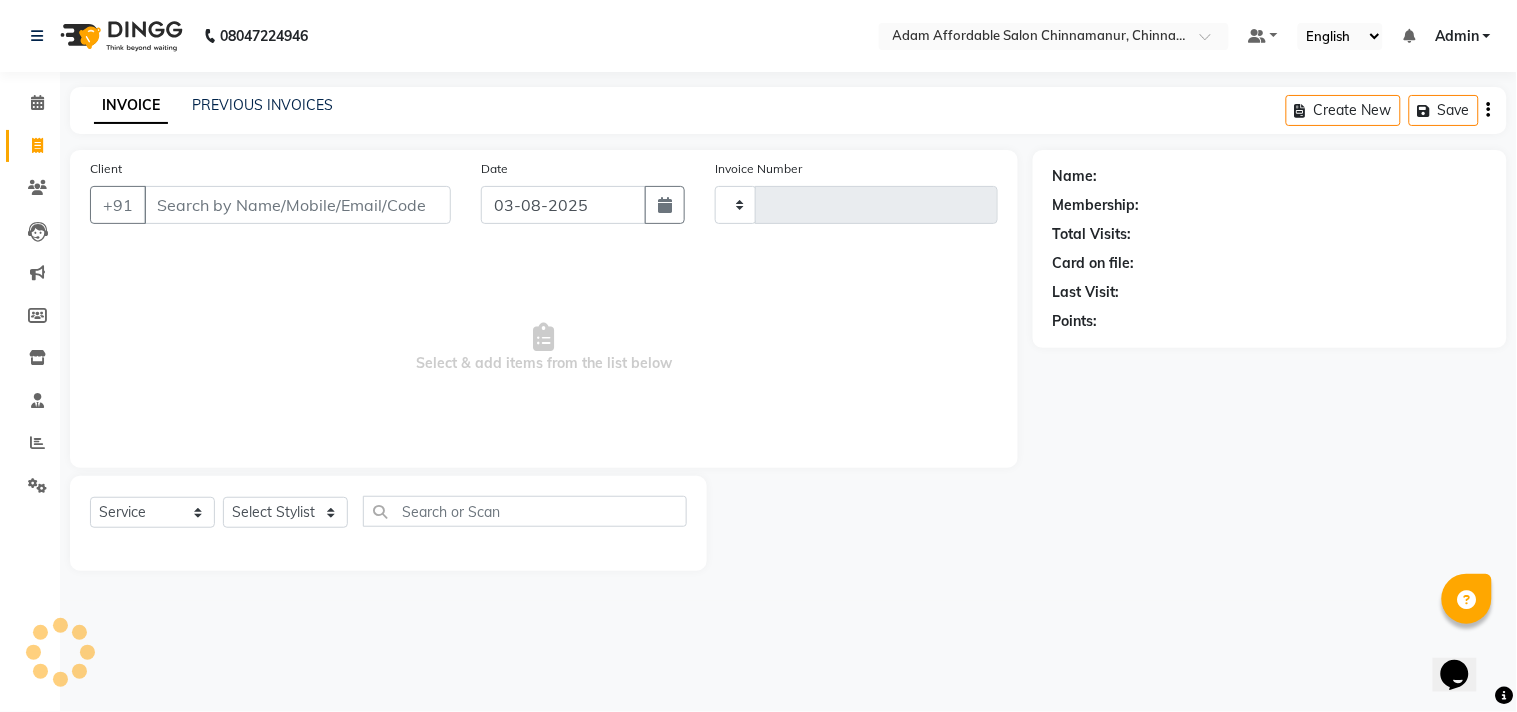 type on "2637" 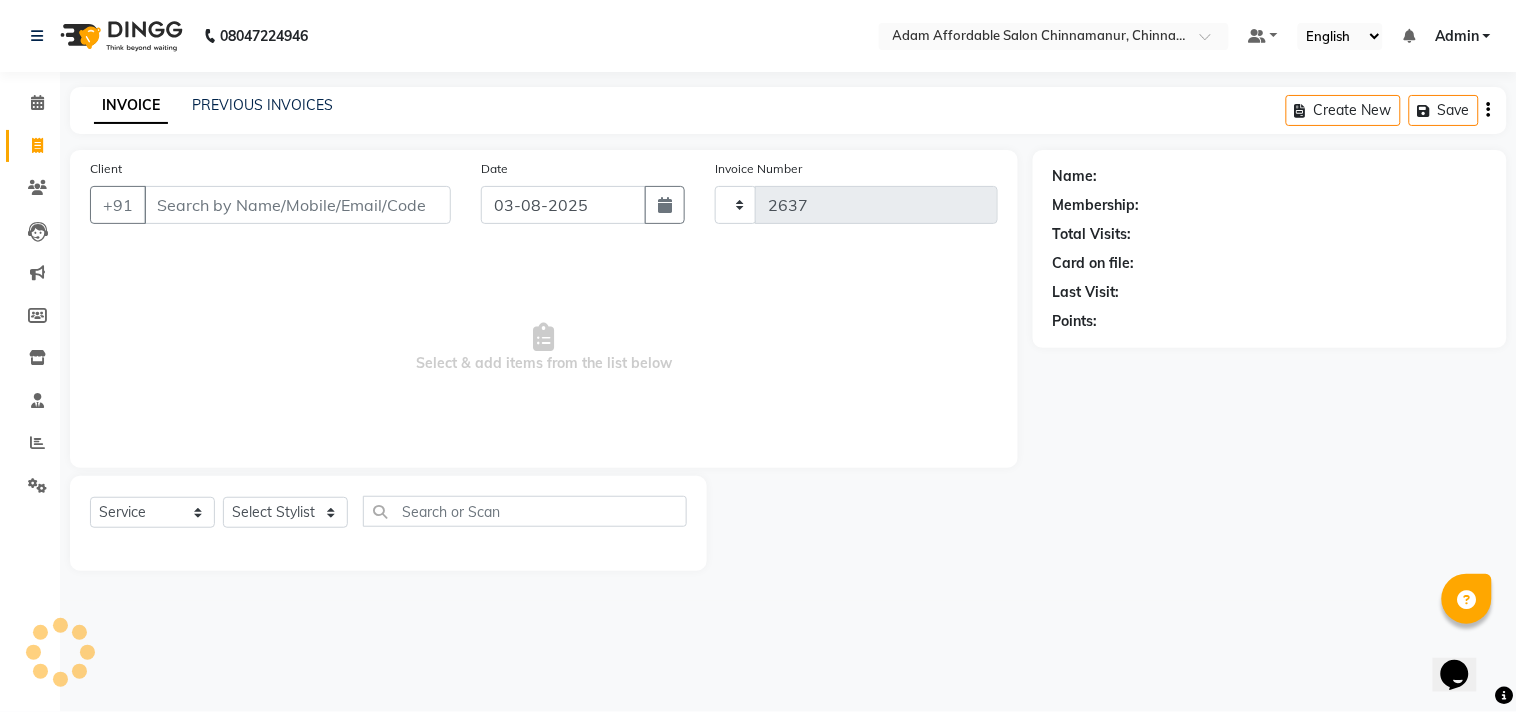 select on "8329" 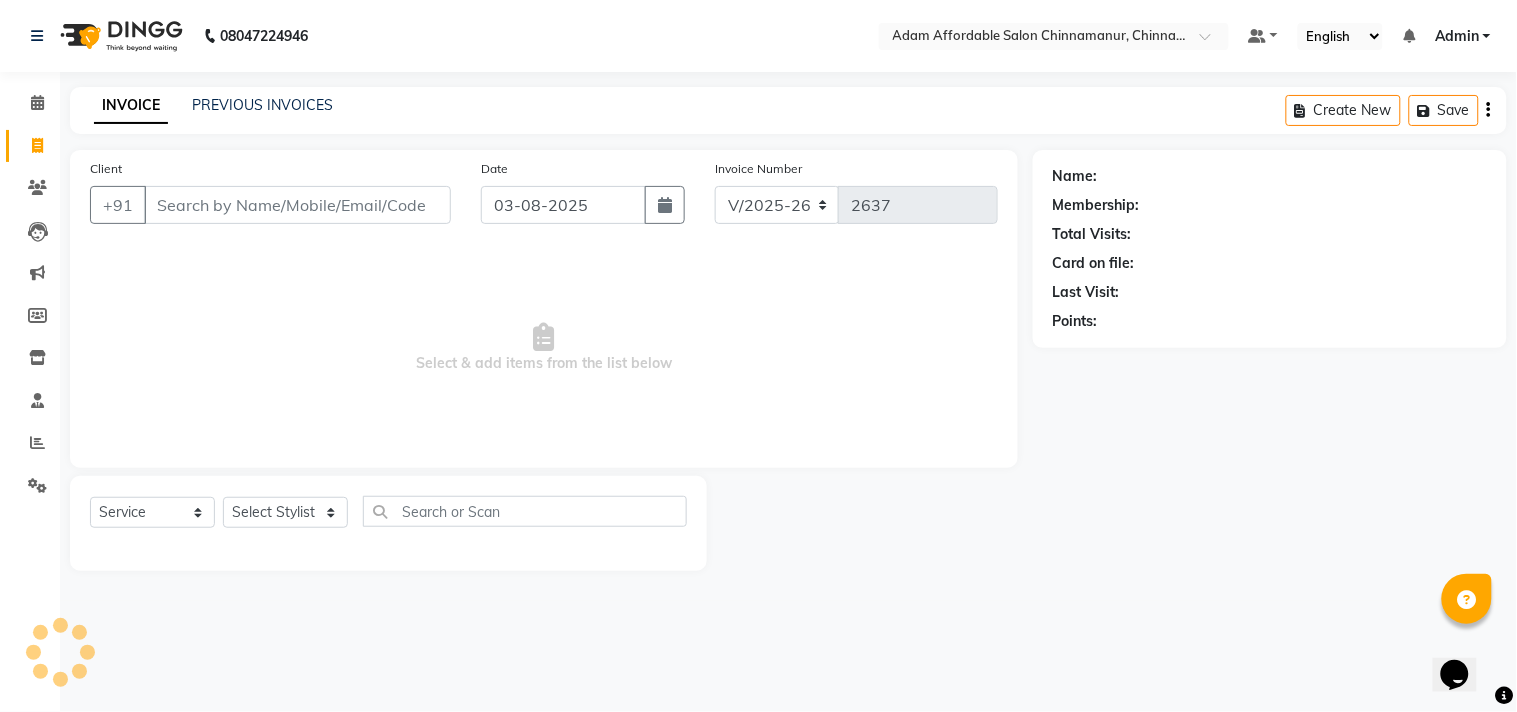 click on "Client" at bounding box center [297, 205] 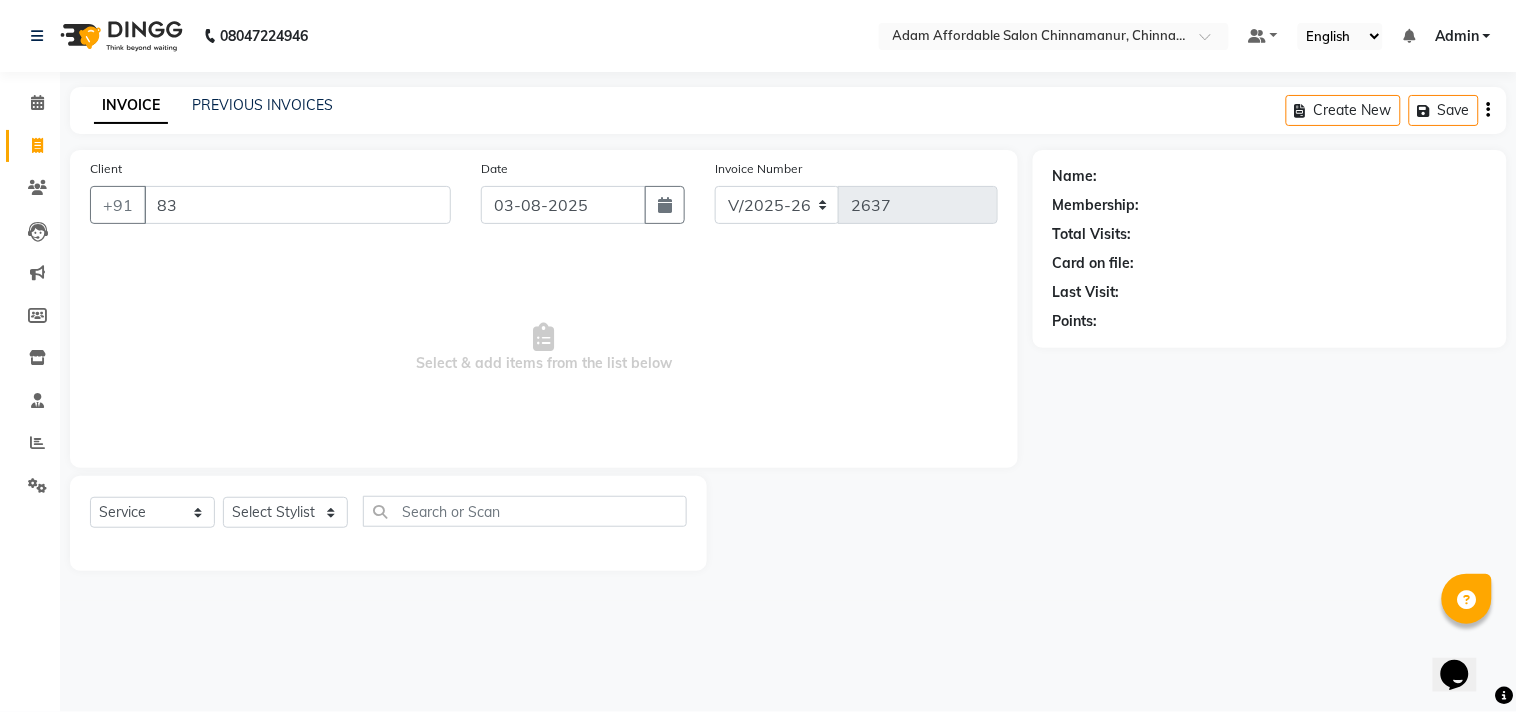 click on "83" at bounding box center [297, 205] 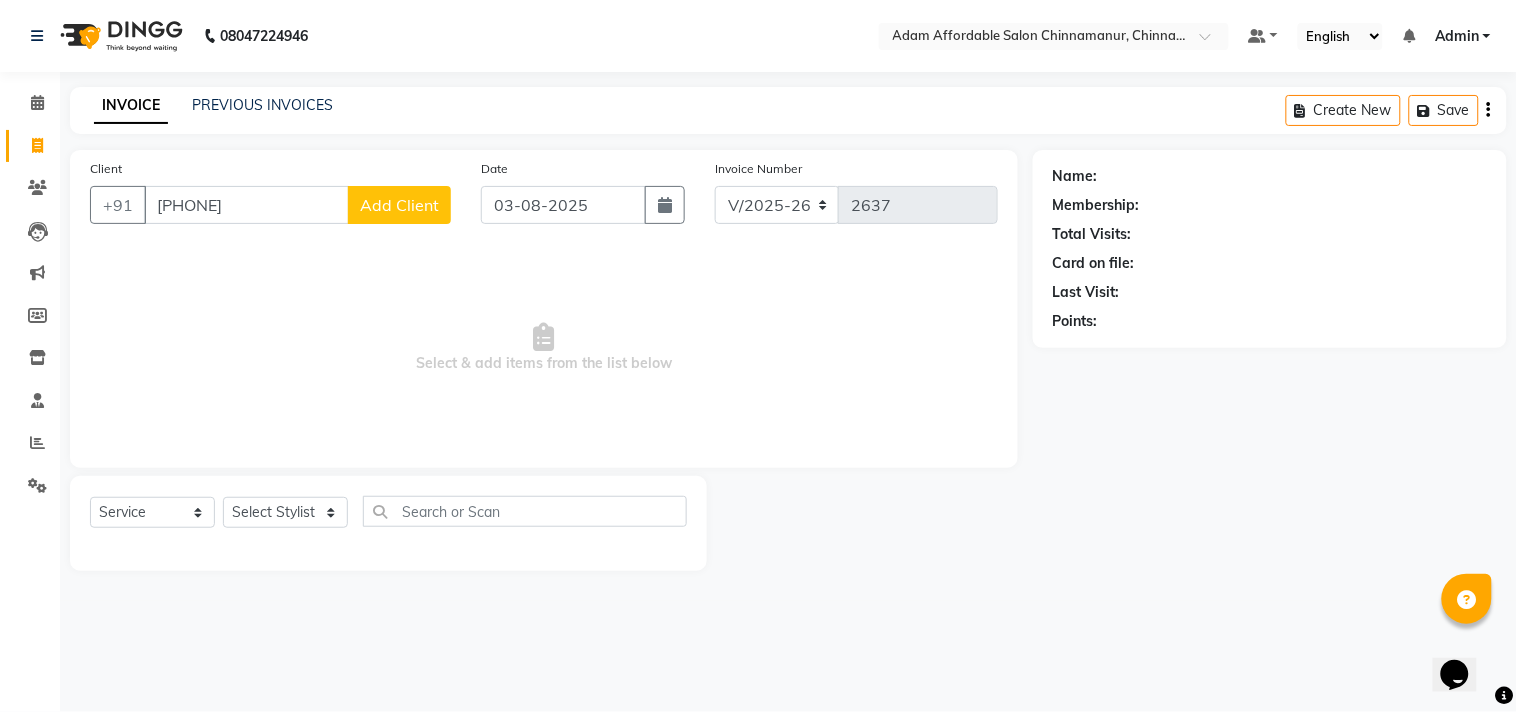 type on "[PHONE]" 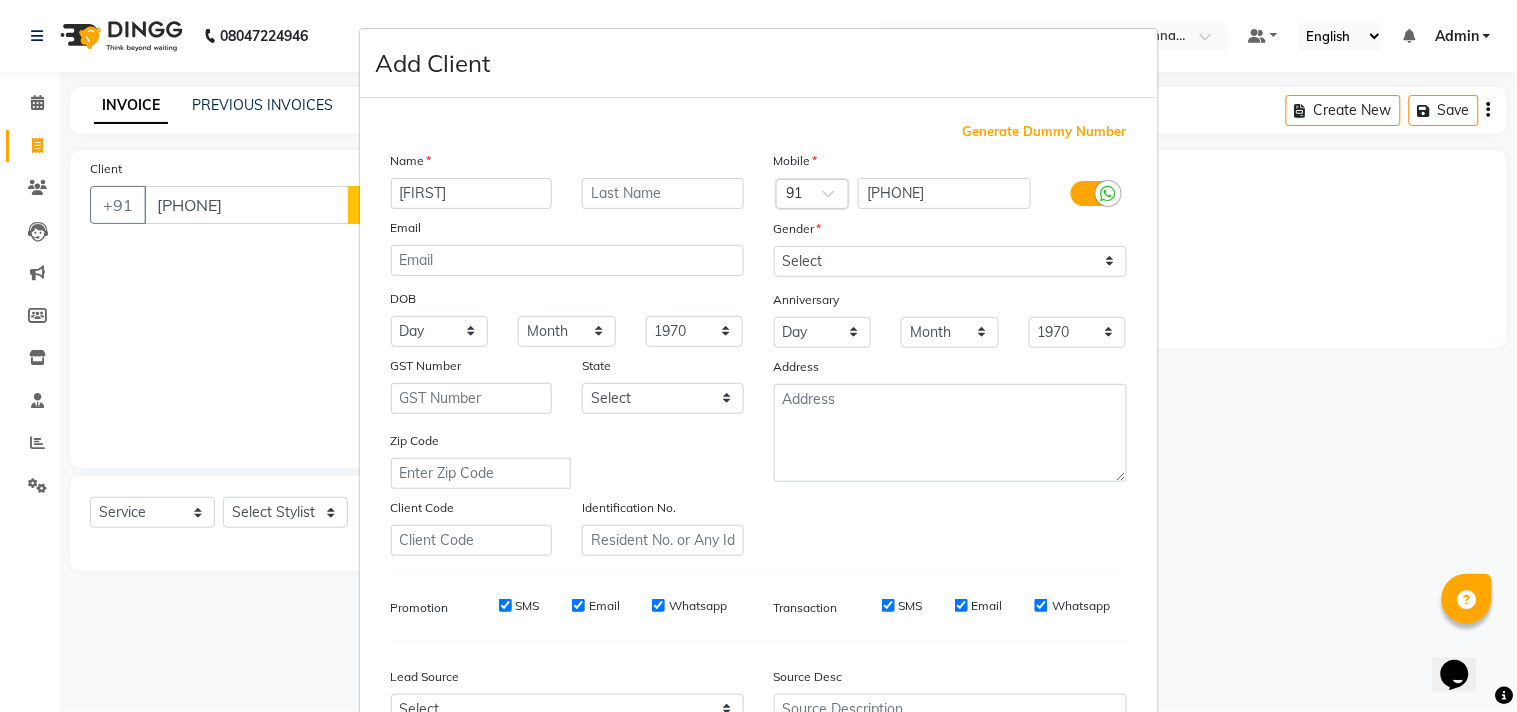 type on "[FIRST]" 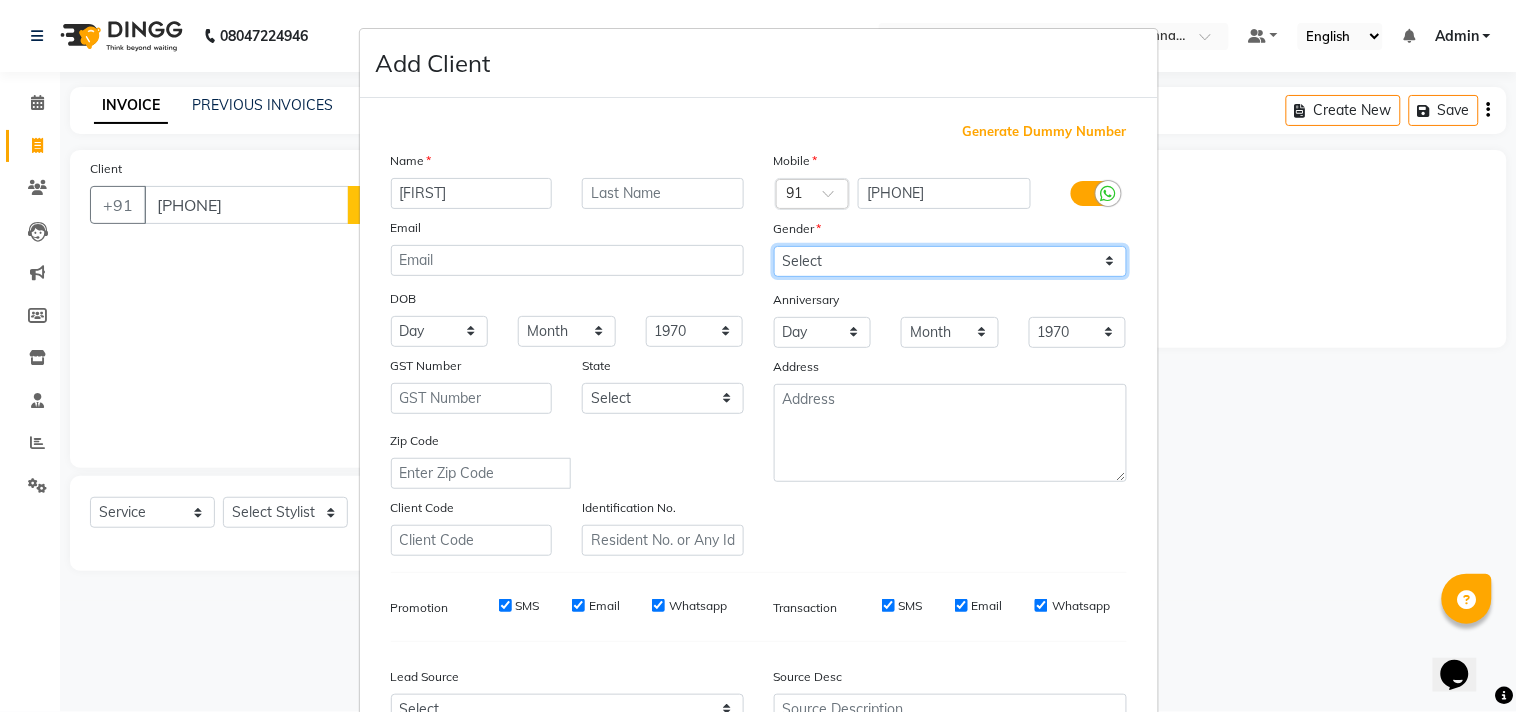 click on "Select Male Female Other Prefer Not To Say" at bounding box center (950, 261) 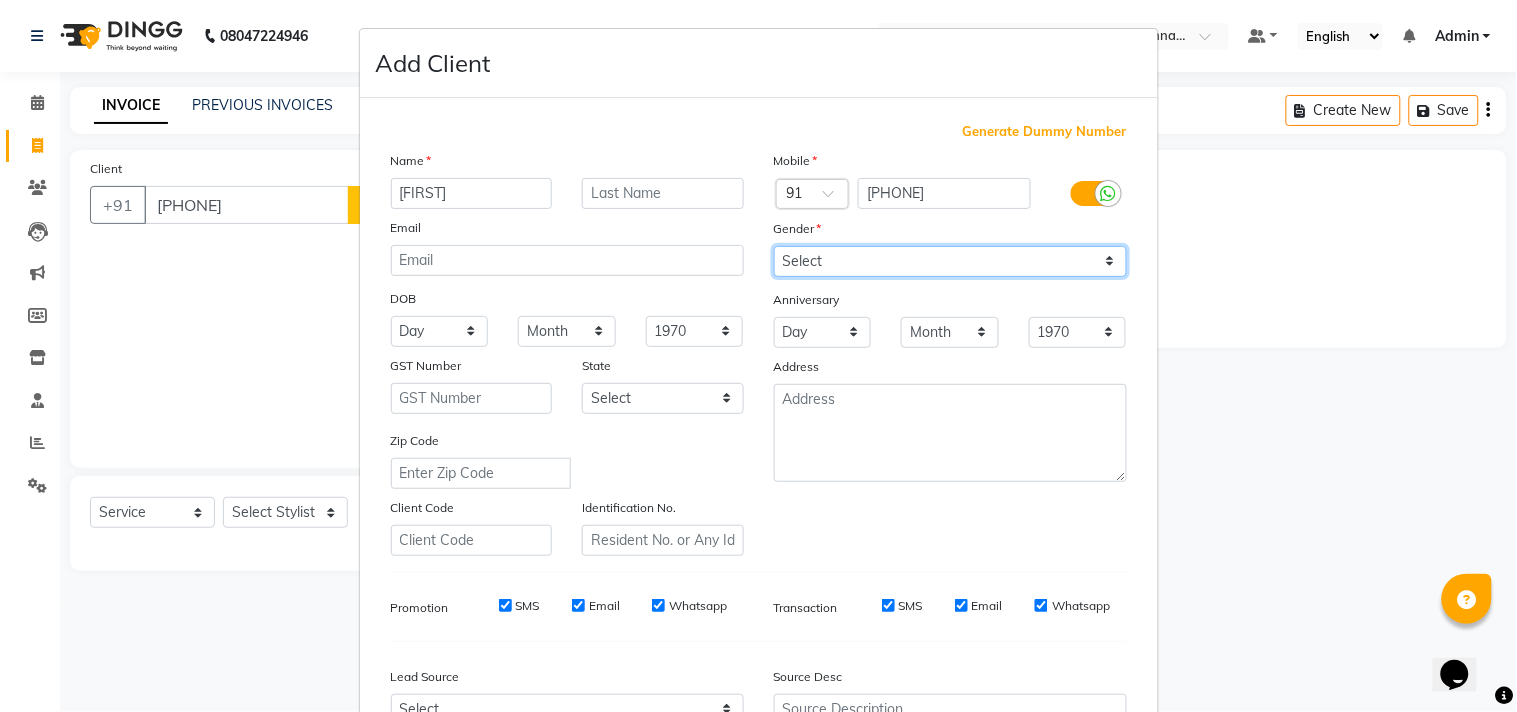 select on "male" 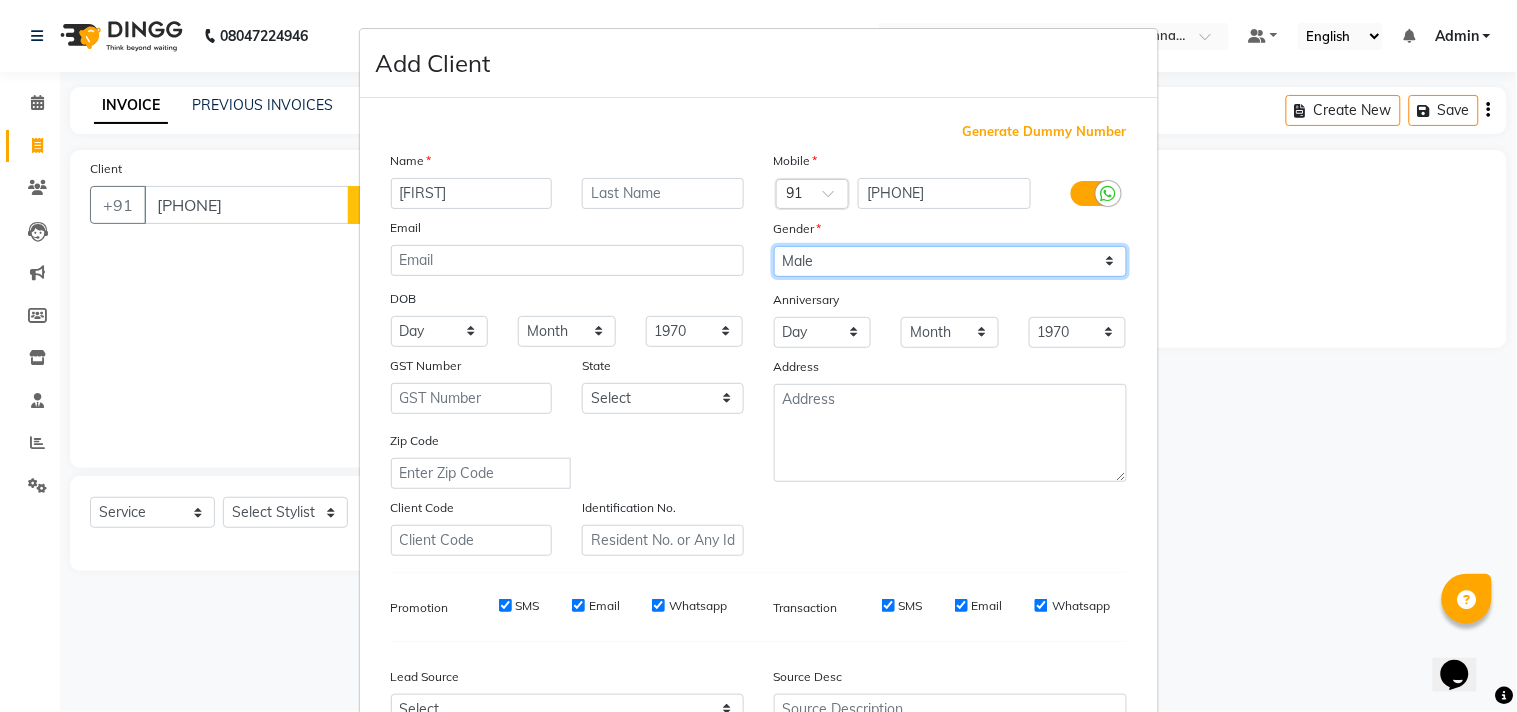 click on "Select Male Female Other Prefer Not To Say" at bounding box center (950, 261) 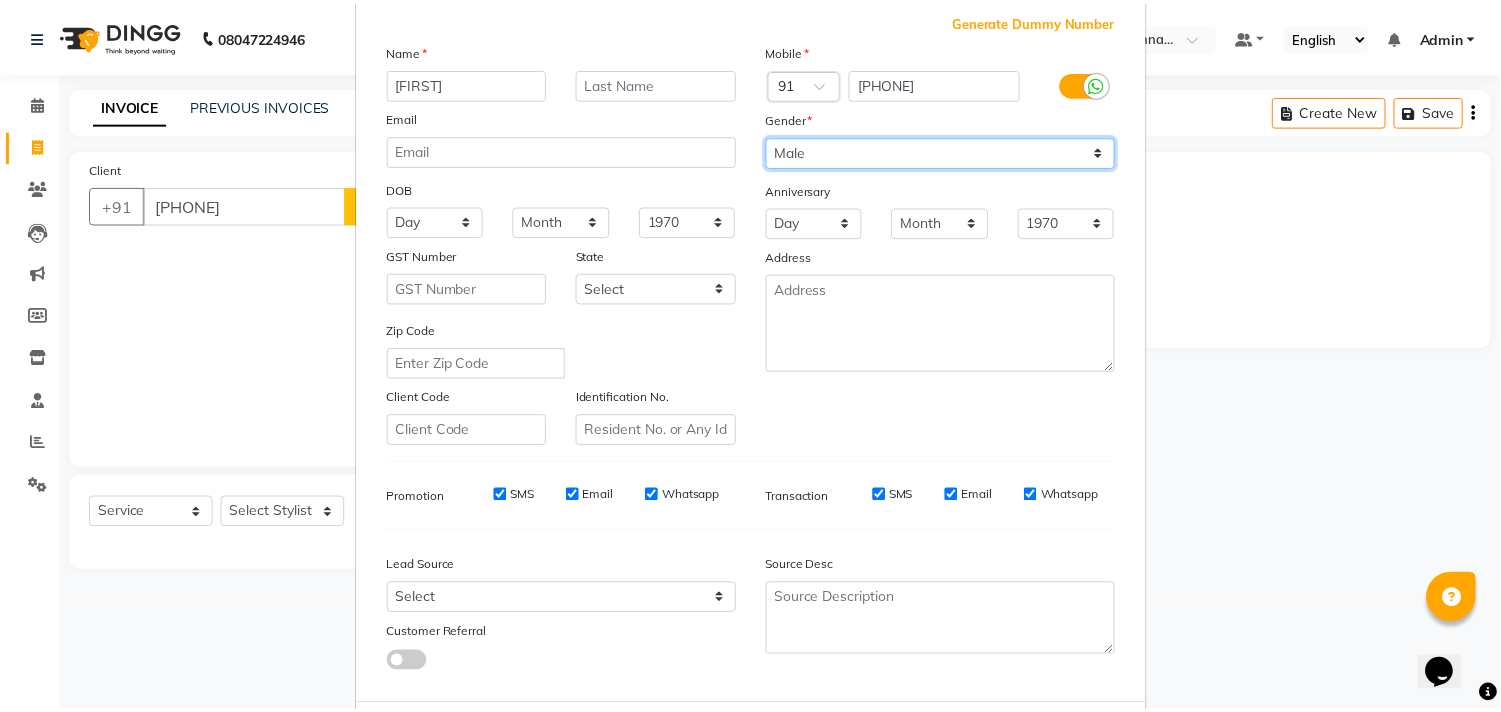 scroll, scrollTop: 212, scrollLeft: 0, axis: vertical 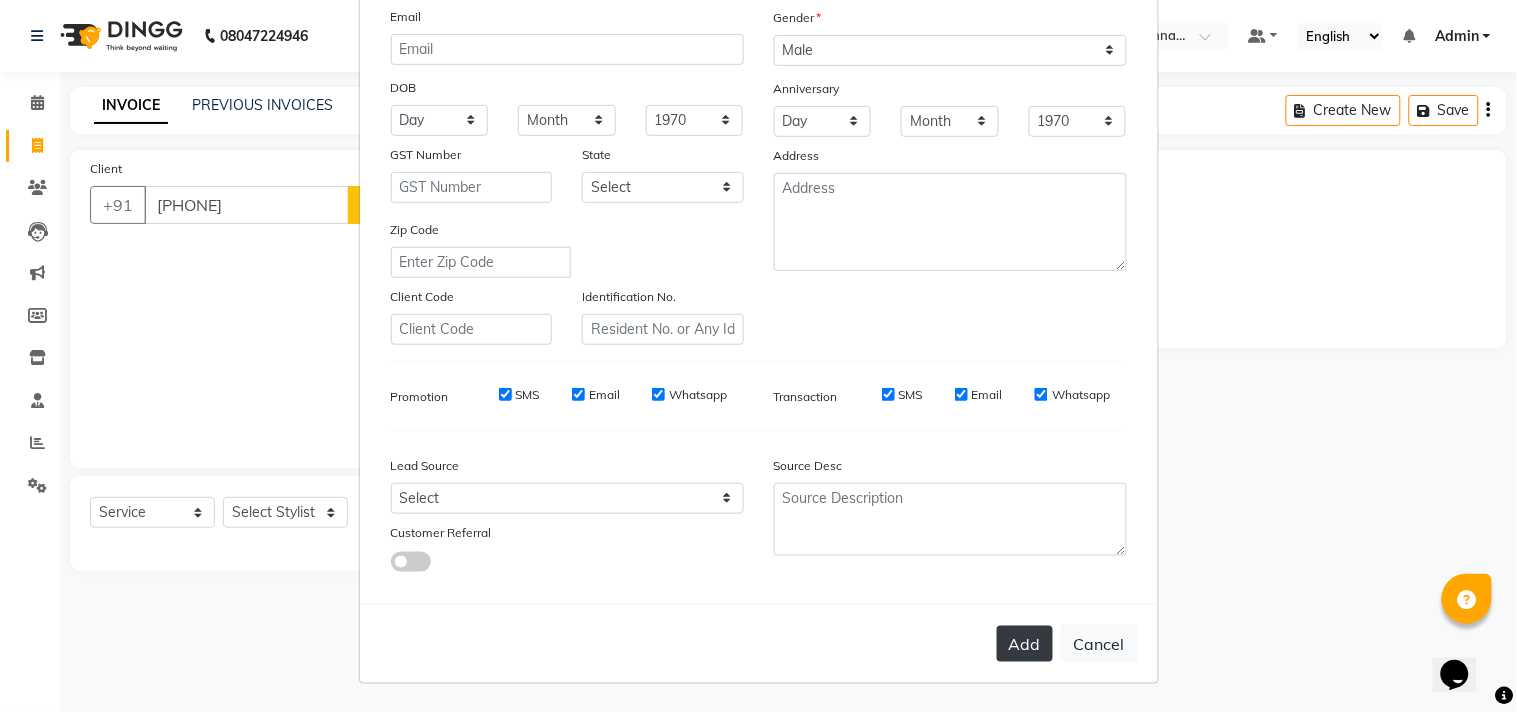 click on "Add" at bounding box center [1025, 644] 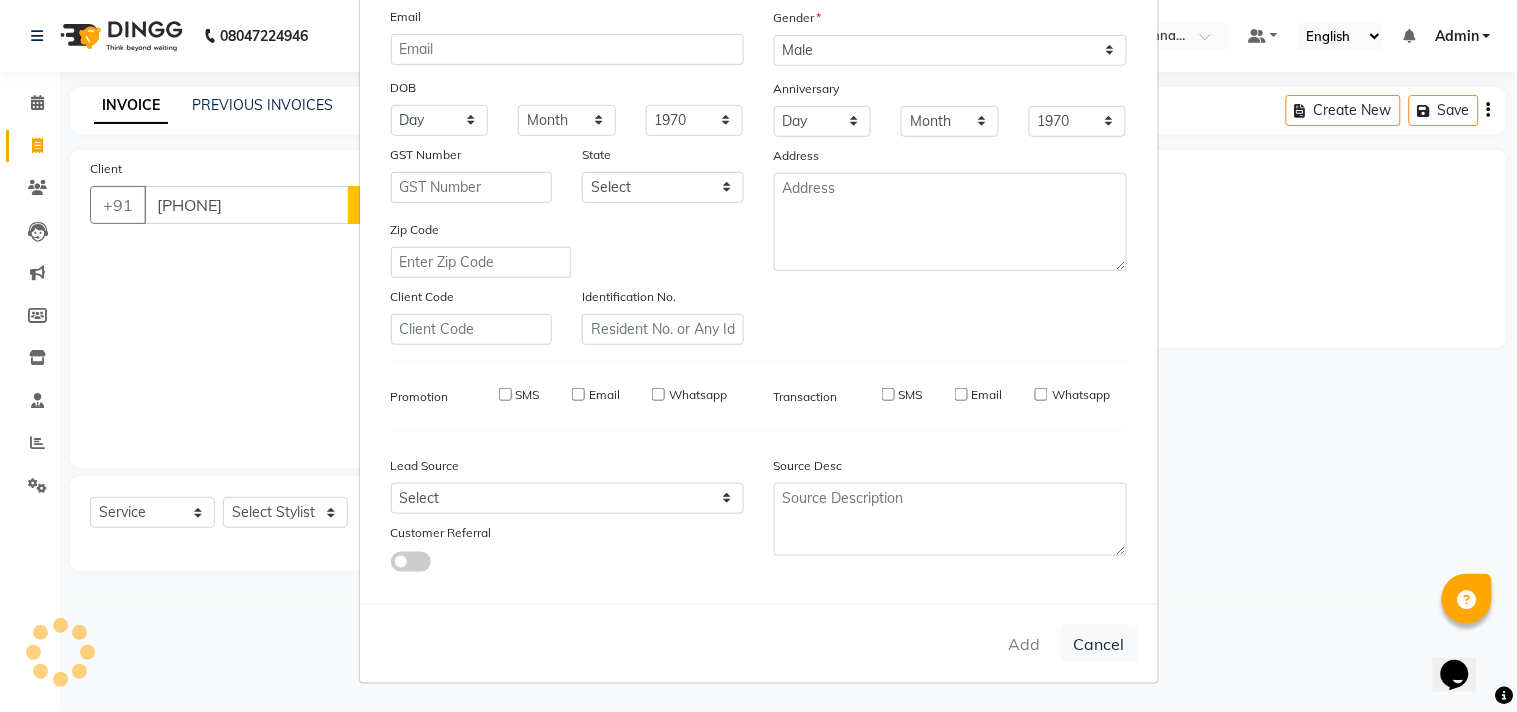 type 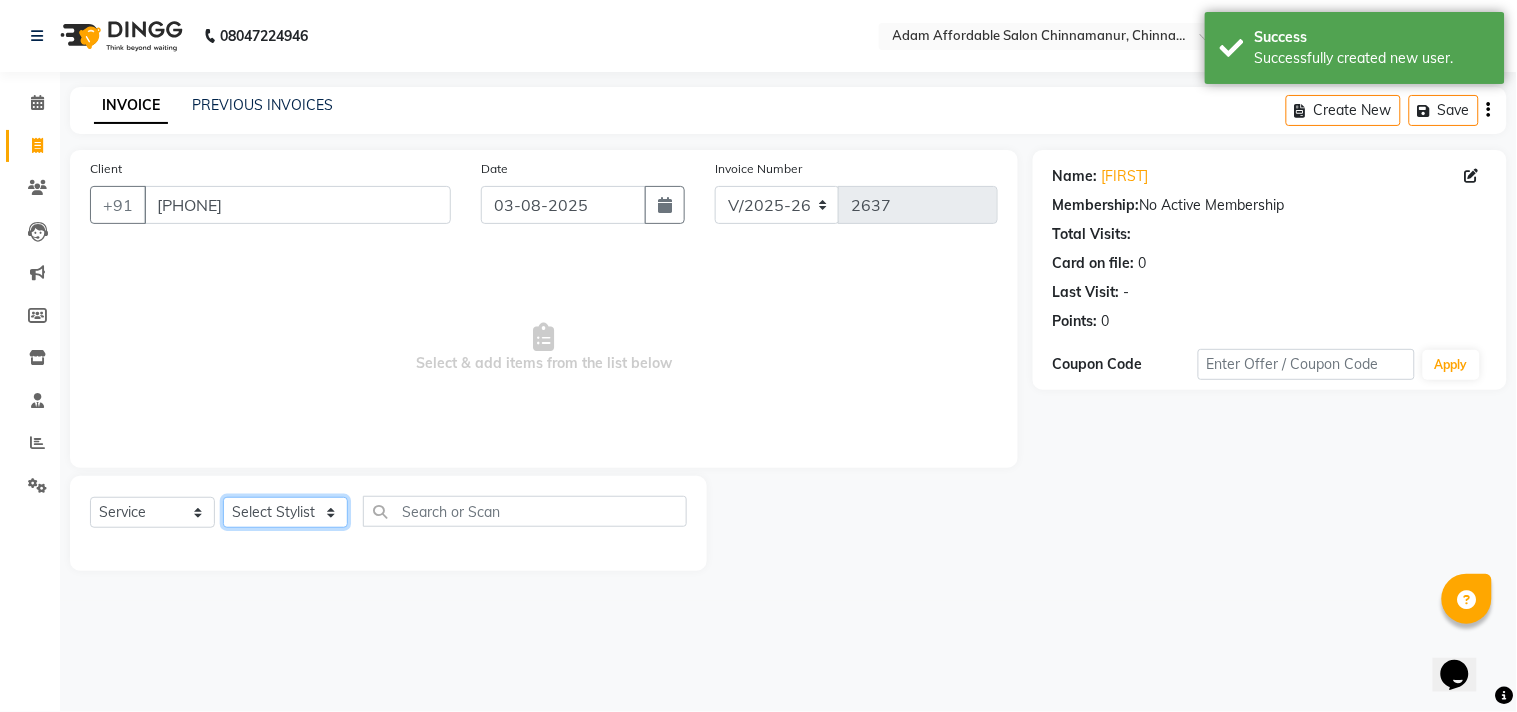 click on "Select Stylist Admin Atif Ali Kaleem Kiran Salim Sameer Shahil Shoaib Sunny Yogesh Express Cut x Express Cut Beard Design Shave Beard Zero Trim Kid's Cut (Below 5 Years) Haircut+ Beard + De-Tan Combo Hair Cut (INCL HAIR WASH) Head Shave Creative Cut VIP Room Service Wash & Blast Dry Haircut + Beard + Head Massage Combo Haircut+ Beard + Express Hair color Combo Haircut + Beard + Cleanup Combo Haircut + Beard + Heard Massage + De-Tan Combo Haircut + Beard+ Express Hair color+ De-Tan Combo Haircut + Beard + Hair Spa Combo Haircut + Beard+Global H/C Non Ammonia + De-Tan Combo Haircut + Beard + De-Tan + Instant glow Facial Combo Beard Colour Moustache Colour NOURISHING HAIR SPA VITALIZING HAIR SPA REPAIR TREATMENT DANDRUFF TREATMENT HAIR LOSS TREATMENT HAIR STRAIGHTENING HAIR REBONDING KERATIN ALMOND OIL NAVARATNA OIL CLEAN UP HYPER PIGMENTATION CLEAN UP REJUVANATE Fruit Facial Instant Glow Charcaol Skin Lightening Skin Brightening FACE & NECK BLEACH FACE & NECK DETAN PRE BRIDEGROOM DELUXE NORMAL PREMIUM 1" 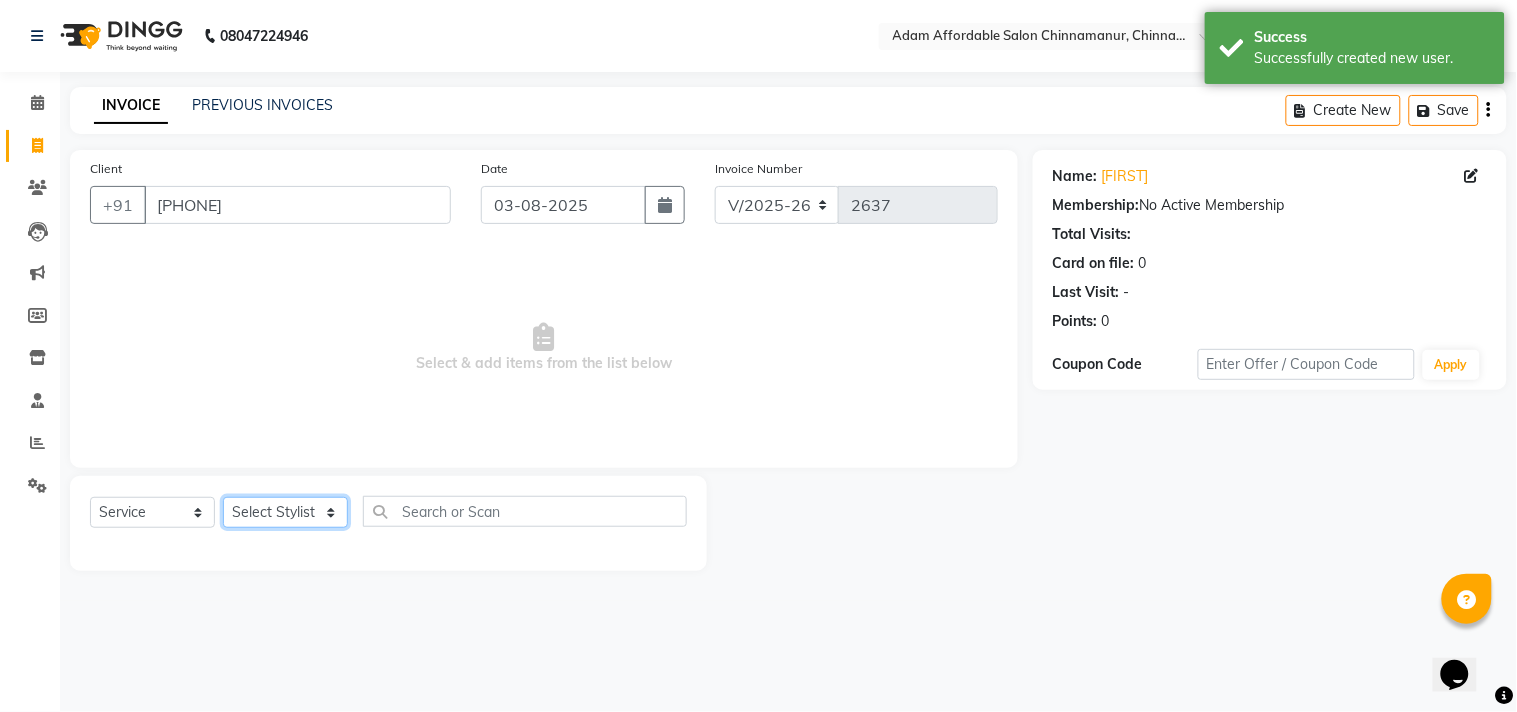 select on "86683" 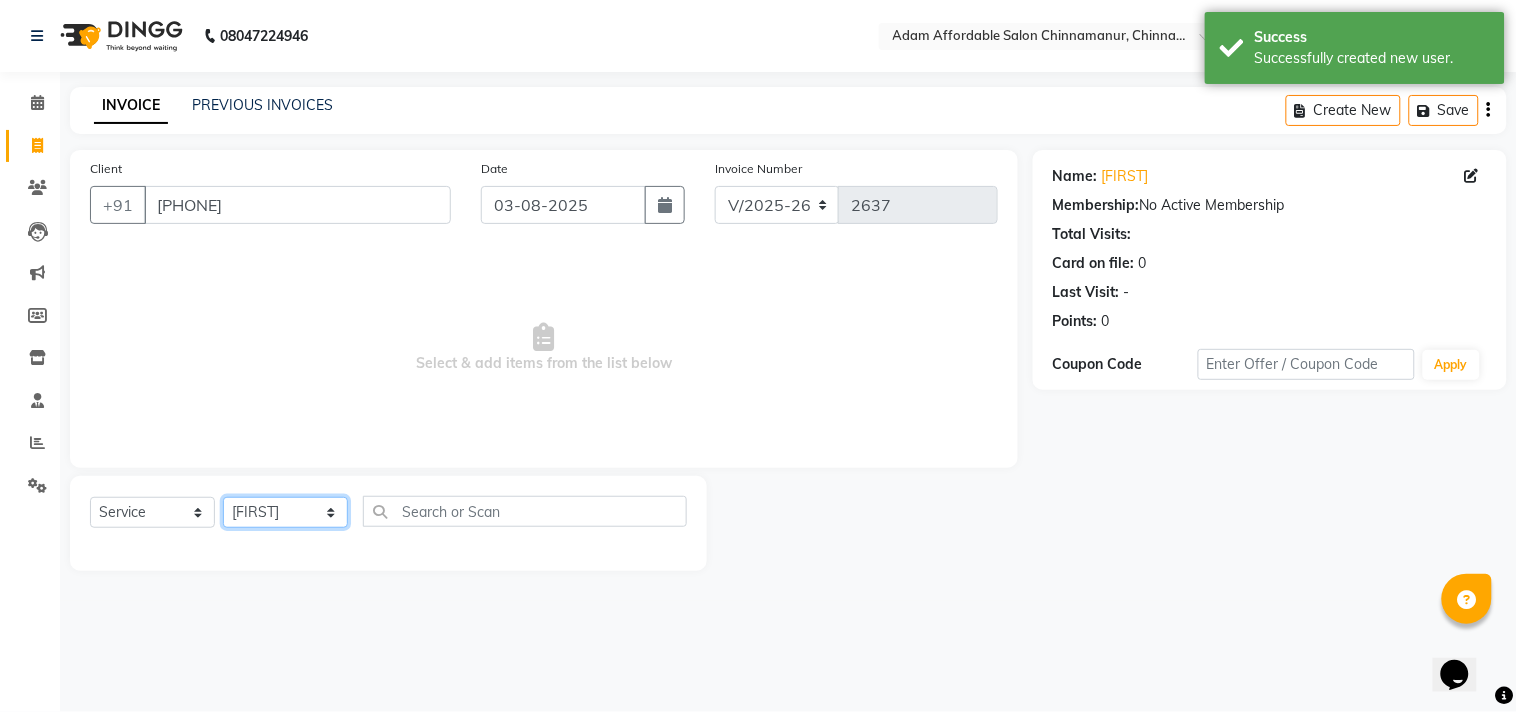 click on "Select Stylist Admin Atif Ali Kaleem Kiran Salim Sameer Shahil Shoaib Sunny Yogesh Express Cut x Express Cut Beard Design Shave Beard Zero Trim Kid's Cut (Below 5 Years) Haircut+ Beard + De-Tan Combo Hair Cut (INCL HAIR WASH) Head Shave Creative Cut VIP Room Service Wash & Blast Dry Haircut + Beard + Head Massage Combo Haircut+ Beard + Express Hair color Combo Haircut + Beard + Cleanup Combo Haircut + Beard + Heard Massage + De-Tan Combo Haircut + Beard+ Express Hair color+ De-Tan Combo Haircut + Beard + Hair Spa Combo Haircut + Beard+Global H/C Non Ammonia + De-Tan Combo Haircut + Beard + De-Tan + Instant glow Facial Combo Beard Colour Moustache Colour NOURISHING HAIR SPA VITALIZING HAIR SPA REPAIR TREATMENT DANDRUFF TREATMENT HAIR LOSS TREATMENT HAIR STRAIGHTENING HAIR REBONDING KERATIN ALMOND OIL NAVARATNA OIL CLEAN UP HYPER PIGMENTATION CLEAN UP REJUVANATE Fruit Facial Instant Glow Charcaol Skin Lightening Skin Brightening FACE & NECK BLEACH FACE & NECK DETAN PRE BRIDEGROOM DELUXE NORMAL PREMIUM 1" 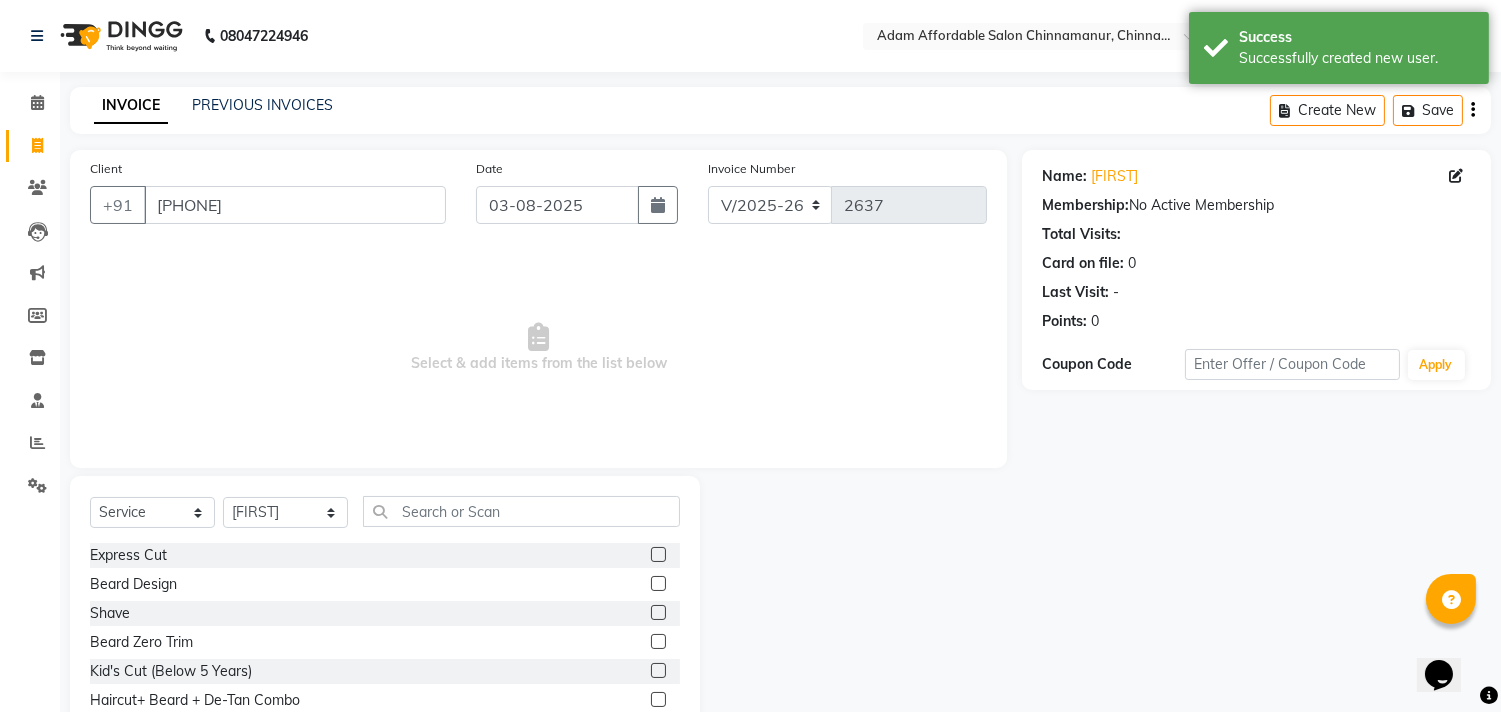 click 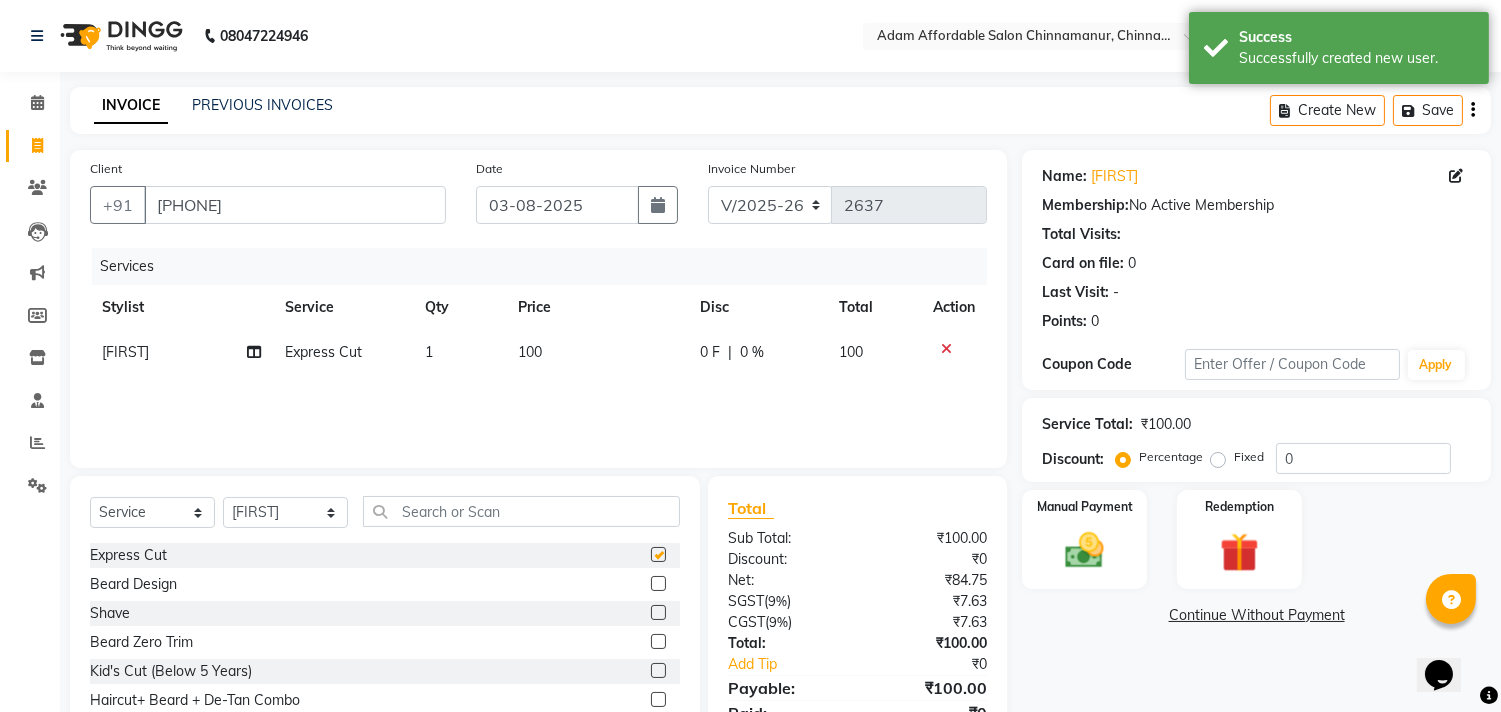 checkbox on "false" 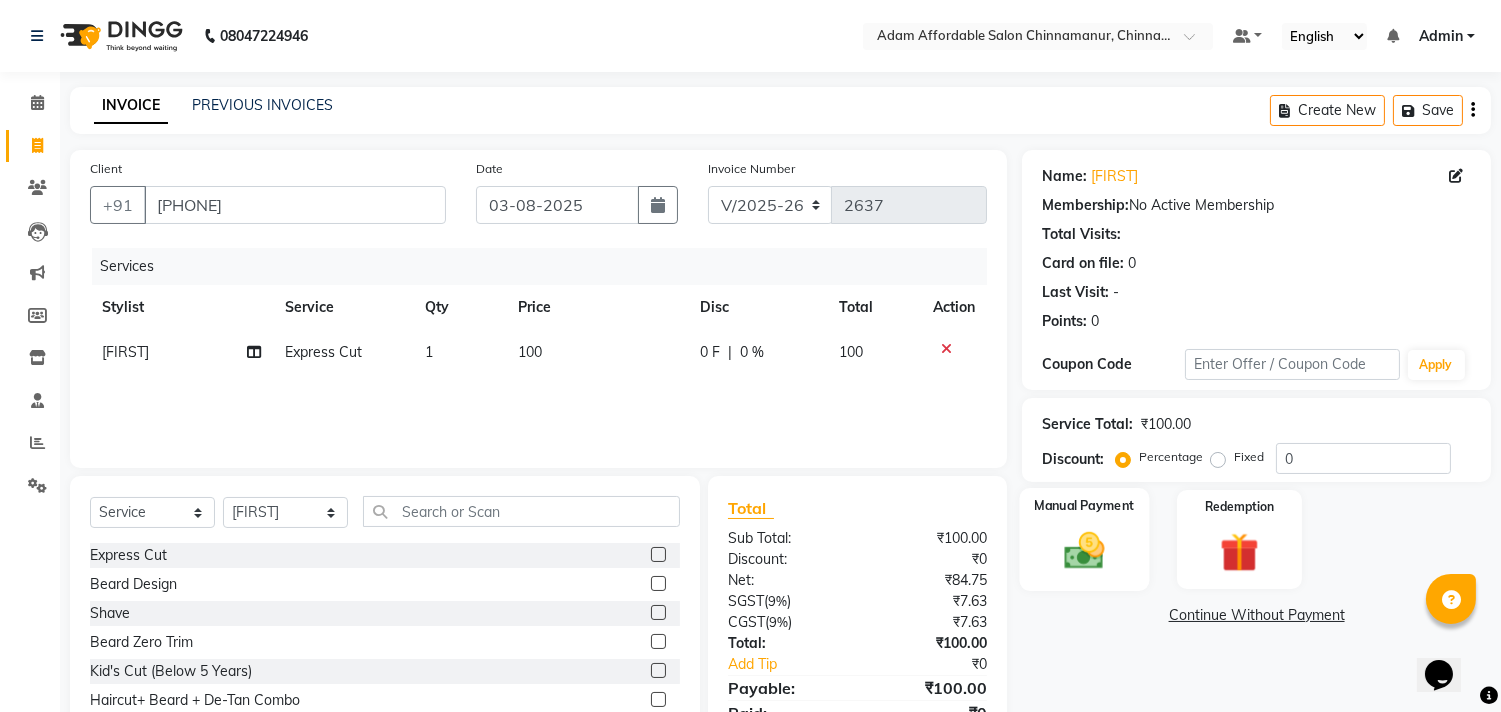 click 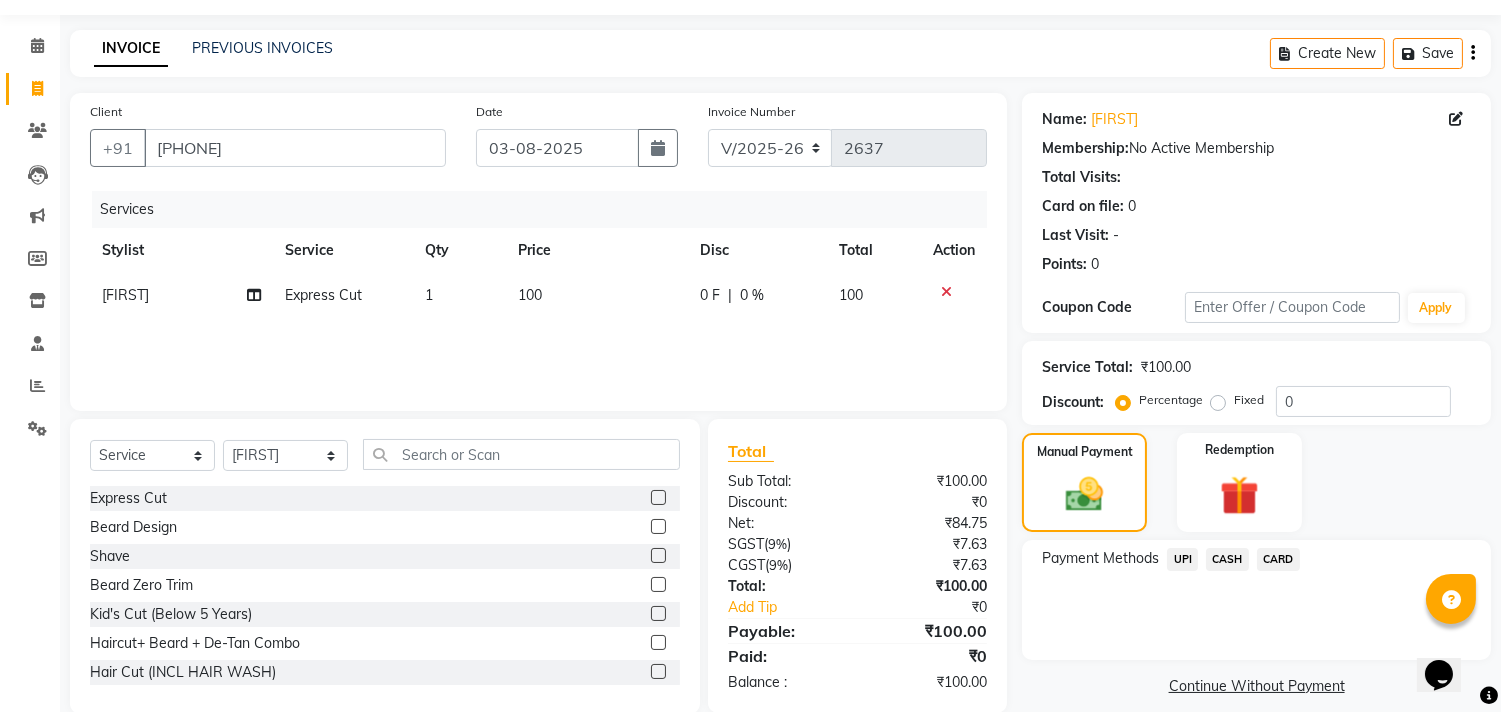 scroll, scrollTop: 88, scrollLeft: 0, axis: vertical 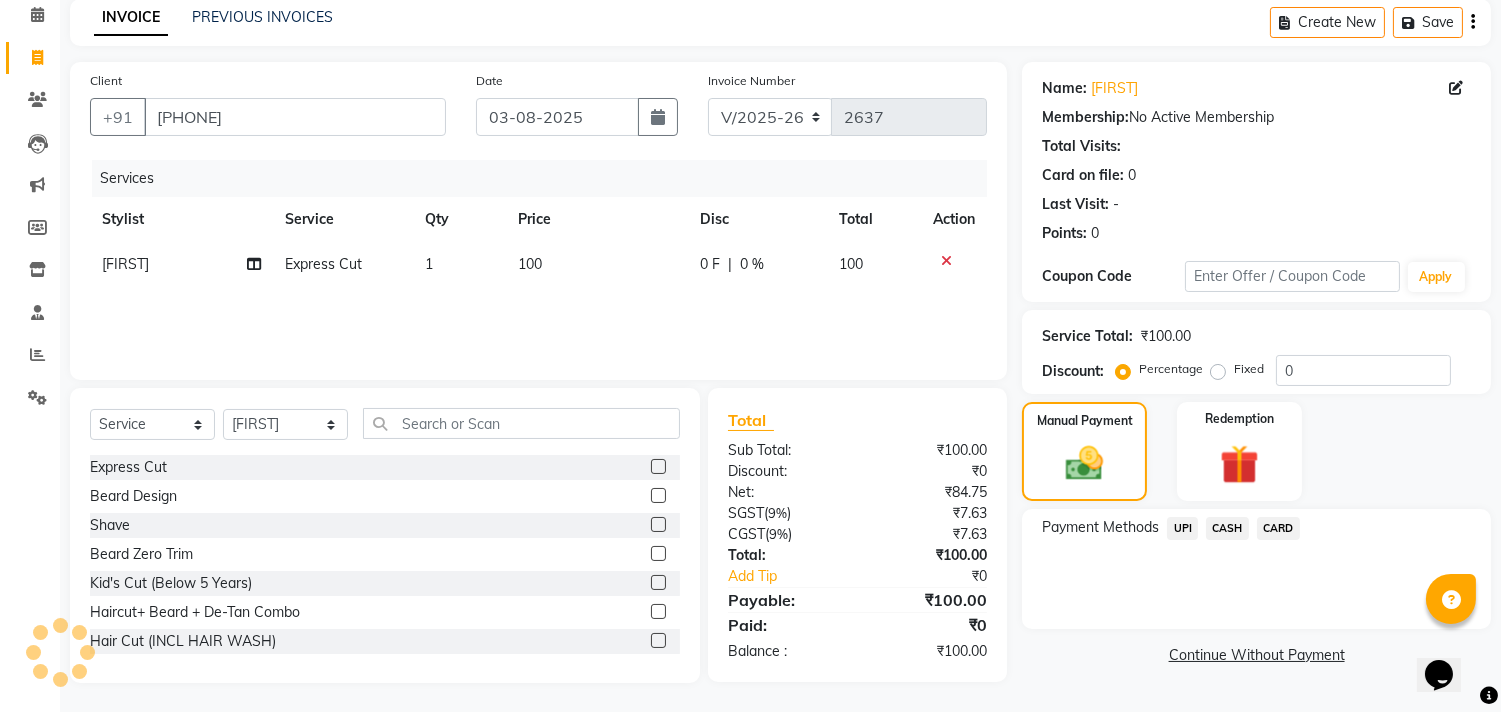 click on "CASH" 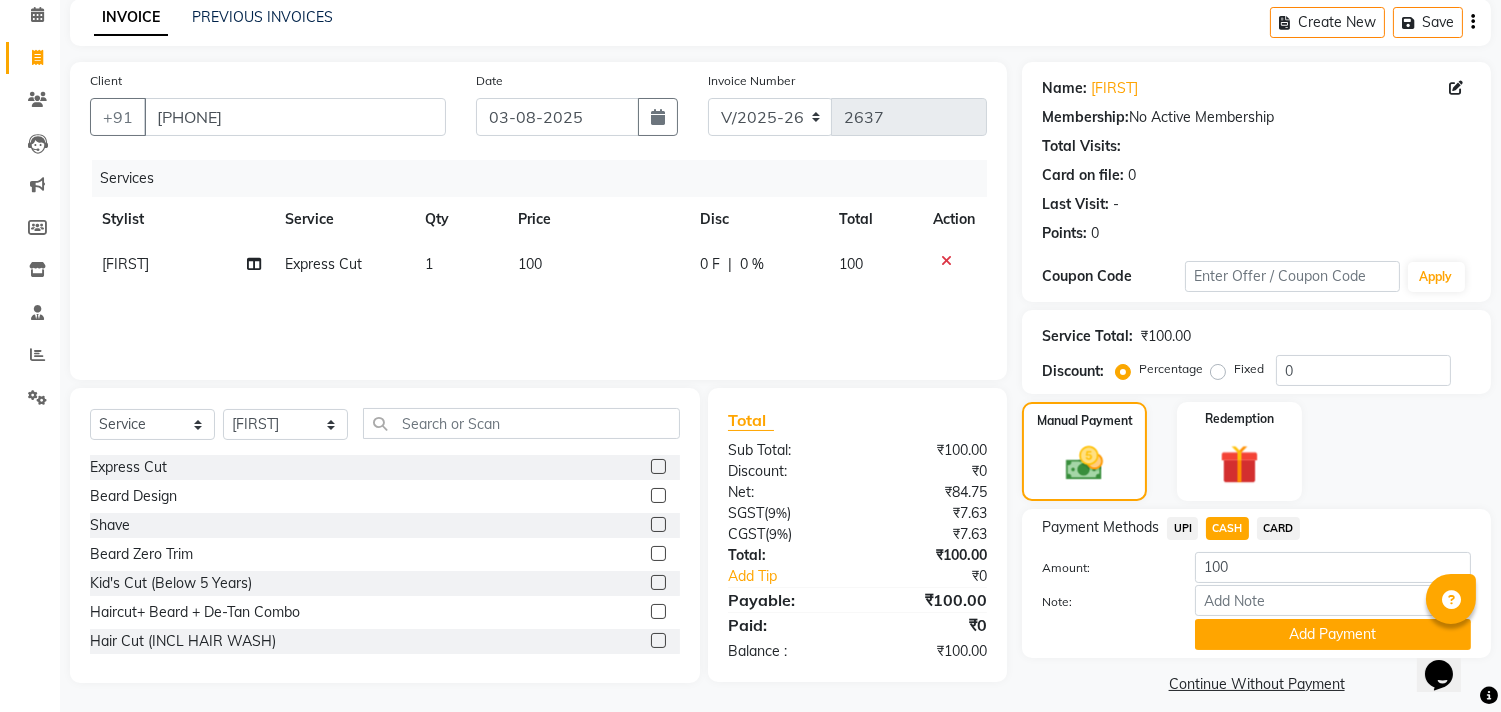scroll, scrollTop: 104, scrollLeft: 0, axis: vertical 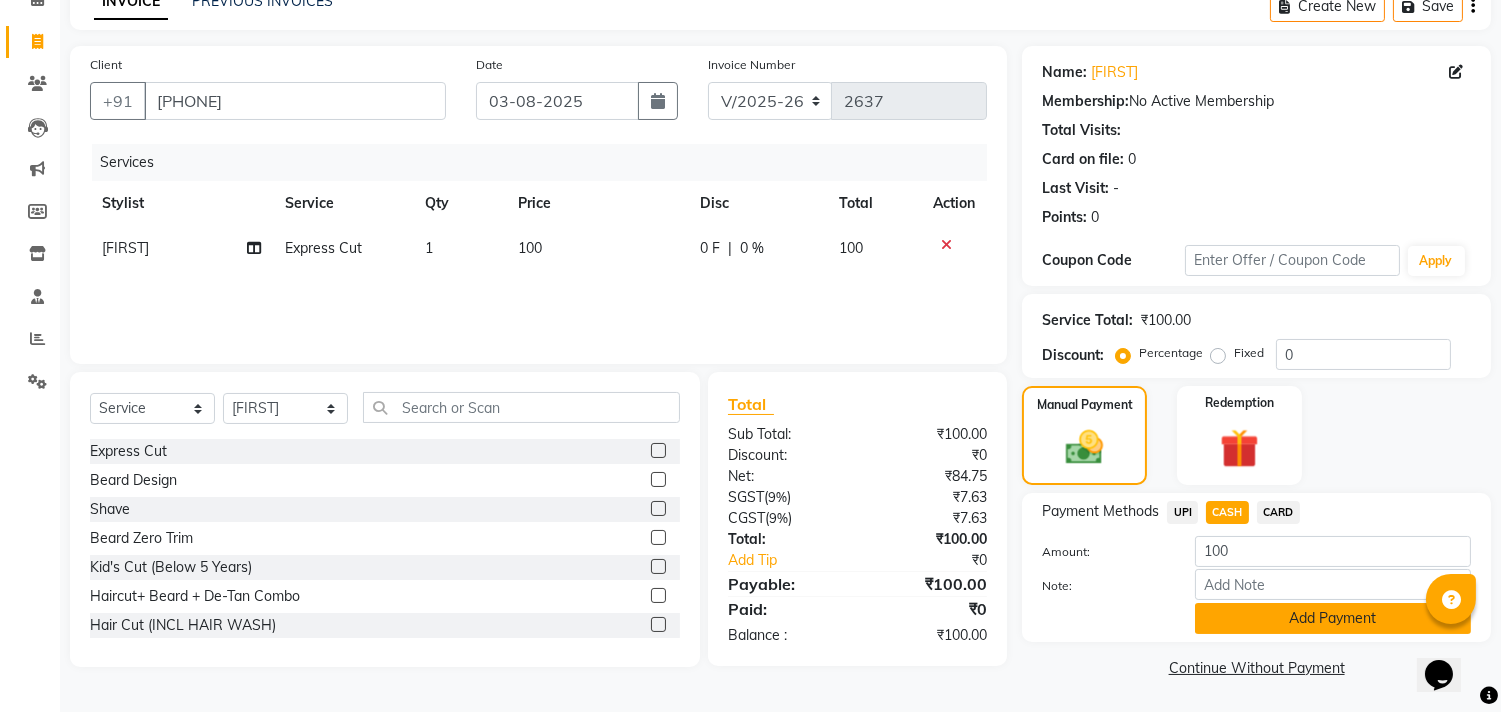 click on "Add Payment" 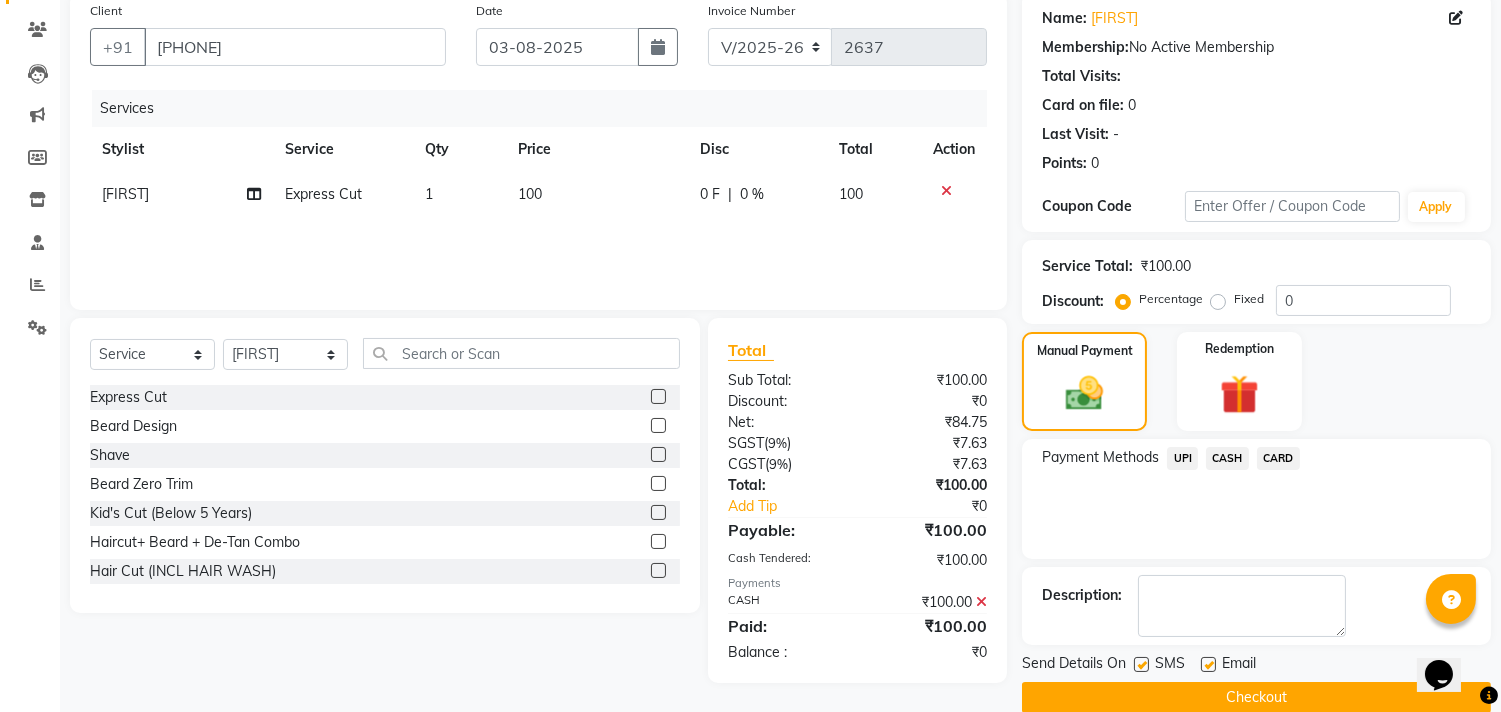 scroll, scrollTop: 187, scrollLeft: 0, axis: vertical 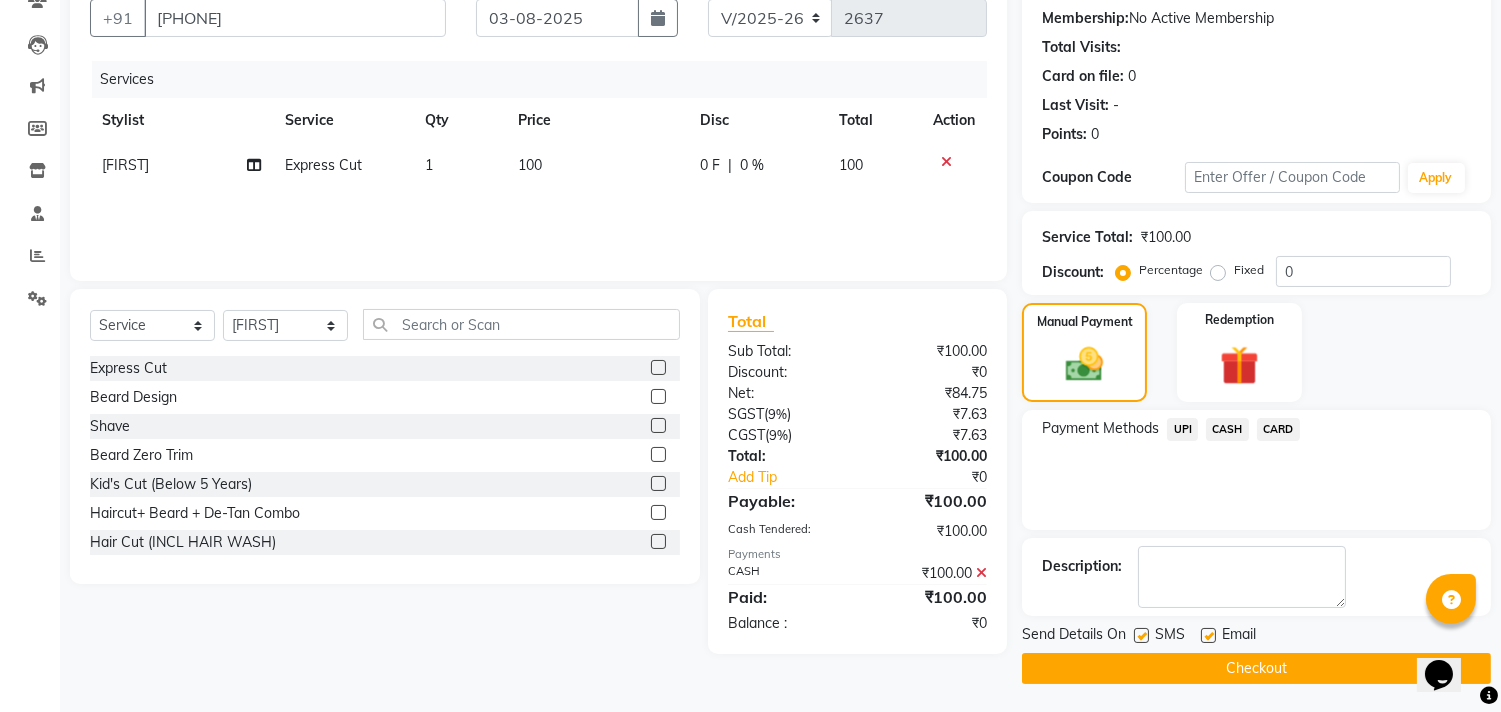click on "Checkout" 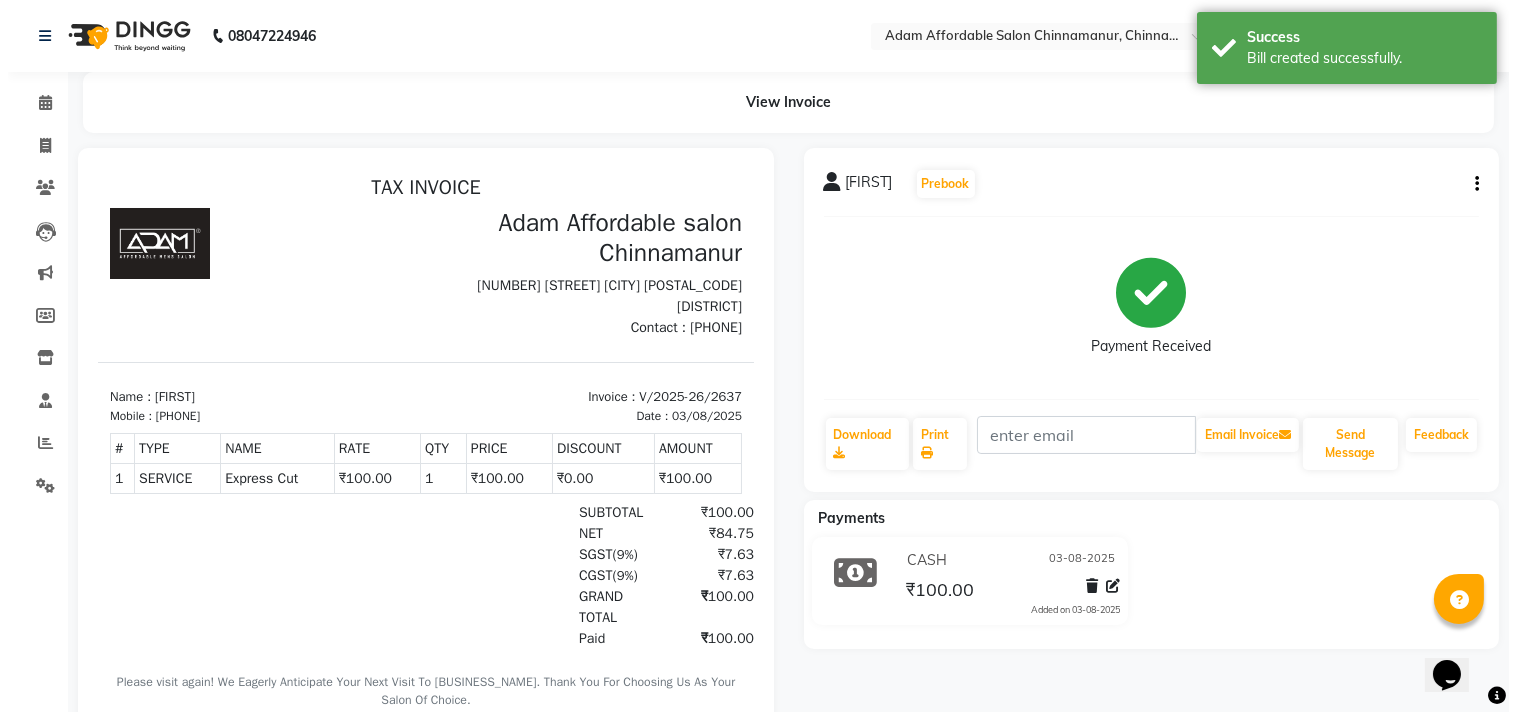 scroll, scrollTop: 0, scrollLeft: 0, axis: both 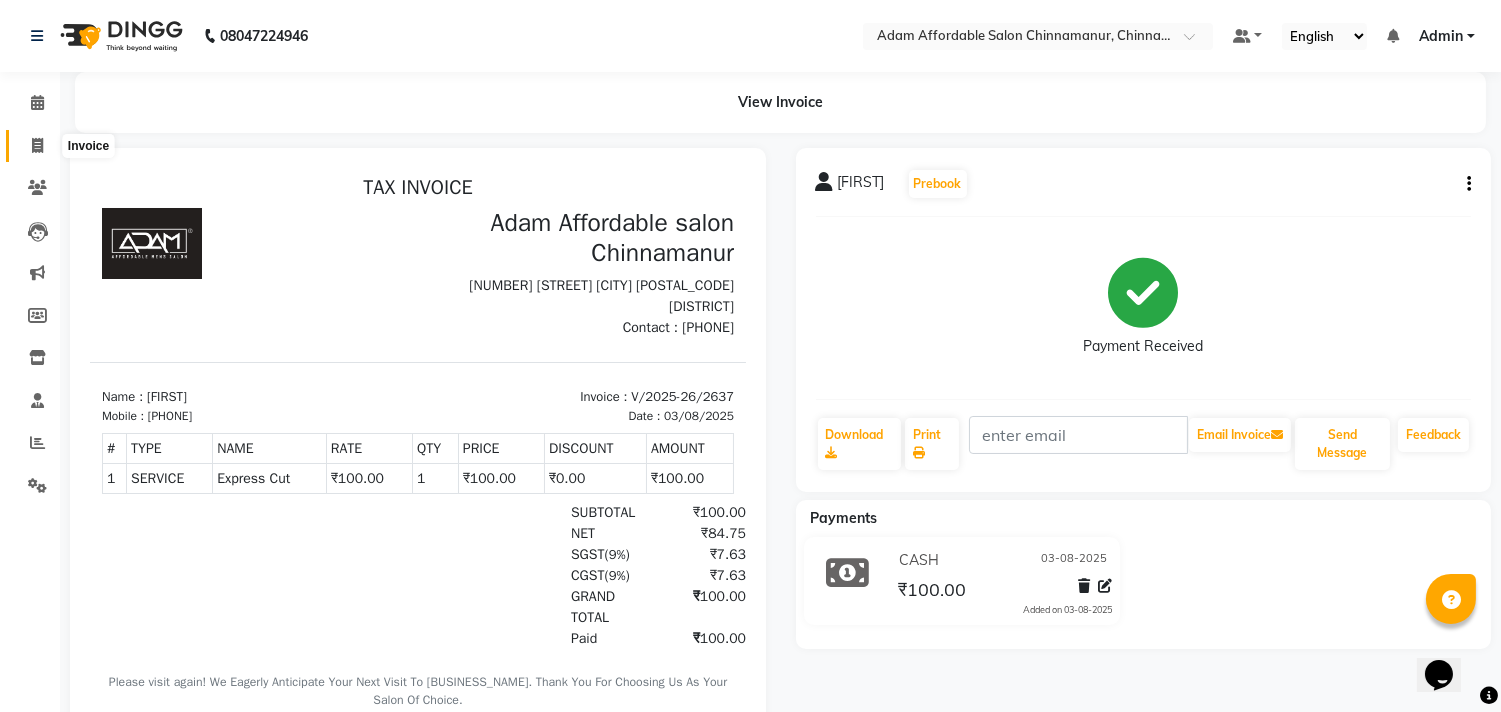 click 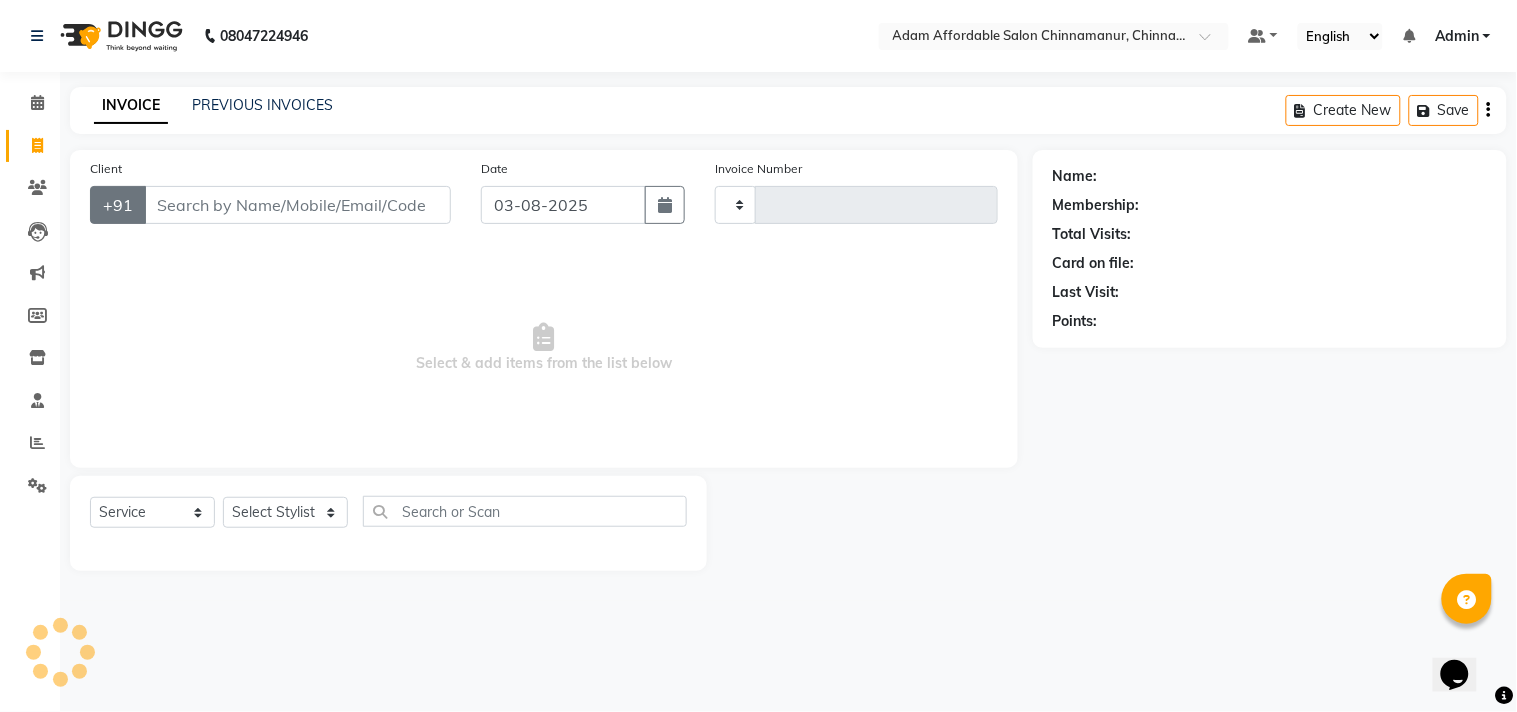 type on "2638" 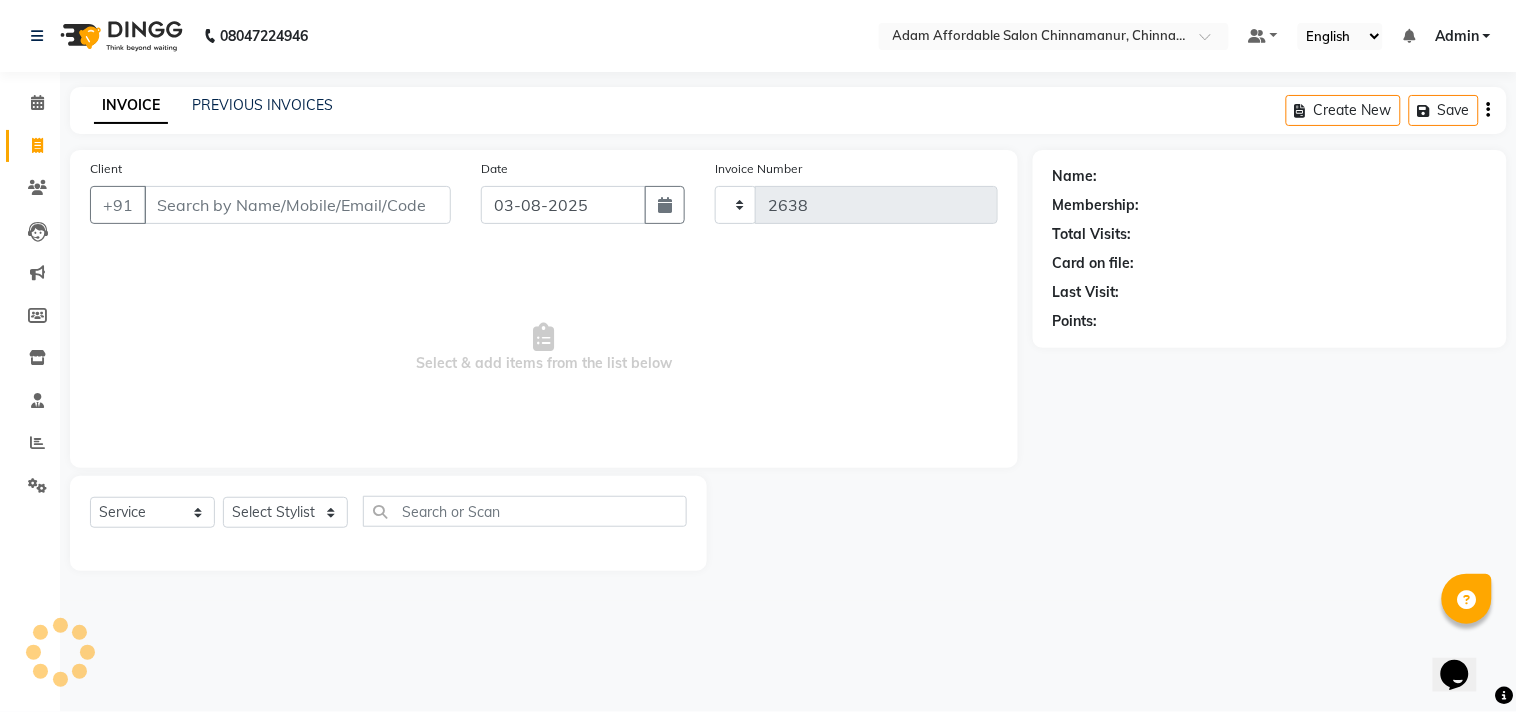 select on "8329" 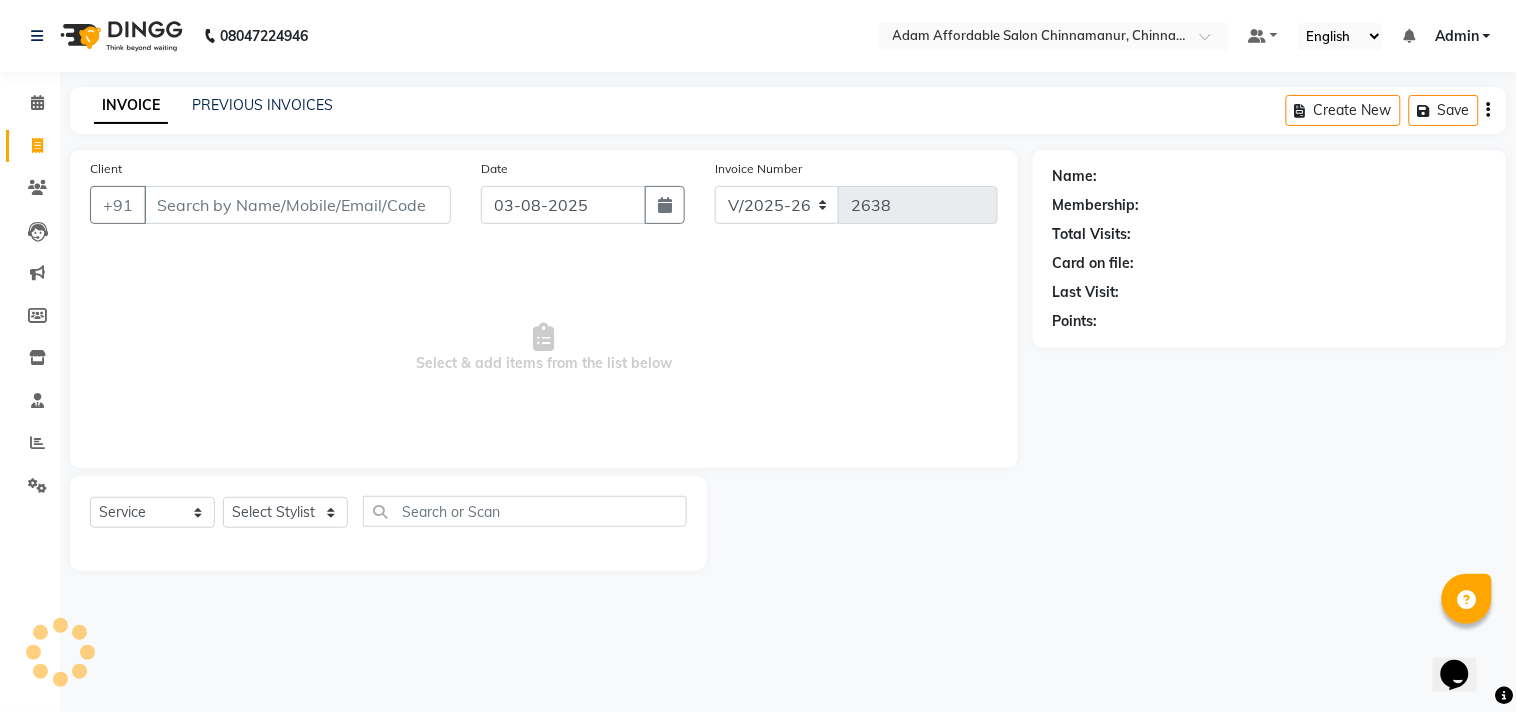click on "Client" at bounding box center (297, 205) 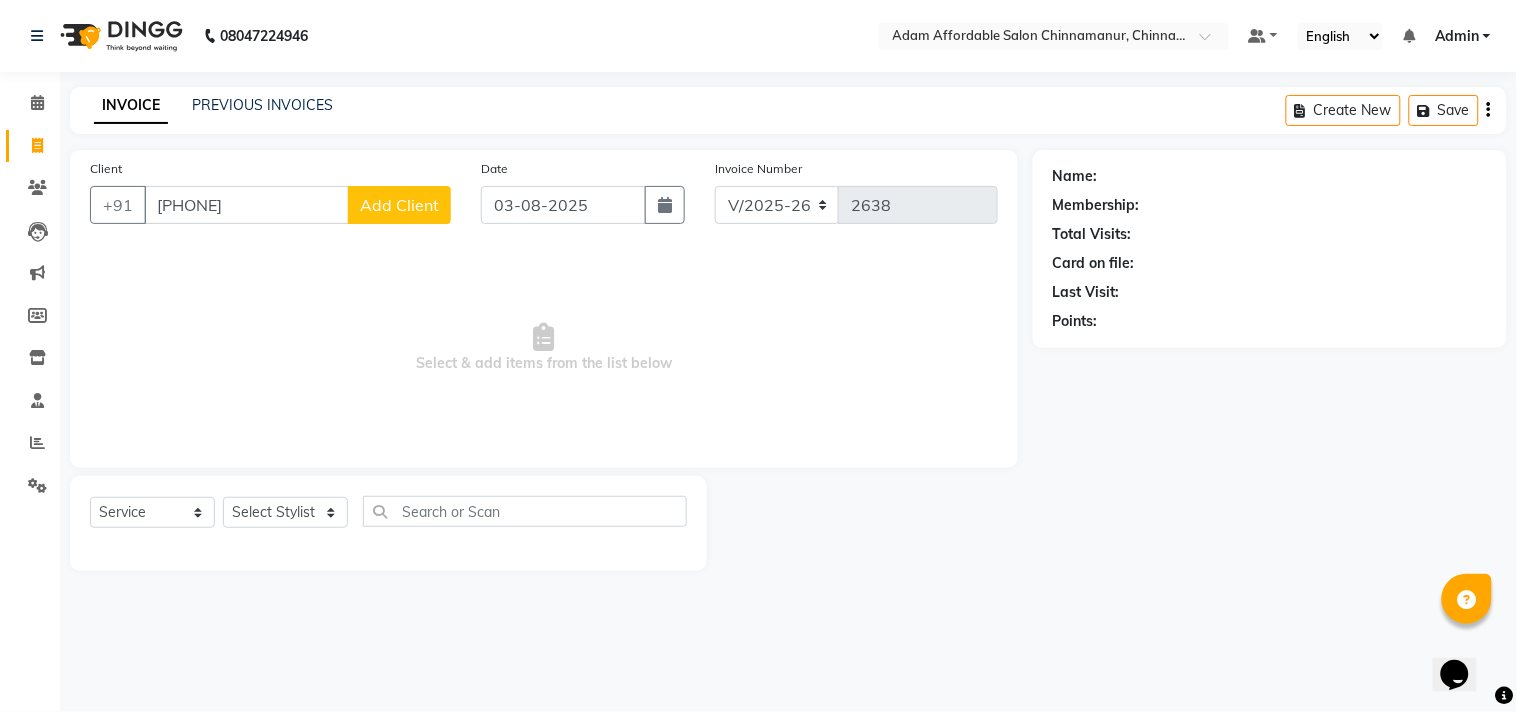 type on "[PHONE]" 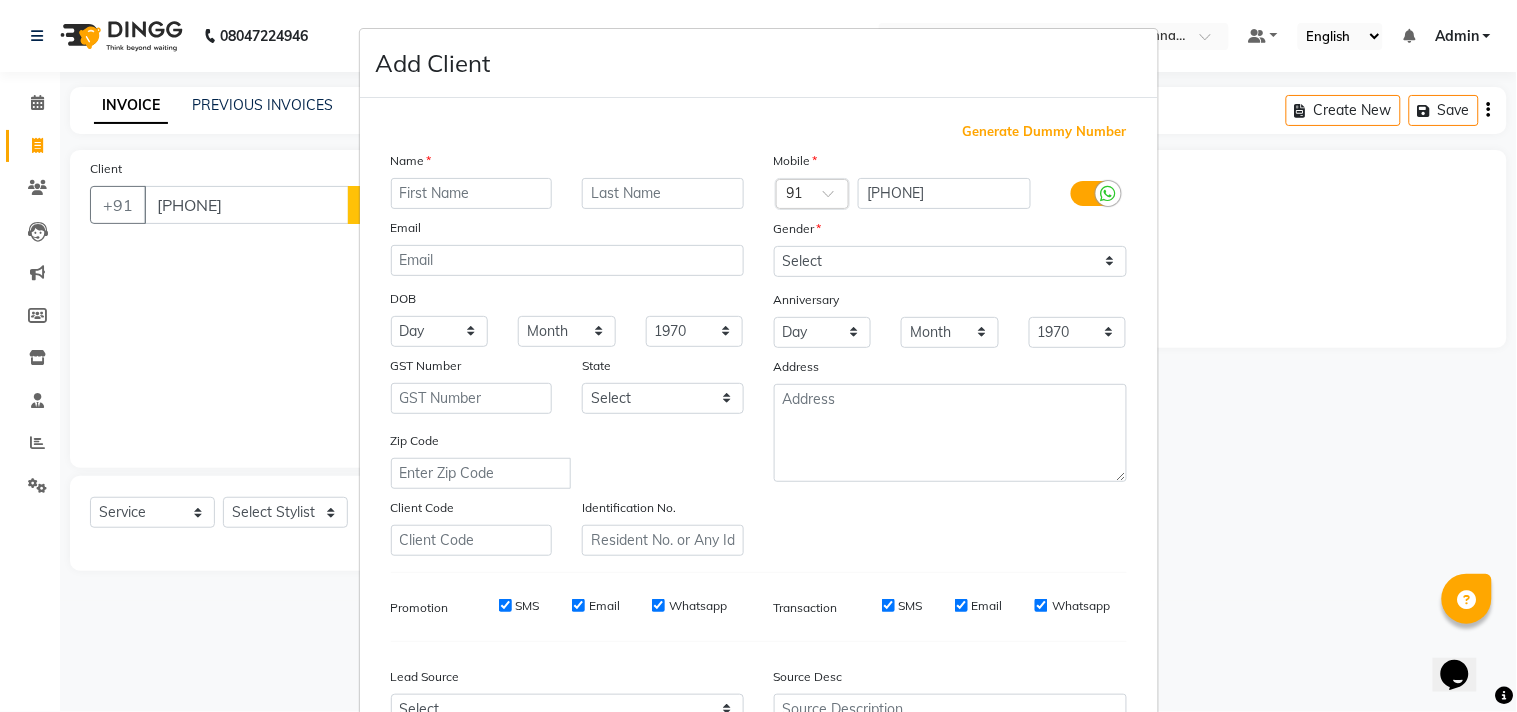 click at bounding box center (472, 193) 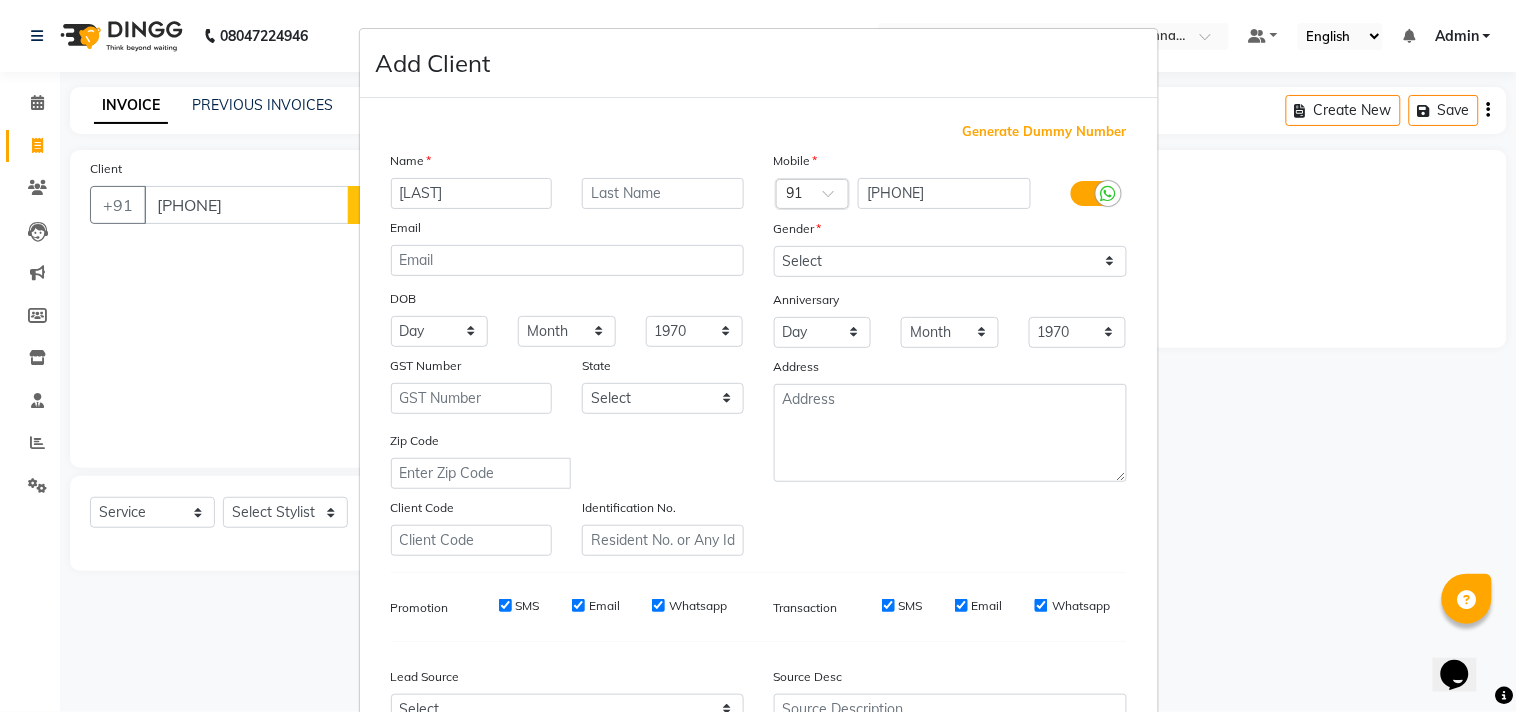 type on "[LAST]" 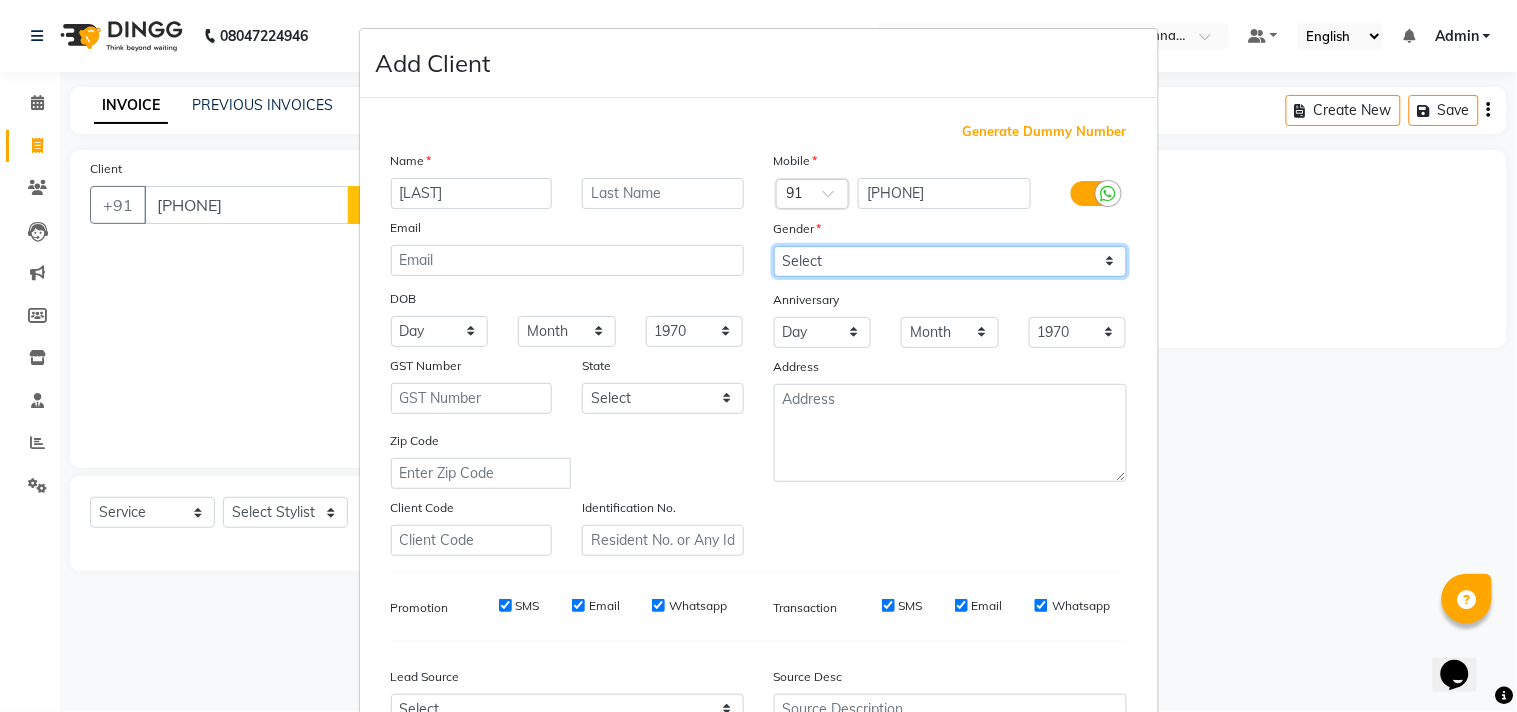 click on "Select Male Female Other Prefer Not To Say" at bounding box center [950, 261] 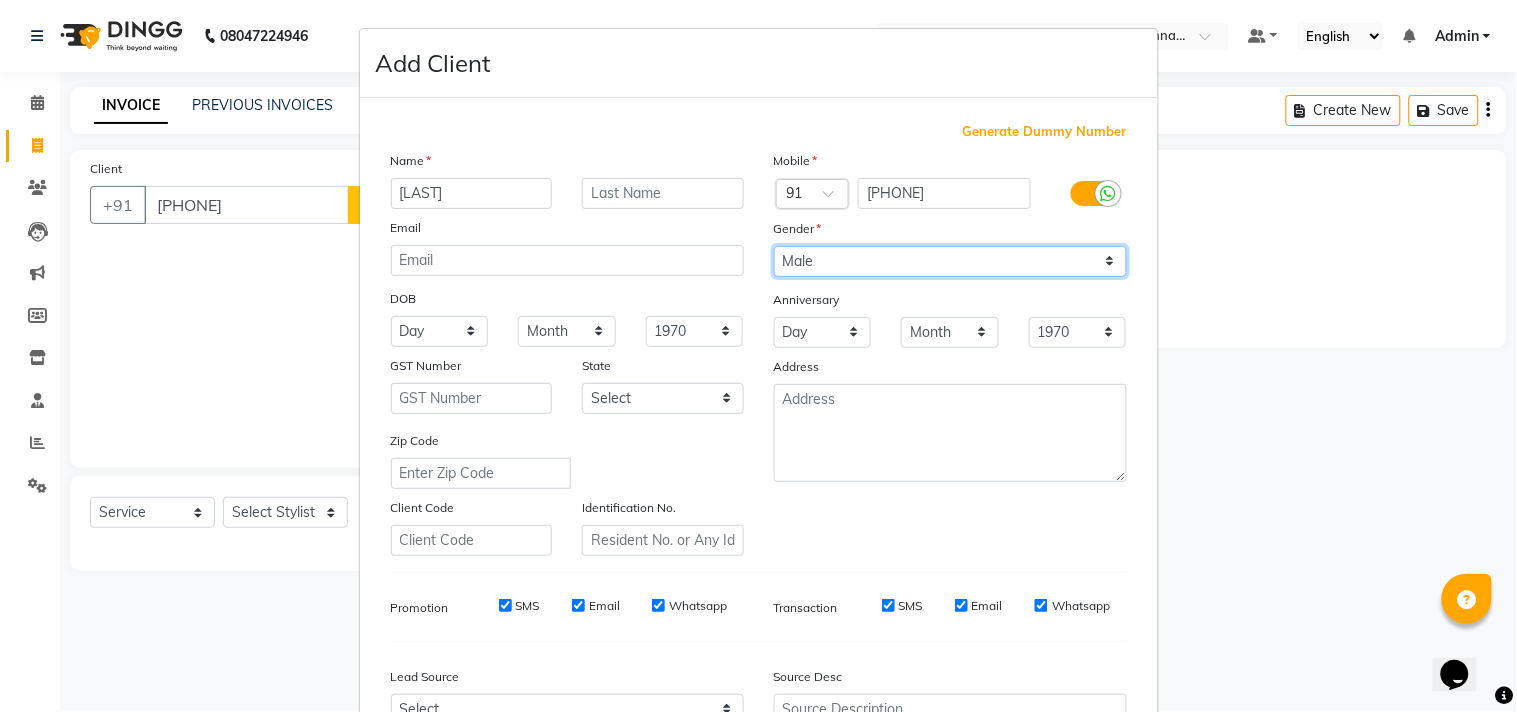 click on "Select Male Female Other Prefer Not To Say" at bounding box center [950, 261] 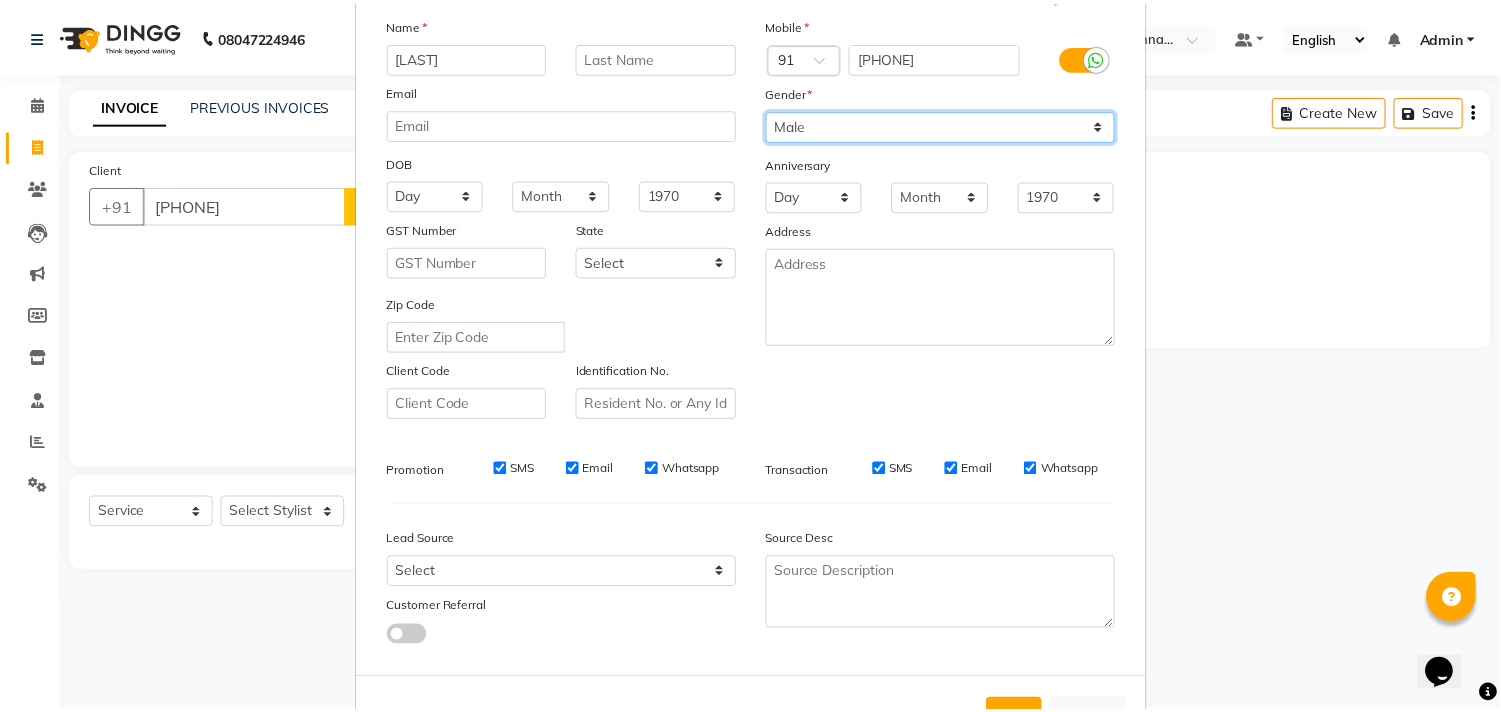 scroll, scrollTop: 212, scrollLeft: 0, axis: vertical 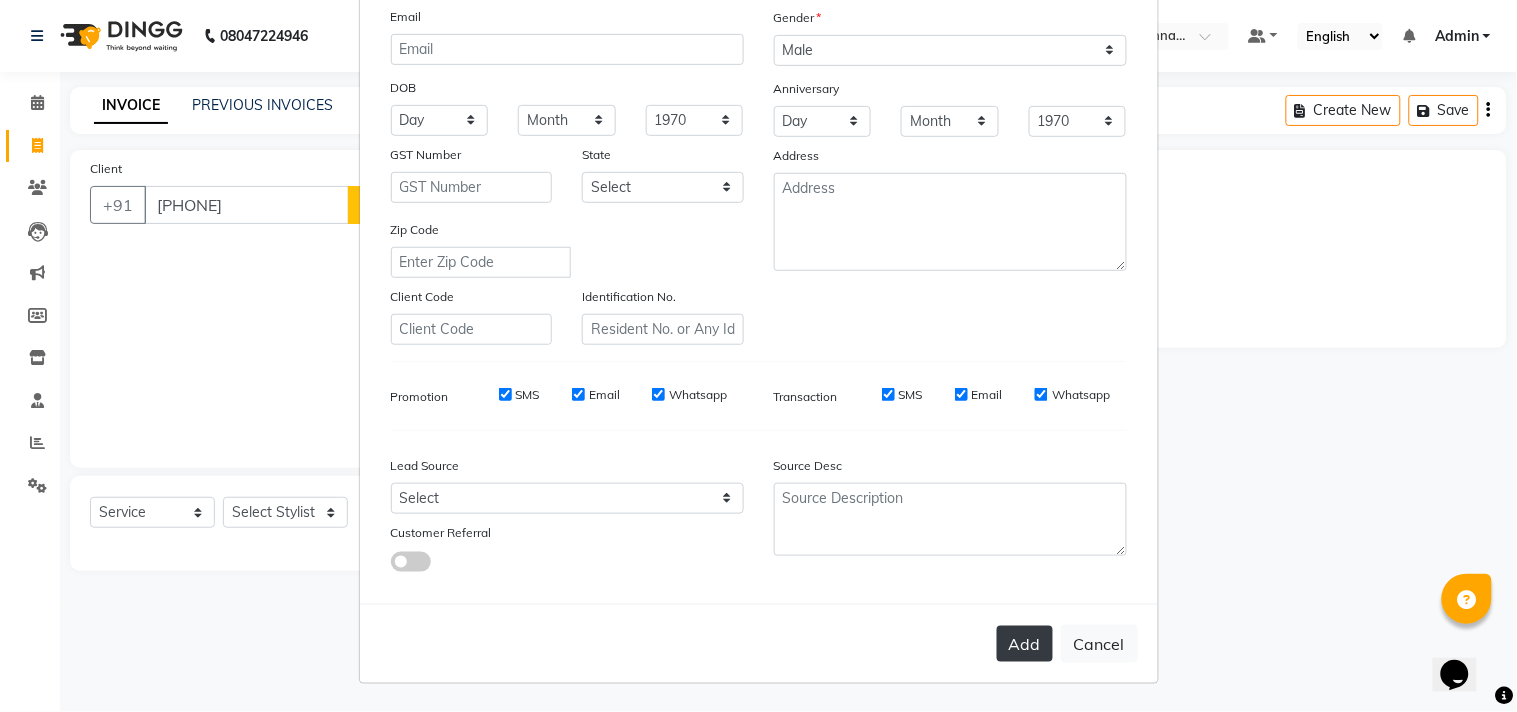 click on "Add" at bounding box center [1025, 644] 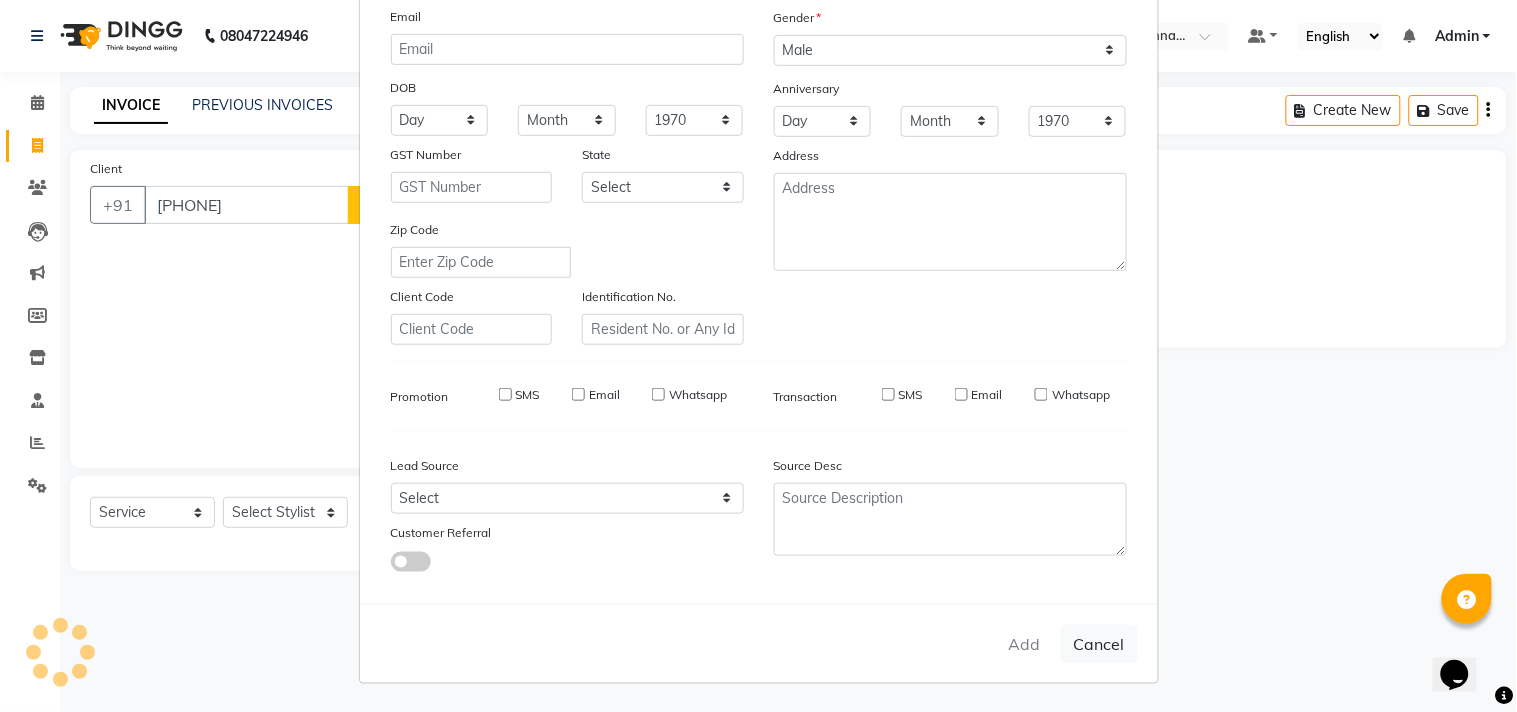 type 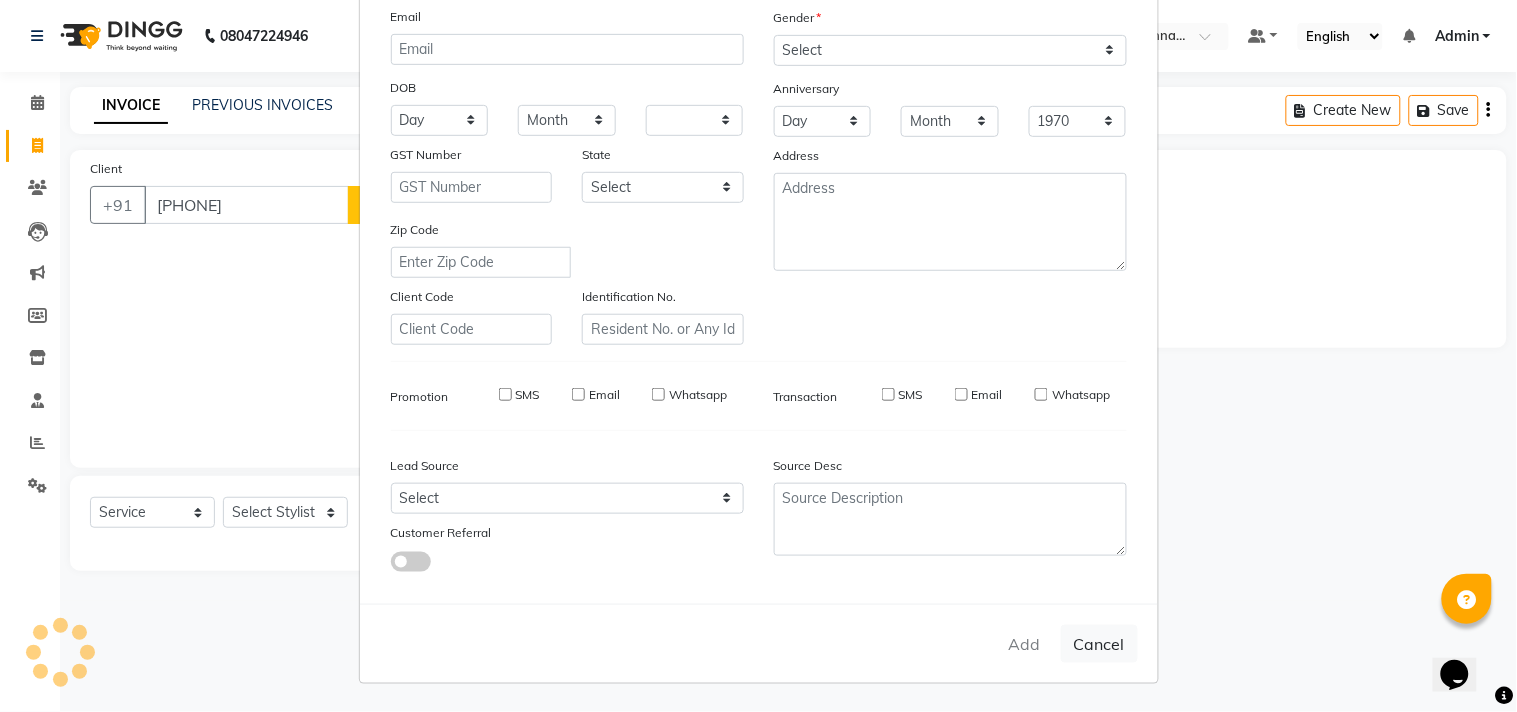 select 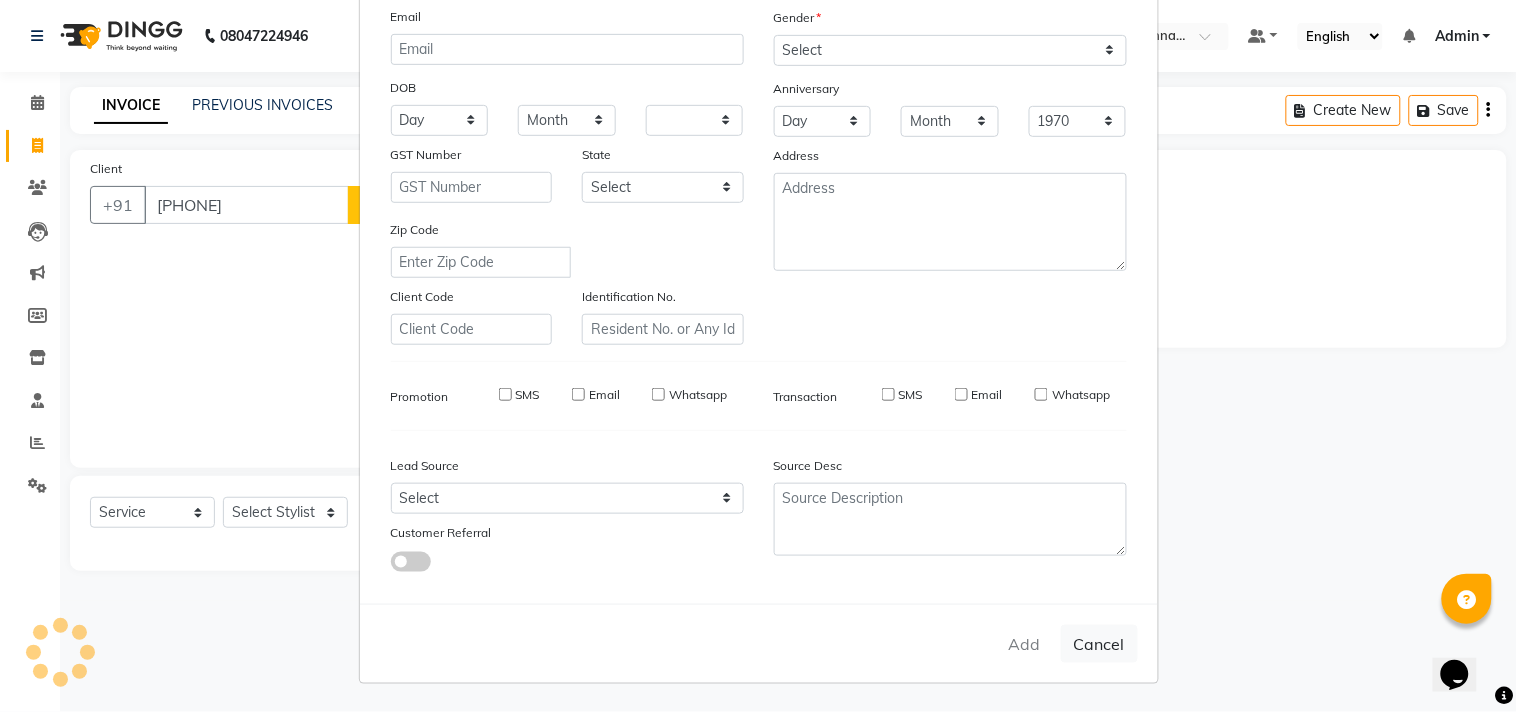select 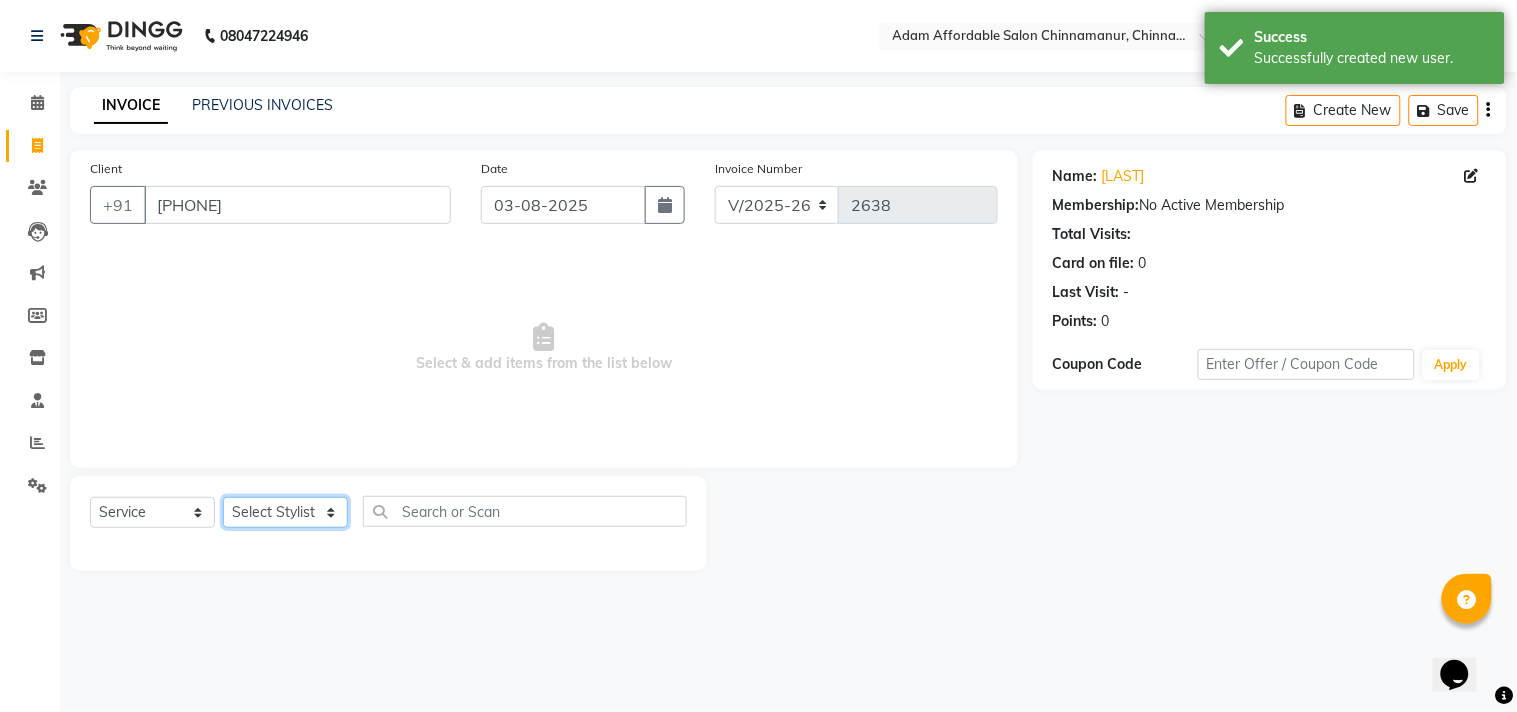 click on "Select Stylist Admin Atif Ali Kaleem Kiran Salim Sameer Shahil Shoaib Sunny Yogesh Express Cut x Express Cut Beard Design Shave Beard Zero Trim Kid's Cut (Below 5 Years) Haircut+ Beard + De-Tan Combo Hair Cut (INCL HAIR WASH) Head Shave Creative Cut VIP Room Service Wash & Blast Dry Haircut + Beard + Head Massage Combo Haircut+ Beard + Express Hair color Combo Haircut + Beard + Cleanup Combo Haircut + Beard + Heard Massage + De-Tan Combo Haircut + Beard+ Express Hair color+ De-Tan Combo Haircut + Beard + Hair Spa Combo Haircut + Beard+Global H/C Non Ammonia + De-Tan Combo Haircut + Beard + De-Tan + Instant glow Facial Combo Beard Colour Moustache Colour NOURISHING HAIR SPA VITALIZING HAIR SPA REPAIR TREATMENT DANDRUFF TREATMENT HAIR LOSS TREATMENT HAIR STRAIGHTENING HAIR REBONDING KERATIN ALMOND OIL NAVARATNA OIL CLEAN UP HYPER PIGMENTATION CLEAN UP REJUVANATE Fruit Facial Instant Glow Charcaol Skin Lightening Skin Brightening FACE & NECK BLEACH FACE & NECK DETAN PRE BRIDEGROOM DELUXE NORMAL PREMIUM 1" 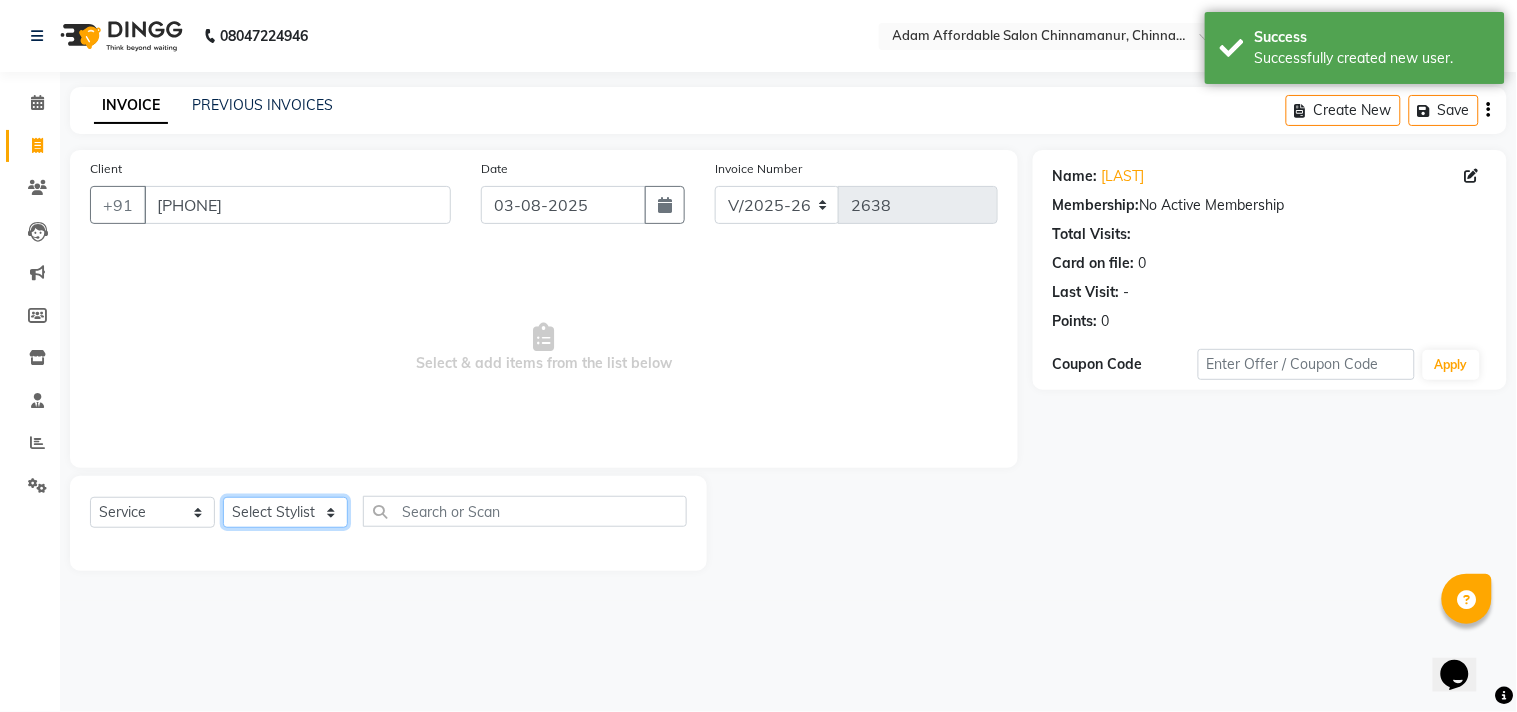 select on "85802" 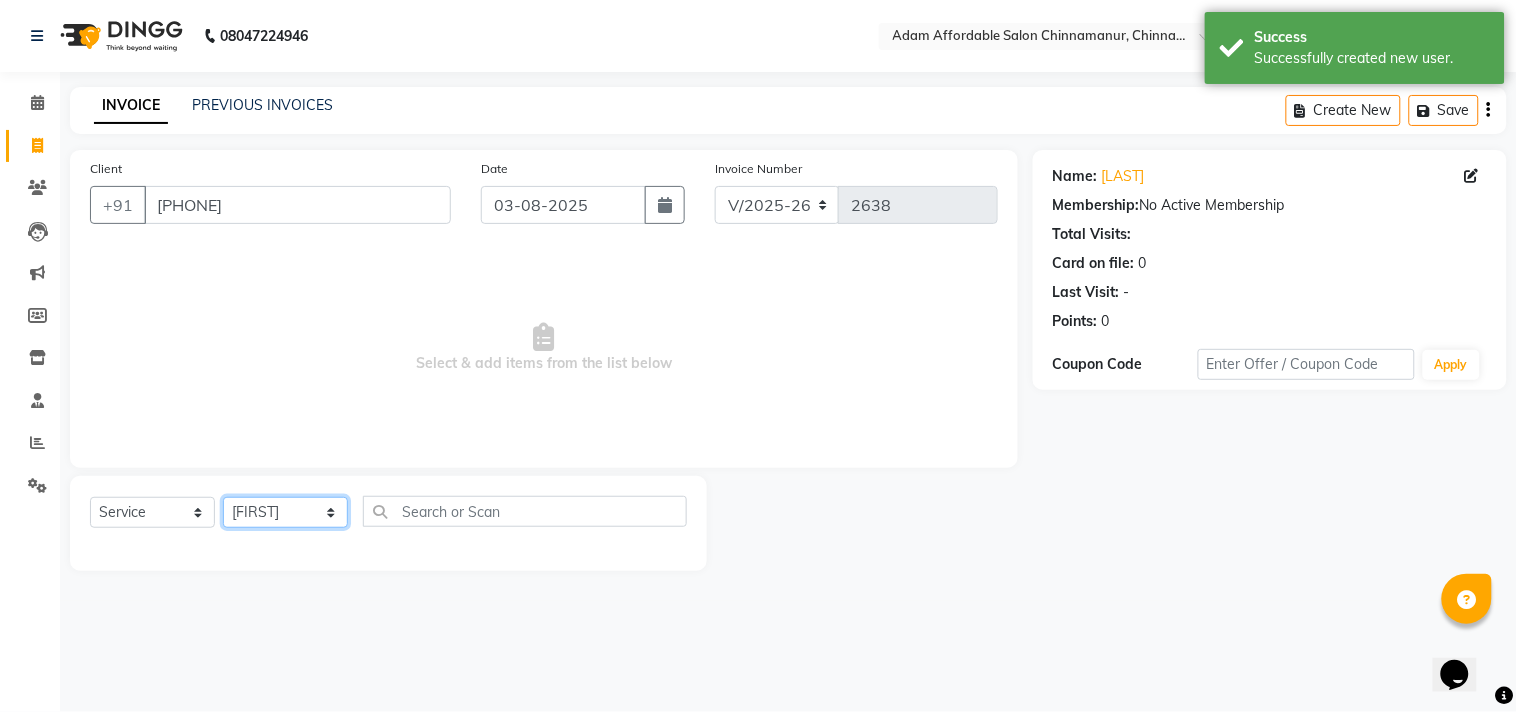 click on "Select Stylist Admin Atif Ali Kaleem Kiran Salim Sameer Shahil Shoaib Sunny Yogesh Express Cut x Express Cut Beard Design Shave Beard Zero Trim Kid's Cut (Below 5 Years) Haircut+ Beard + De-Tan Combo Hair Cut (INCL HAIR WASH) Head Shave Creative Cut VIP Room Service Wash & Blast Dry Haircut + Beard + Head Massage Combo Haircut+ Beard + Express Hair color Combo Haircut + Beard + Cleanup Combo Haircut + Beard + Heard Massage + De-Tan Combo Haircut + Beard+ Express Hair color+ De-Tan Combo Haircut + Beard + Hair Spa Combo Haircut + Beard+Global H/C Non Ammonia + De-Tan Combo Haircut + Beard + De-Tan + Instant glow Facial Combo Beard Colour Moustache Colour NOURISHING HAIR SPA VITALIZING HAIR SPA REPAIR TREATMENT DANDRUFF TREATMENT HAIR LOSS TREATMENT HAIR STRAIGHTENING HAIR REBONDING KERATIN ALMOND OIL NAVARATNA OIL CLEAN UP HYPER PIGMENTATION CLEAN UP REJUVANATE Fruit Facial Instant Glow Charcaol Skin Lightening Skin Brightening FACE & NECK BLEACH FACE & NECK DETAN PRE BRIDEGROOM DELUXE NORMAL PREMIUM 1" 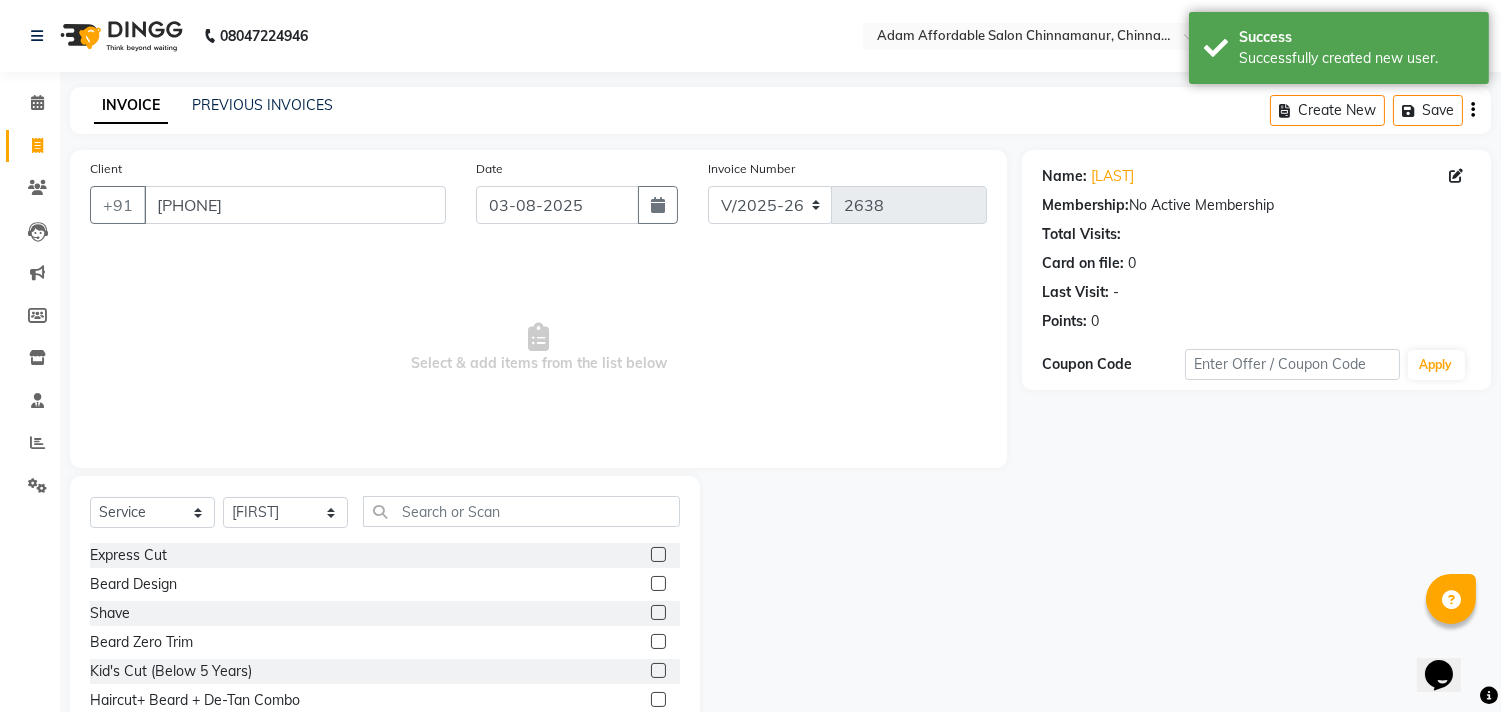 click 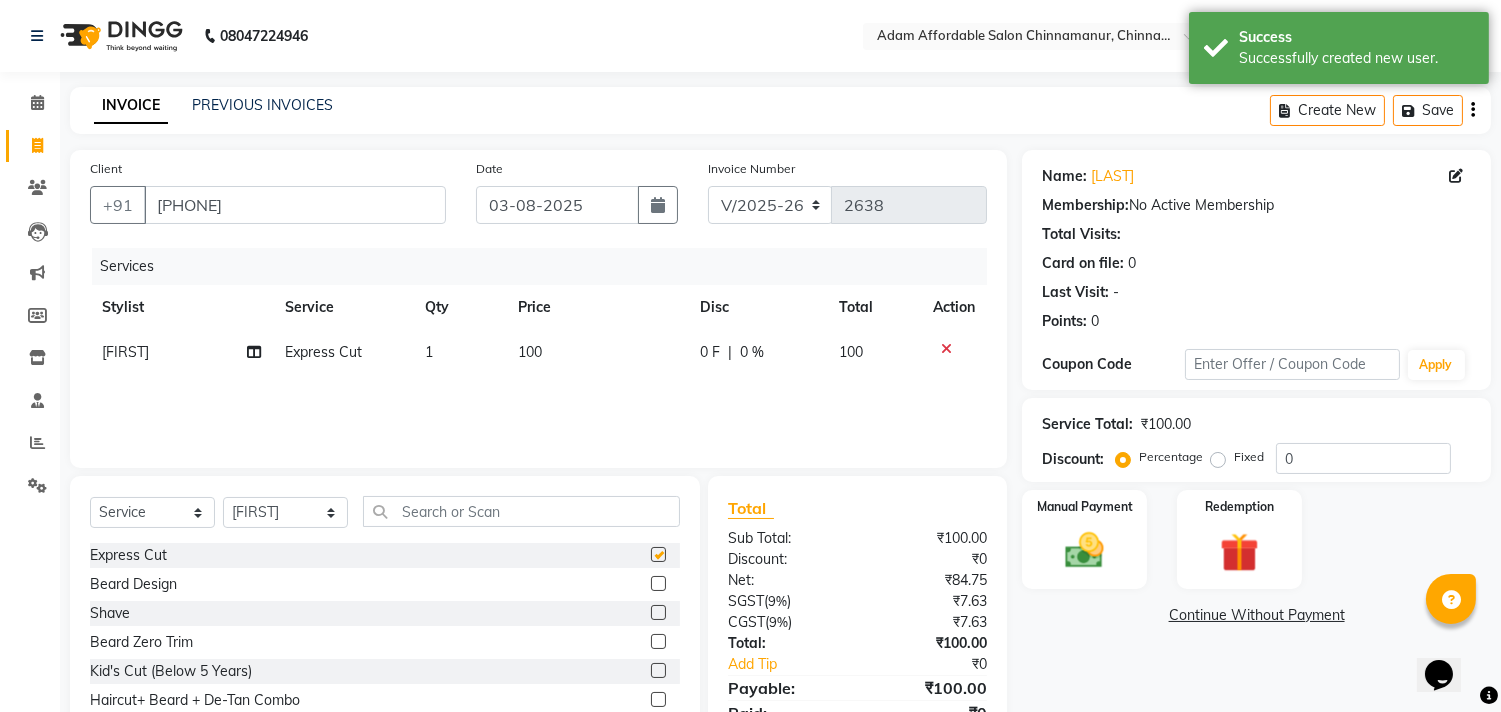 checkbox on "false" 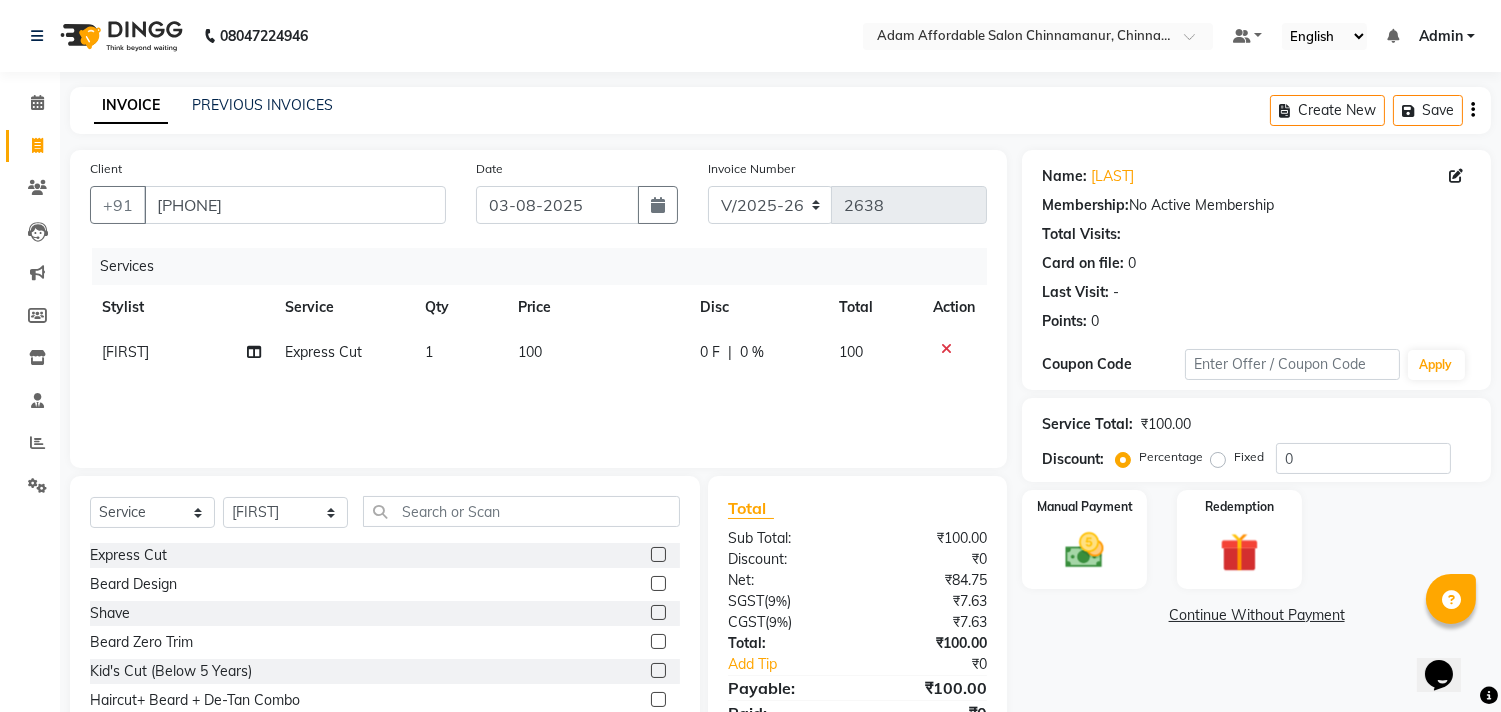 click 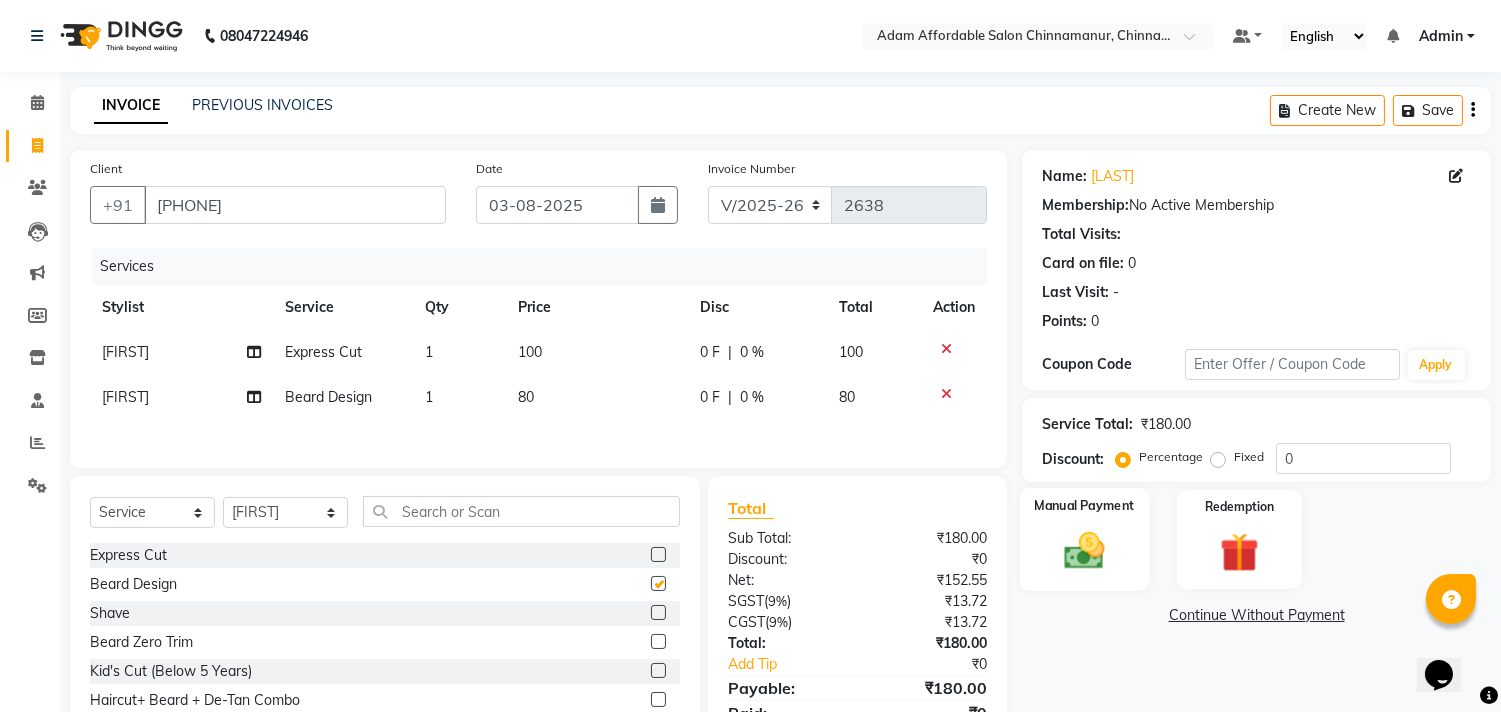 checkbox on "false" 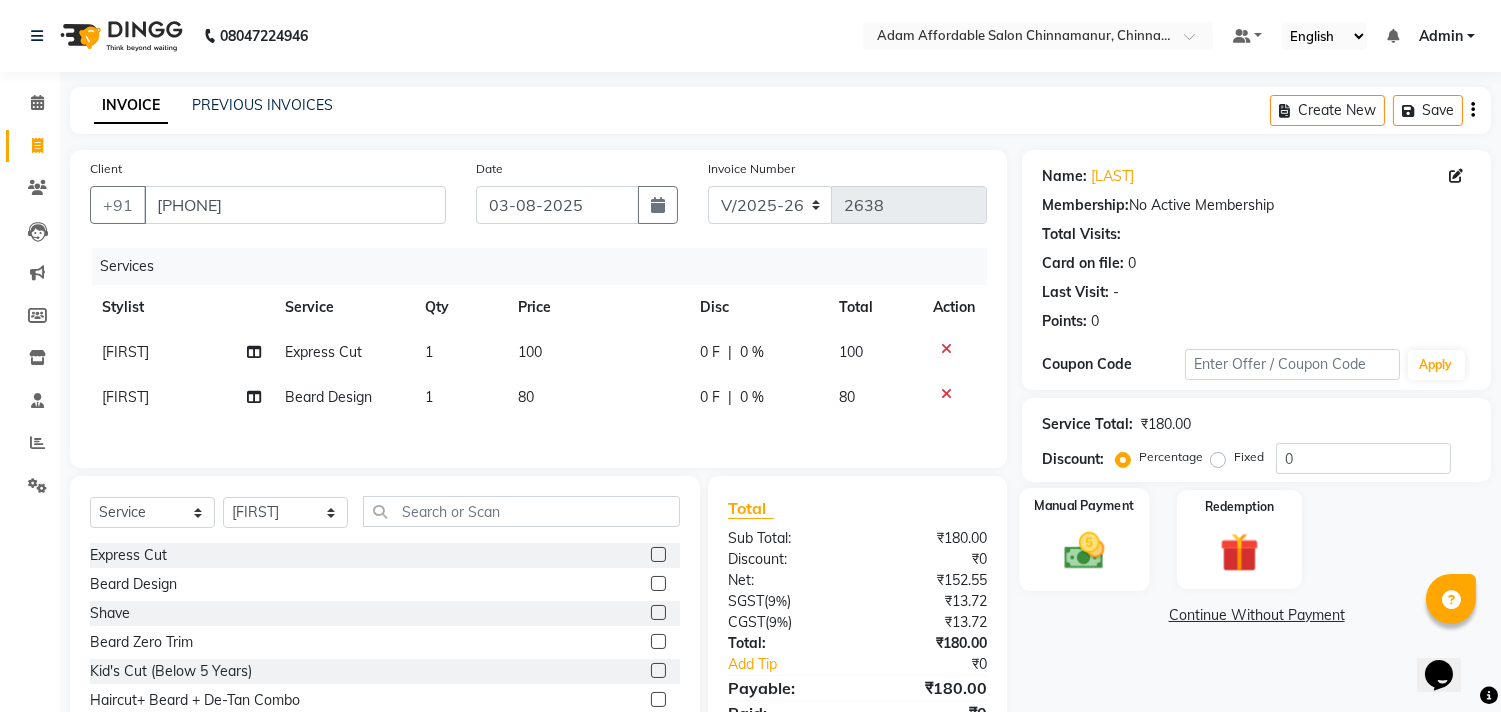 click 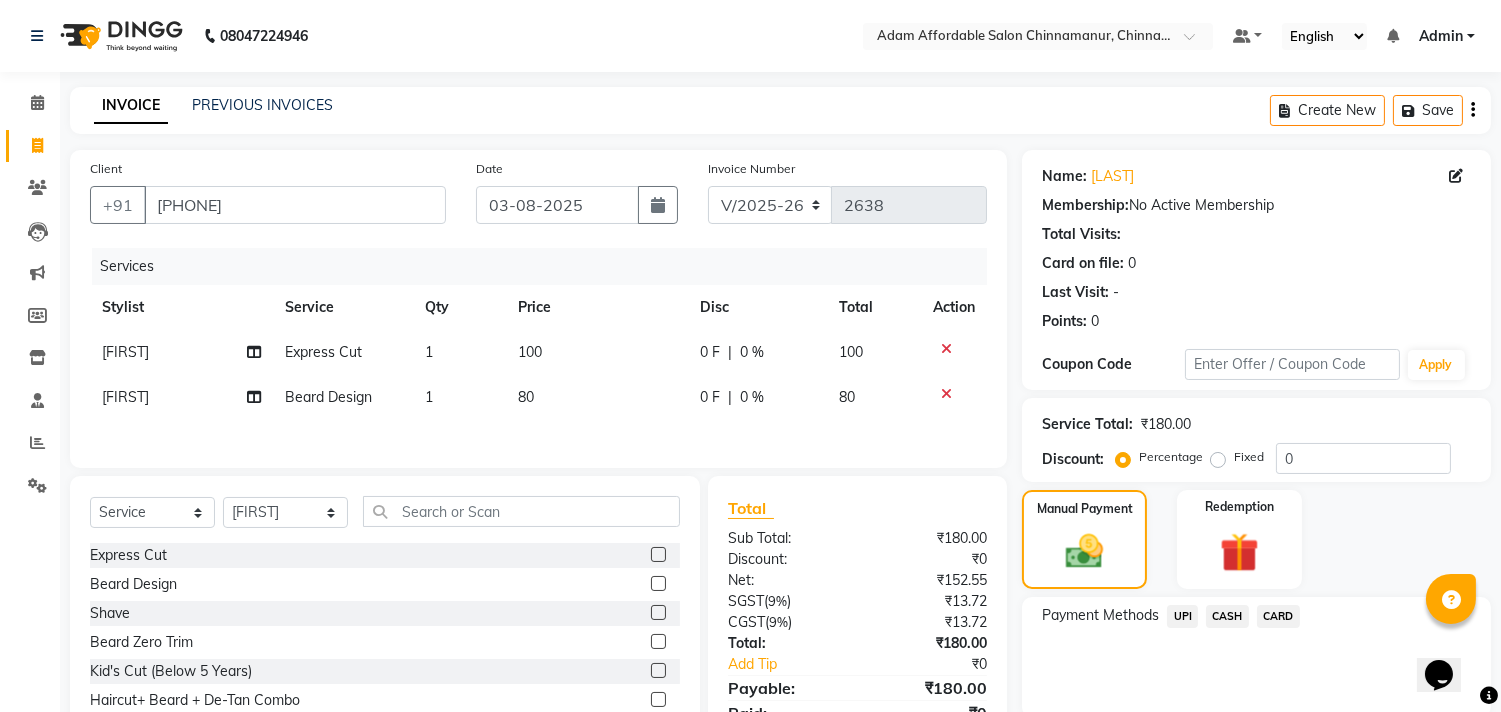 click on "UPI" 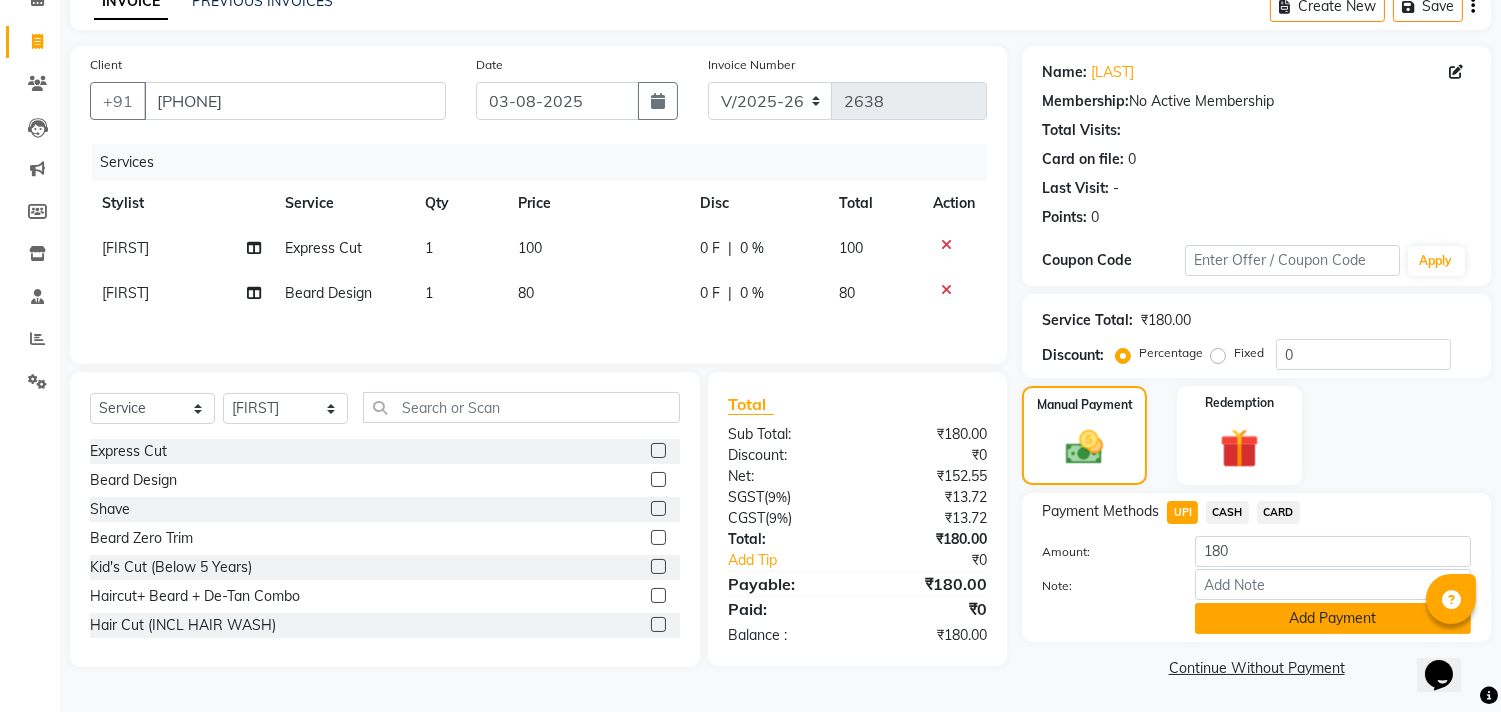 click on "Add Payment" 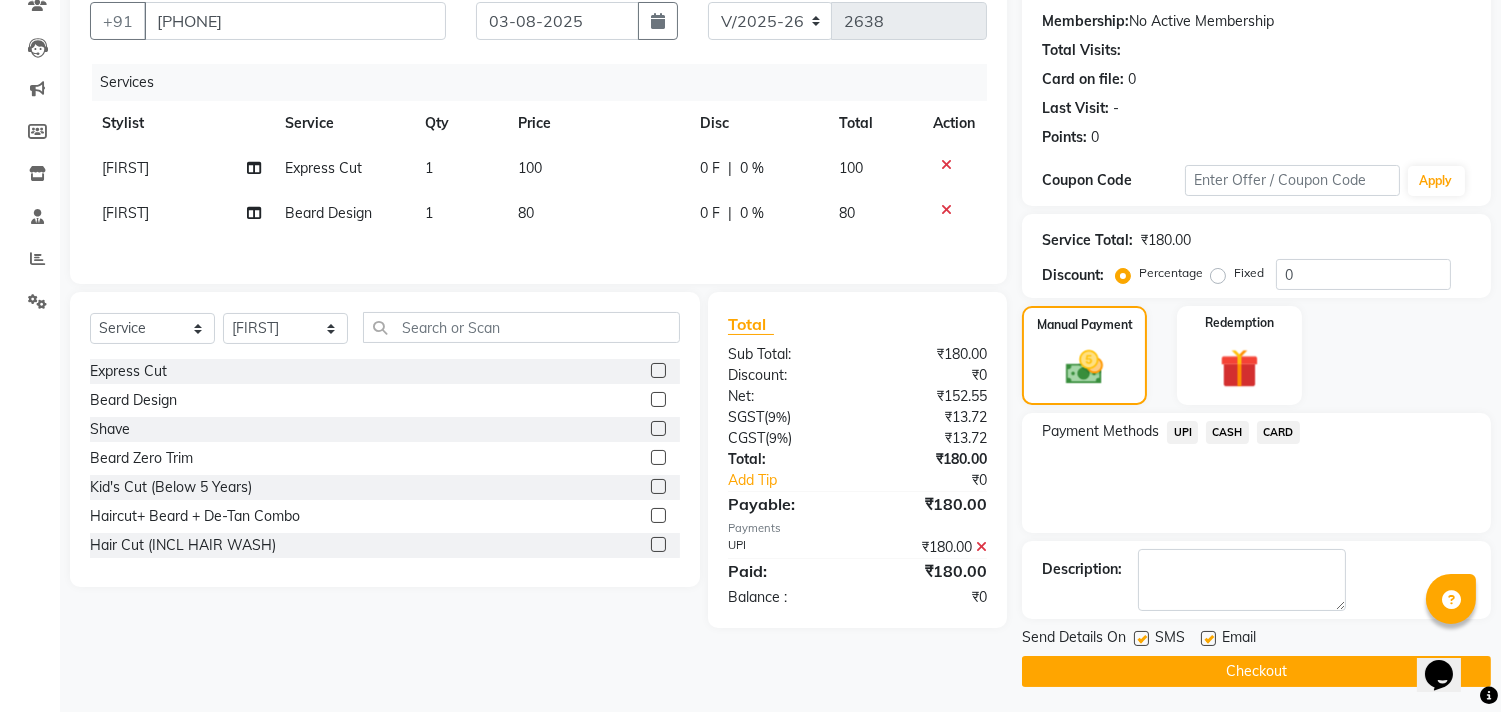 scroll, scrollTop: 187, scrollLeft: 0, axis: vertical 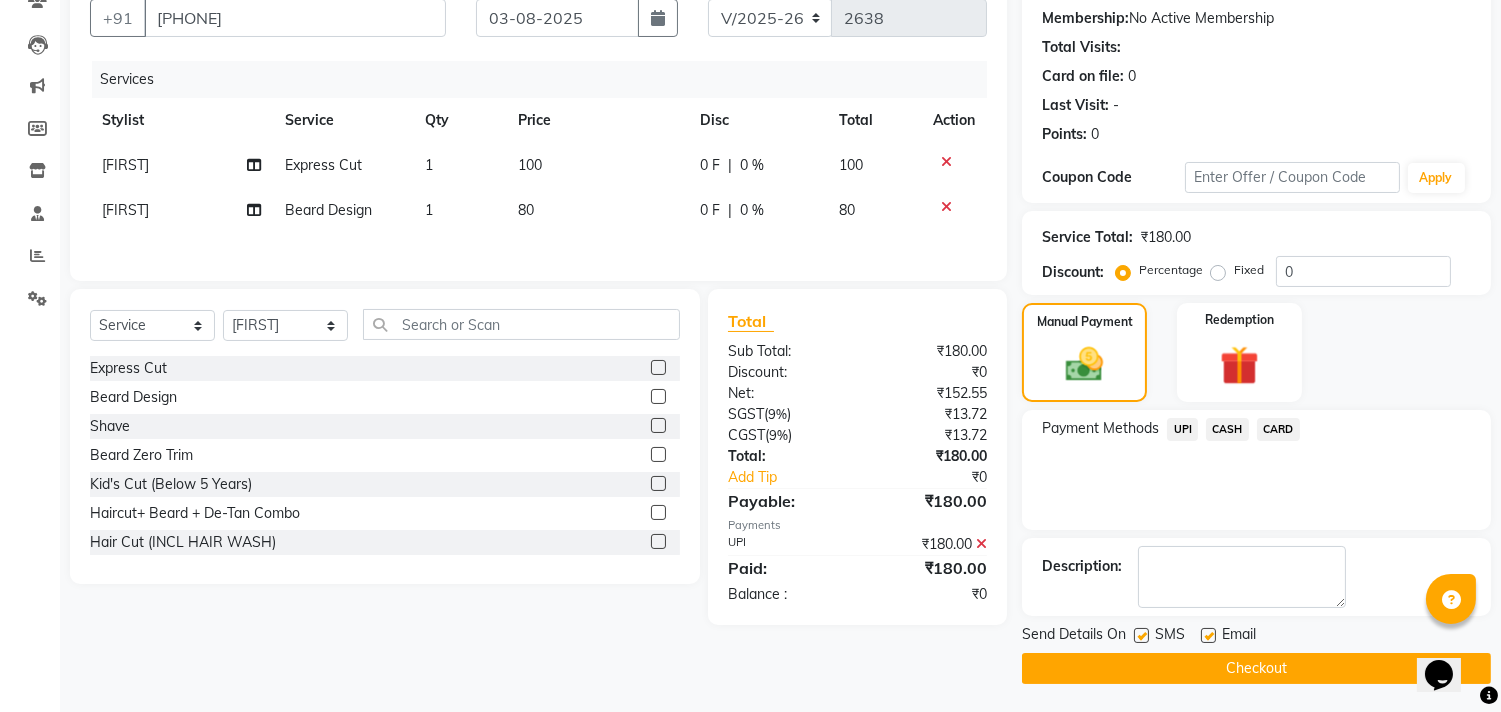 click on "Checkout" 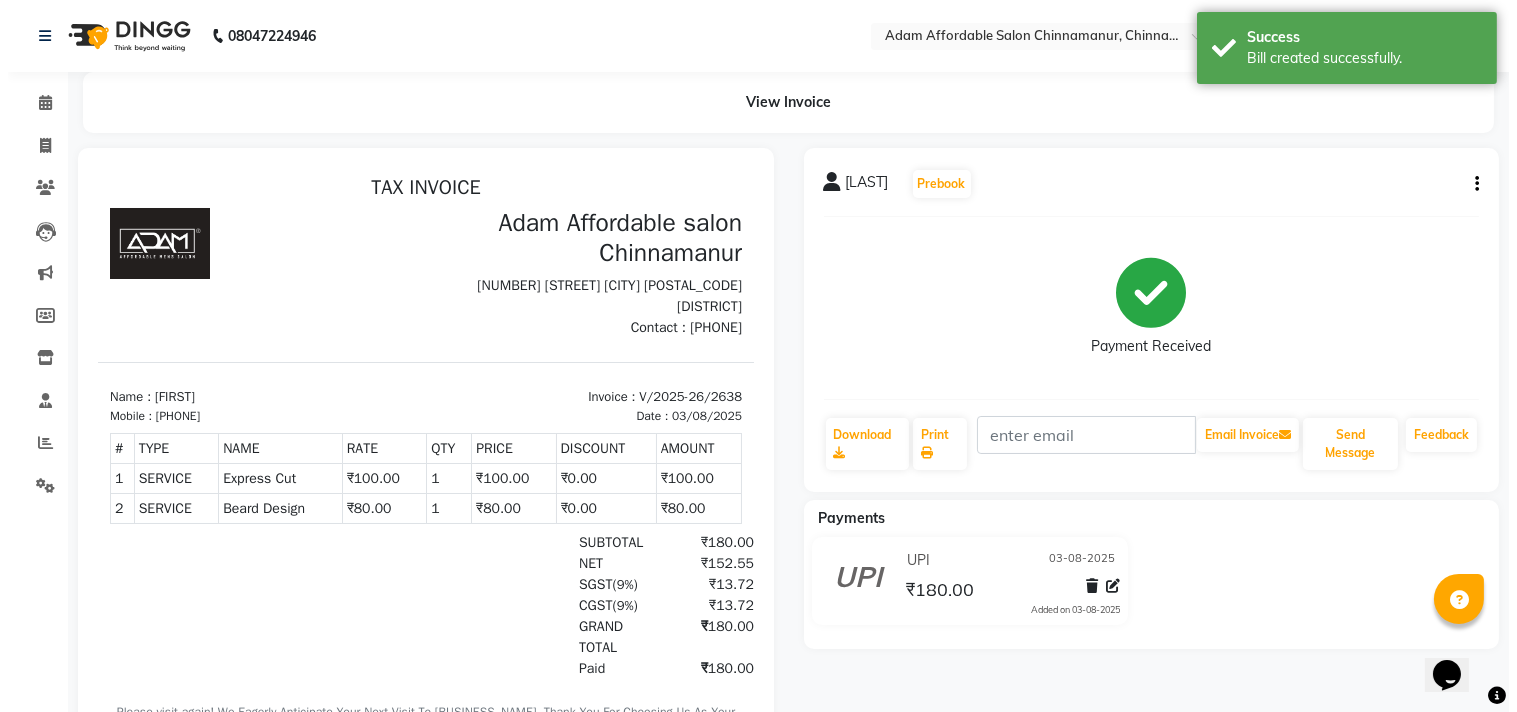 scroll, scrollTop: 0, scrollLeft: 0, axis: both 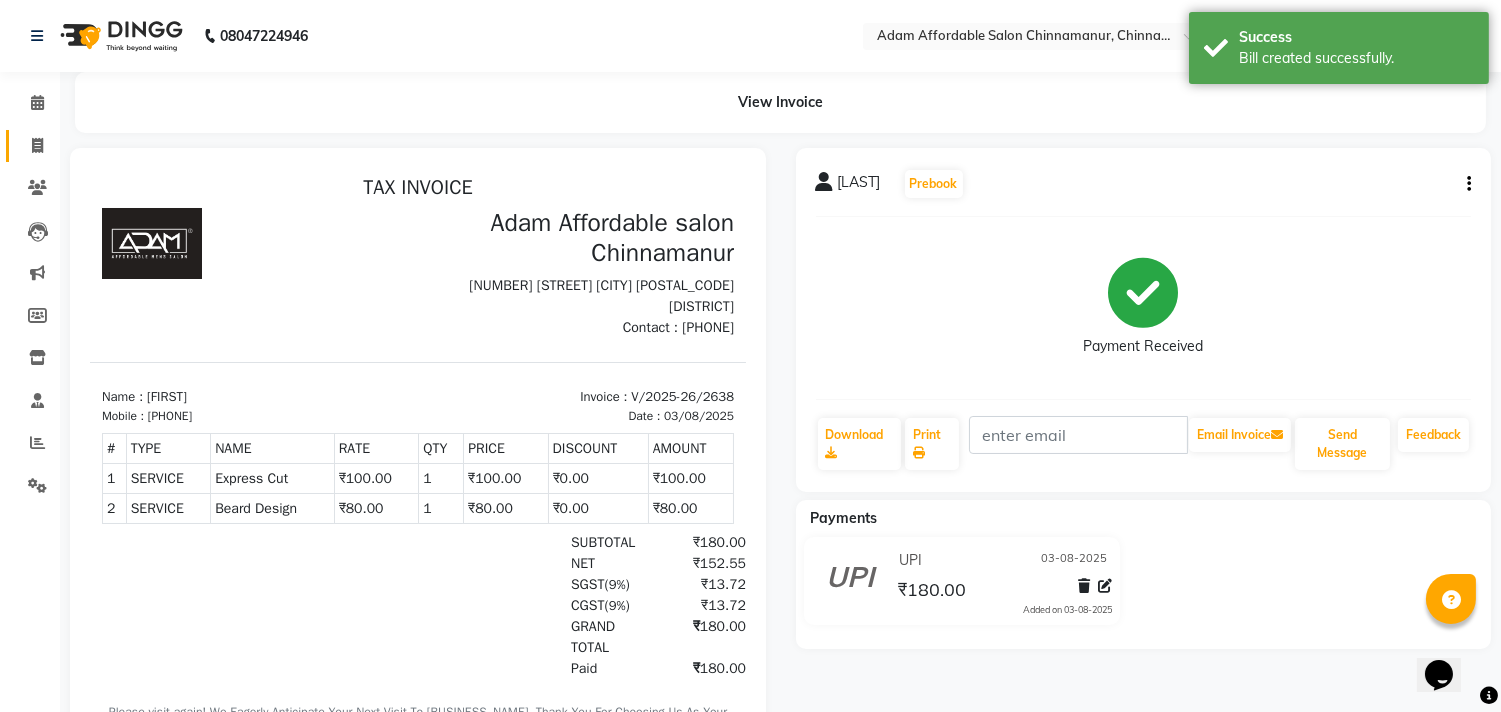 click on "Invoice" 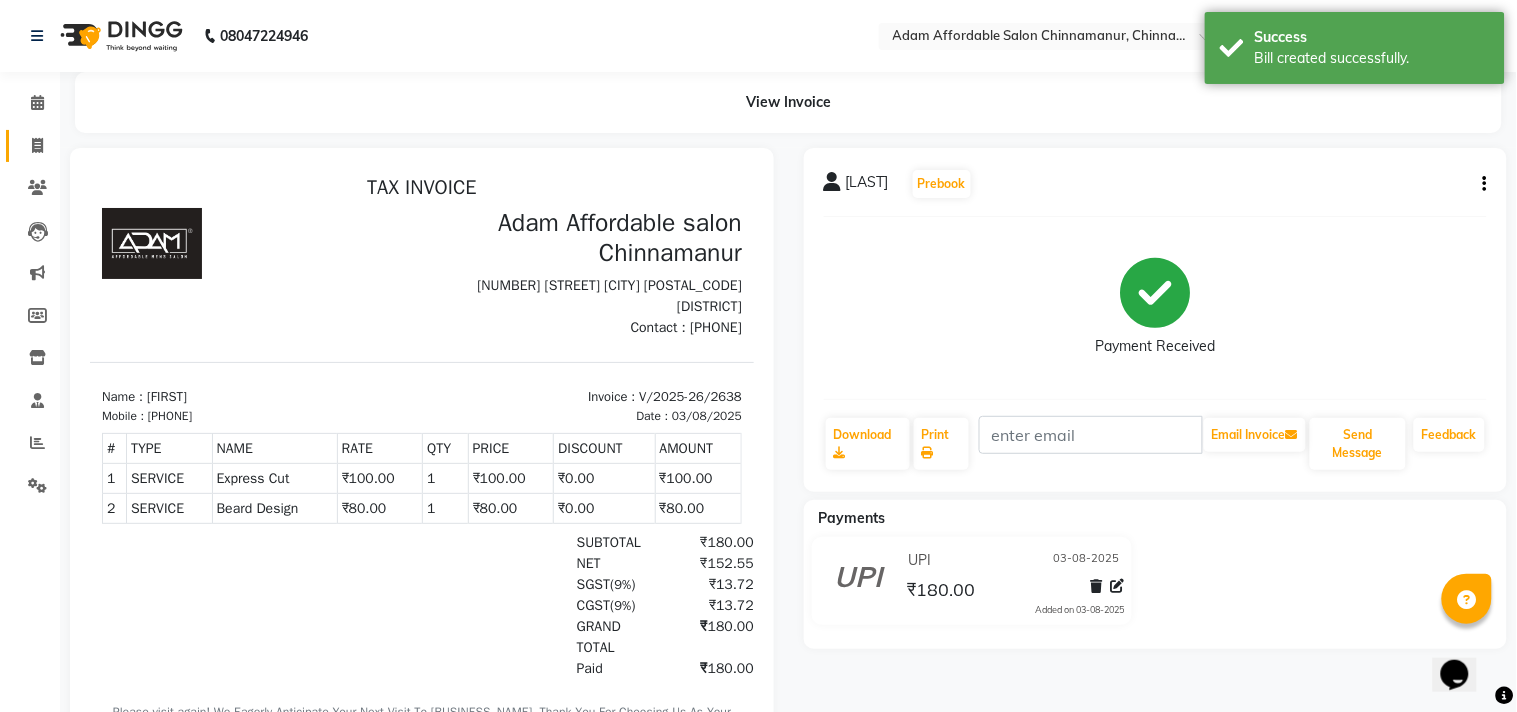 select on "8329" 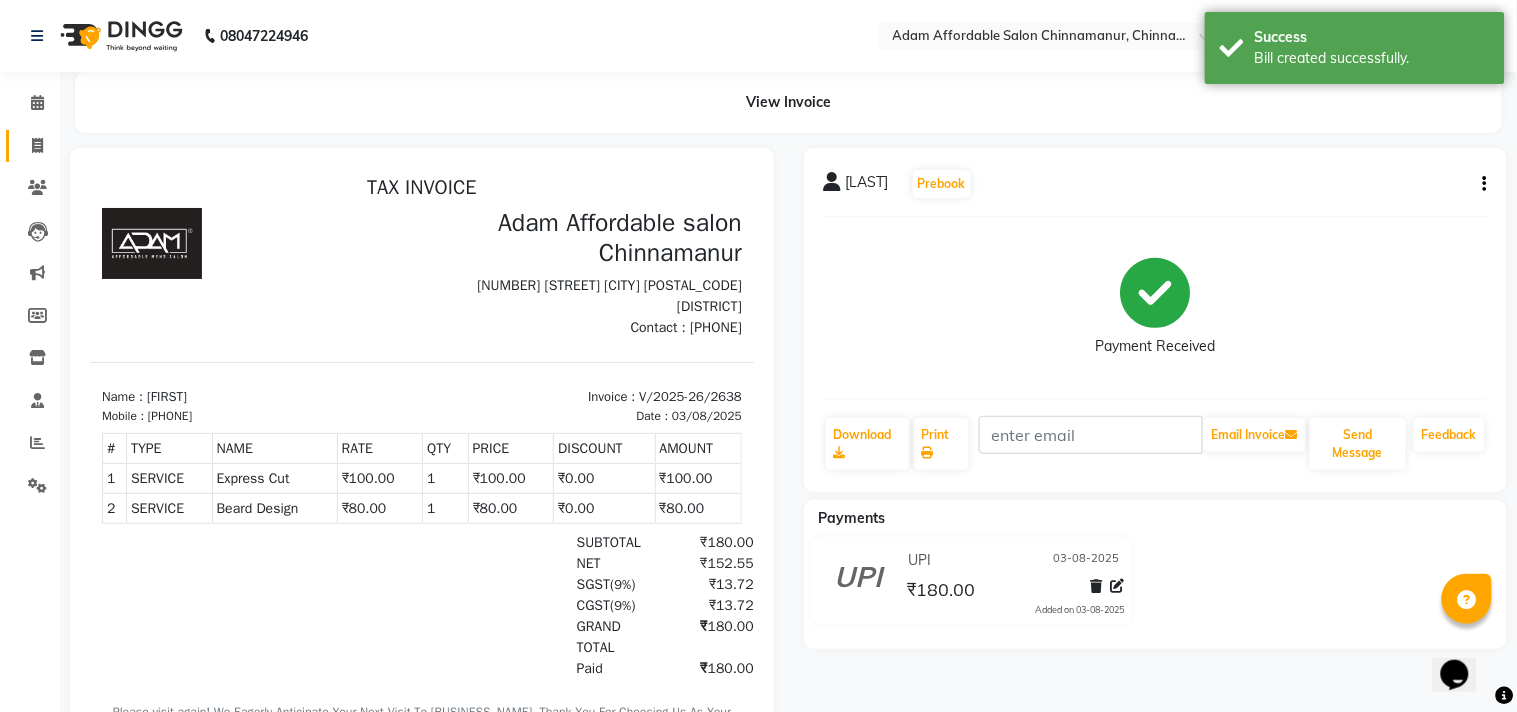 select on "service" 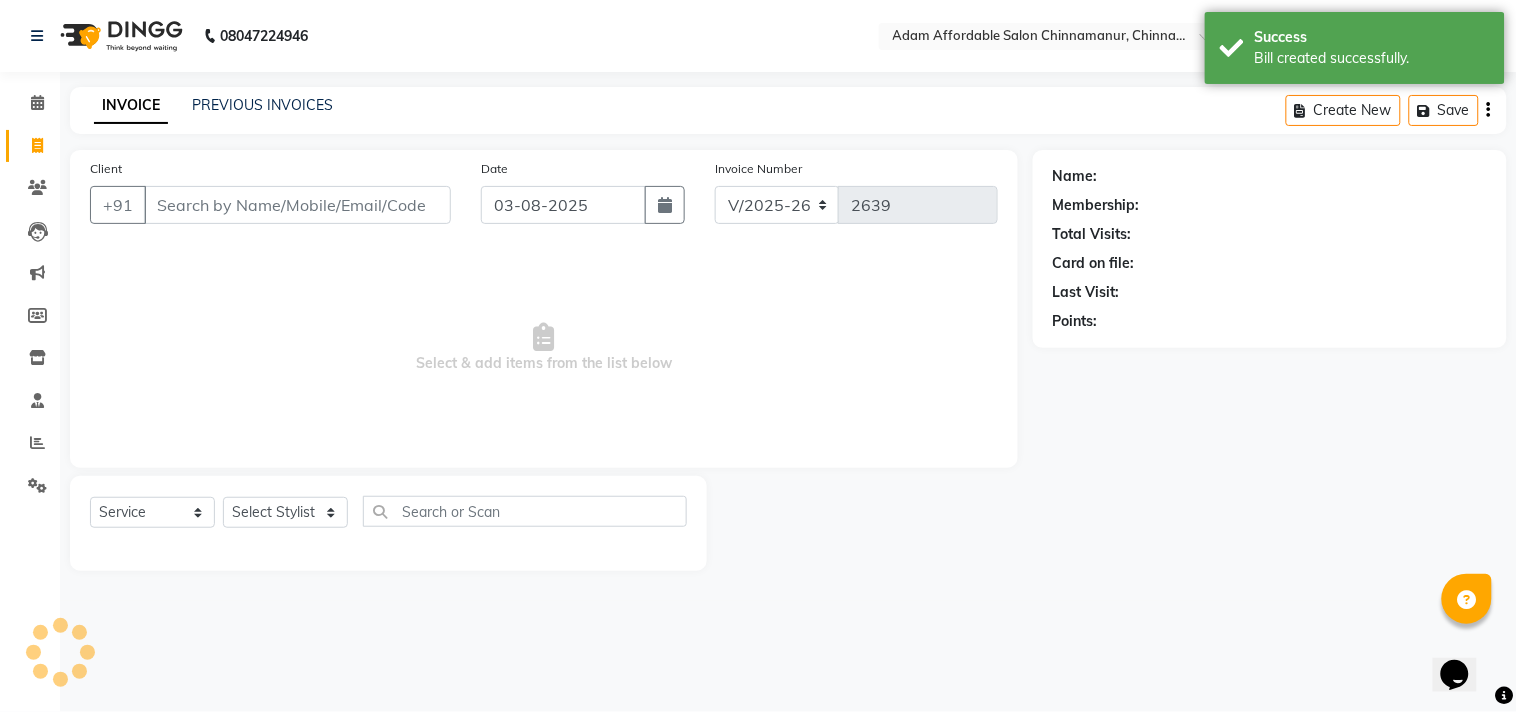 click on "Client" at bounding box center (297, 205) 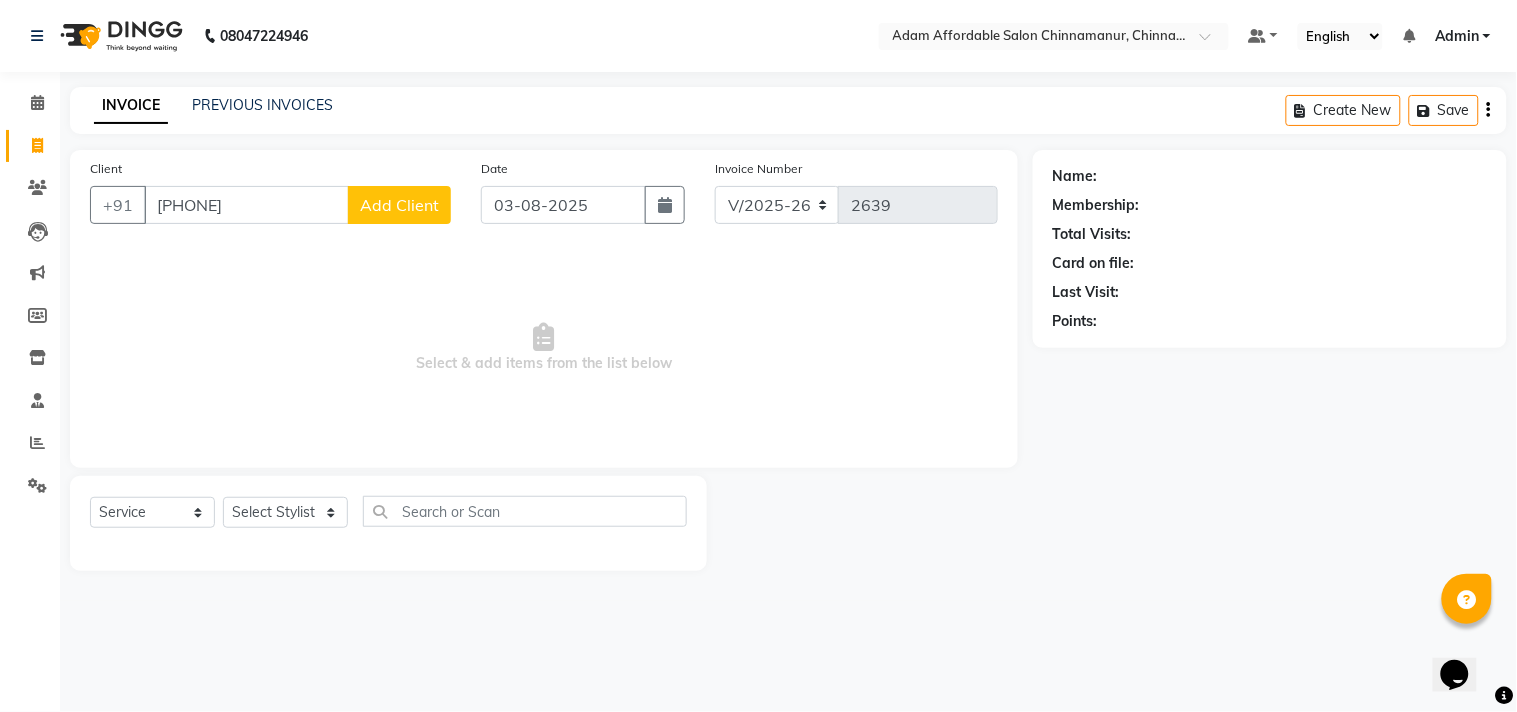 type on "[PHONE]" 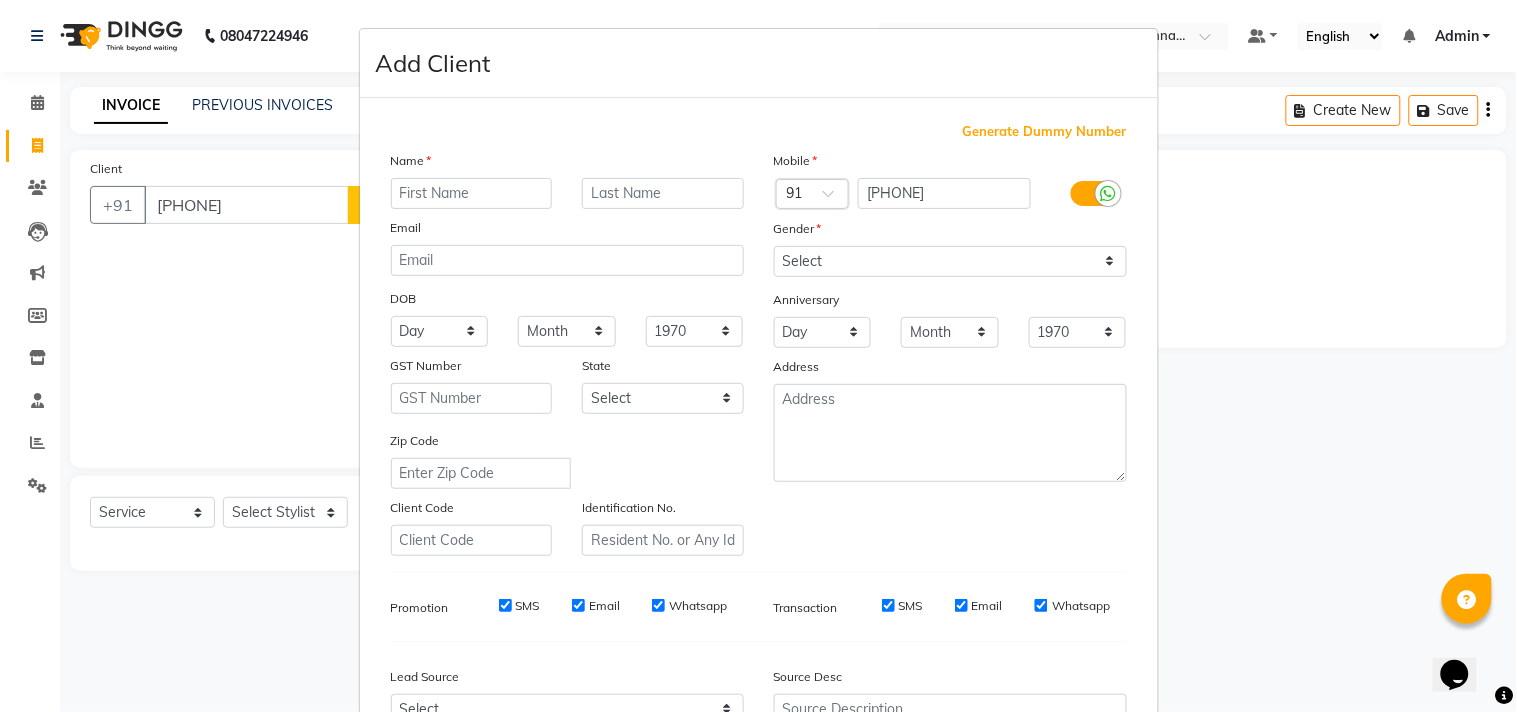 click at bounding box center (472, 193) 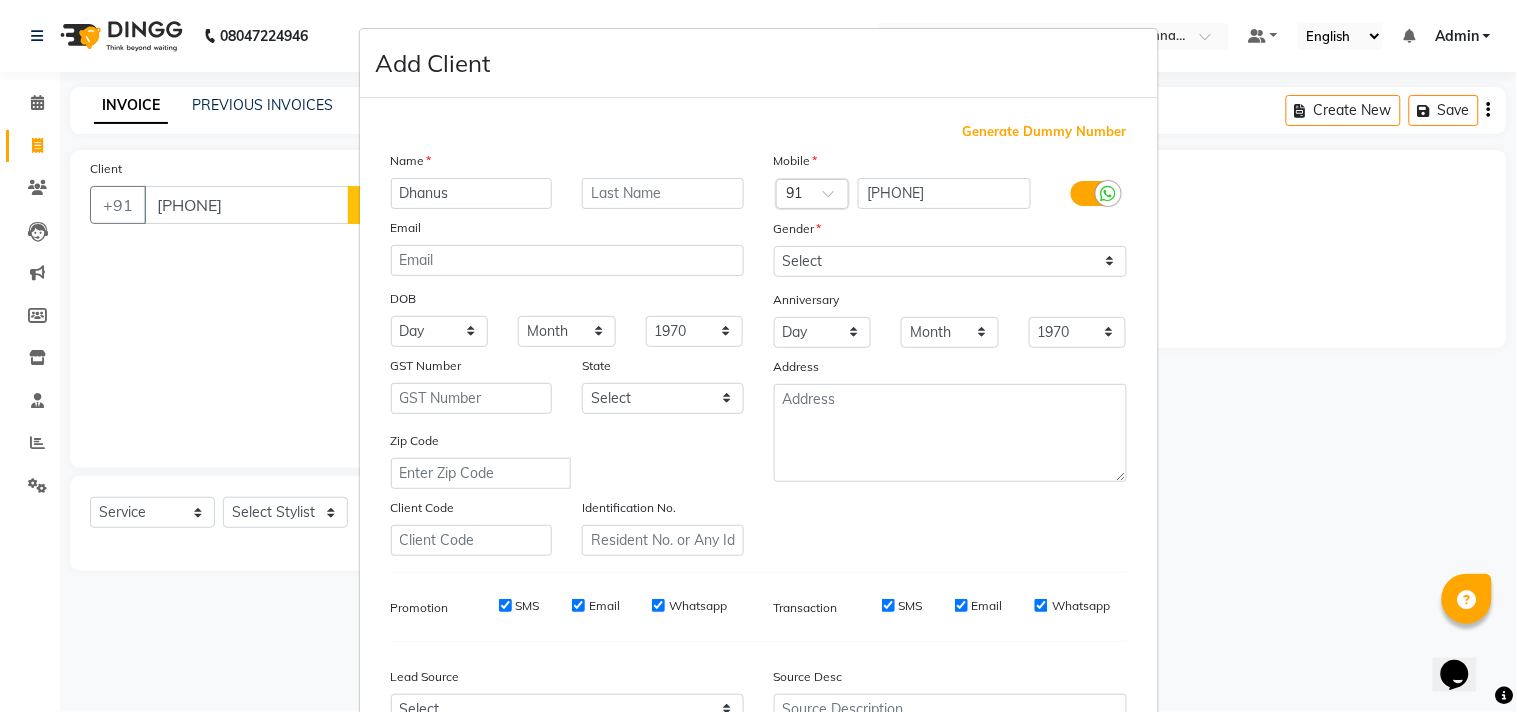 type on "Dhanus" 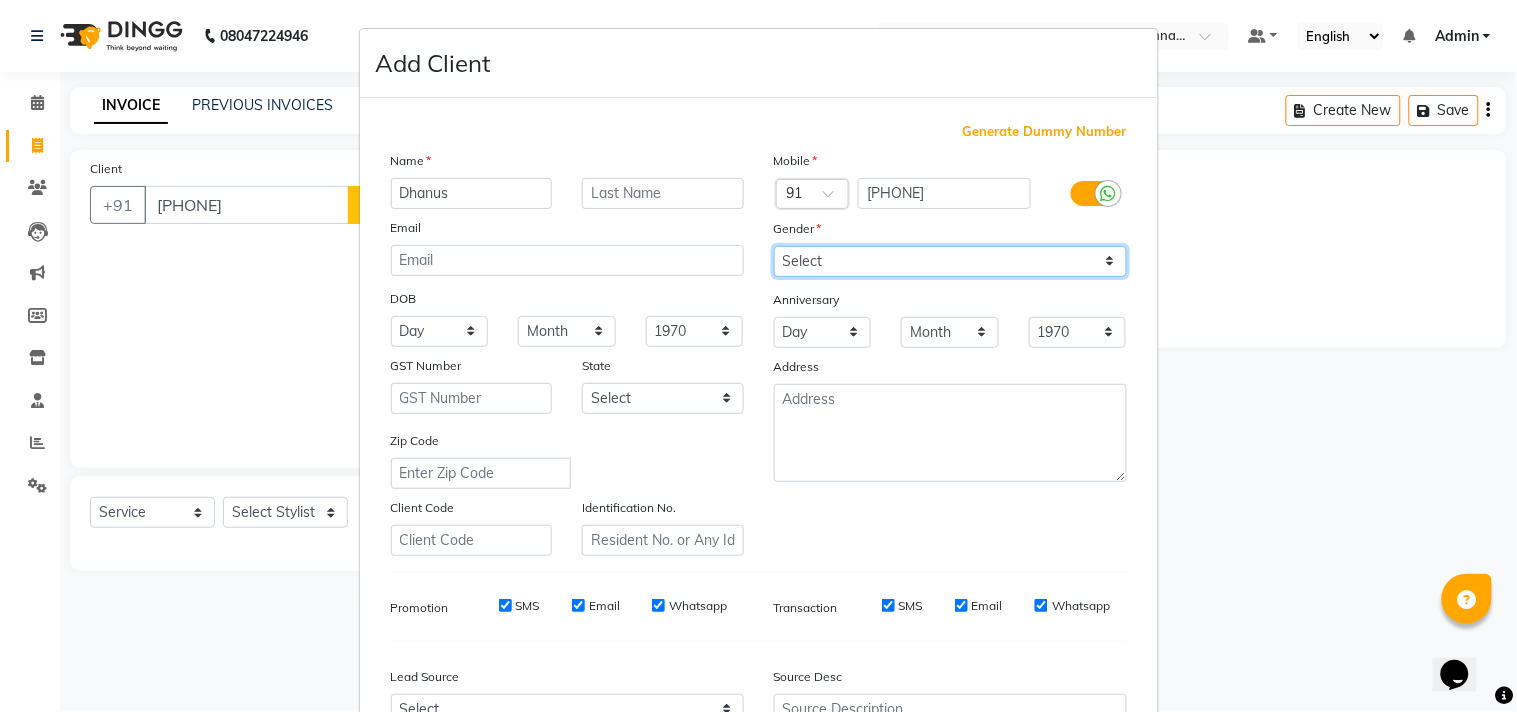 click on "Select Male Female Other Prefer Not To Say" at bounding box center [950, 261] 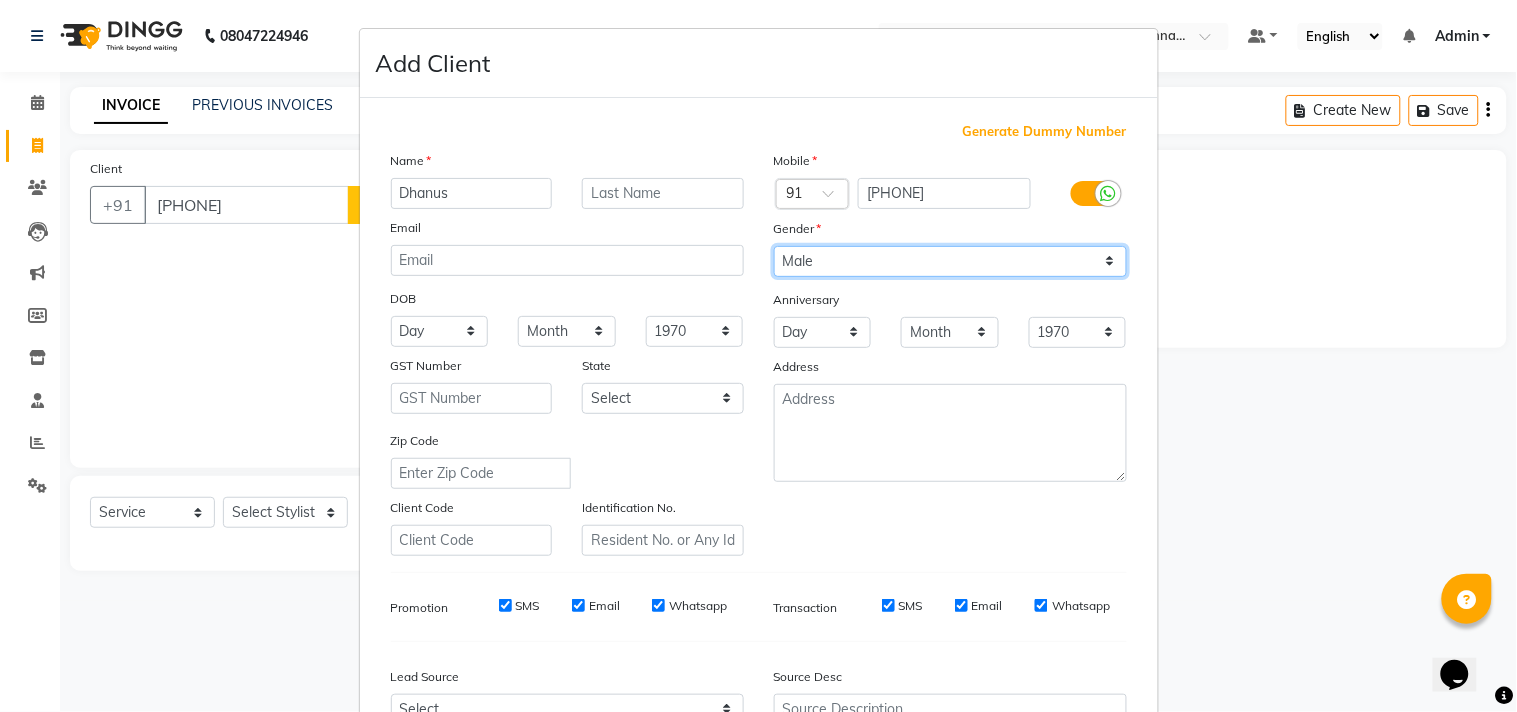 click on "Select Male Female Other Prefer Not To Say" at bounding box center [950, 261] 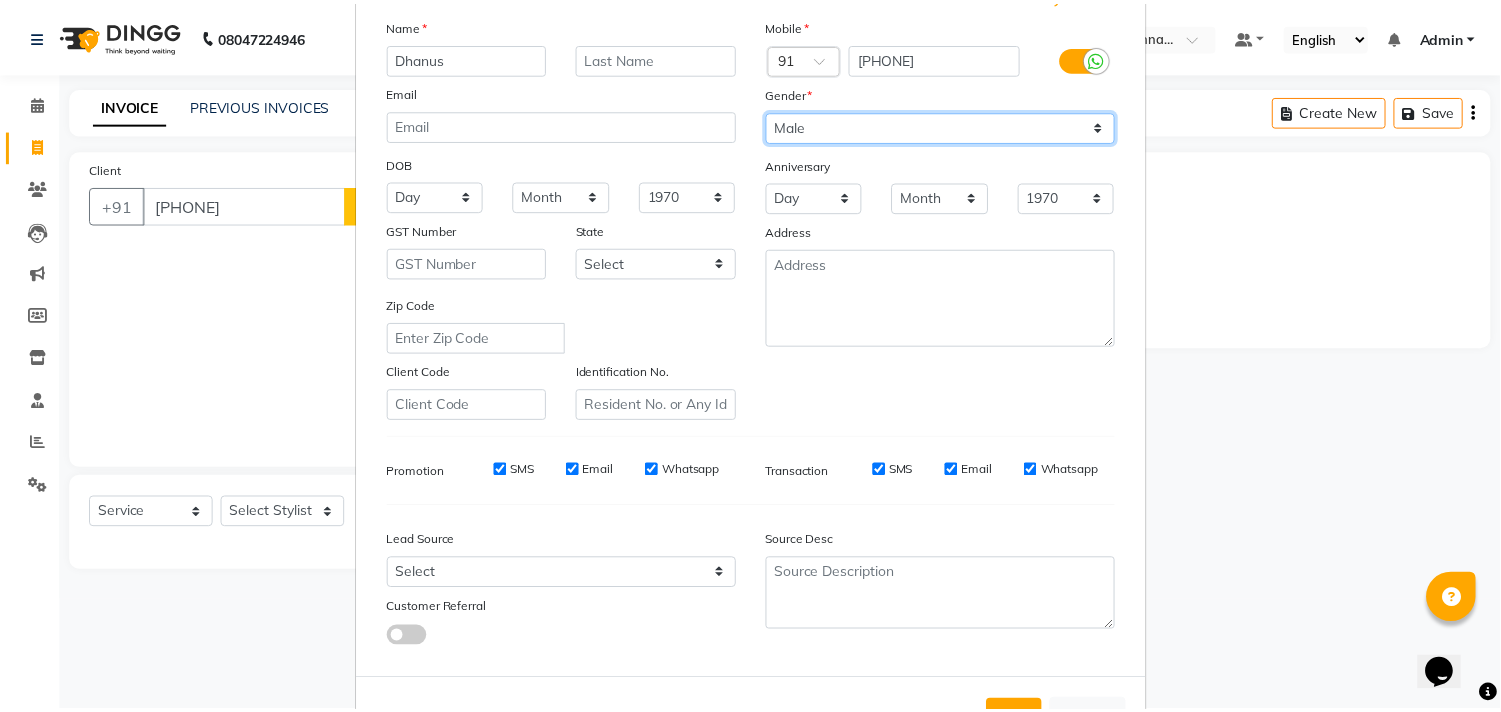 scroll, scrollTop: 212, scrollLeft: 0, axis: vertical 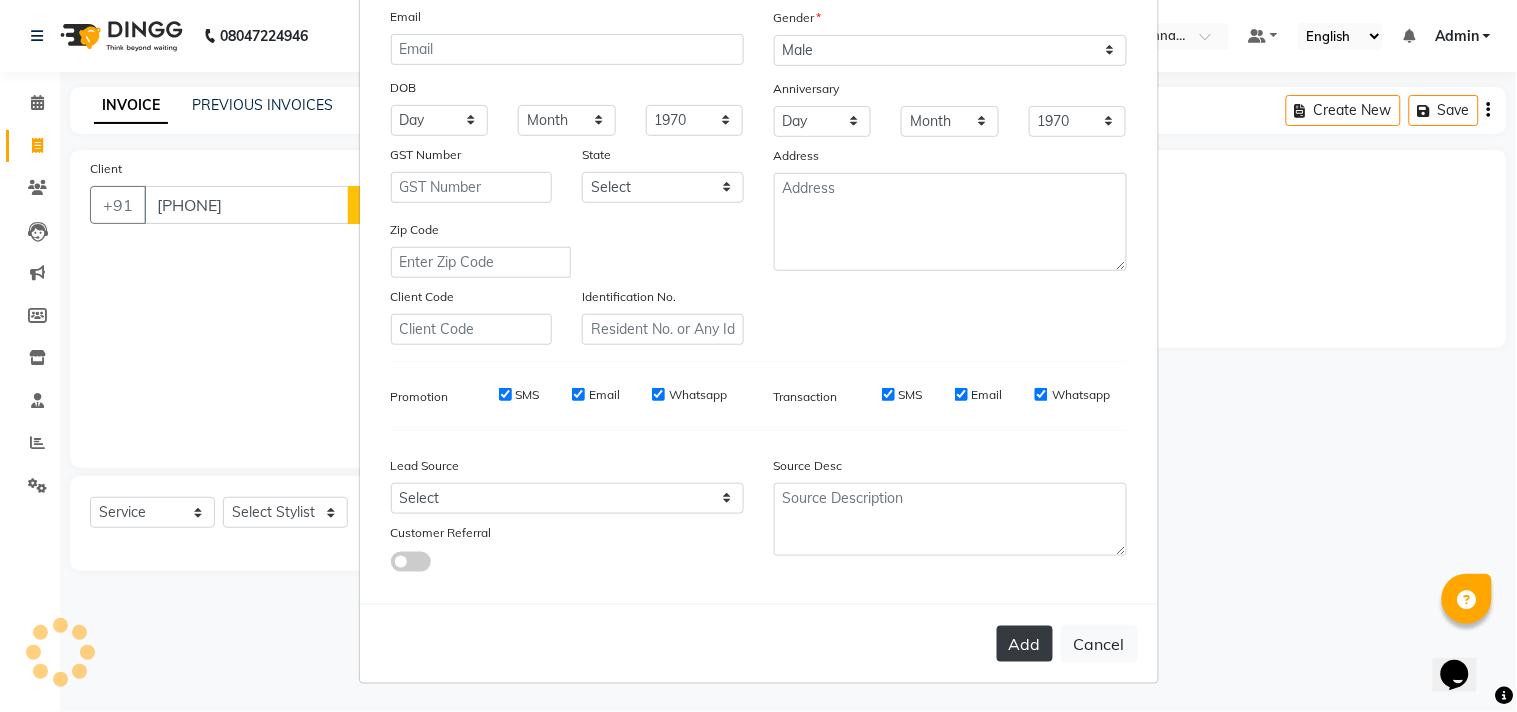 click on "Add" at bounding box center [1025, 644] 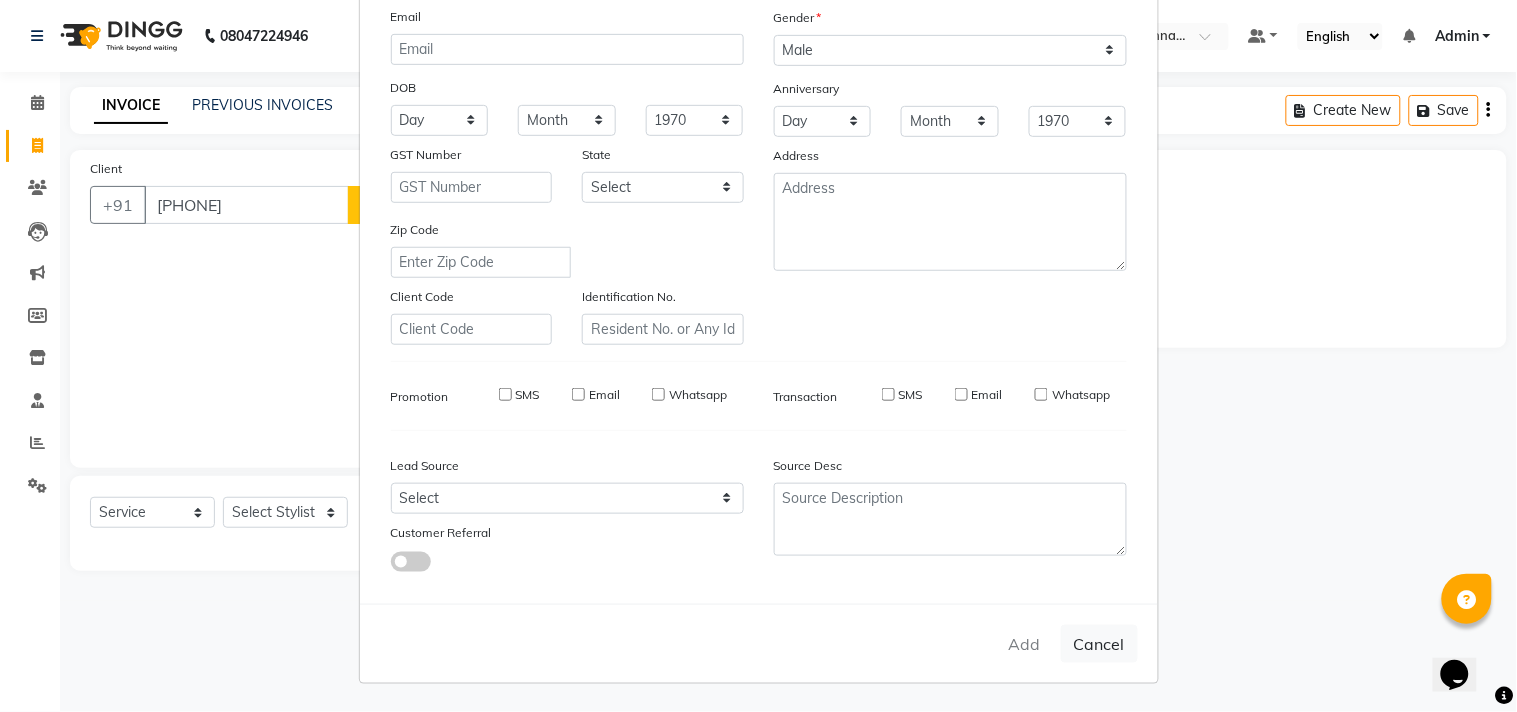 type 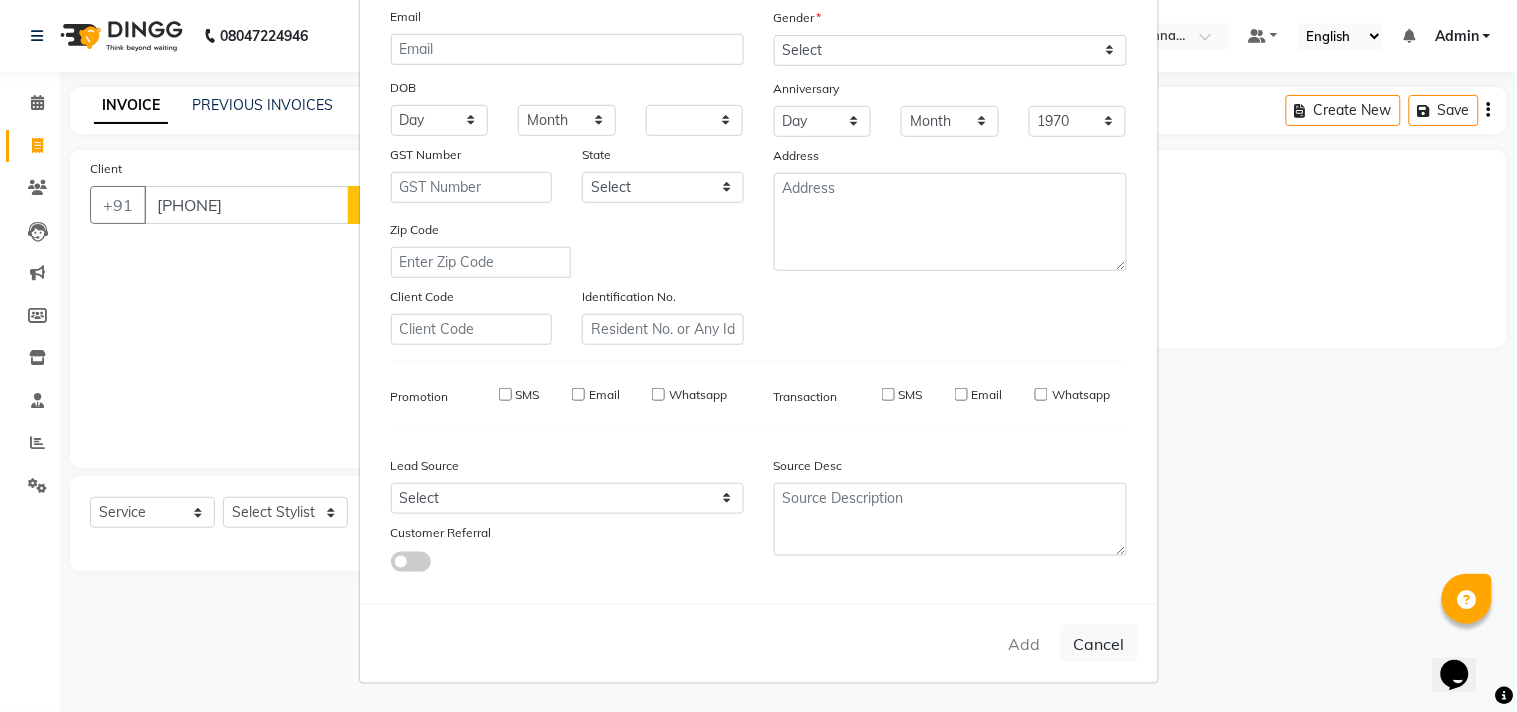 select 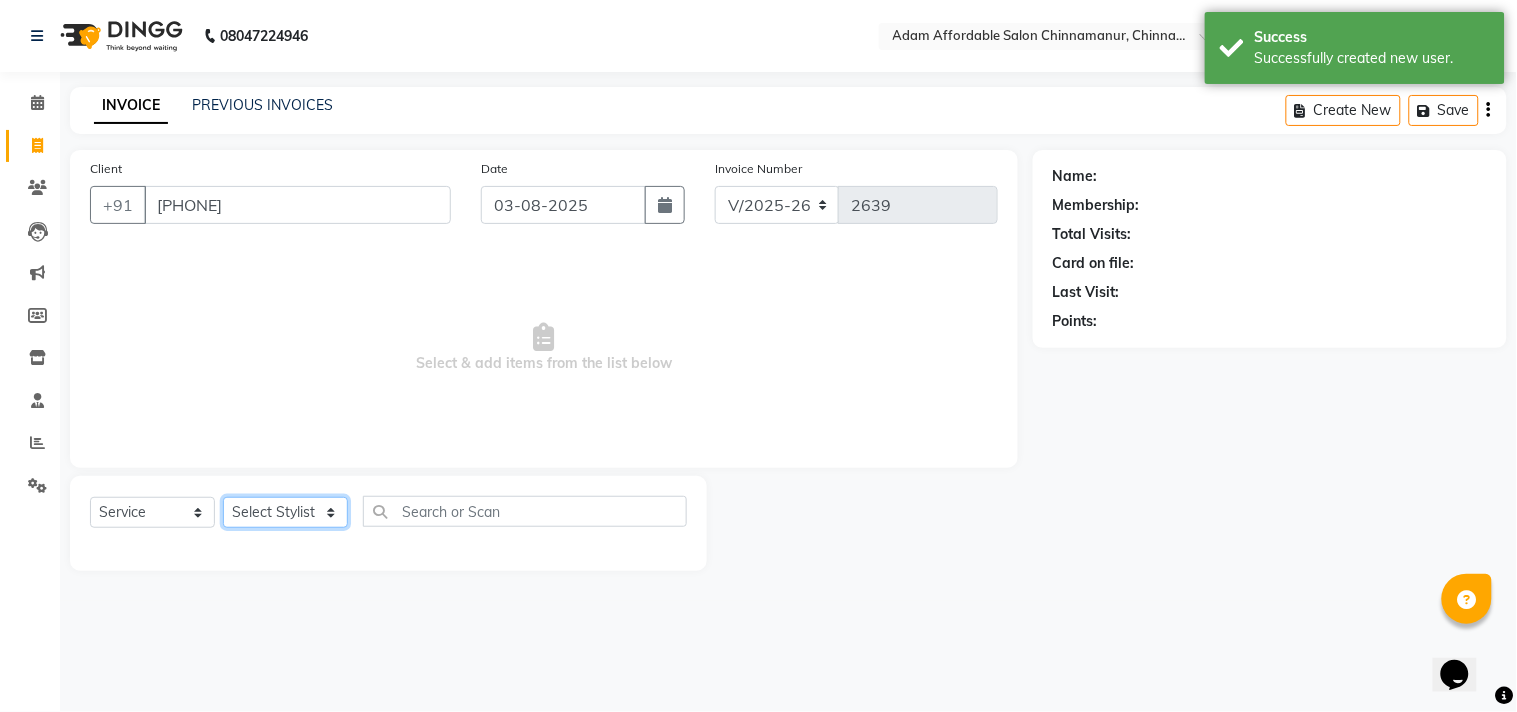 click on "Select Stylist Admin Atif Ali Kaleem Kiran Salim Sameer Shahil Shoaib Sunny Yogesh Express Cut x Express Cut Beard Design Shave Beard Zero Trim Kid's Cut (Below 5 Years) Haircut+ Beard + De-Tan Combo Hair Cut (INCL HAIR WASH) Head Shave Creative Cut VIP Room Service Wash & Blast Dry Haircut + Beard + Head Massage Combo Haircut+ Beard + Express Hair color Combo Haircut + Beard + Cleanup Combo Haircut + Beard + Heard Massage + De-Tan Combo Haircut + Beard+ Express Hair color+ De-Tan Combo Haircut + Beard + Hair Spa Combo Haircut + Beard+Global H/C Non Ammonia + De-Tan Combo Haircut + Beard + De-Tan + Instant glow Facial Combo Beard Colour Moustache Colour NOURISHING HAIR SPA VITALIZING HAIR SPA REPAIR TREATMENT DANDRUFF TREATMENT HAIR LOSS TREATMENT HAIR STRAIGHTENING HAIR REBONDING KERATIN ALMOND OIL NAVARATNA OIL CLEAN UP HYPER PIGMENTATION CLEAN UP REJUVANATE Fruit Facial Instant Glow Charcaol Skin Lightening Skin Brightening FACE & NECK BLEACH FACE & NECK DETAN PRE BRIDEGROOM DELUXE NORMAL PREMIUM 1" 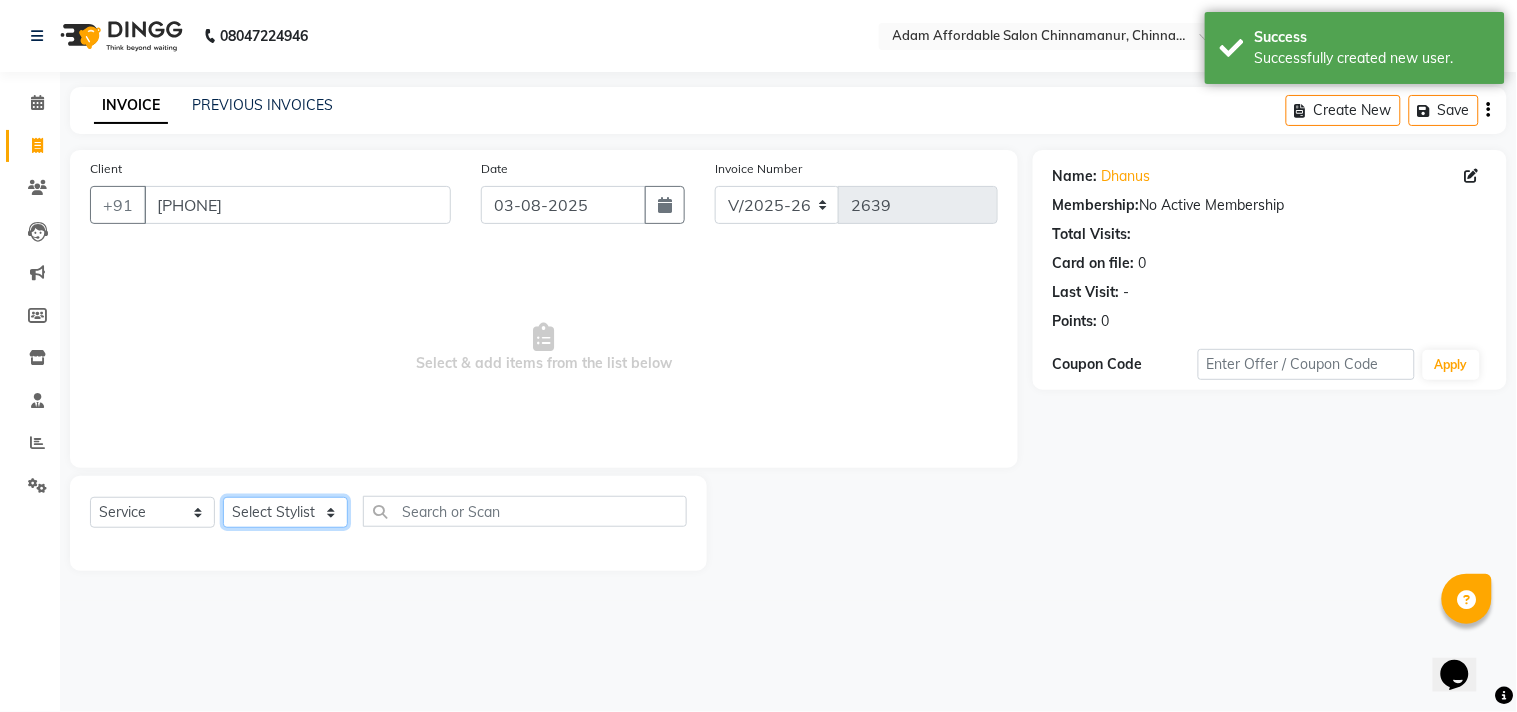 select on "85800" 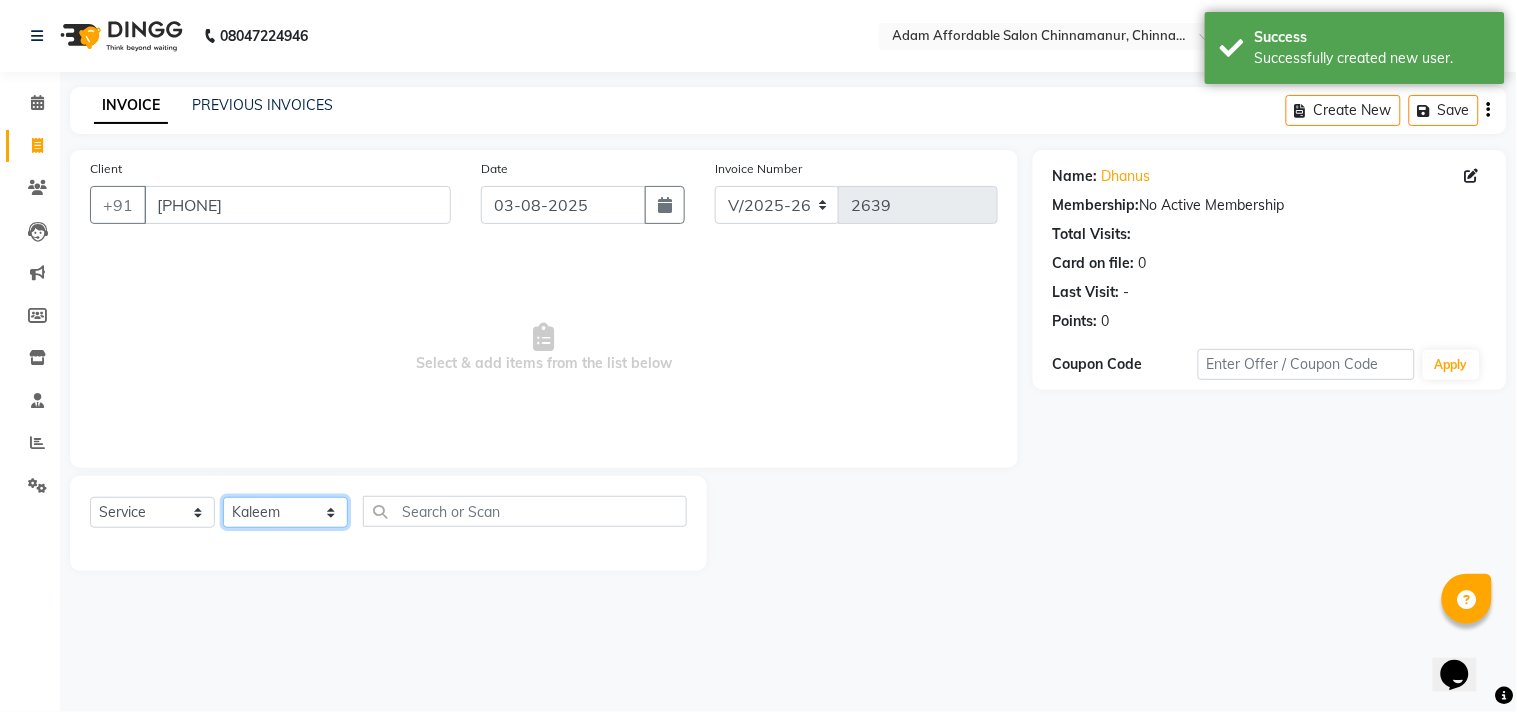 click on "Select Stylist Admin Atif Ali Kaleem Kiran Salim Sameer Shahil Shoaib Sunny Yogesh Express Cut x Express Cut Beard Design Shave Beard Zero Trim Kid's Cut (Below 5 Years) Haircut+ Beard + De-Tan Combo Hair Cut (INCL HAIR WASH) Head Shave Creative Cut VIP Room Service Wash & Blast Dry Haircut + Beard + Head Massage Combo Haircut+ Beard + Express Hair color Combo Haircut + Beard + Cleanup Combo Haircut + Beard + Heard Massage + De-Tan Combo Haircut + Beard+ Express Hair color+ De-Tan Combo Haircut + Beard + Hair Spa Combo Haircut + Beard+Global H/C Non Ammonia + De-Tan Combo Haircut + Beard + De-Tan + Instant glow Facial Combo Beard Colour Moustache Colour NOURISHING HAIR SPA VITALIZING HAIR SPA REPAIR TREATMENT DANDRUFF TREATMENT HAIR LOSS TREATMENT HAIR STRAIGHTENING HAIR REBONDING KERATIN ALMOND OIL NAVARATNA OIL CLEAN UP HYPER PIGMENTATION CLEAN UP REJUVANATE Fruit Facial Instant Glow Charcaol Skin Lightening Skin Brightening FACE & NECK BLEACH FACE & NECK DETAN PRE BRIDEGROOM DELUXE NORMAL PREMIUM 1" 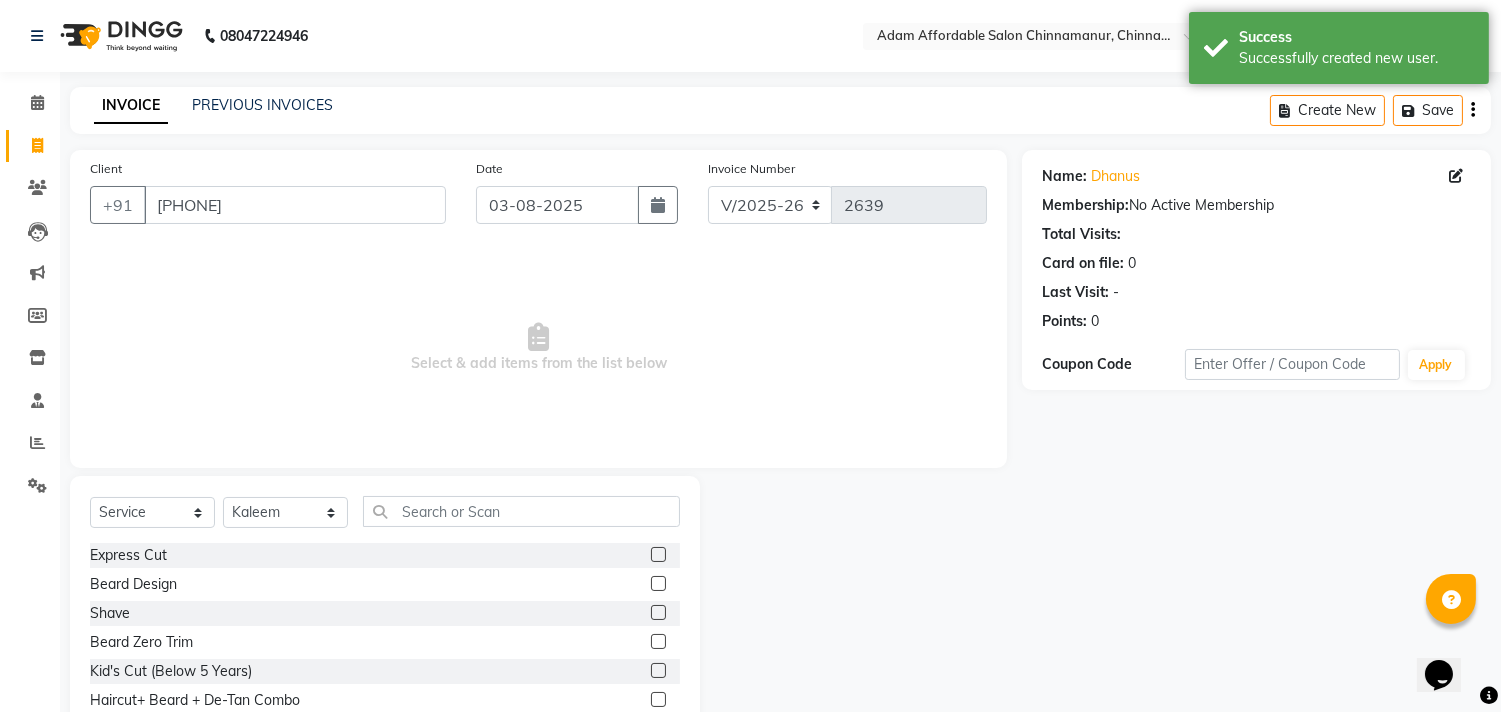 click 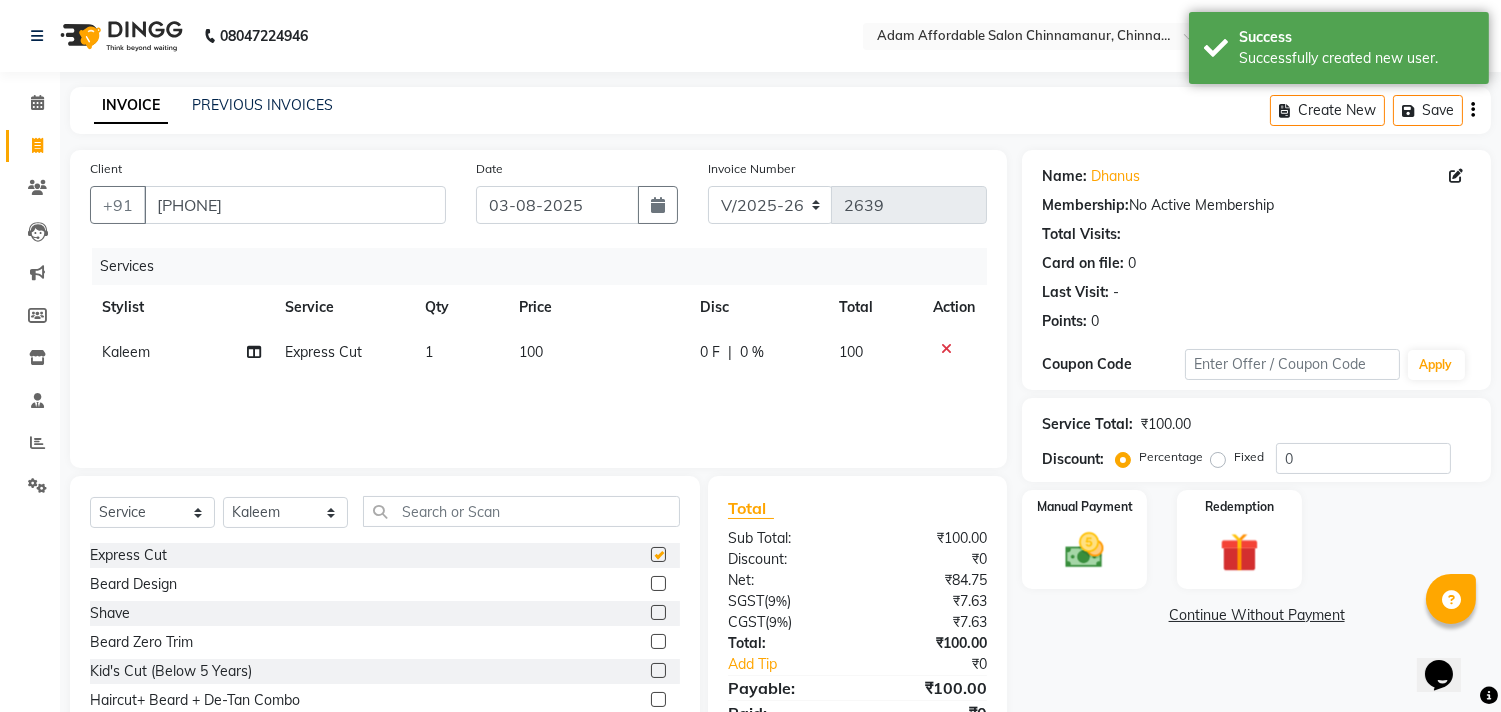 checkbox on "false" 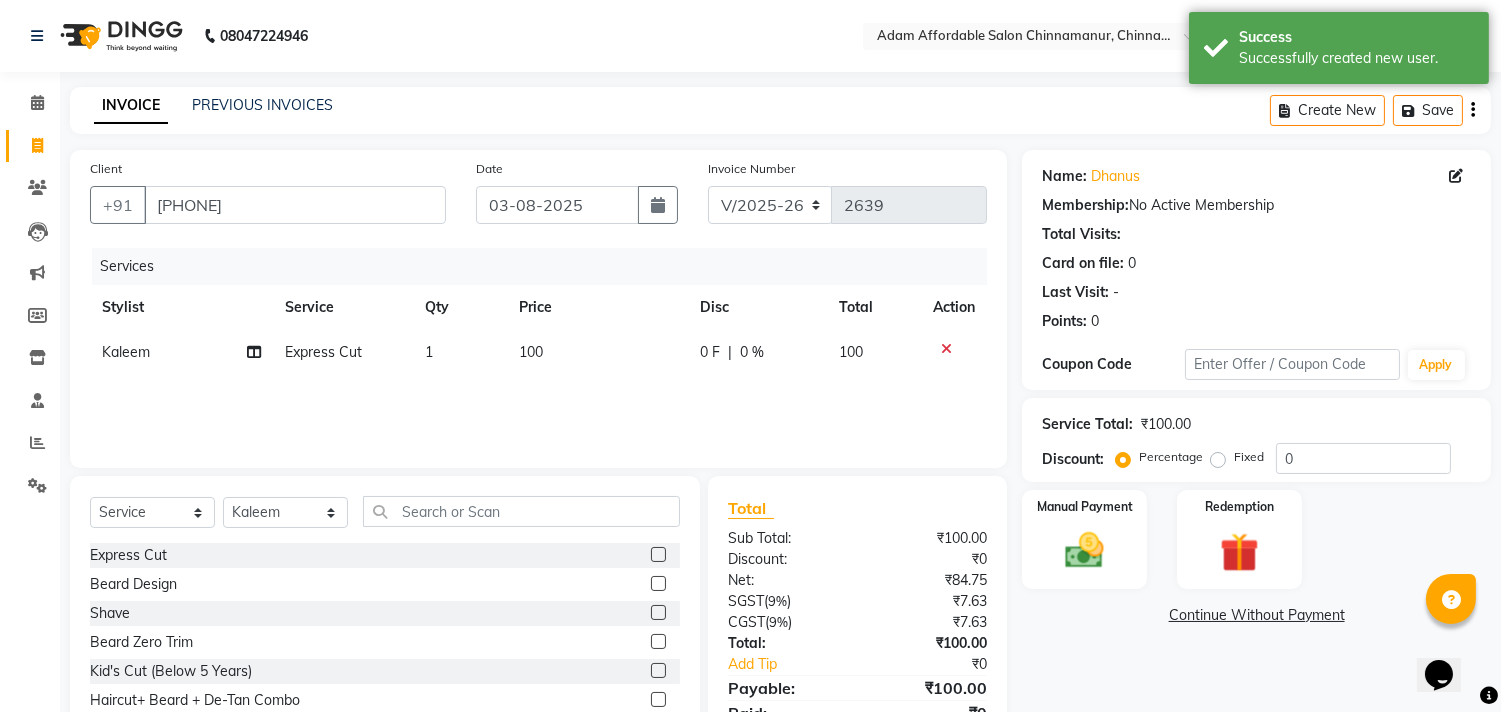 click 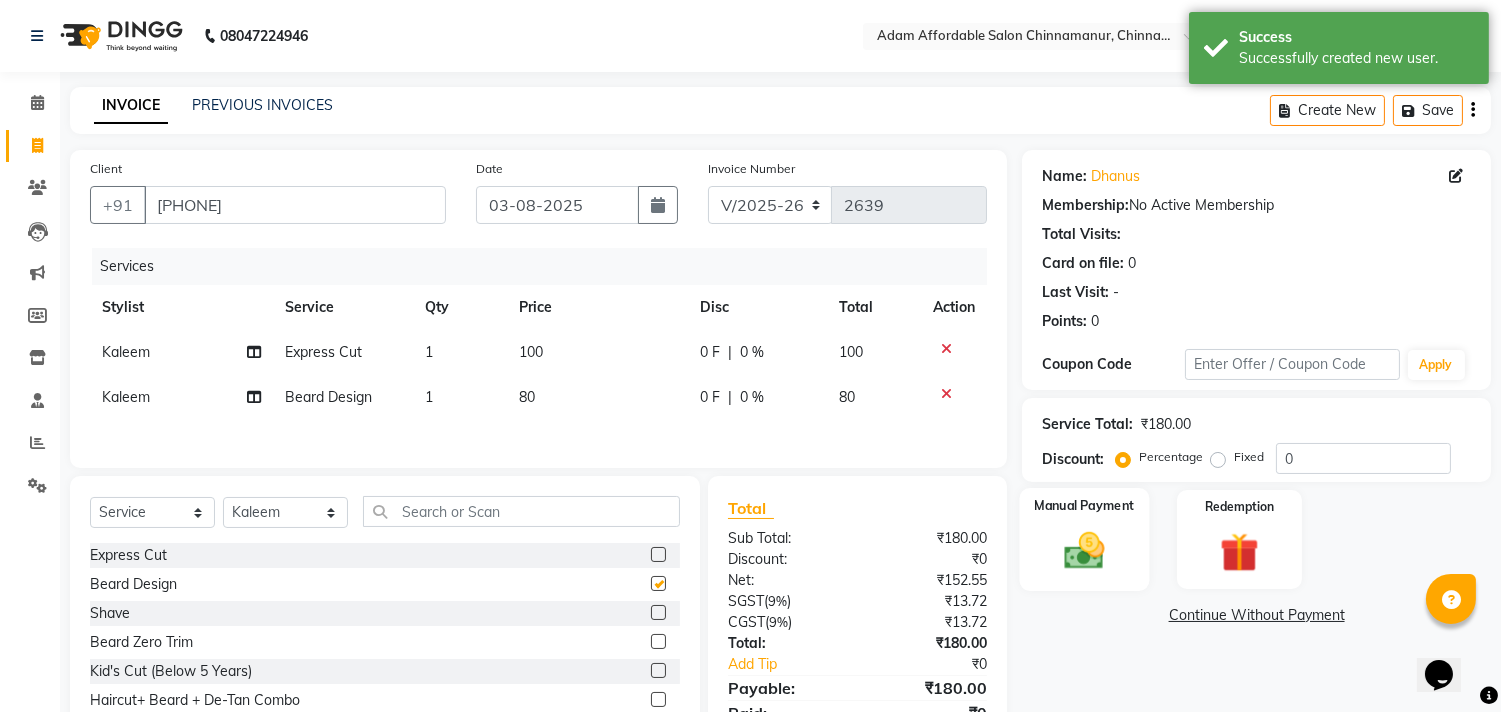 checkbox on "false" 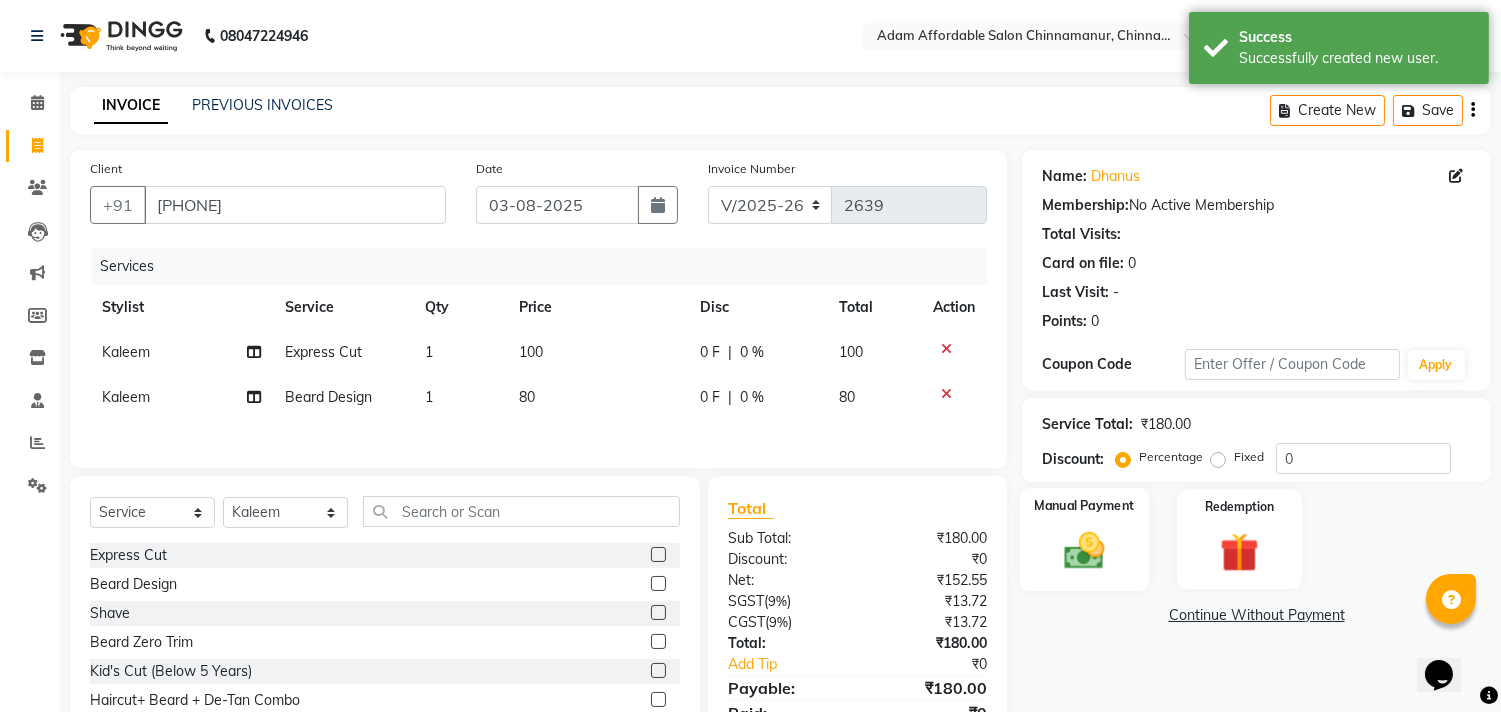 click 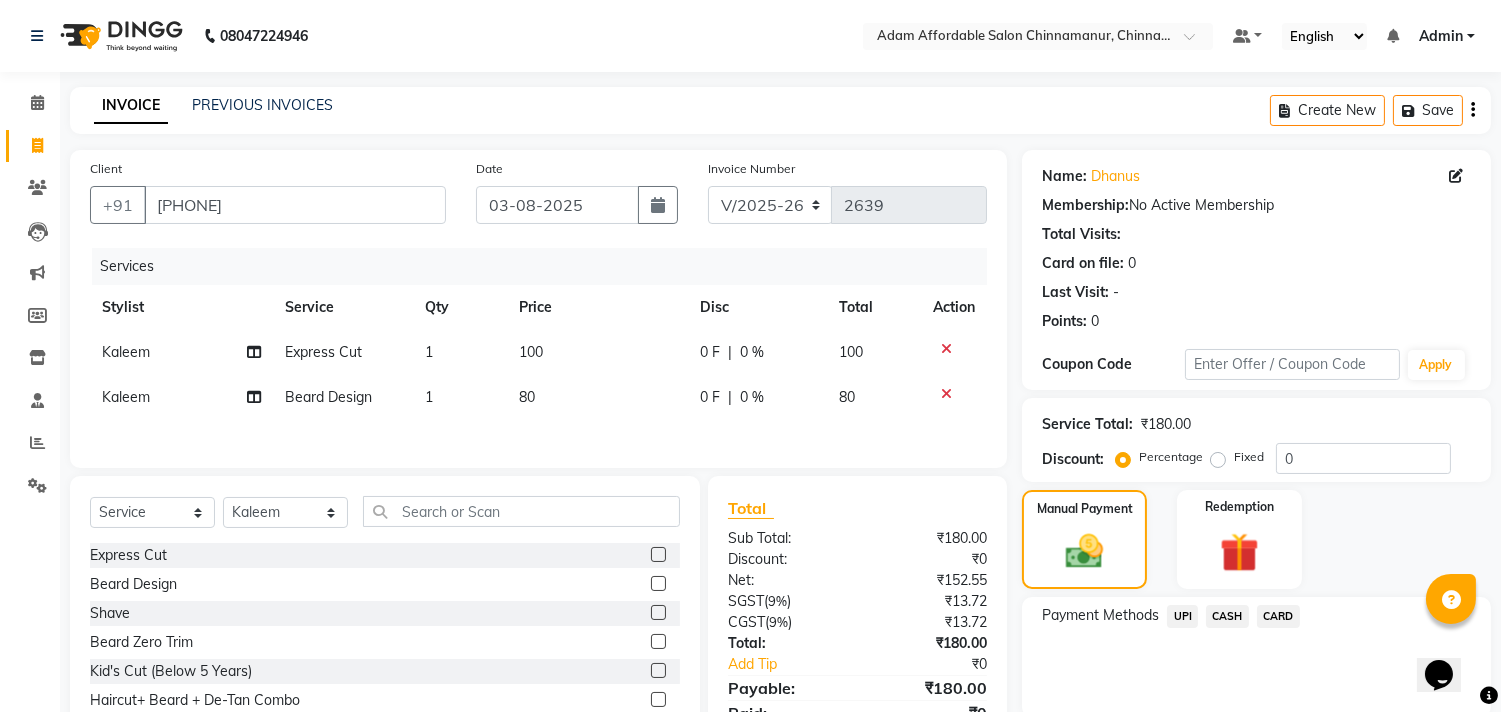 click on "CASH" 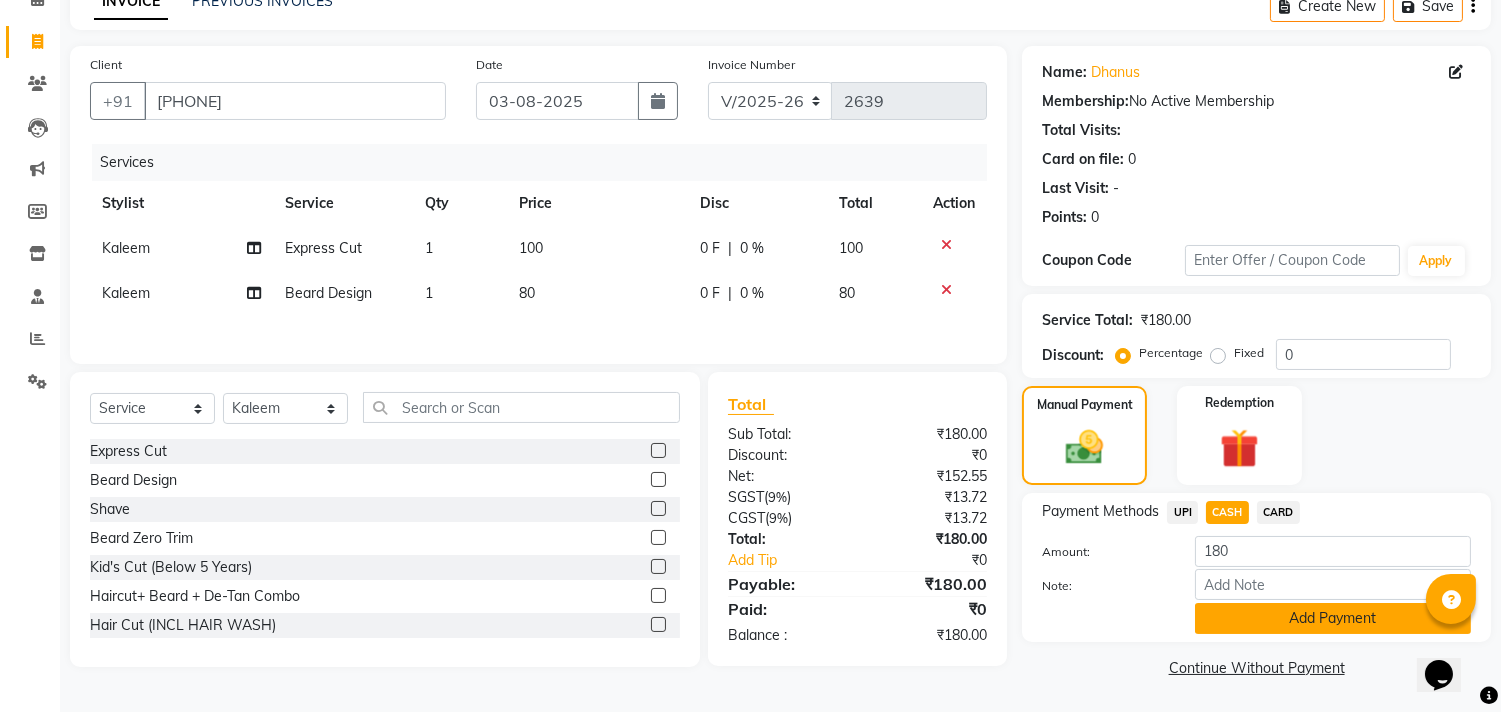click on "Add Payment" 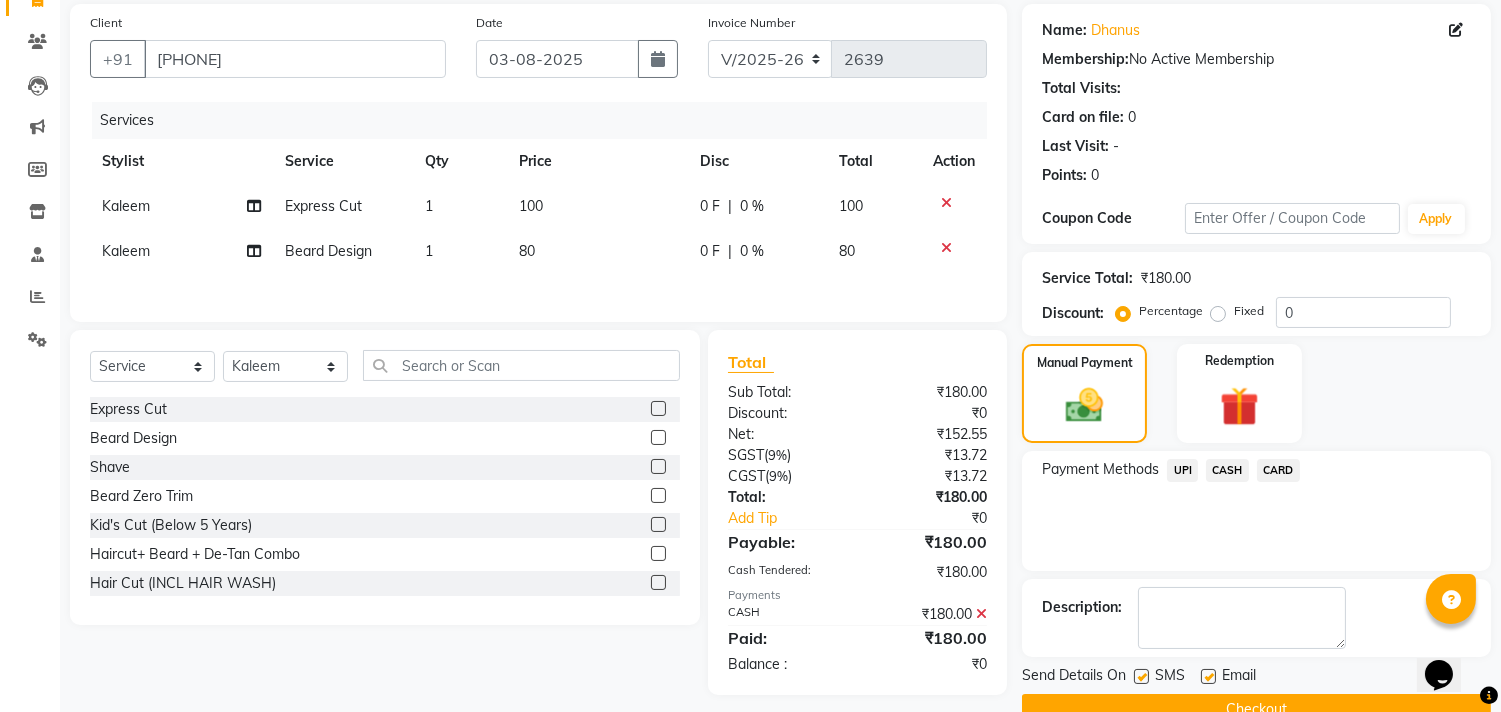 scroll, scrollTop: 187, scrollLeft: 0, axis: vertical 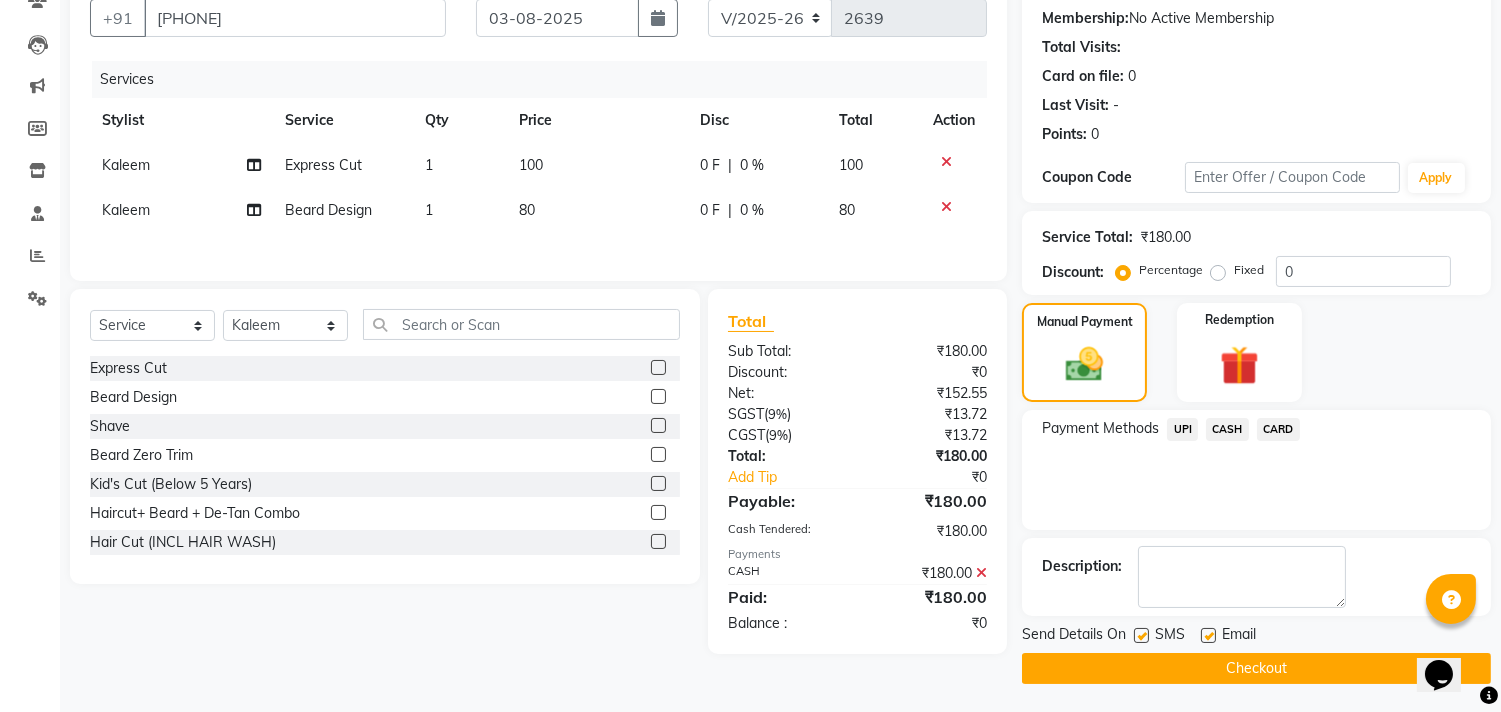 click on "Checkout" 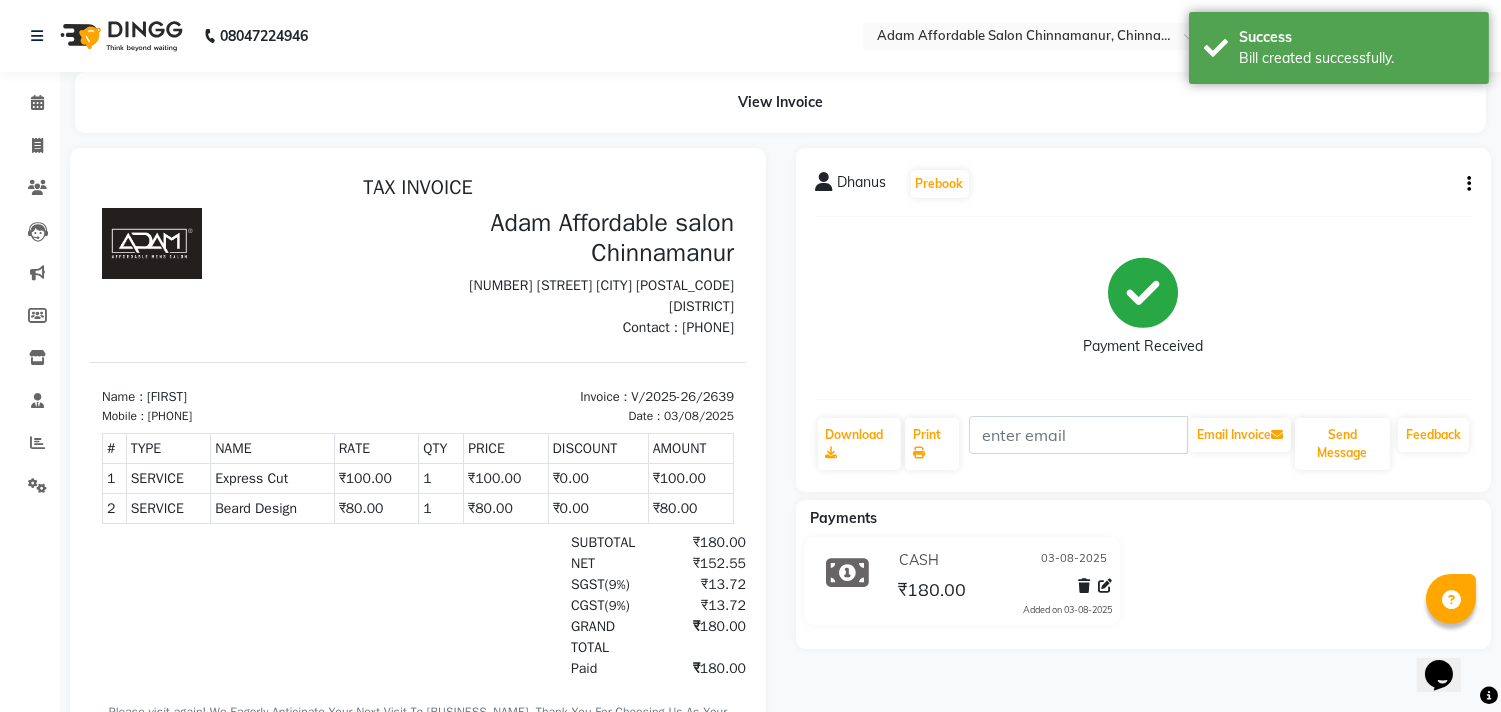 scroll, scrollTop: 0, scrollLeft: 0, axis: both 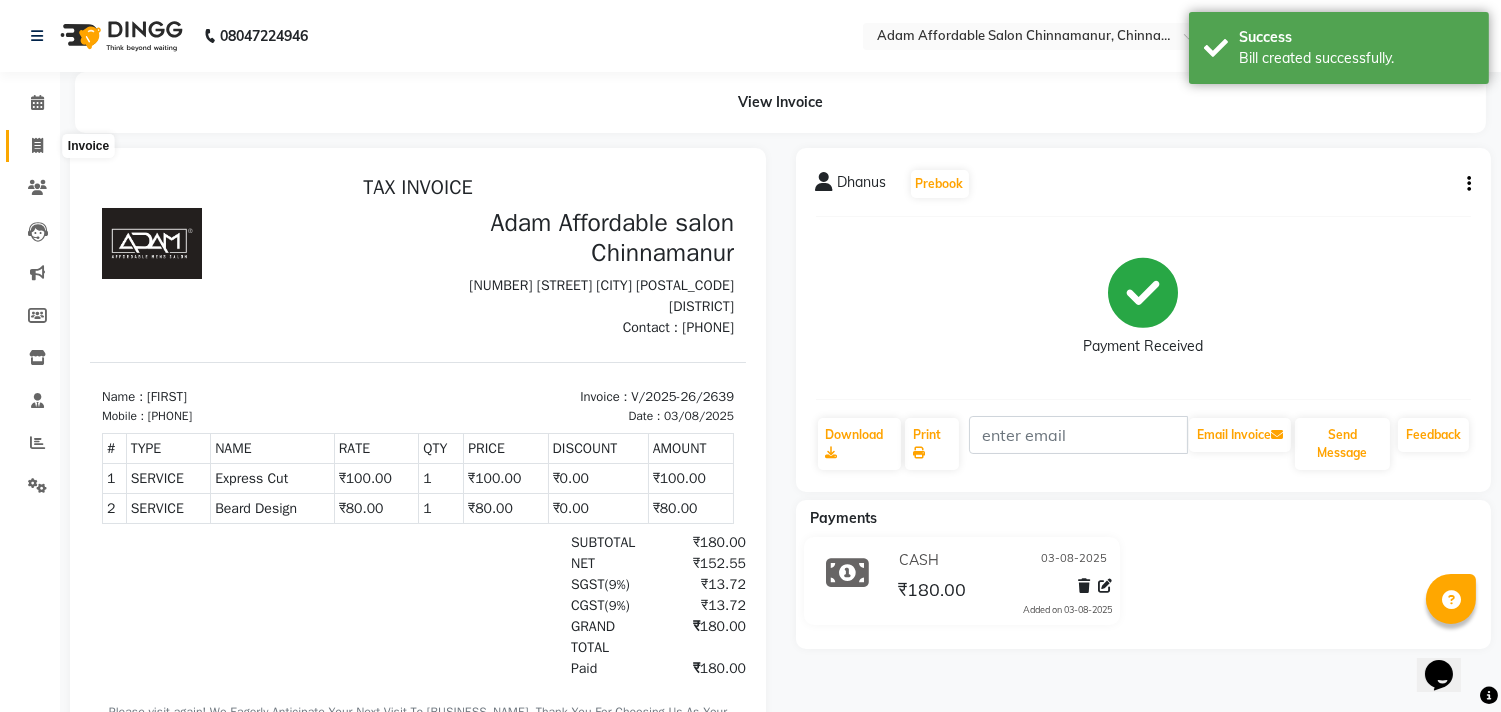 click 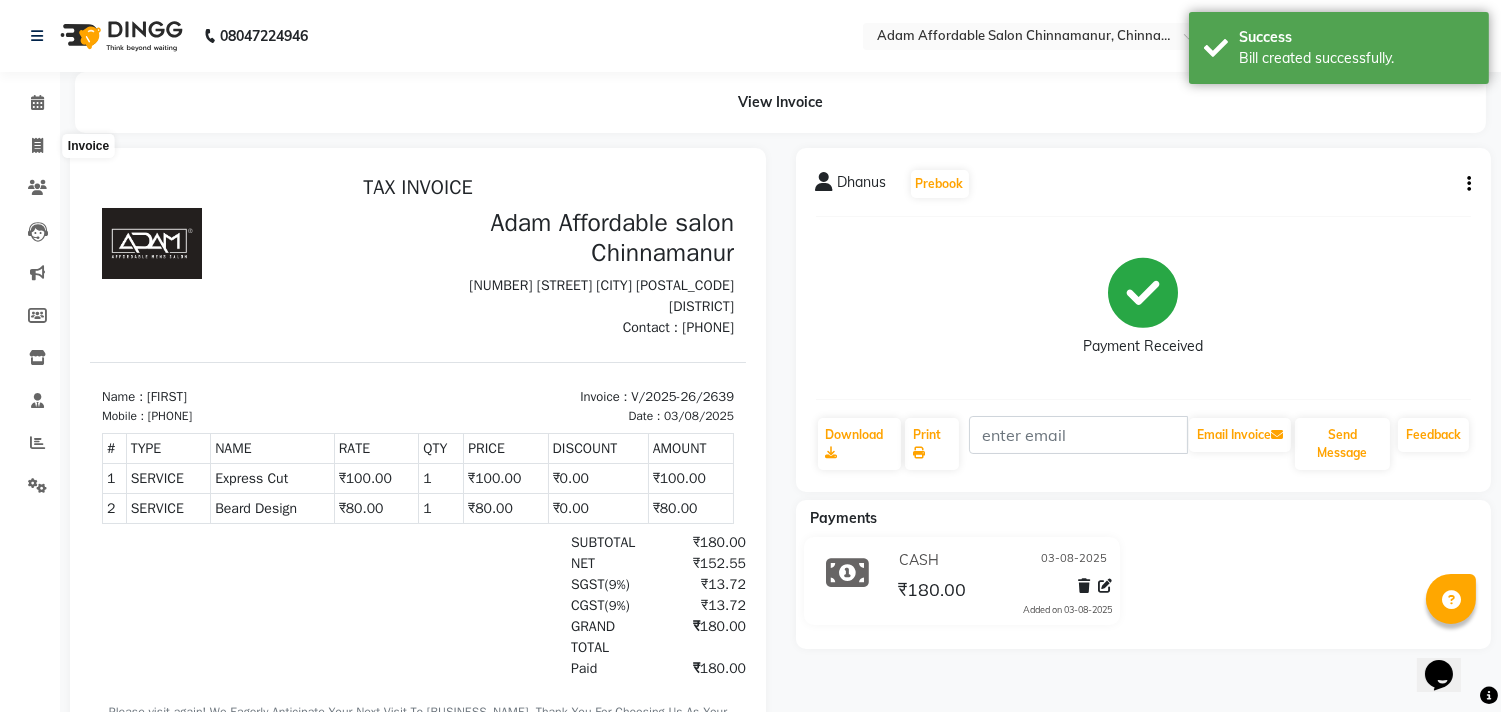 select on "8329" 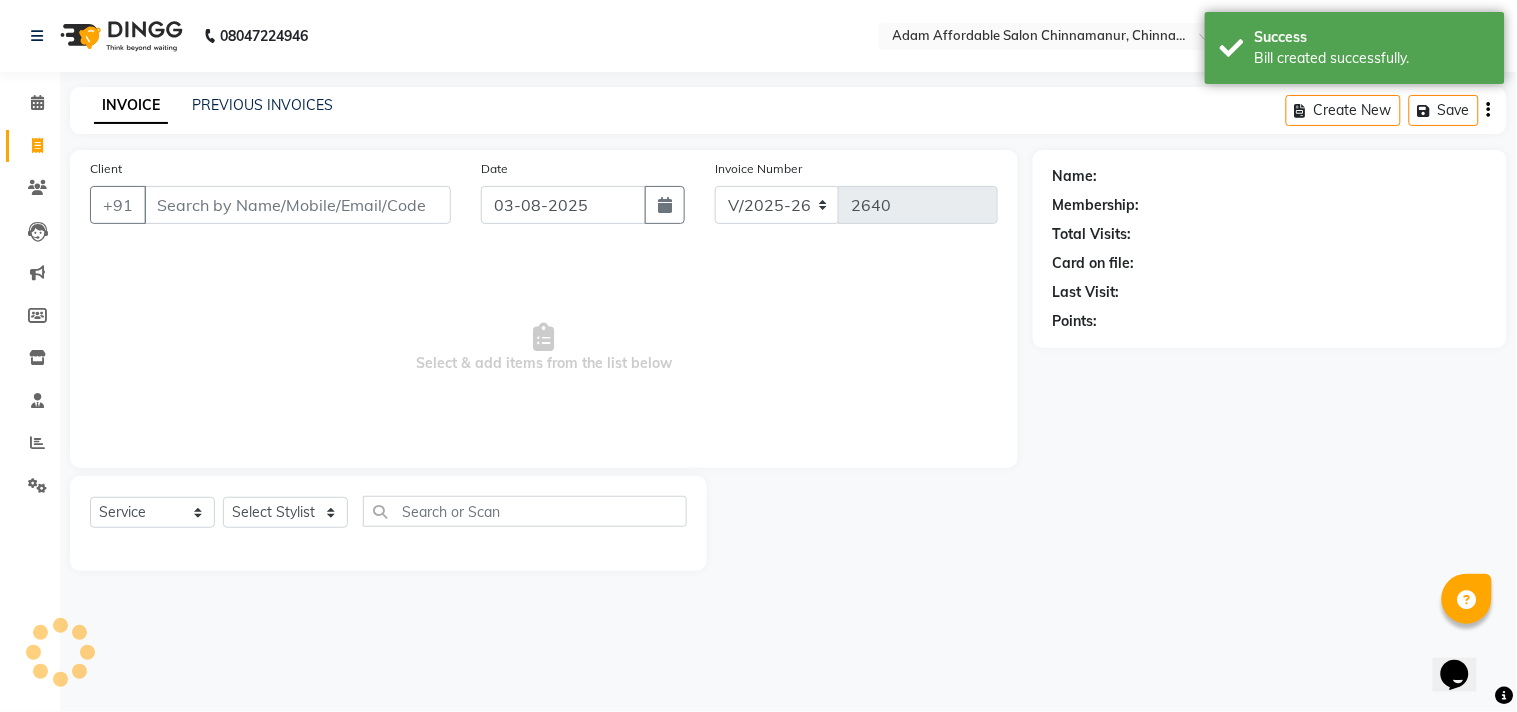click on "Client" at bounding box center [297, 205] 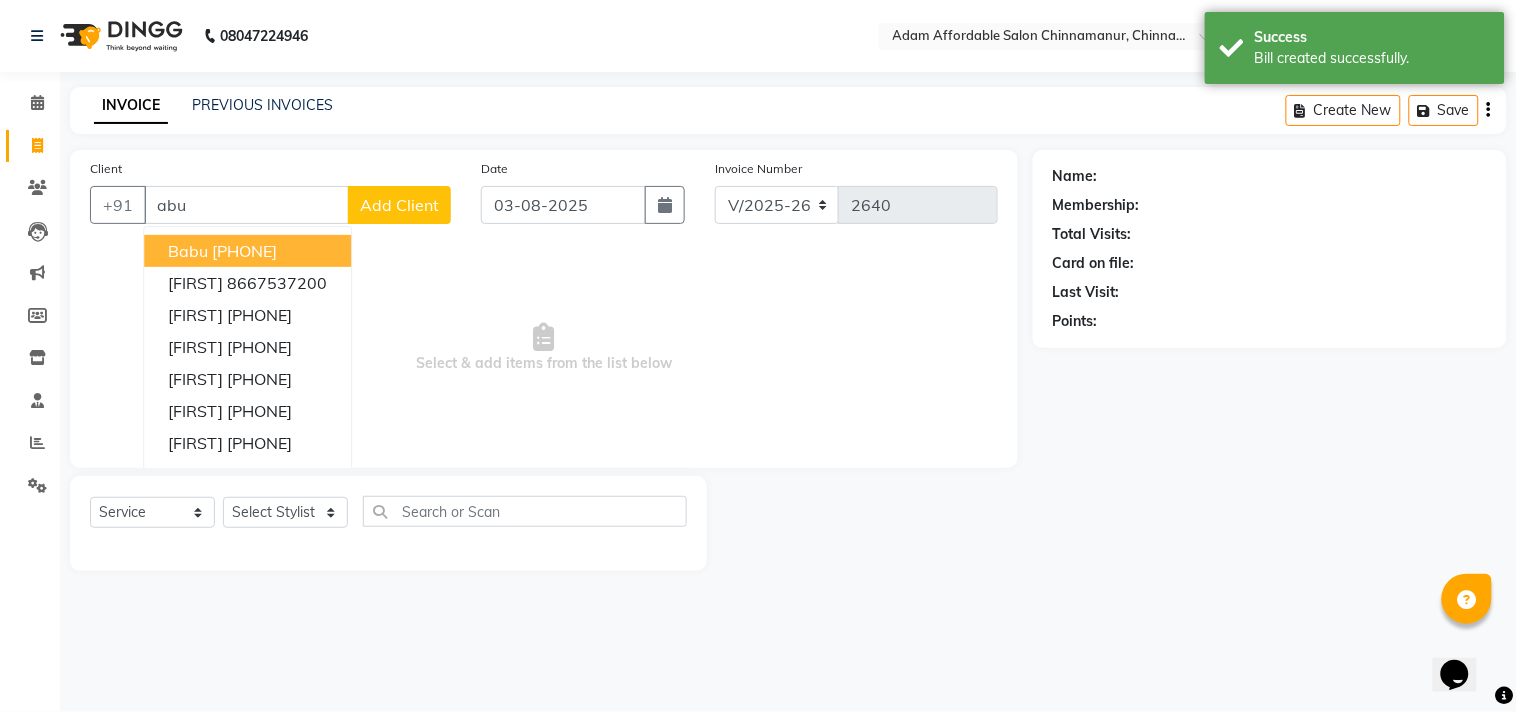 click on "abu" at bounding box center [246, 205] 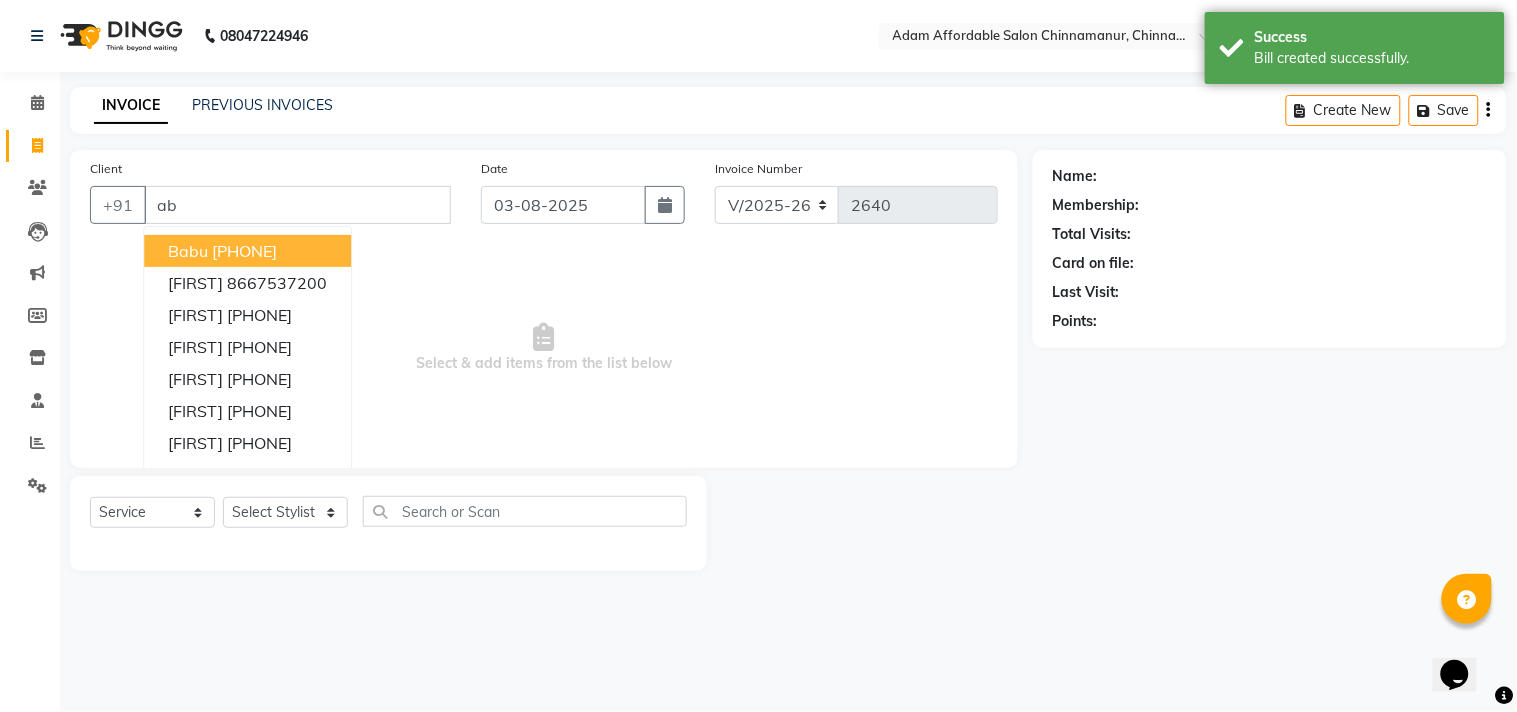 type on "a" 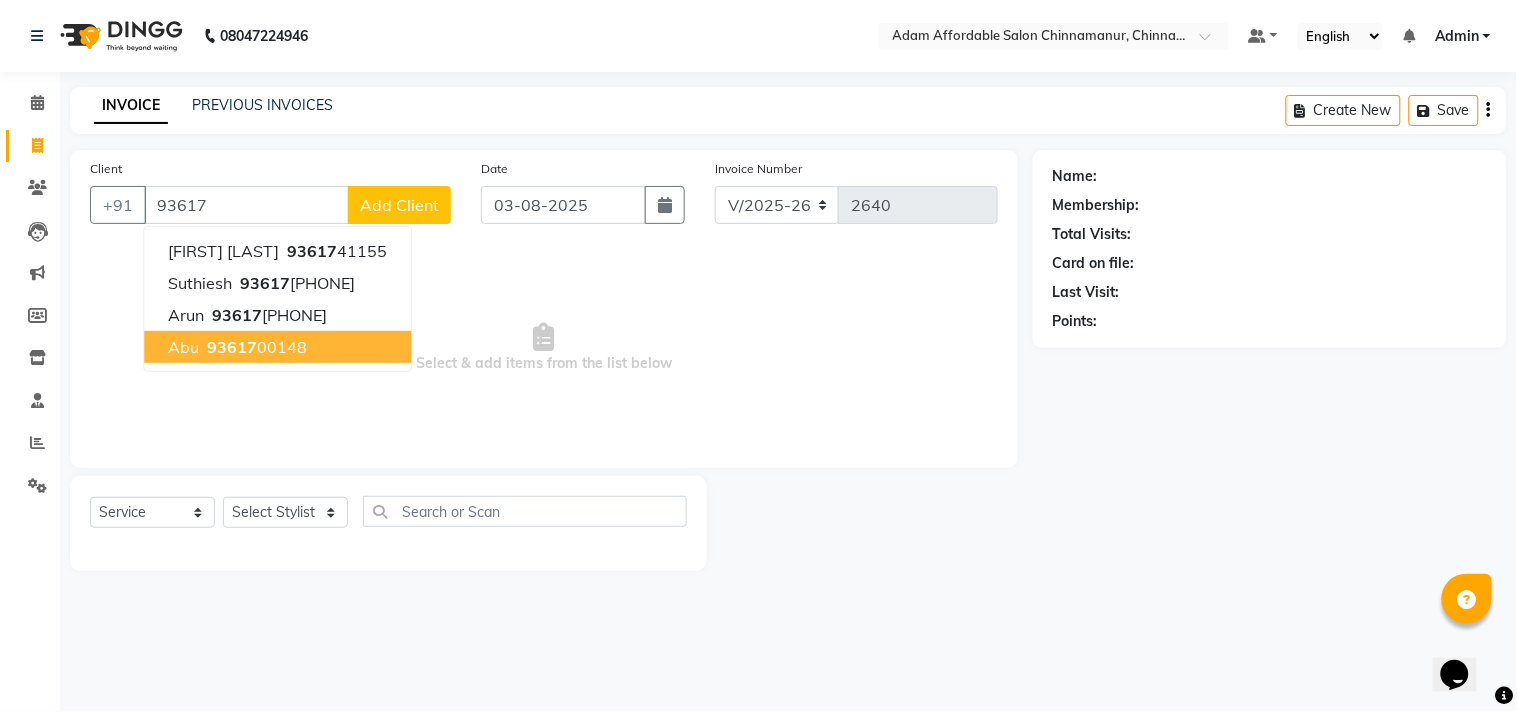 click on "93617" at bounding box center [232, 347] 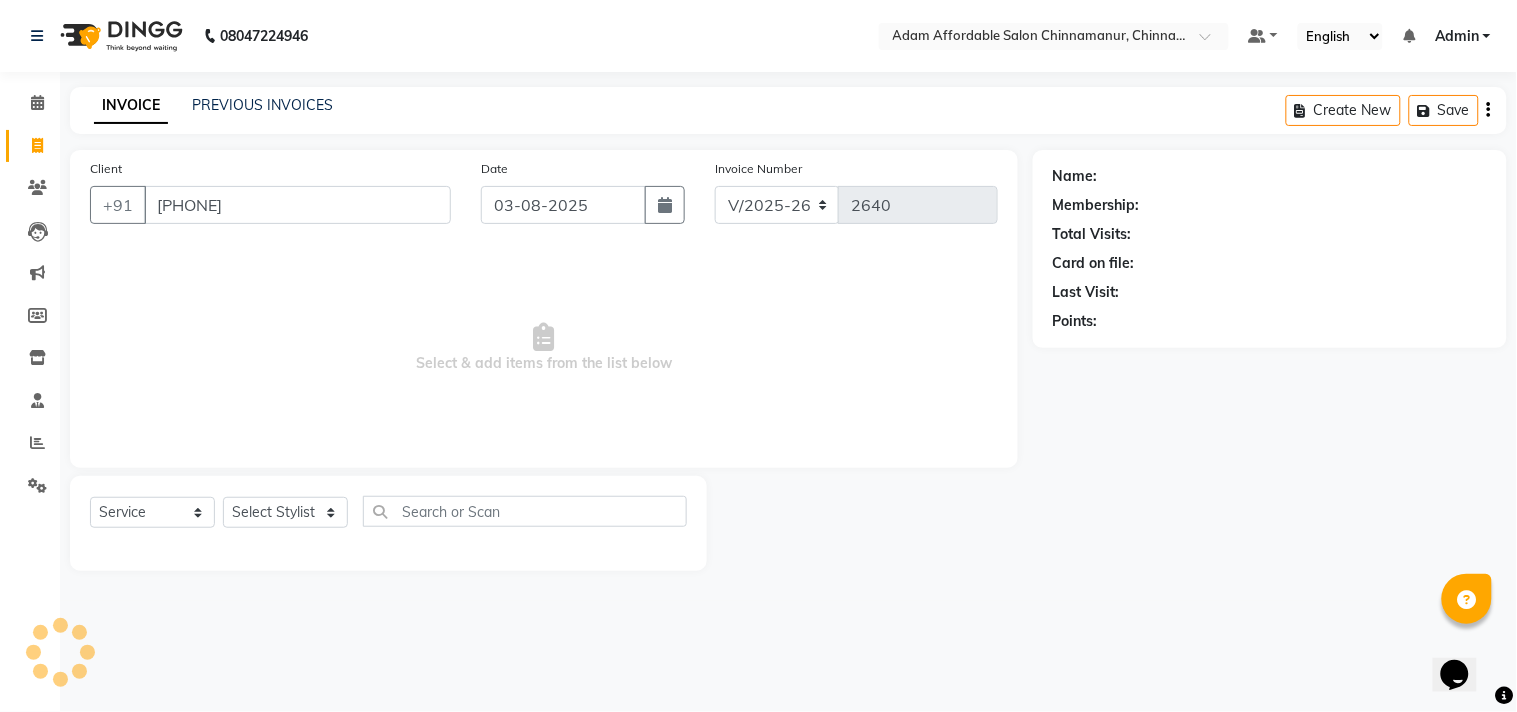 type on "[PHONE]" 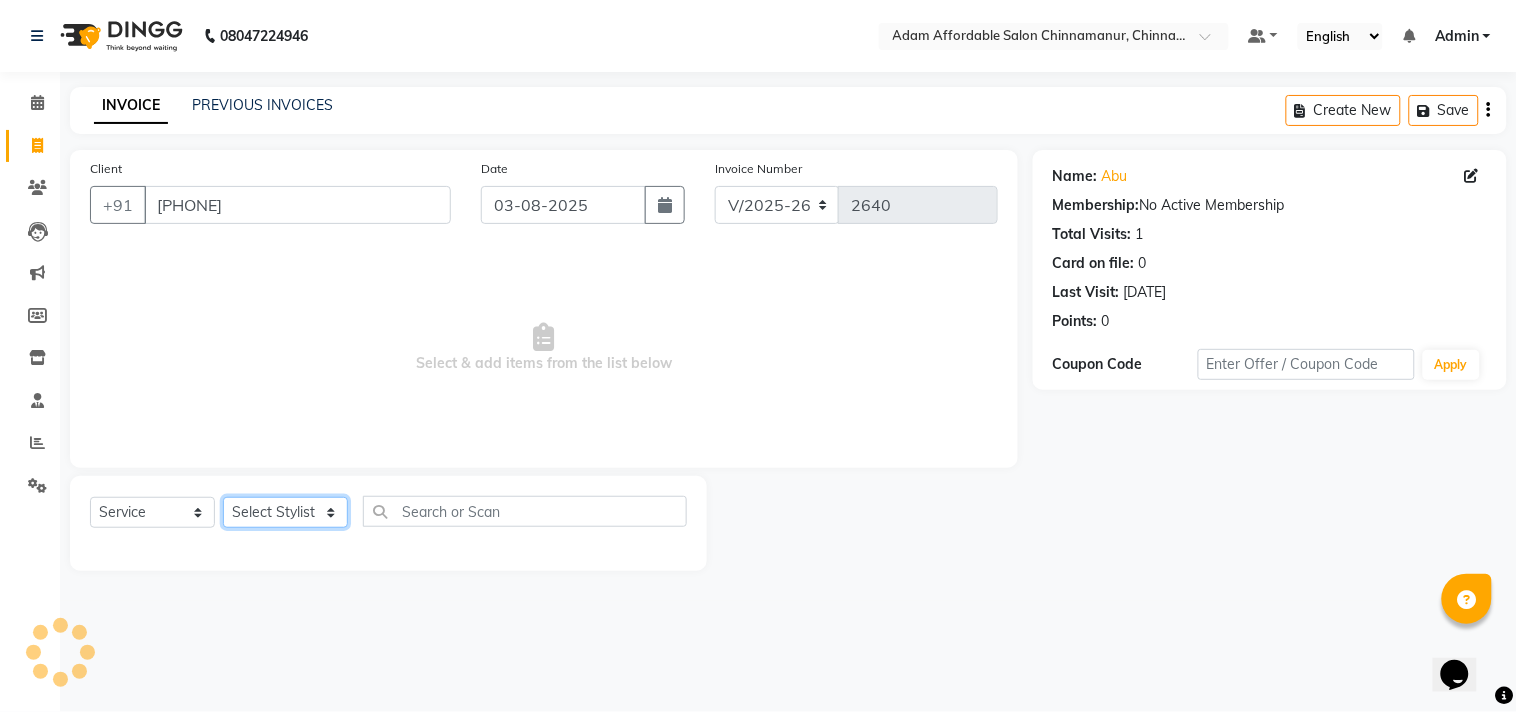 click on "Select Stylist Admin Atif Ali Kaleem Kiran Salim Sameer Shahil Shoaib Sunny Yogesh Express Cut x Express Cut Beard Design Shave Beard Zero Trim Kid's Cut (Below 5 Years) Haircut+ Beard + De-Tan Combo Hair Cut (INCL HAIR WASH) Head Shave Creative Cut VIP Room Service Wash & Blast Dry Haircut + Beard + Head Massage Combo Haircut+ Beard + Express Hair color Combo Haircut + Beard + Cleanup Combo Haircut + Beard + Heard Massage + De-Tan Combo Haircut + Beard+ Express Hair color+ De-Tan Combo Haircut + Beard + Hair Spa Combo Haircut + Beard+Global H/C Non Ammonia + De-Tan Combo Haircut + Beard + De-Tan + Instant glow Facial Combo Beard Colour Moustache Colour NOURISHING HAIR SPA VITALIZING HAIR SPA REPAIR TREATMENT DANDRUFF TREATMENT HAIR LOSS TREATMENT HAIR STRAIGHTENING HAIR REBONDING KERATIN ALMOND OIL NAVARATNA OIL CLEAN UP HYPER PIGMENTATION CLEAN UP REJUVANATE Fruit Facial Instant Glow Charcaol Skin Lightening Skin Brightening FACE & NECK BLEACH FACE & NECK DETAN PRE BRIDEGROOM DELUXE NORMAL PREMIUM 1" 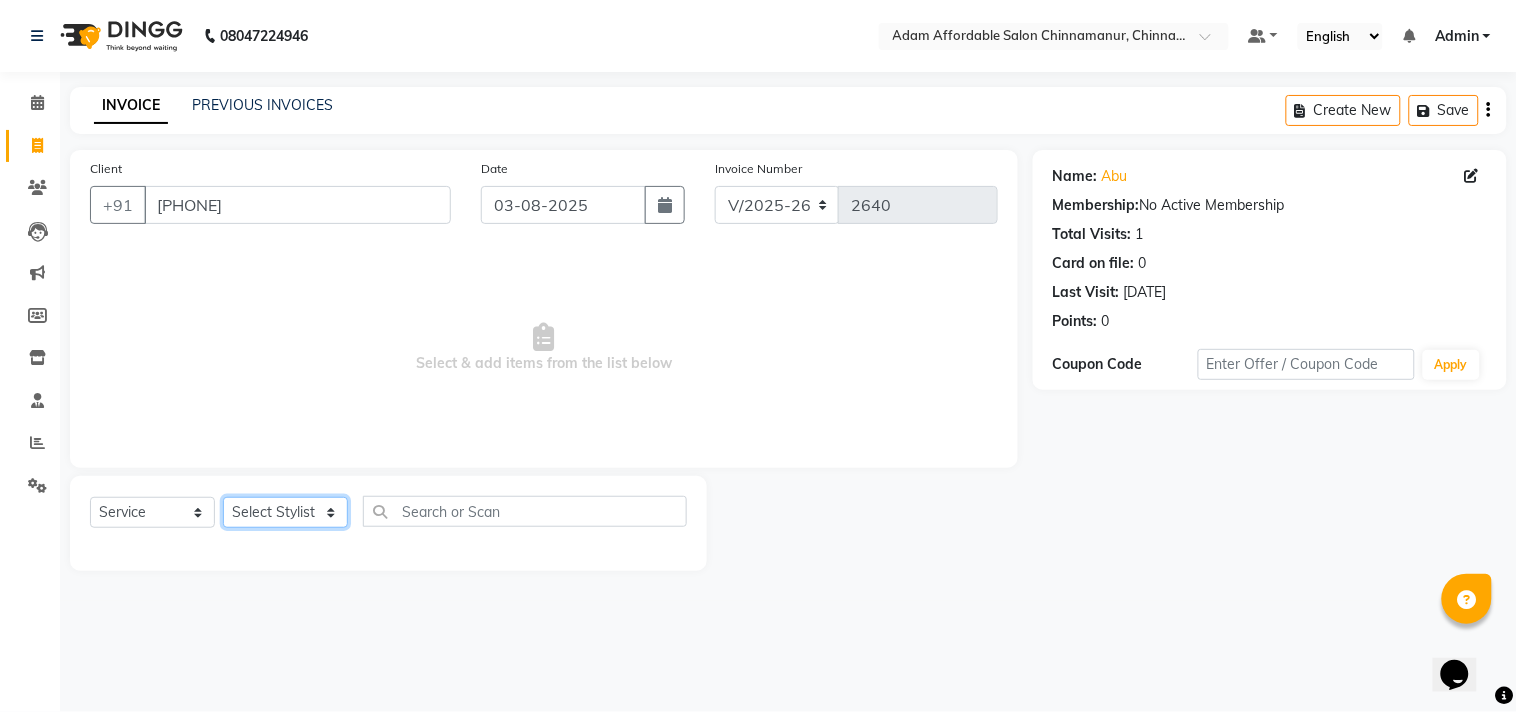 select on "85801" 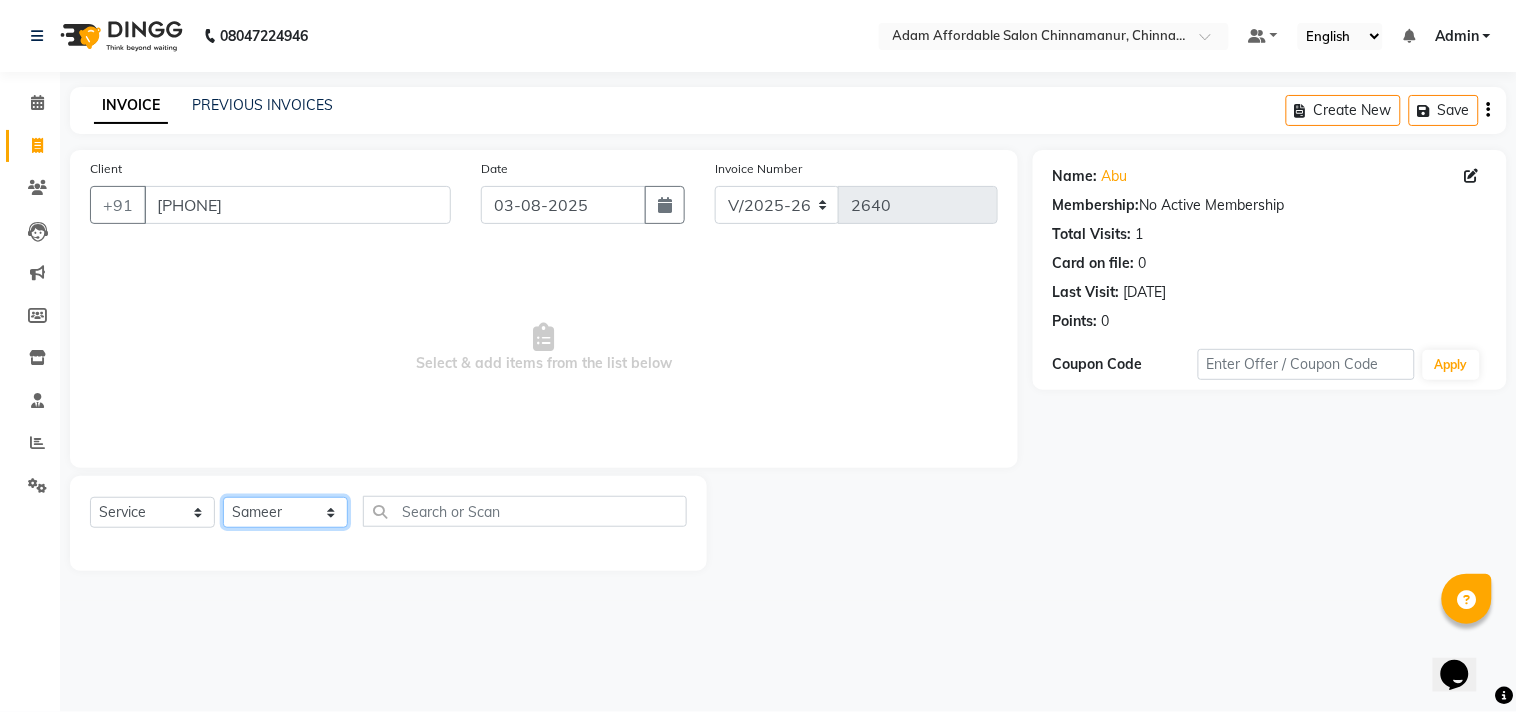 click on "Select Stylist Admin Atif Ali Kaleem Kiran Salim Sameer Shahil Shoaib Sunny Yogesh Express Cut x Express Cut Beard Design Shave Beard Zero Trim Kid's Cut (Below 5 Years) Haircut+ Beard + De-Tan Combo Hair Cut (INCL HAIR WASH) Head Shave Creative Cut VIP Room Service Wash & Blast Dry Haircut + Beard + Head Massage Combo Haircut+ Beard + Express Hair color Combo Haircut + Beard + Cleanup Combo Haircut + Beard + Heard Massage + De-Tan Combo Haircut + Beard+ Express Hair color+ De-Tan Combo Haircut + Beard + Hair Spa Combo Haircut + Beard+Global H/C Non Ammonia + De-Tan Combo Haircut + Beard + De-Tan + Instant glow Facial Combo Beard Colour Moustache Colour NOURISHING HAIR SPA VITALIZING HAIR SPA REPAIR TREATMENT DANDRUFF TREATMENT HAIR LOSS TREATMENT HAIR STRAIGHTENING HAIR REBONDING KERATIN ALMOND OIL NAVARATNA OIL CLEAN UP HYPER PIGMENTATION CLEAN UP REJUVANATE Fruit Facial Instant Glow Charcaol Skin Lightening Skin Brightening FACE & NECK BLEACH FACE & NECK DETAN PRE BRIDEGROOM DELUXE NORMAL PREMIUM 1" 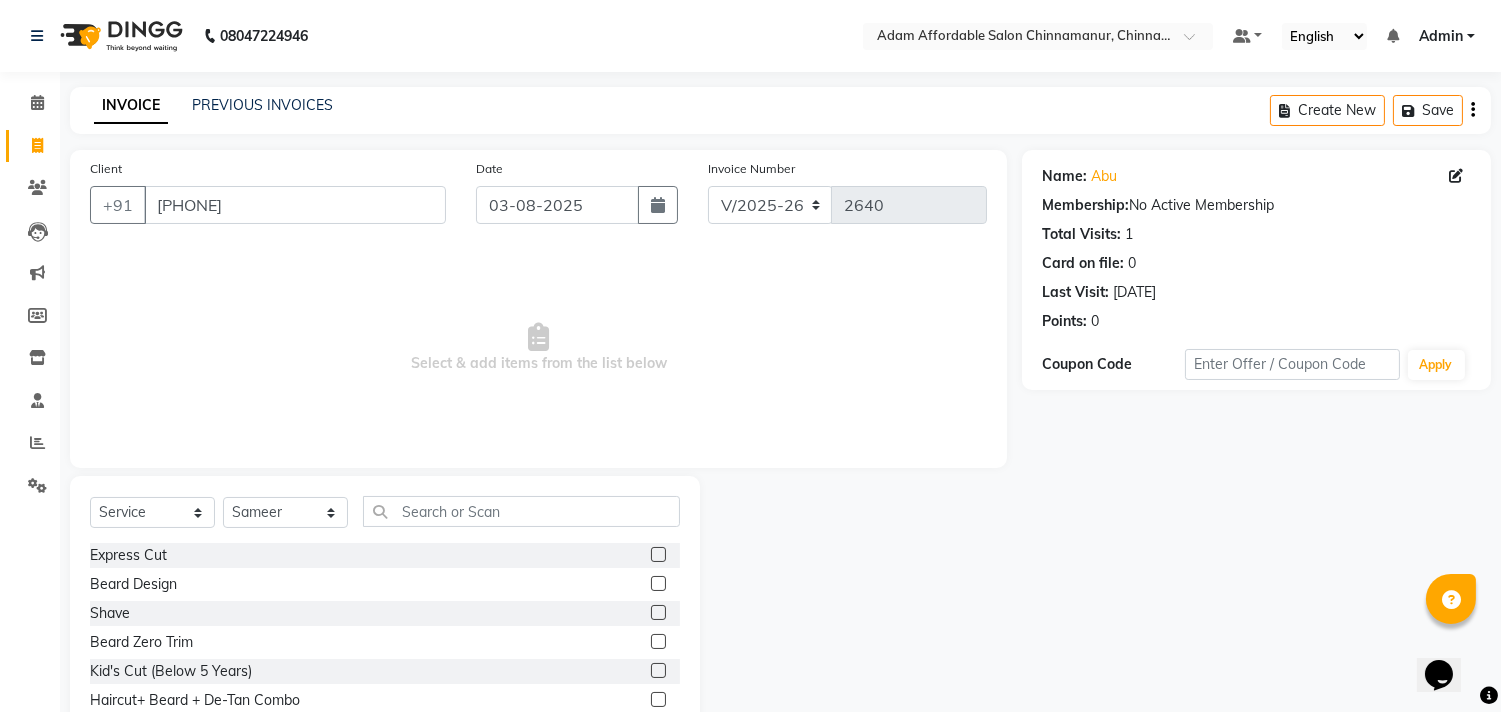 click 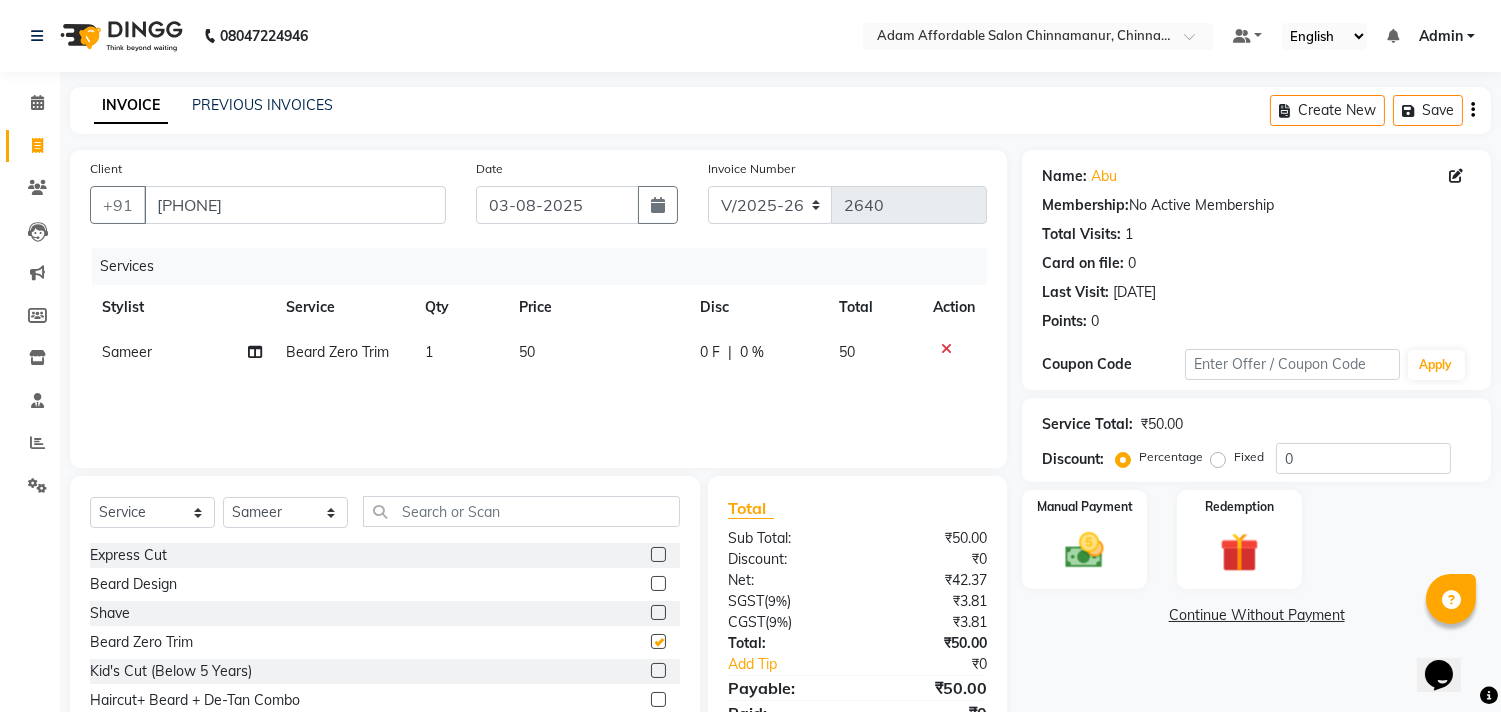 checkbox on "false" 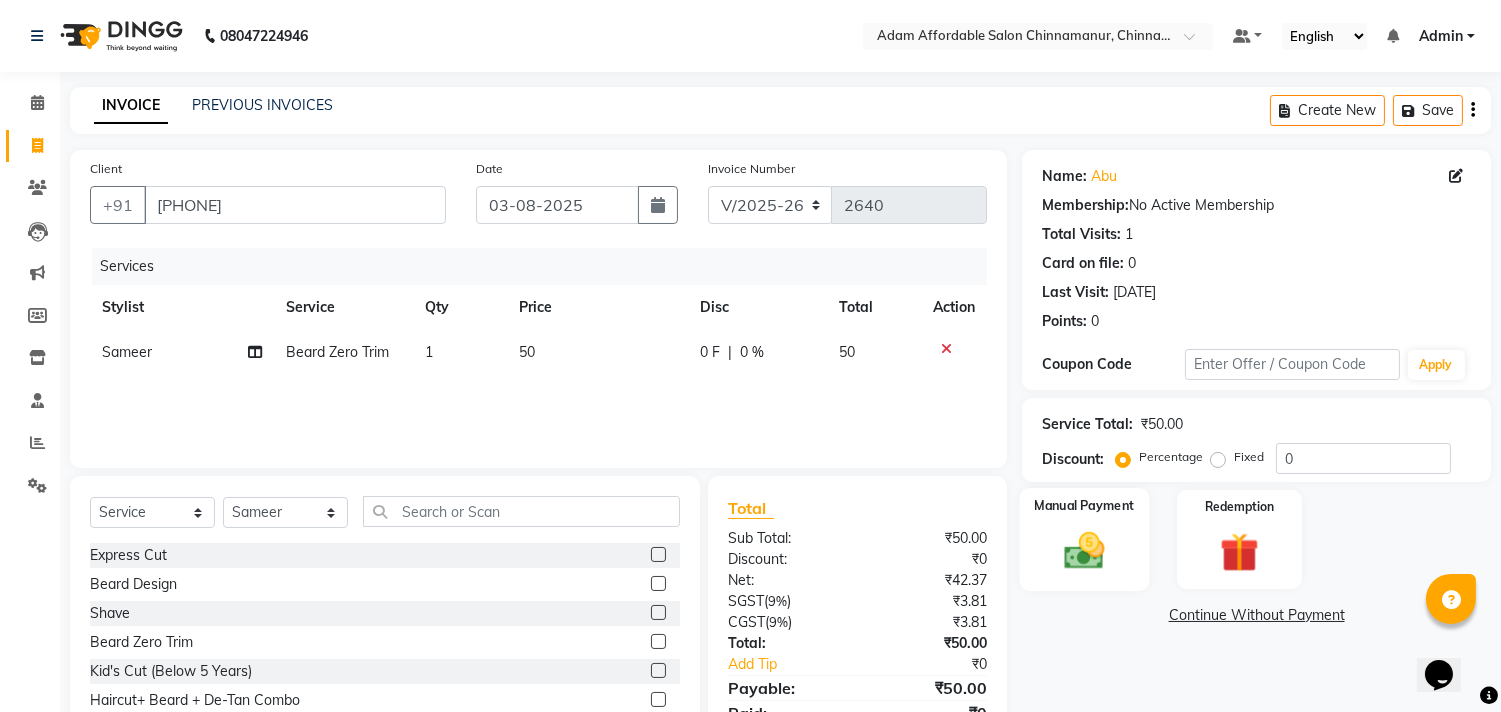 click 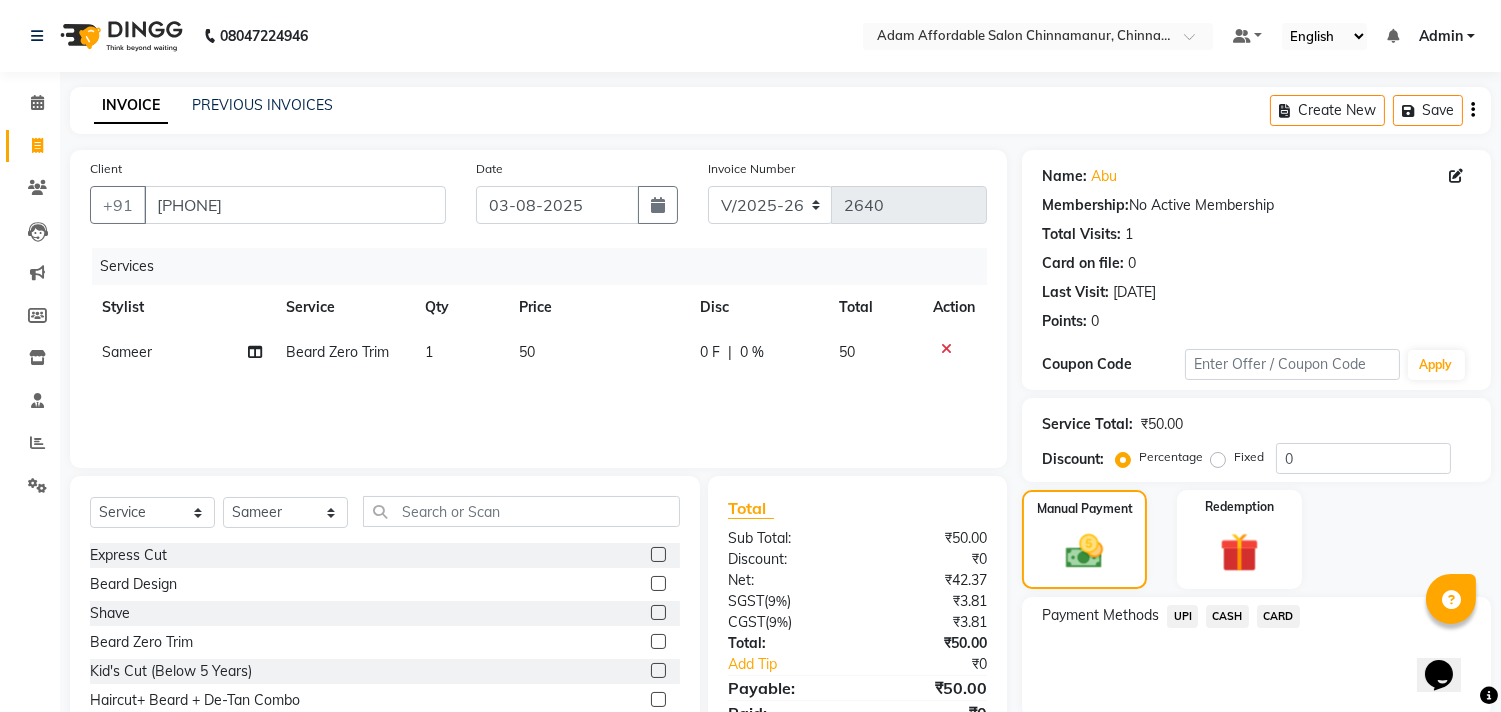 click on "UPI" 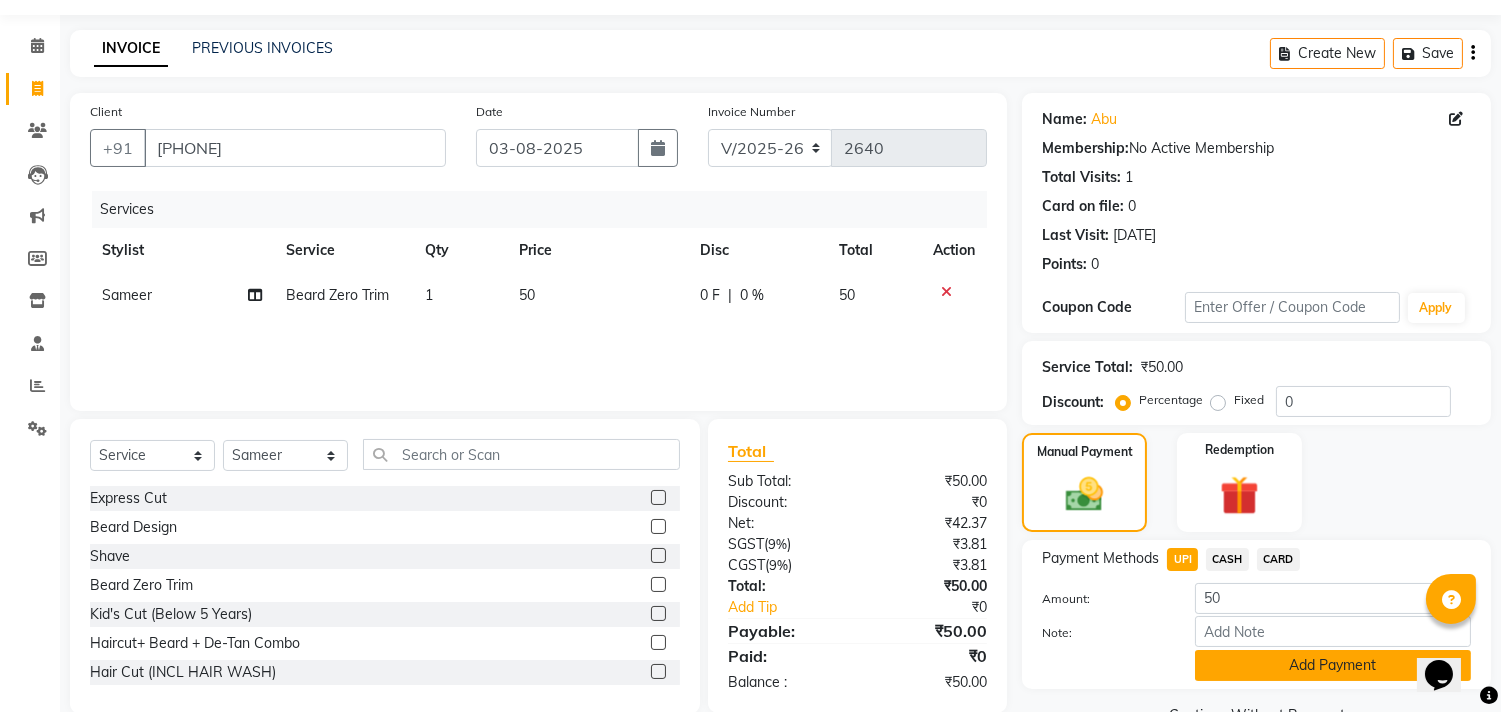 scroll, scrollTop: 104, scrollLeft: 0, axis: vertical 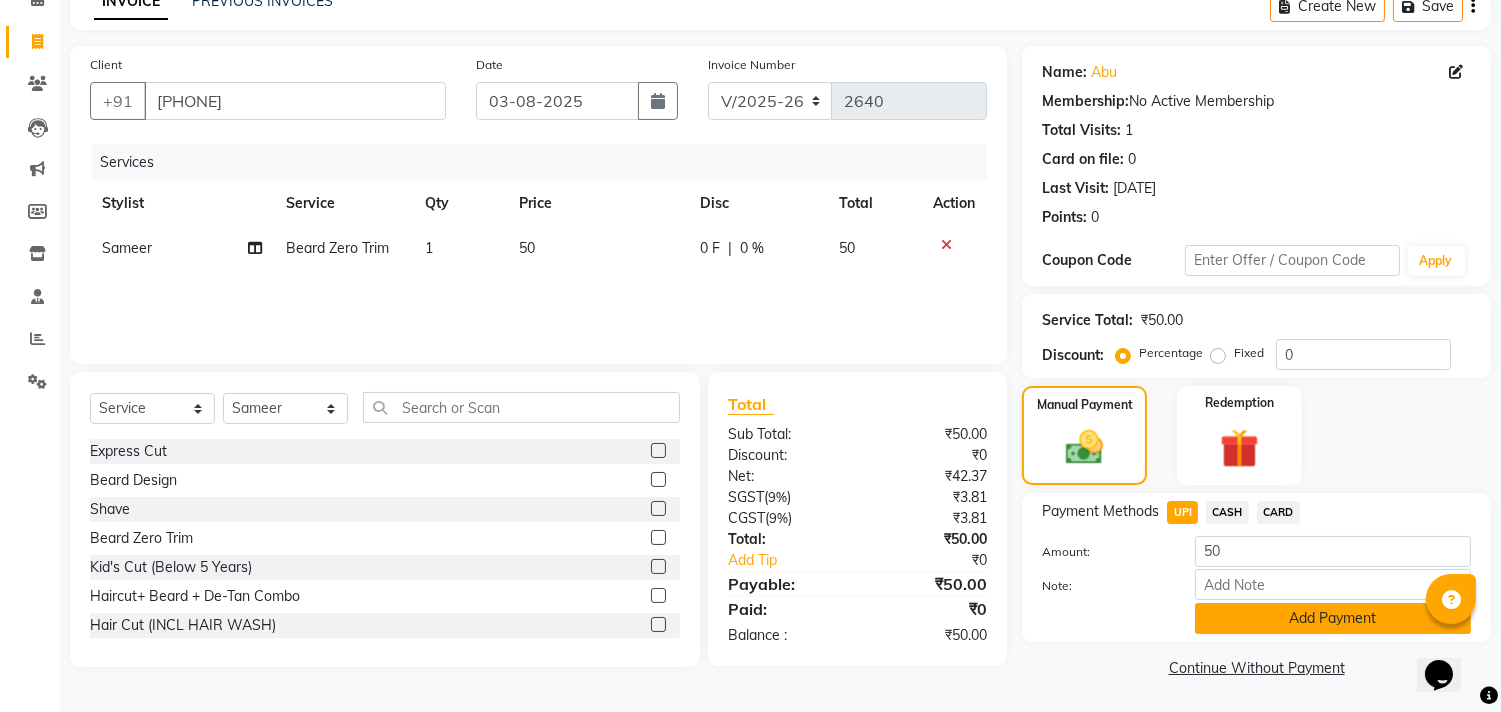 click on "Add Payment" 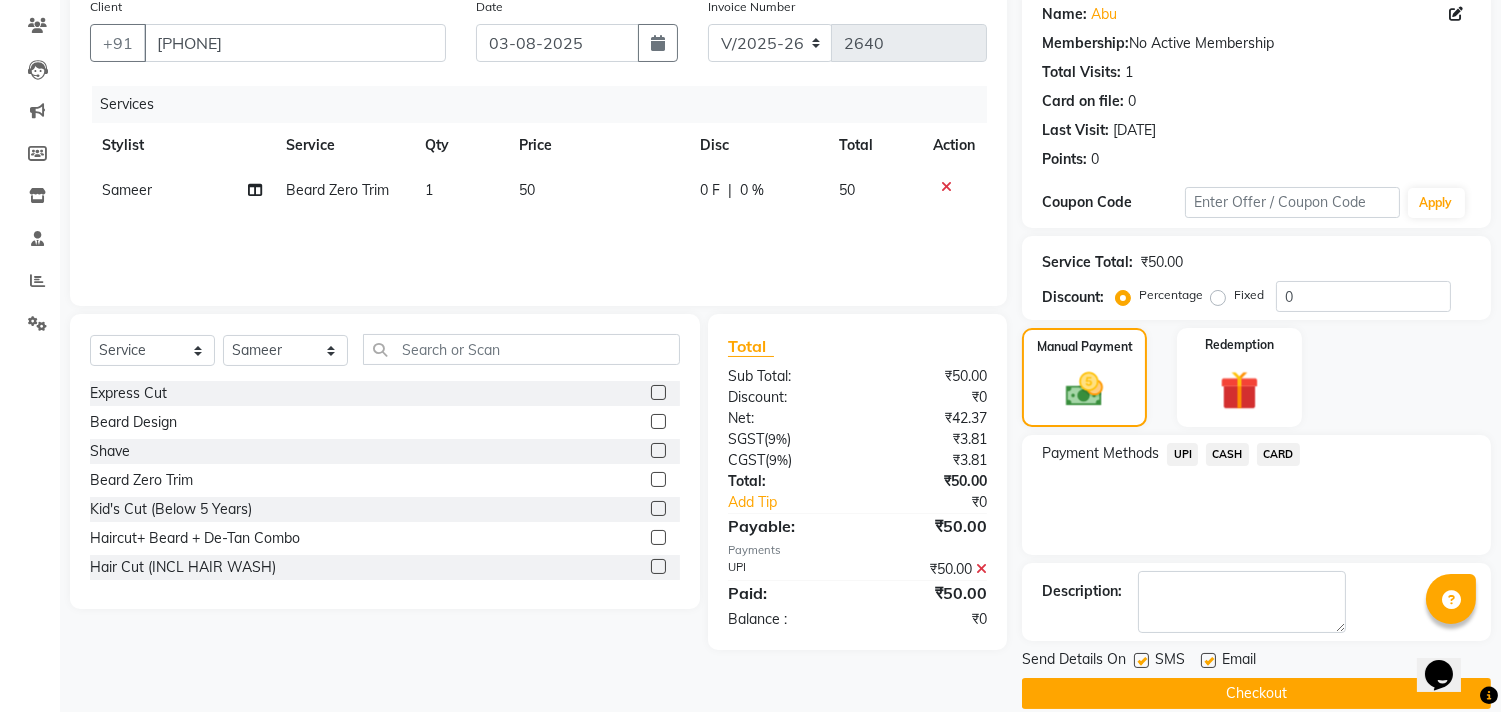 scroll, scrollTop: 187, scrollLeft: 0, axis: vertical 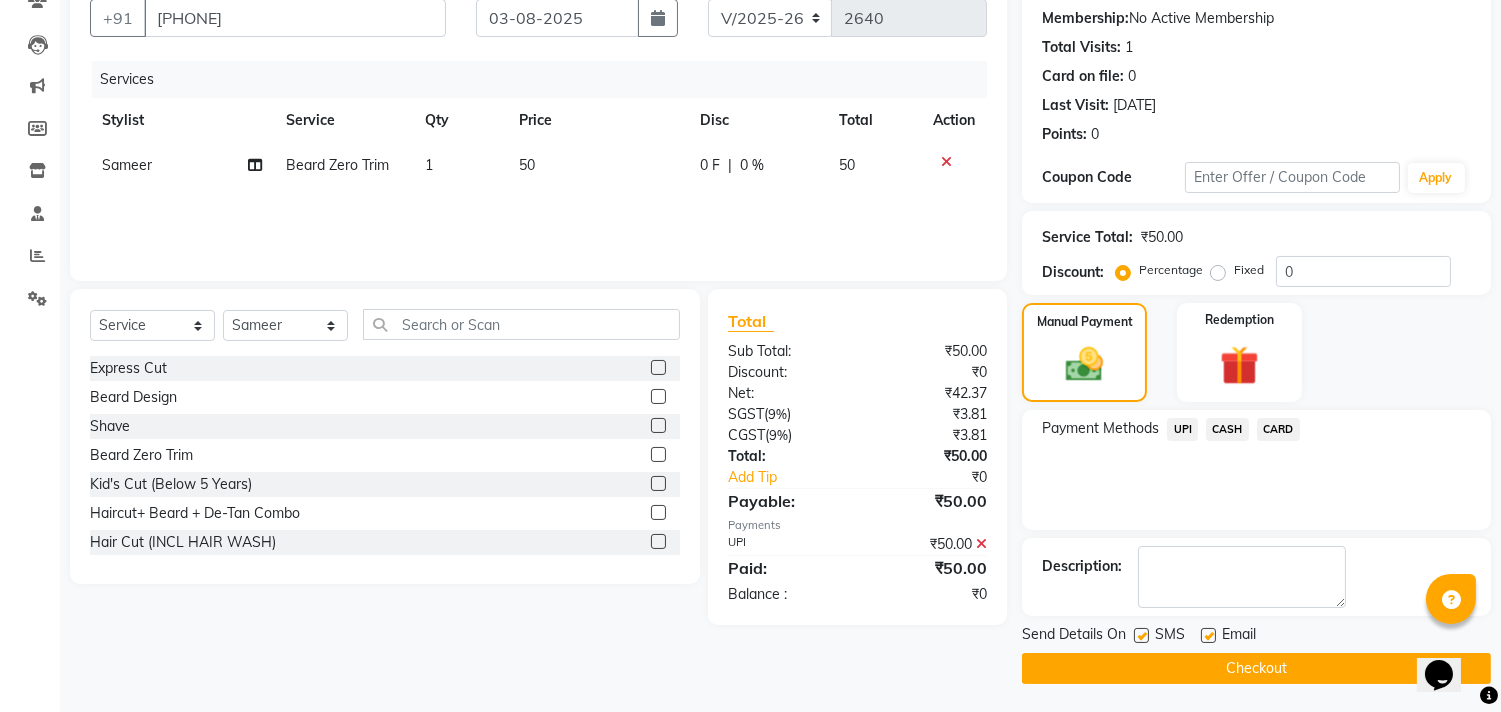 click on "Checkout" 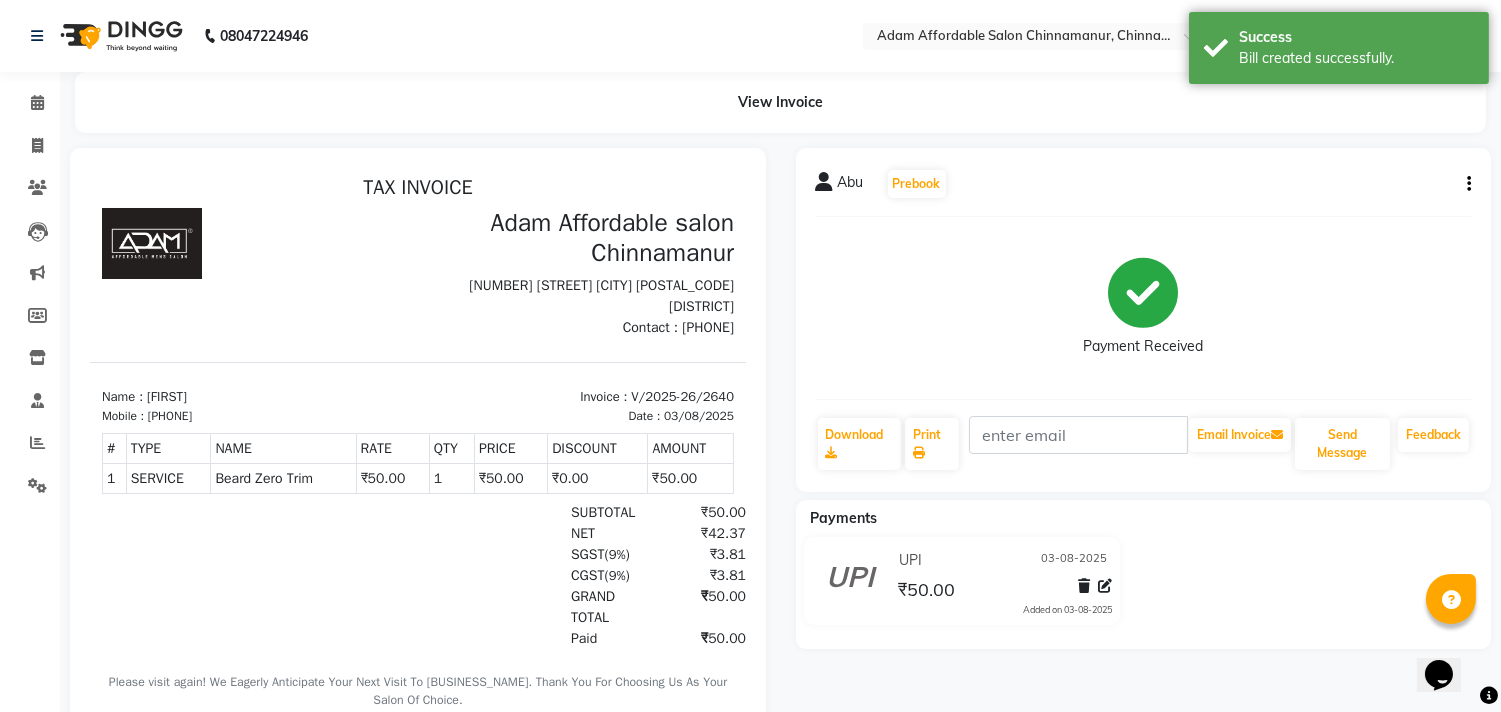 scroll, scrollTop: 0, scrollLeft: 0, axis: both 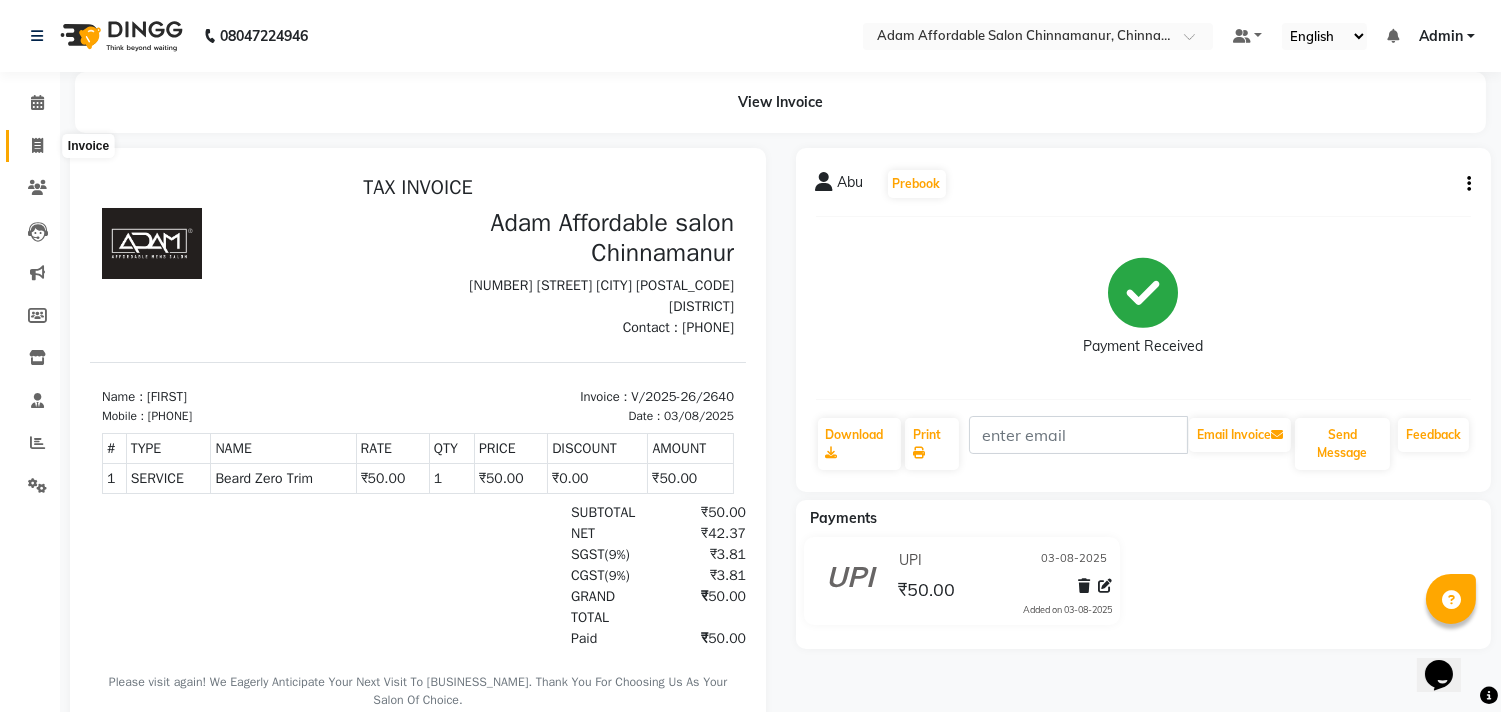 click 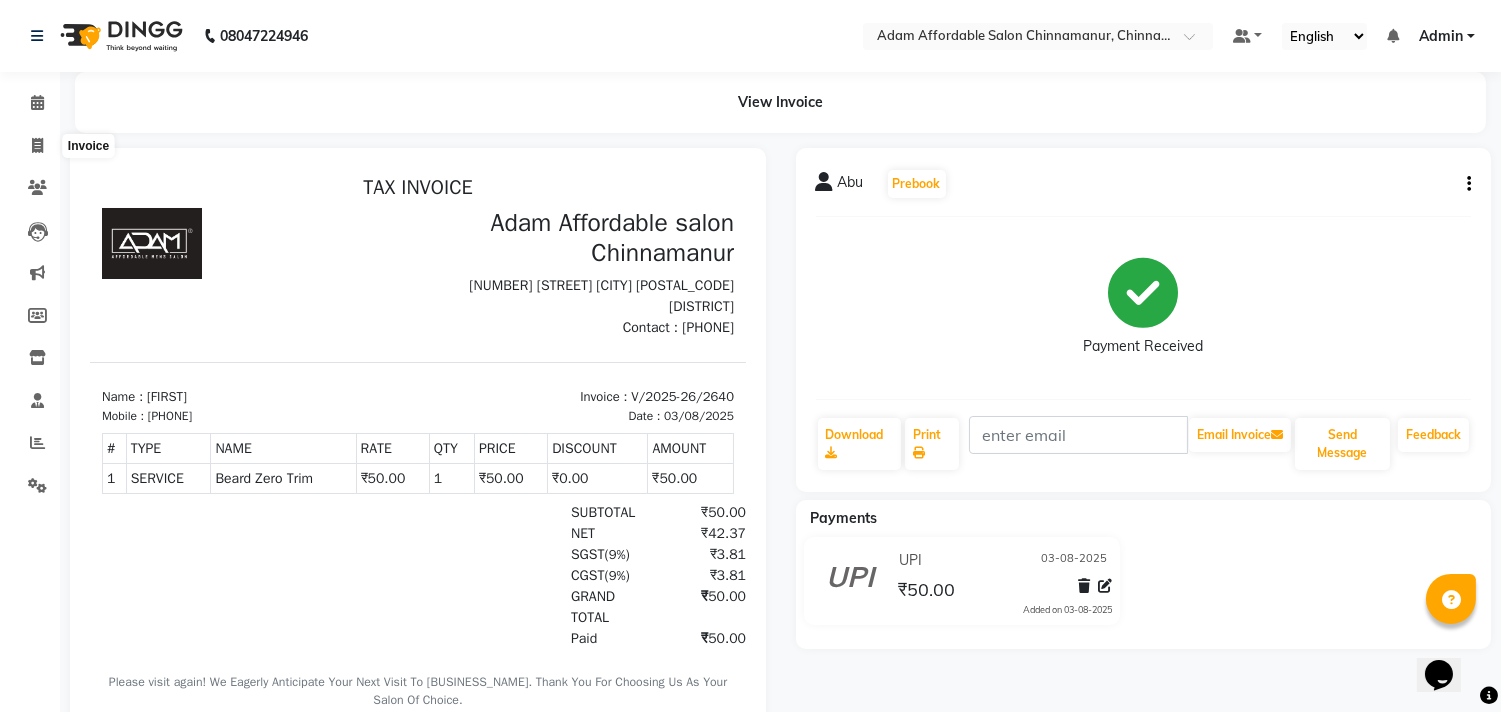select on "service" 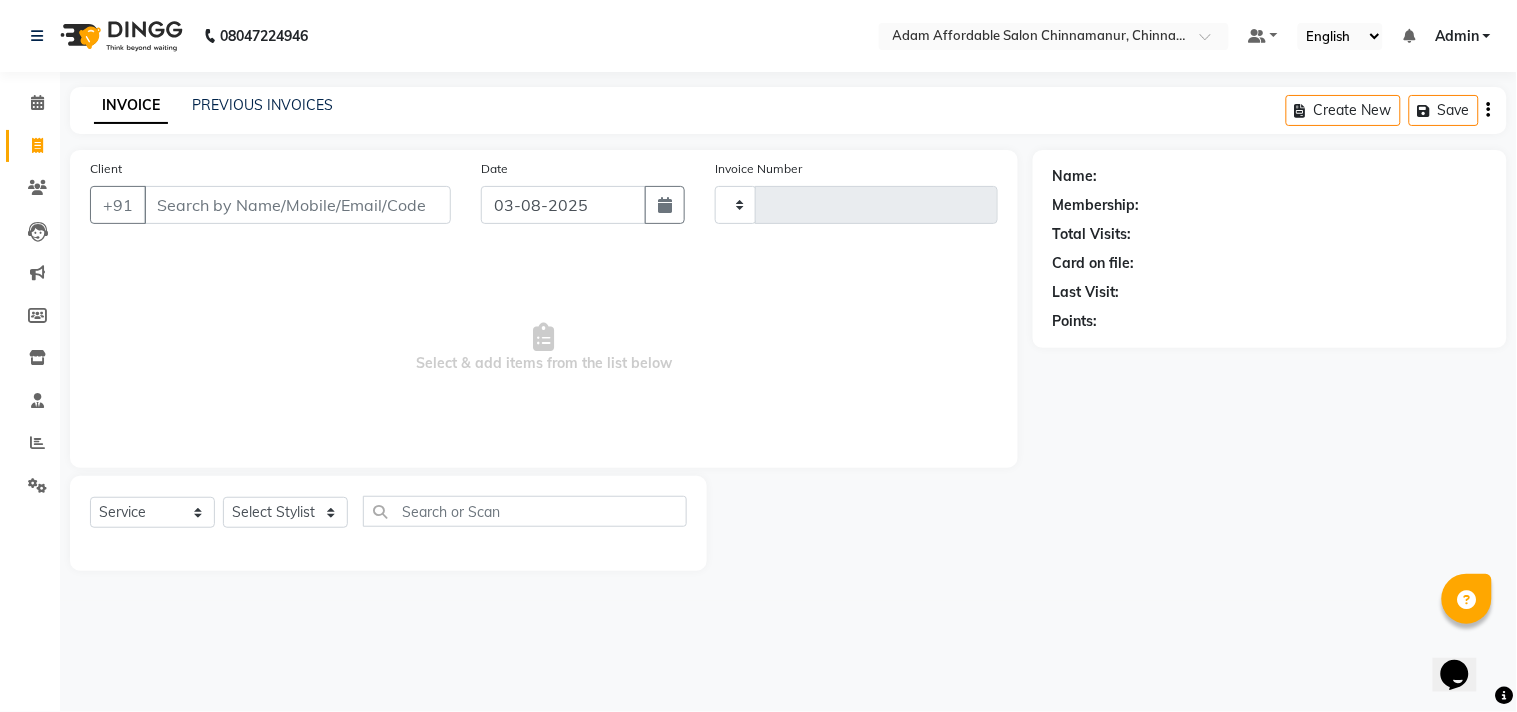 type on "2641" 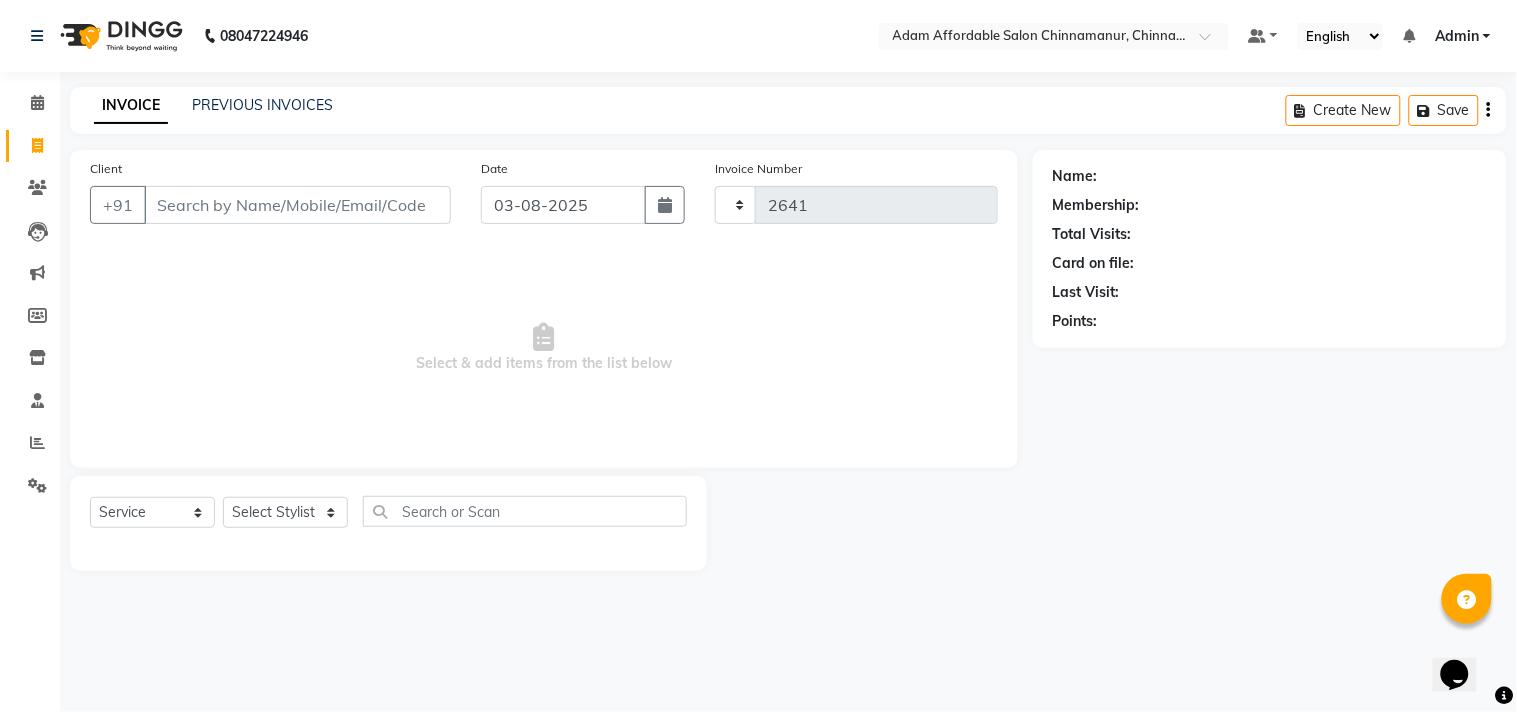 select on "8329" 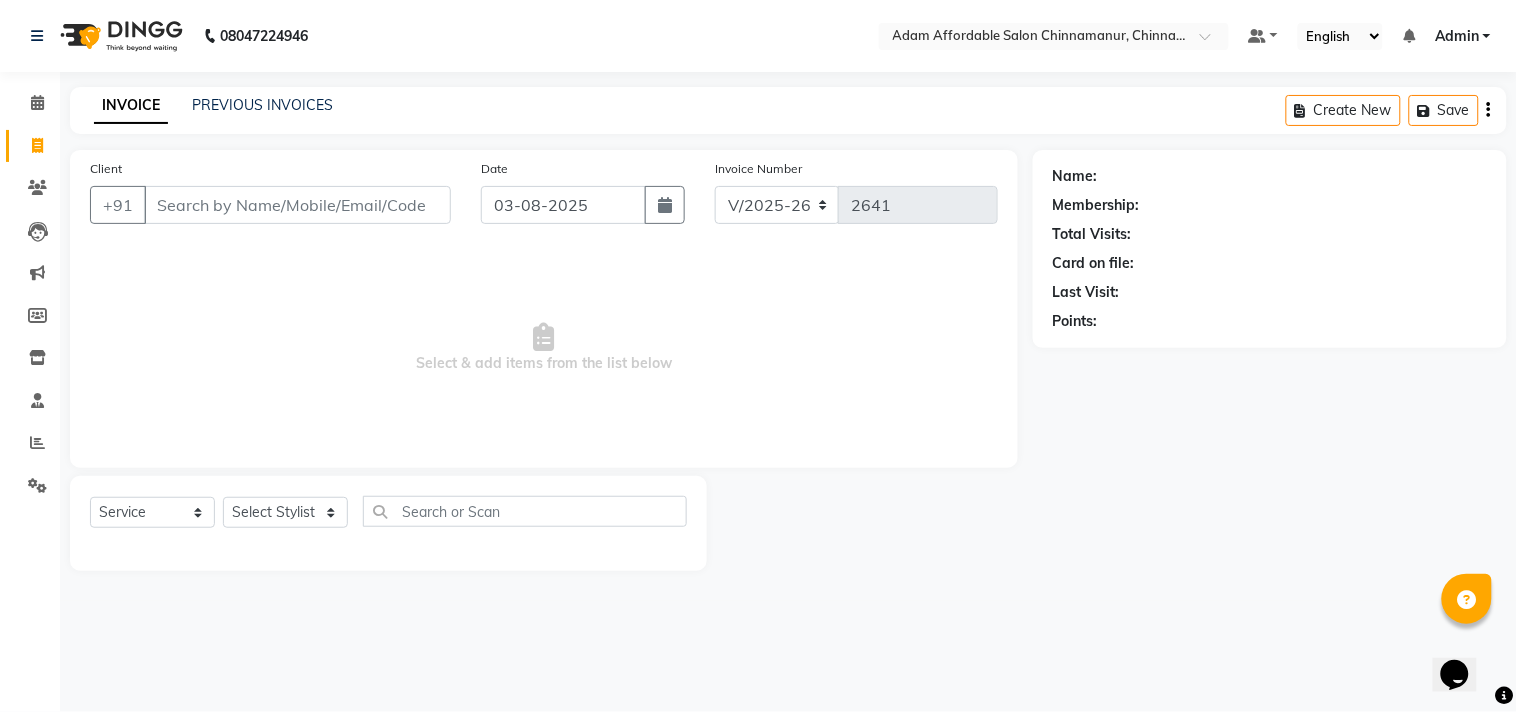click on "Client" at bounding box center [297, 205] 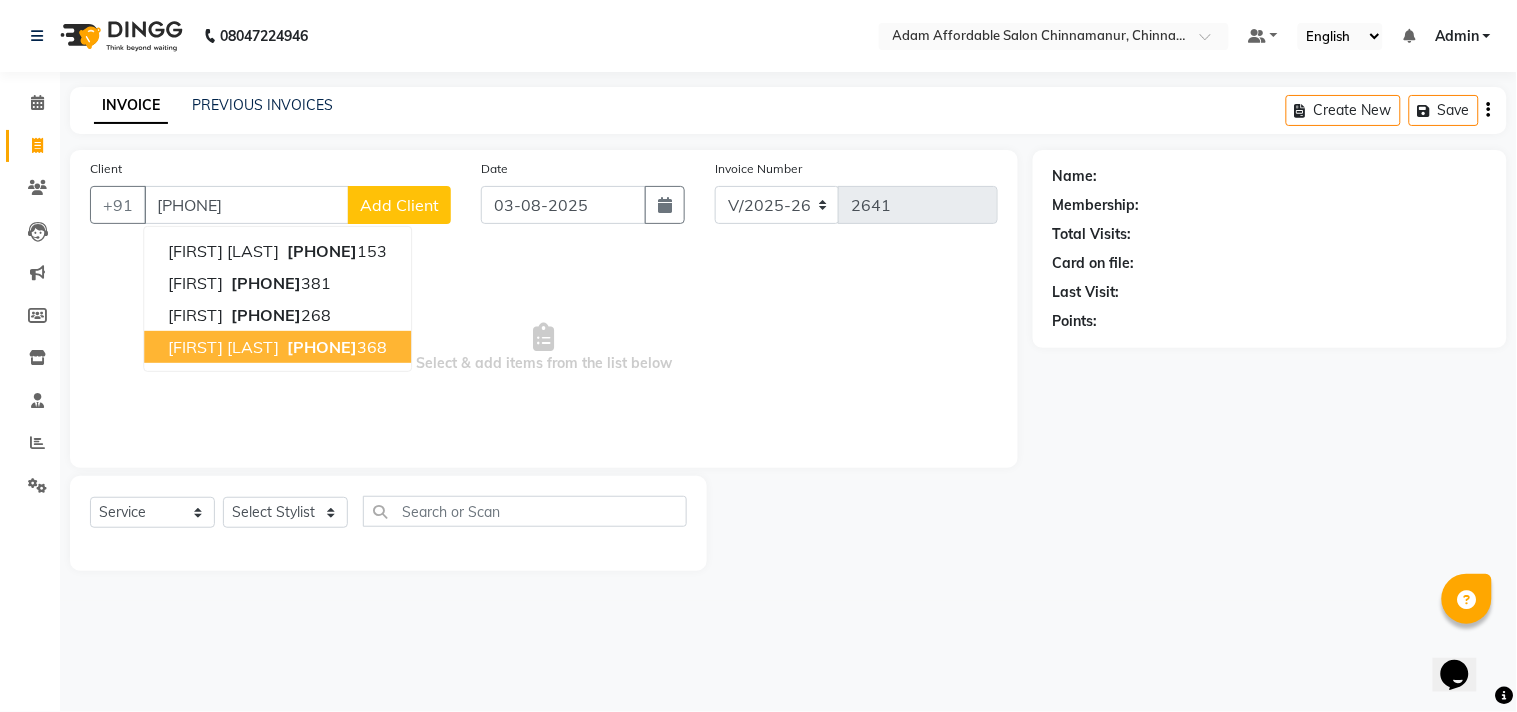 click on "[FIRST] [LAST]" at bounding box center (223, 347) 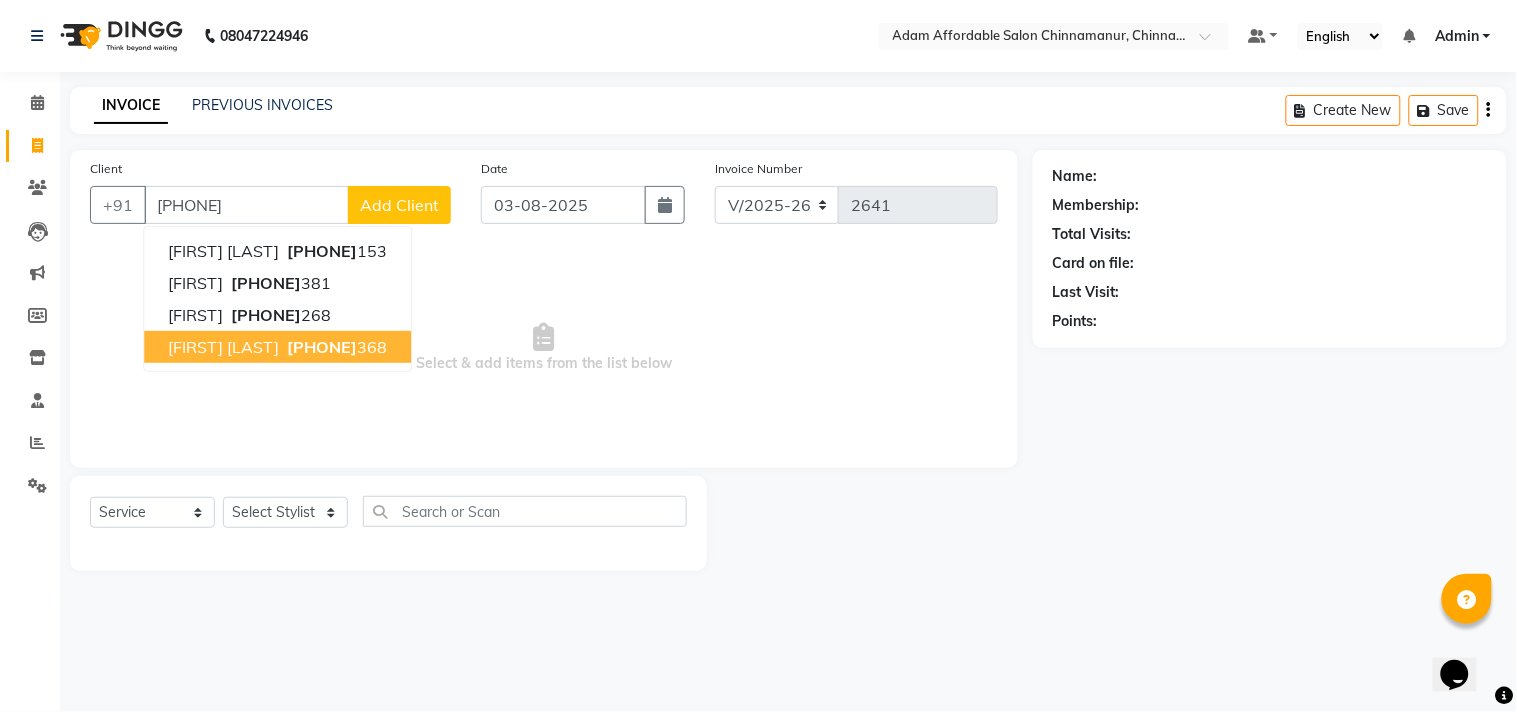 type on "[PHONE]" 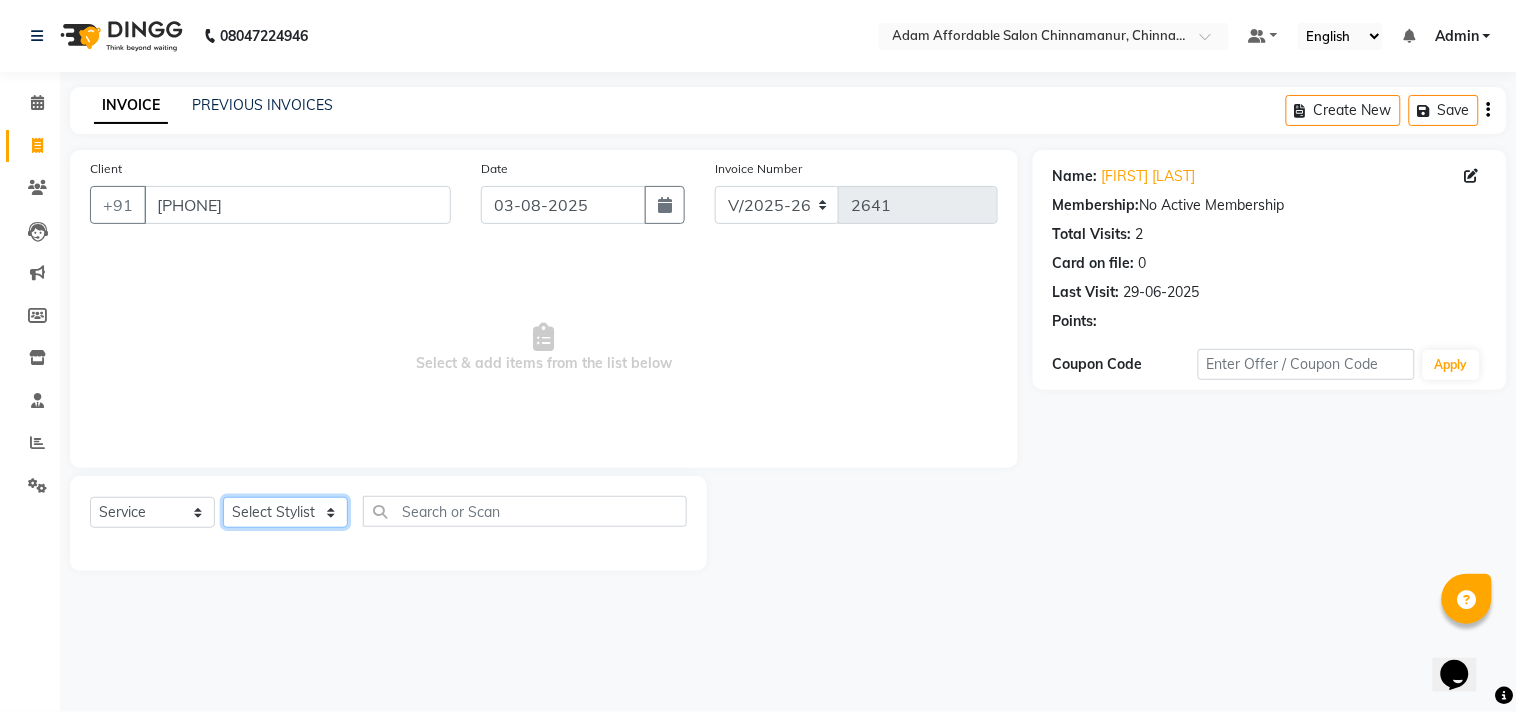 click on "Select Stylist Admin Atif Ali Kaleem Kiran Salim Sameer Shahil Shoaib Sunny Yogesh Express Cut x Express Cut Beard Design Shave Beard Zero Trim Kid's Cut (Below 5 Years) Haircut+ Beard + De-Tan Combo Hair Cut (INCL HAIR WASH) Head Shave Creative Cut VIP Room Service Wash & Blast Dry Haircut + Beard + Head Massage Combo Haircut+ Beard + Express Hair color Combo Haircut + Beard + Cleanup Combo Haircut + Beard + Heard Massage + De-Tan Combo Haircut + Beard+ Express Hair color+ De-Tan Combo Haircut + Beard + Hair Spa Combo Haircut + Beard+Global H/C Non Ammonia + De-Tan Combo Haircut + Beard + De-Tan + Instant glow Facial Combo Beard Colour Moustache Colour NOURISHING HAIR SPA VITALIZING HAIR SPA REPAIR TREATMENT DANDRUFF TREATMENT HAIR LOSS TREATMENT HAIR STRAIGHTENING HAIR REBONDING KERATIN ALMOND OIL NAVARATNA OIL CLEAN UP HYPER PIGMENTATION CLEAN UP REJUVANATE Fruit Facial Instant Glow Charcaol Skin Lightening Skin Brightening FACE & NECK BLEACH FACE & NECK DETAN PRE BRIDEGROOM DELUXE NORMAL PREMIUM 1" 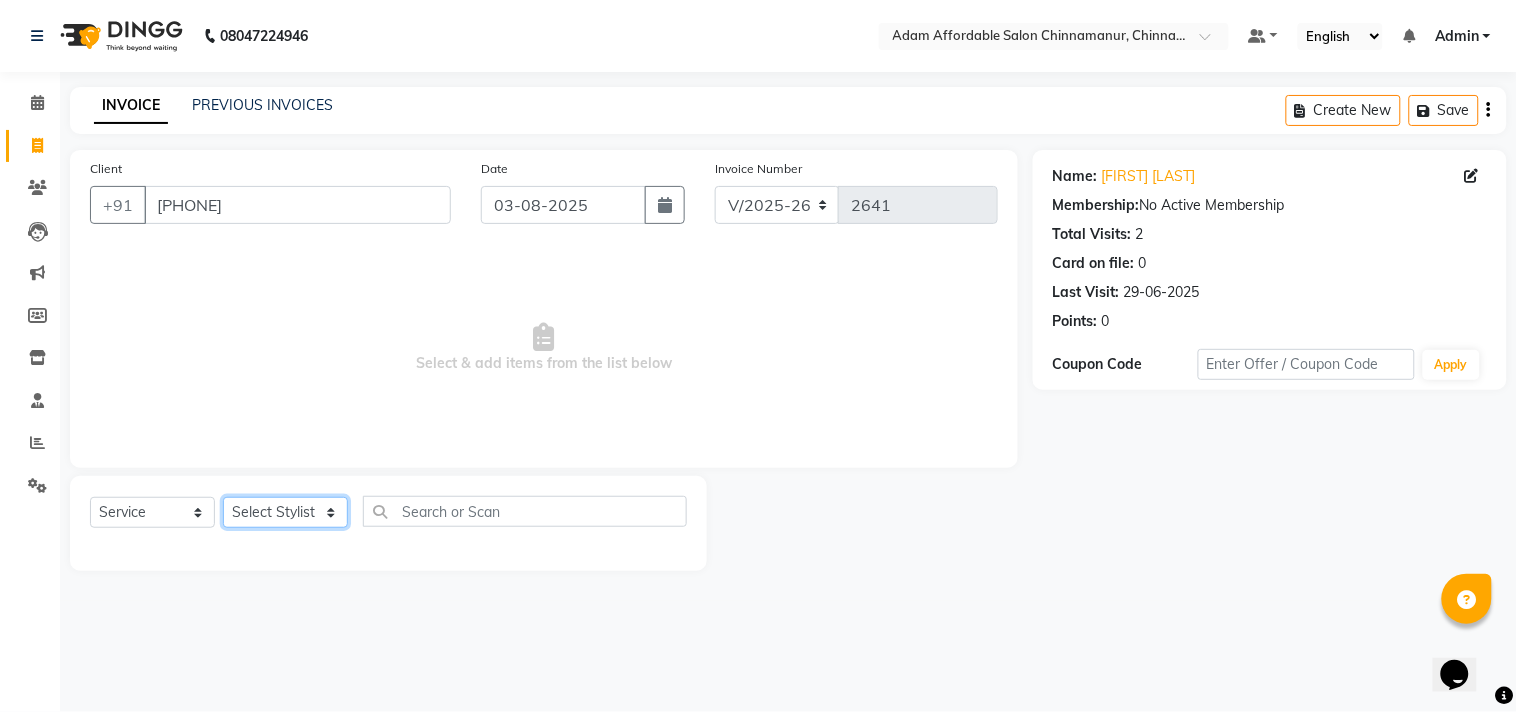 select on "85800" 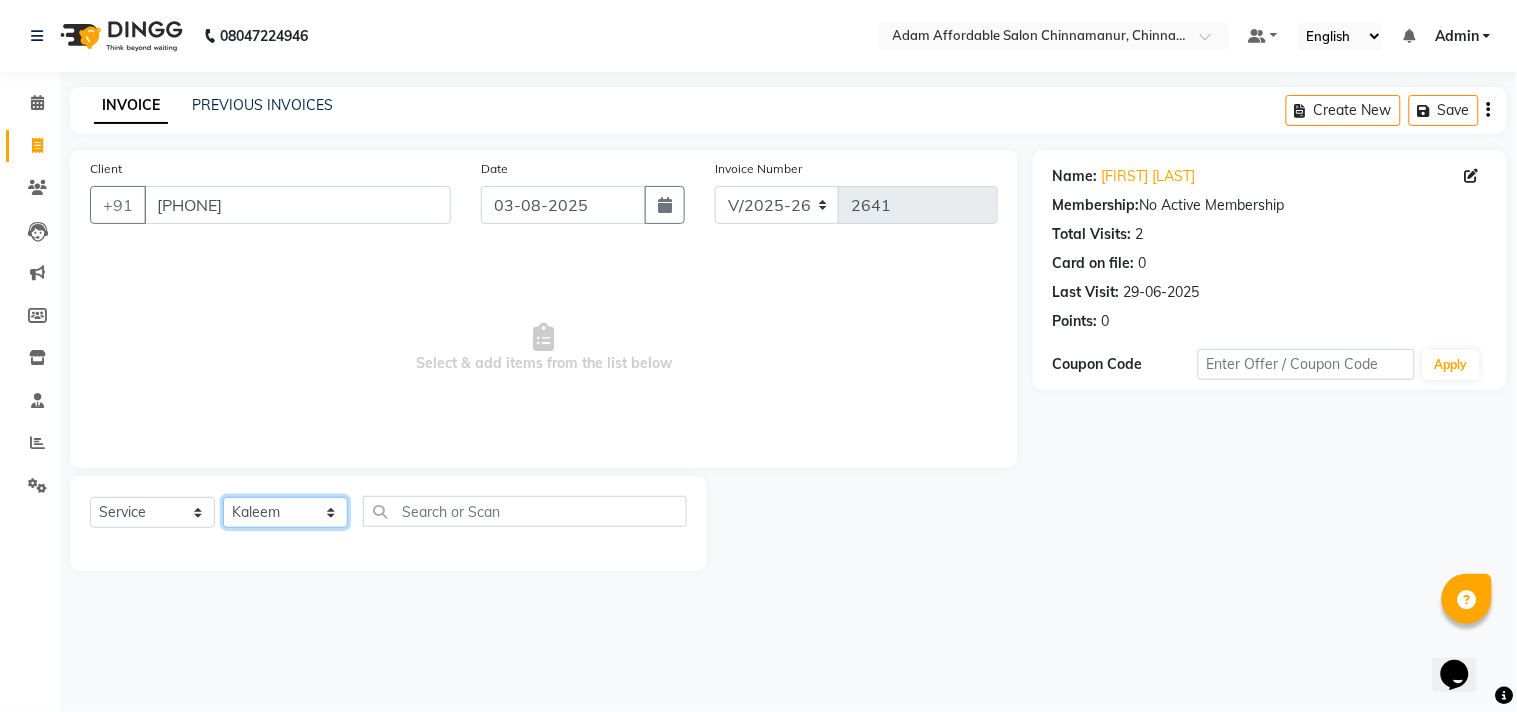click on "Select Stylist Admin Atif Ali Kaleem Kiran Salim Sameer Shahil Shoaib Sunny Yogesh Express Cut x Express Cut Beard Design Shave Beard Zero Trim Kid's Cut (Below 5 Years) Haircut+ Beard + De-Tan Combo Hair Cut (INCL HAIR WASH) Head Shave Creative Cut VIP Room Service Wash & Blast Dry Haircut + Beard + Head Massage Combo Haircut+ Beard + Express Hair color Combo Haircut + Beard + Cleanup Combo Haircut + Beard + Heard Massage + De-Tan Combo Haircut + Beard+ Express Hair color+ De-Tan Combo Haircut + Beard + Hair Spa Combo Haircut + Beard+Global H/C Non Ammonia + De-Tan Combo Haircut + Beard + De-Tan + Instant glow Facial Combo Beard Colour Moustache Colour NOURISHING HAIR SPA VITALIZING HAIR SPA REPAIR TREATMENT DANDRUFF TREATMENT HAIR LOSS TREATMENT HAIR STRAIGHTENING HAIR REBONDING KERATIN ALMOND OIL NAVARATNA OIL CLEAN UP HYPER PIGMENTATION CLEAN UP REJUVANATE Fruit Facial Instant Glow Charcaol Skin Lightening Skin Brightening FACE & NECK BLEACH FACE & NECK DETAN PRE BRIDEGROOM DELUXE NORMAL PREMIUM 1" 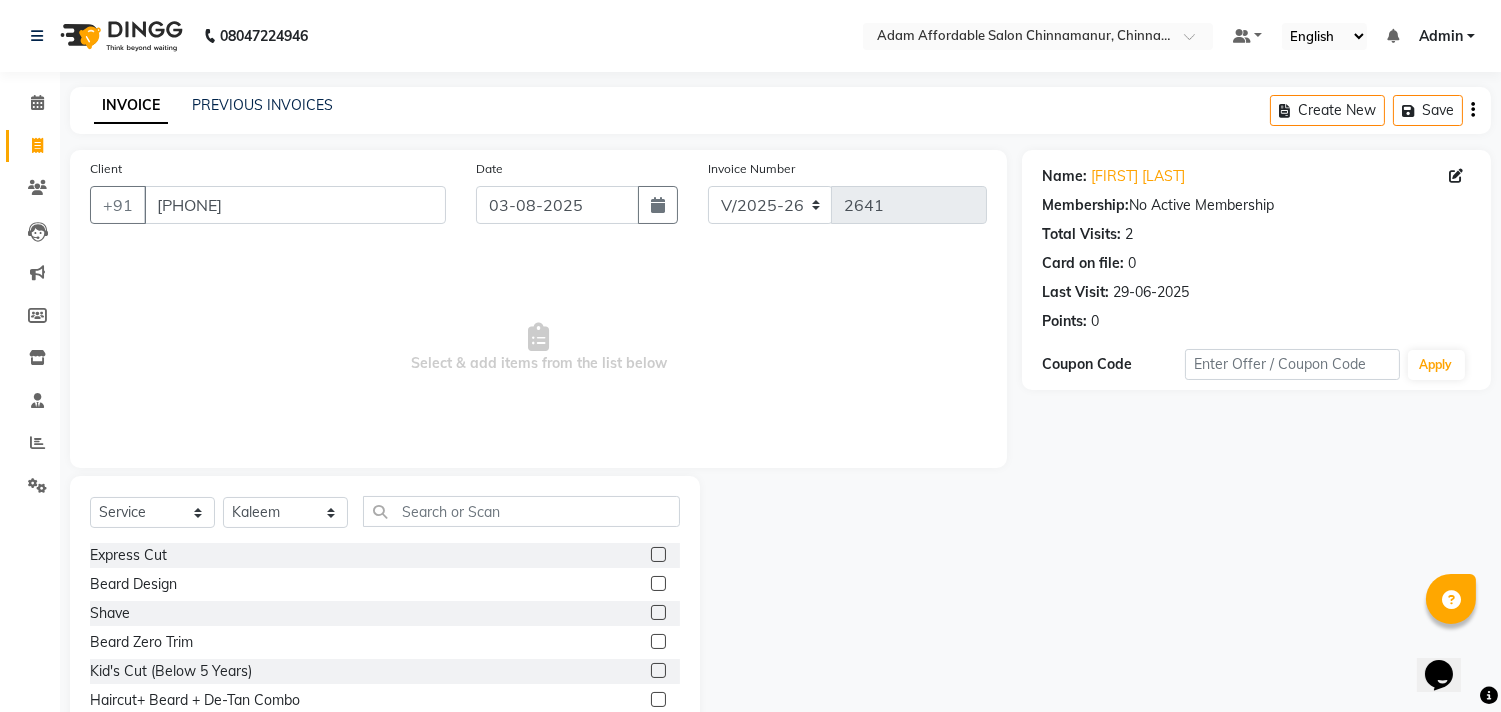 click 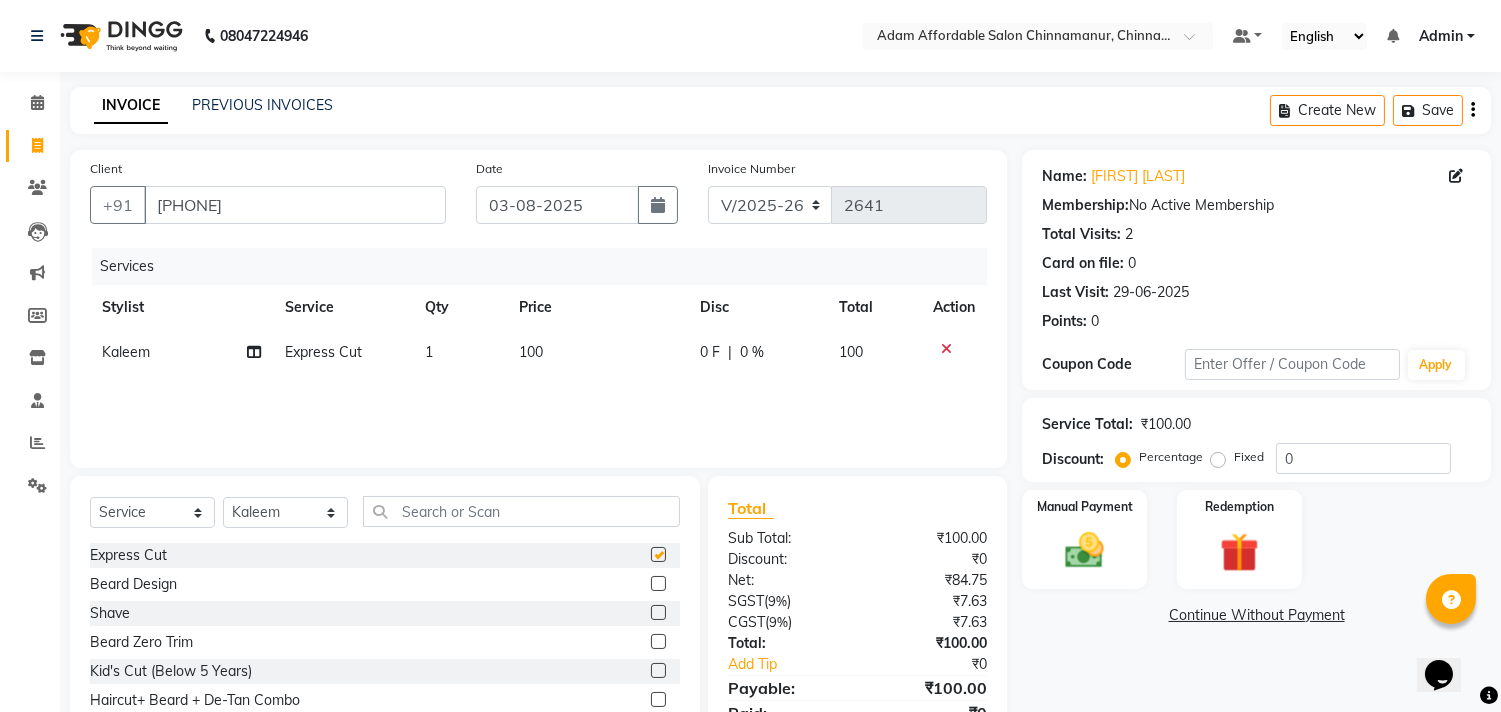 checkbox on "false" 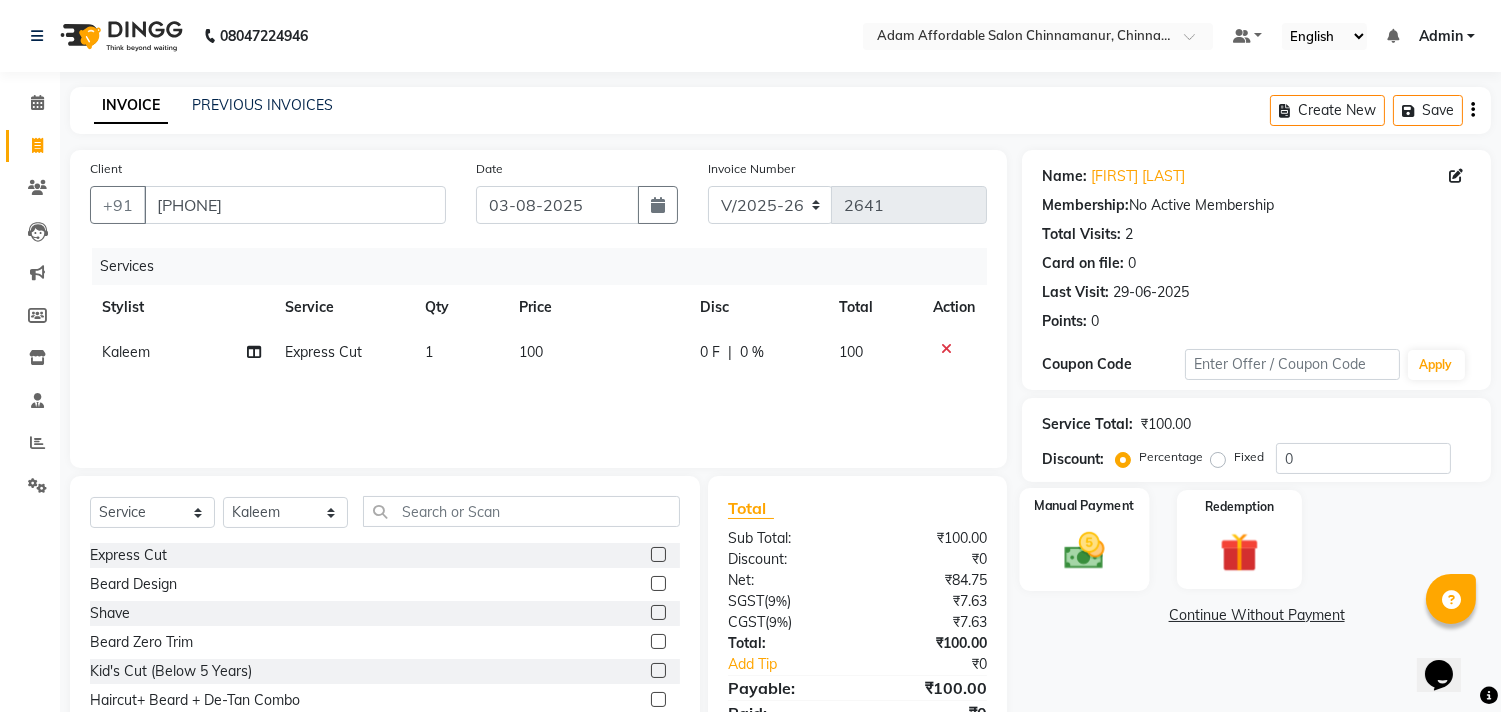 click on "Manual Payment" 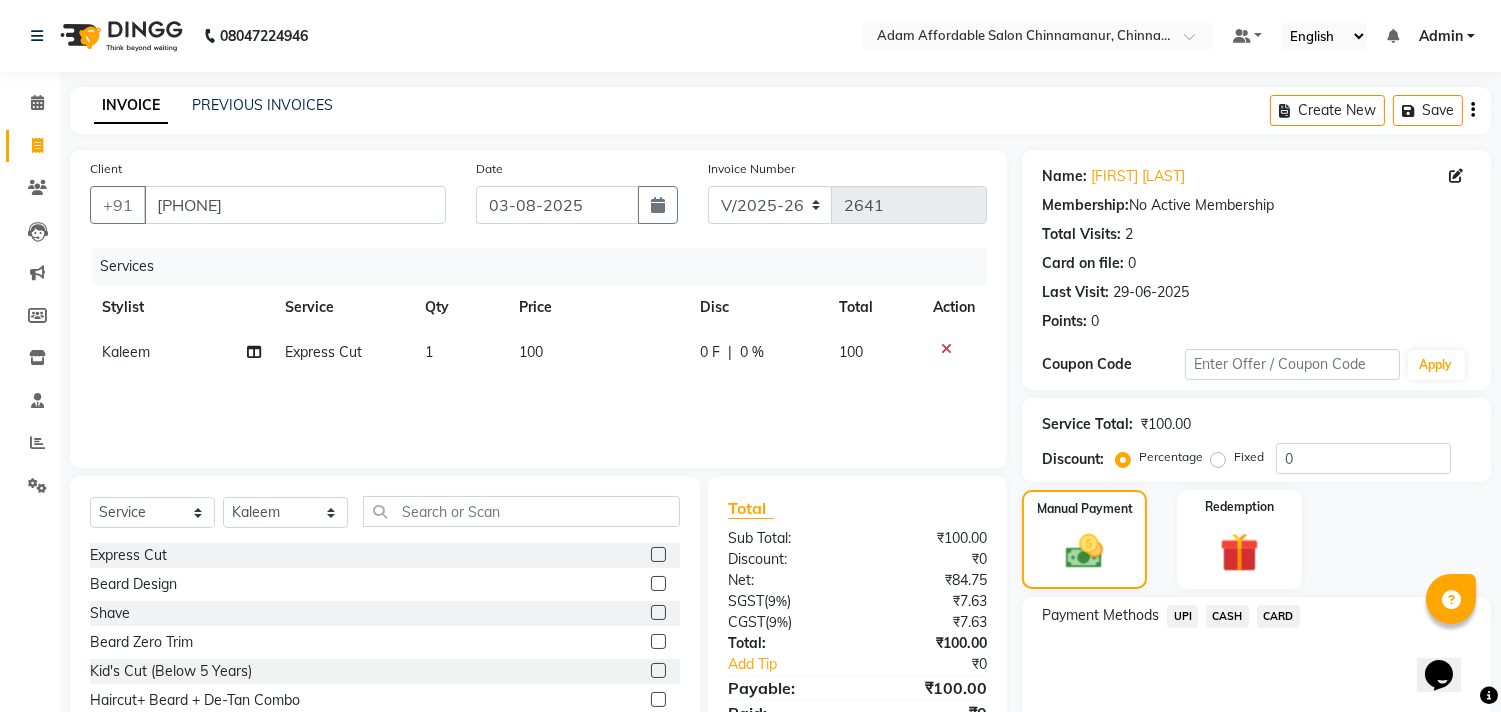 click on "UPI" 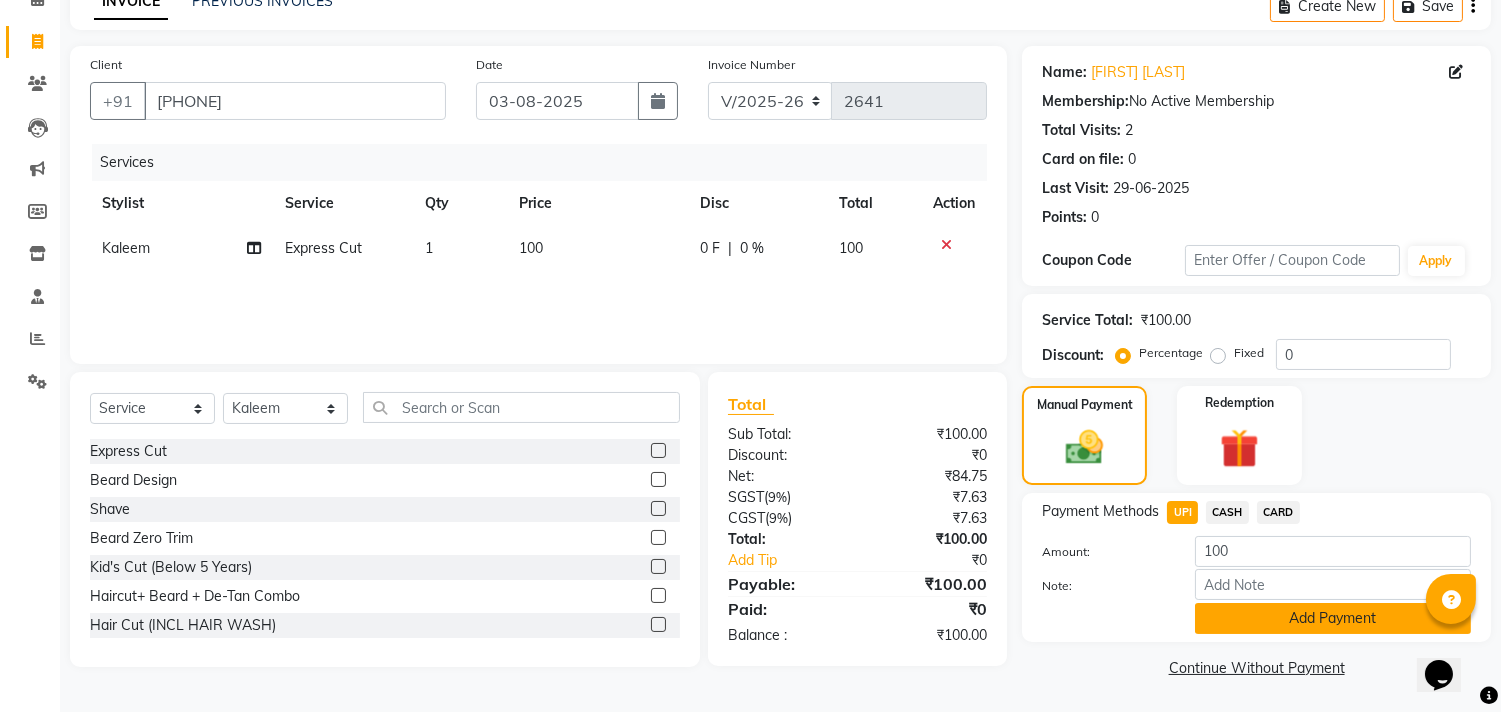 click on "Add Payment" 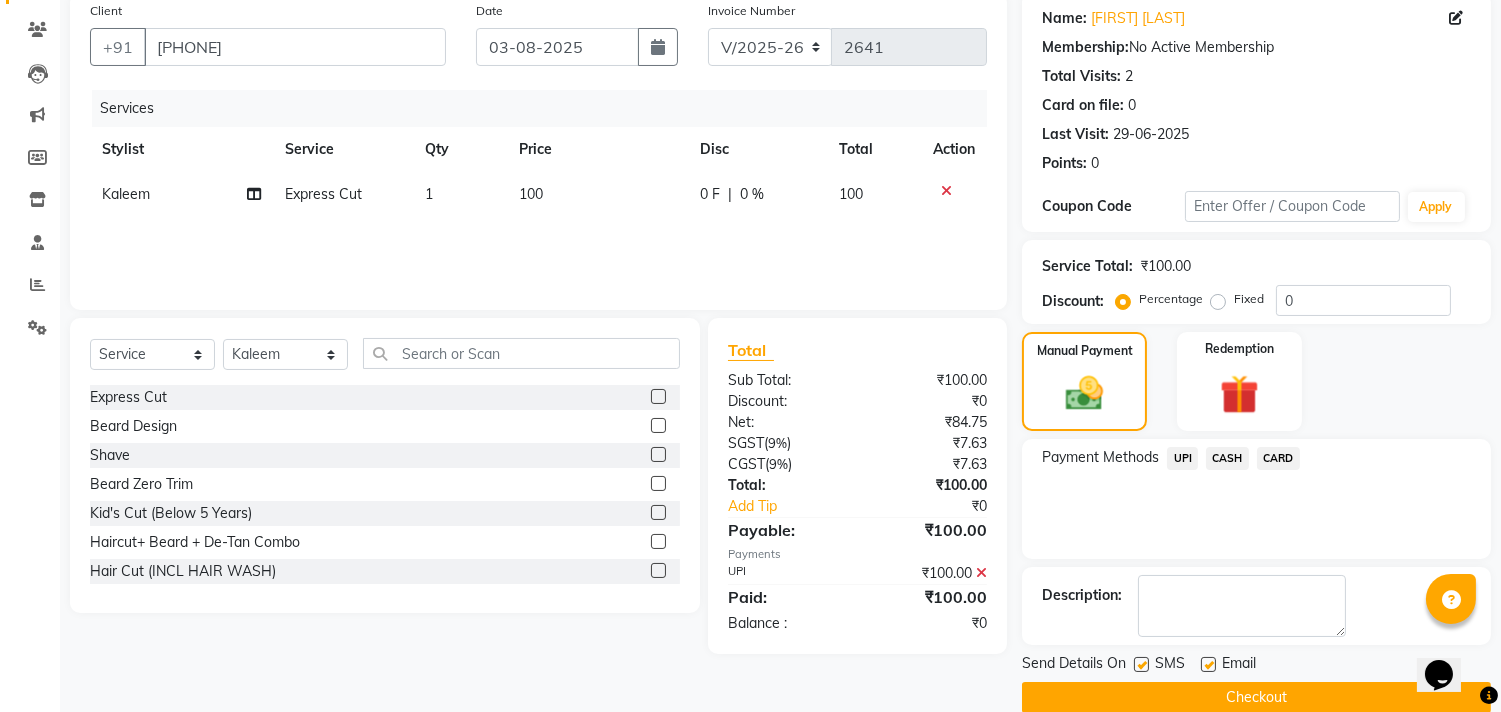 scroll, scrollTop: 187, scrollLeft: 0, axis: vertical 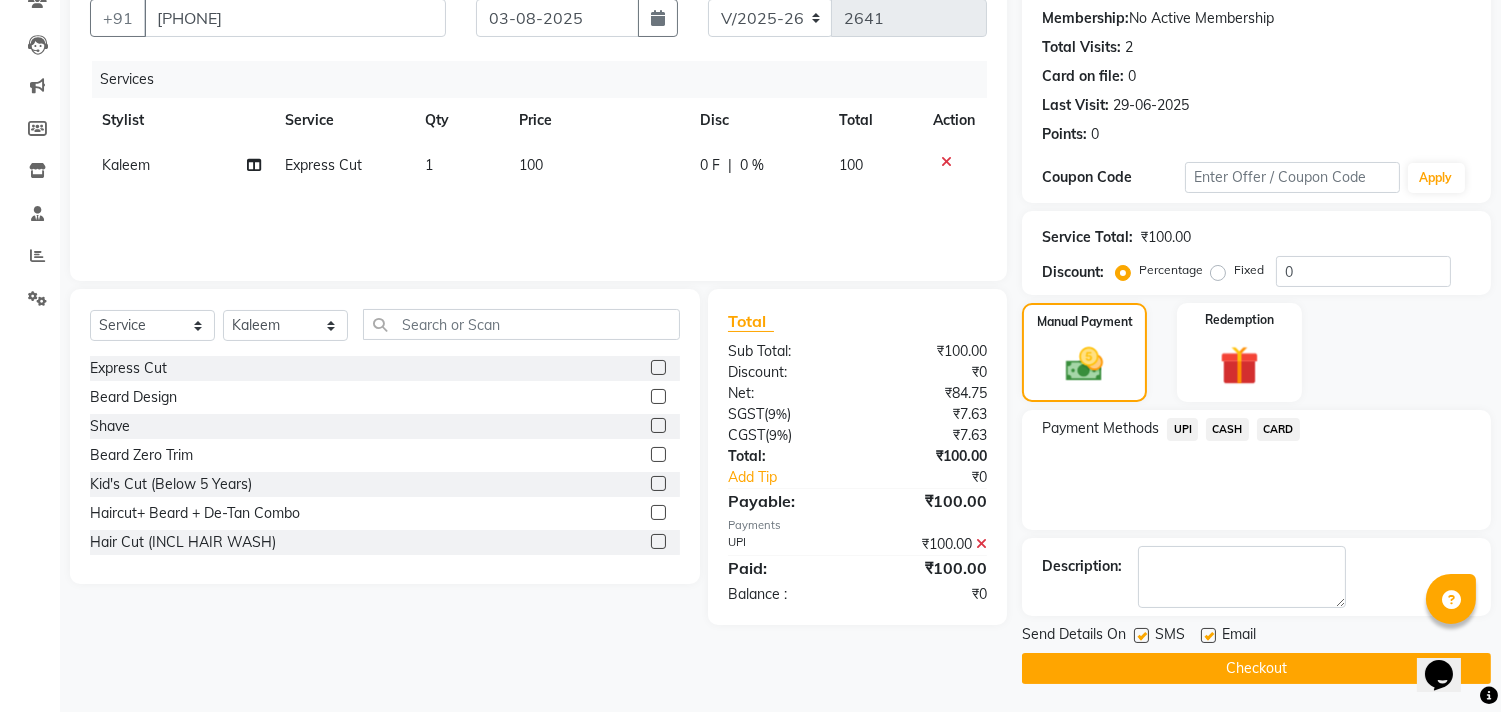drag, startPoint x: 1240, startPoint y: 655, endPoint x: 1255, endPoint y: 657, distance: 15.132746 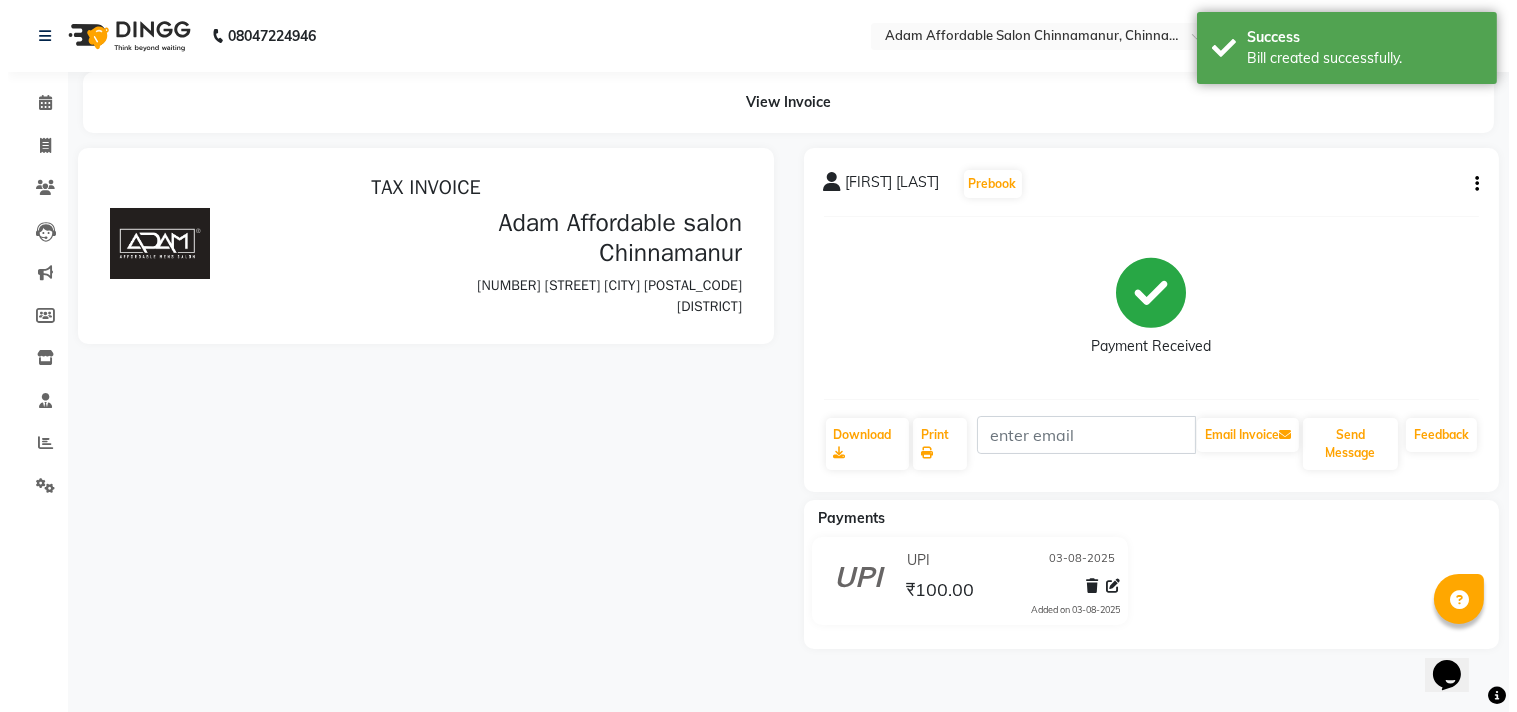 scroll, scrollTop: 0, scrollLeft: 0, axis: both 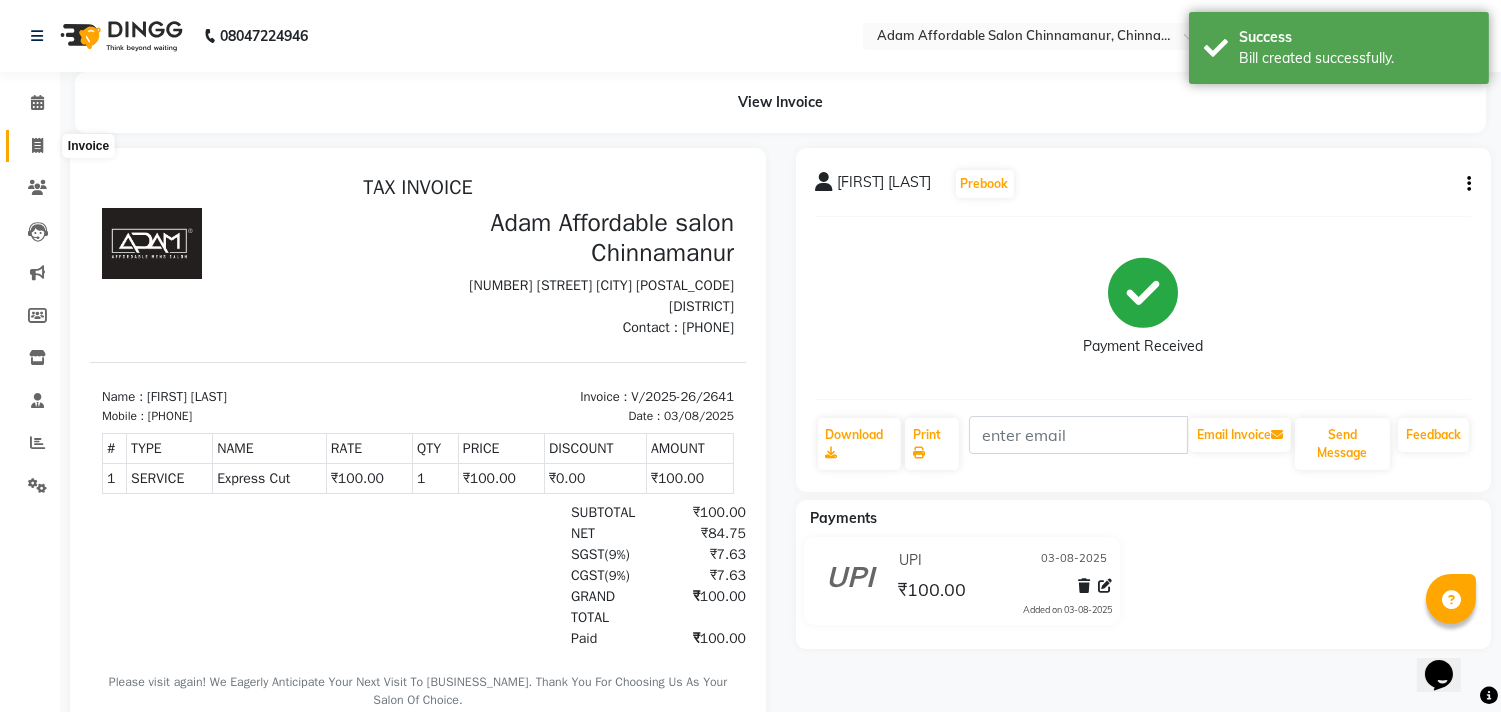click 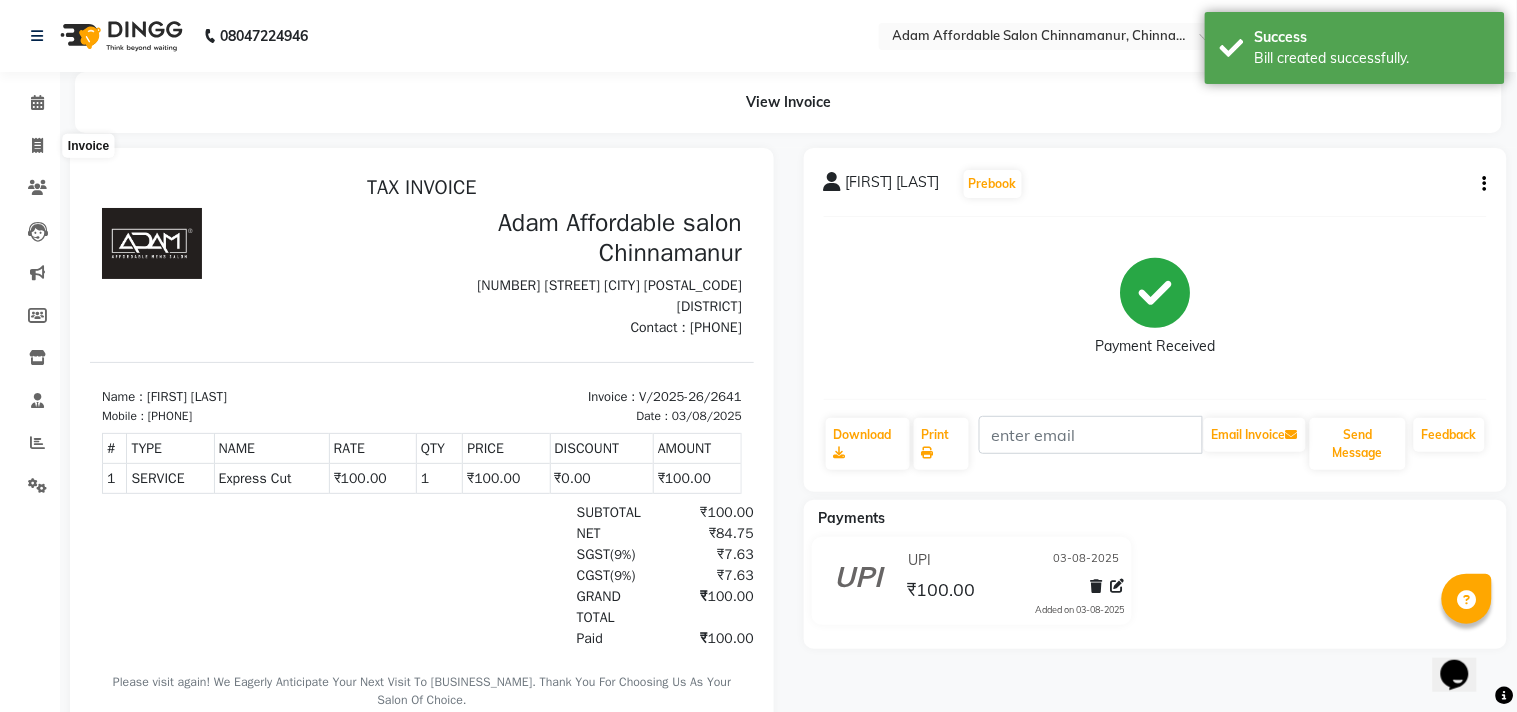 select on "8329" 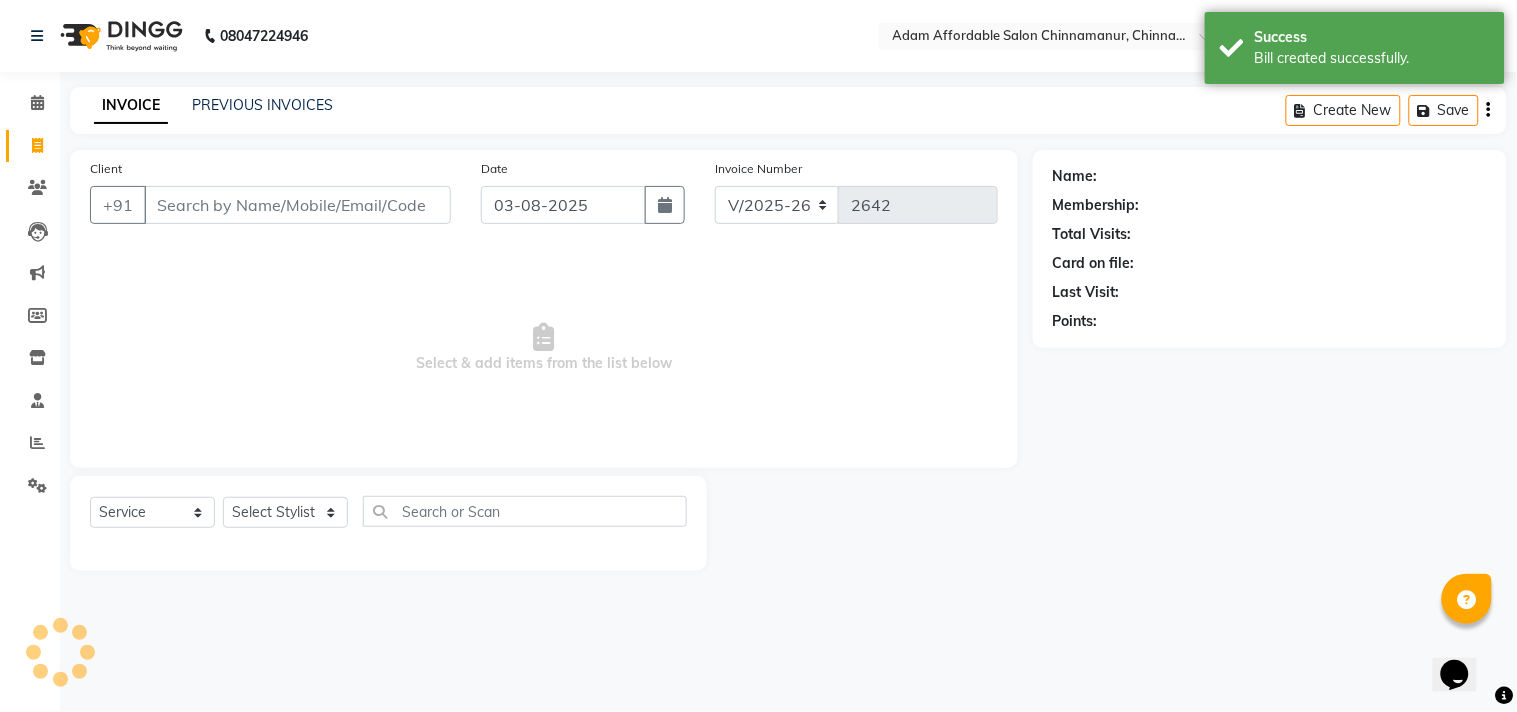 click on "Client" at bounding box center [297, 205] 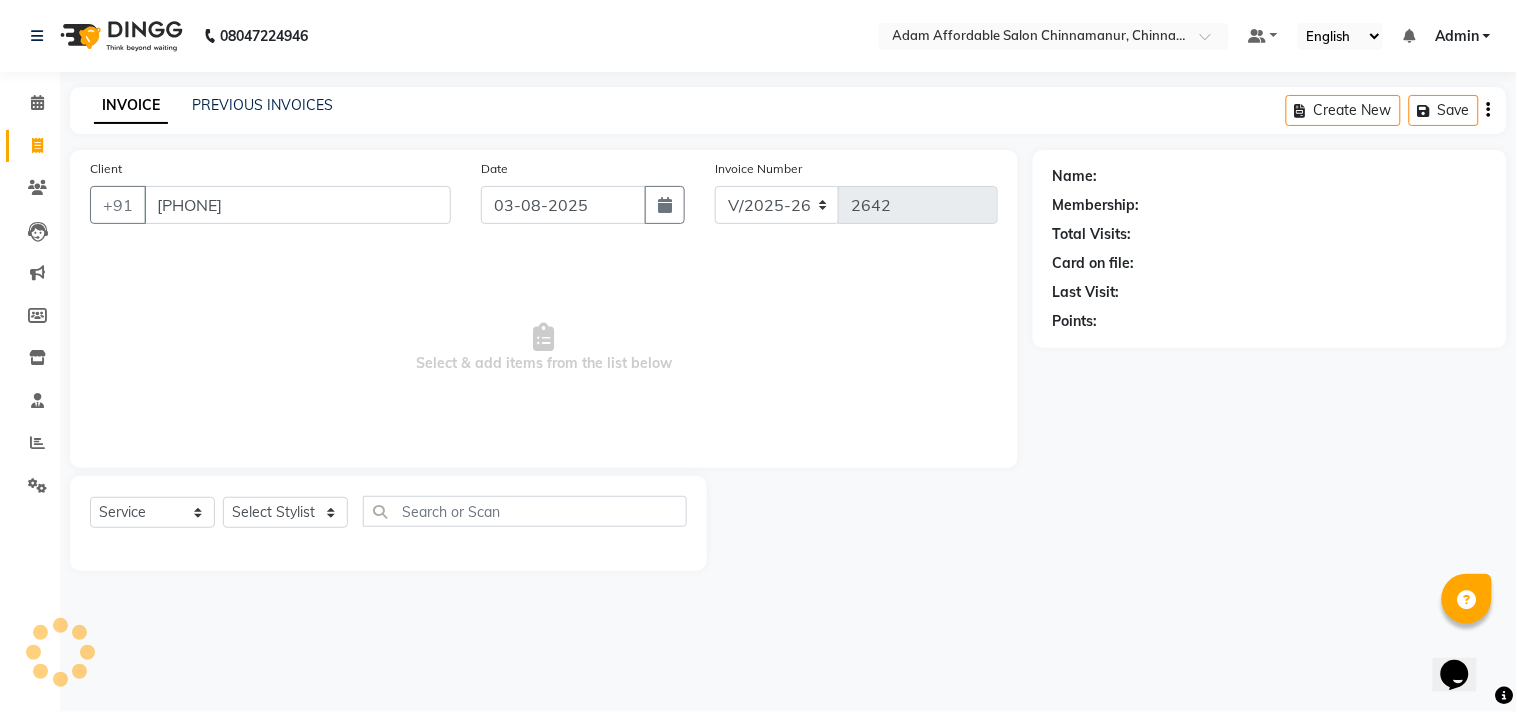 click on "[PHONE]" at bounding box center [297, 205] 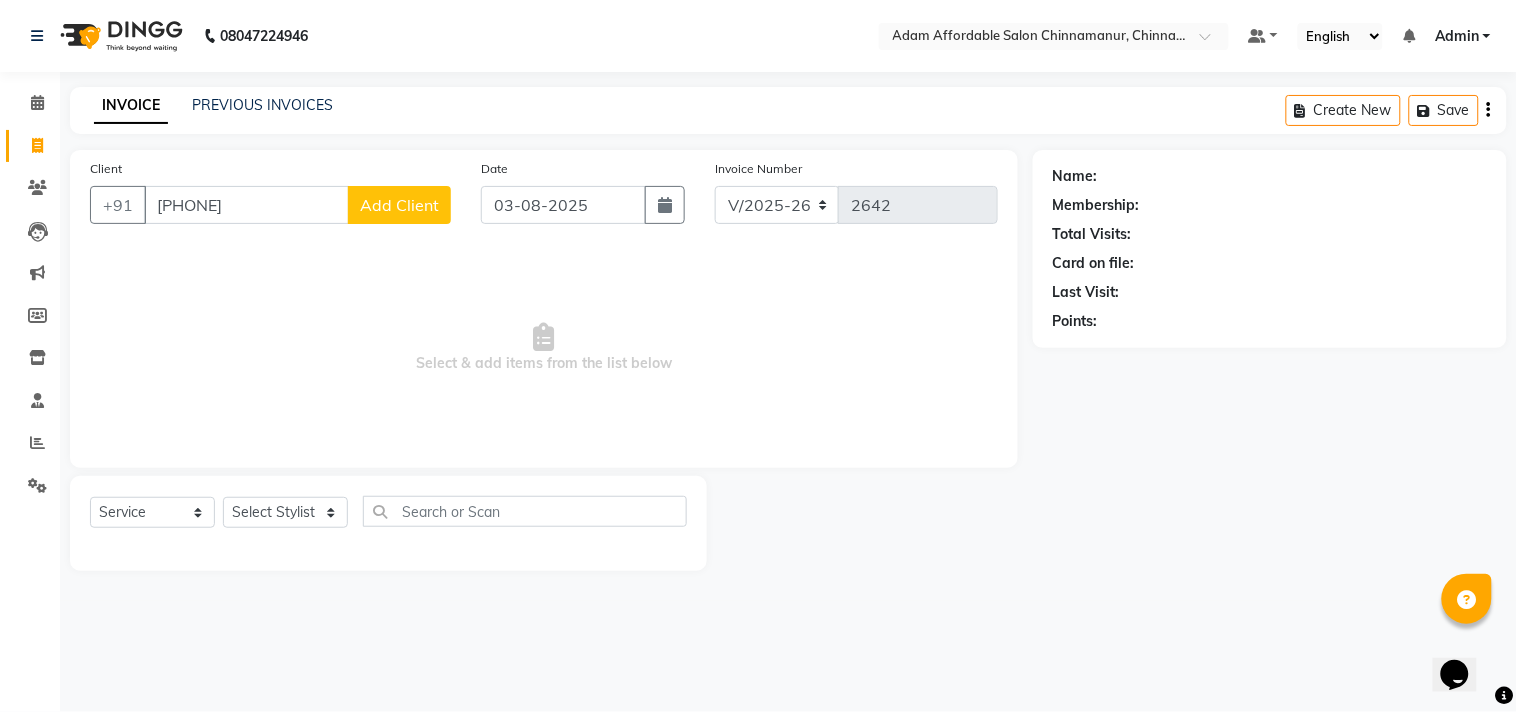 type on "[PHONE]" 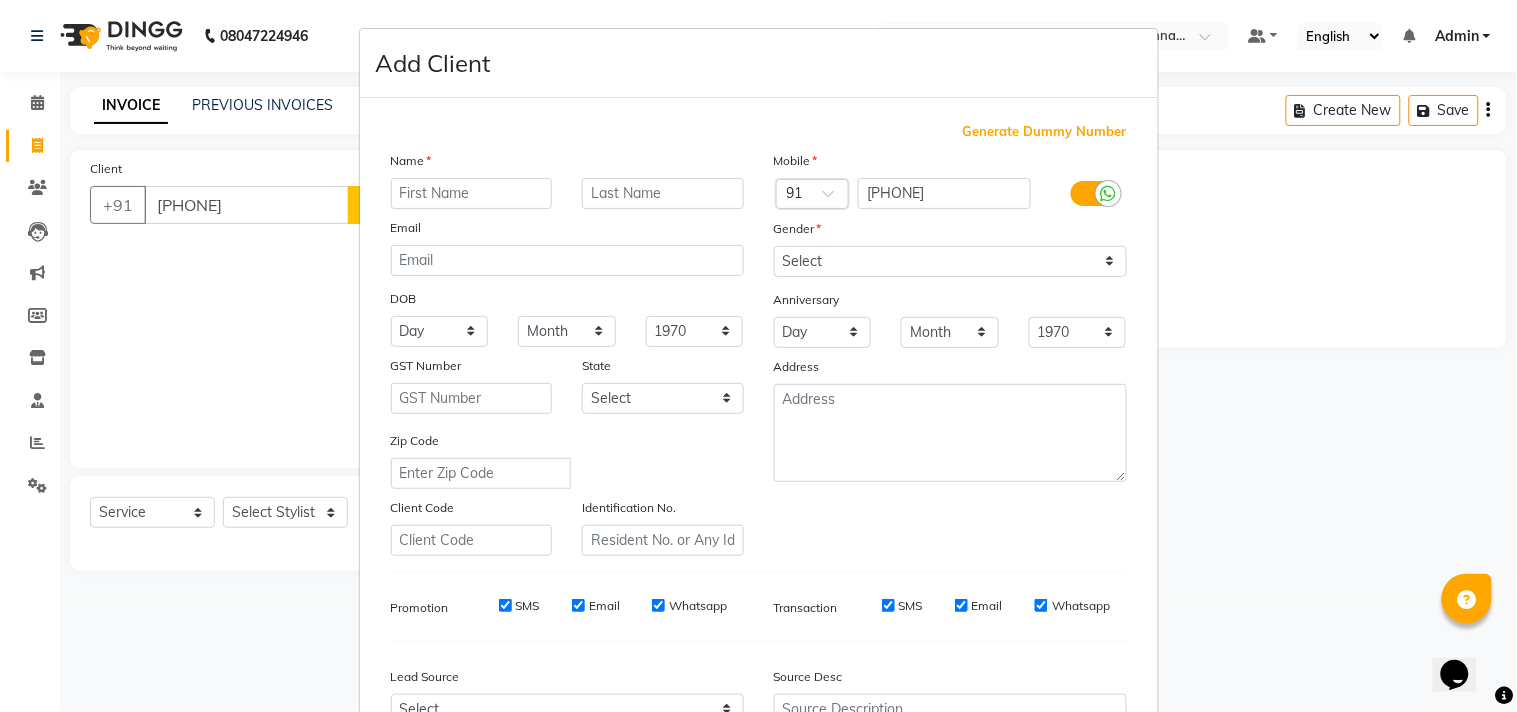 click at bounding box center (472, 193) 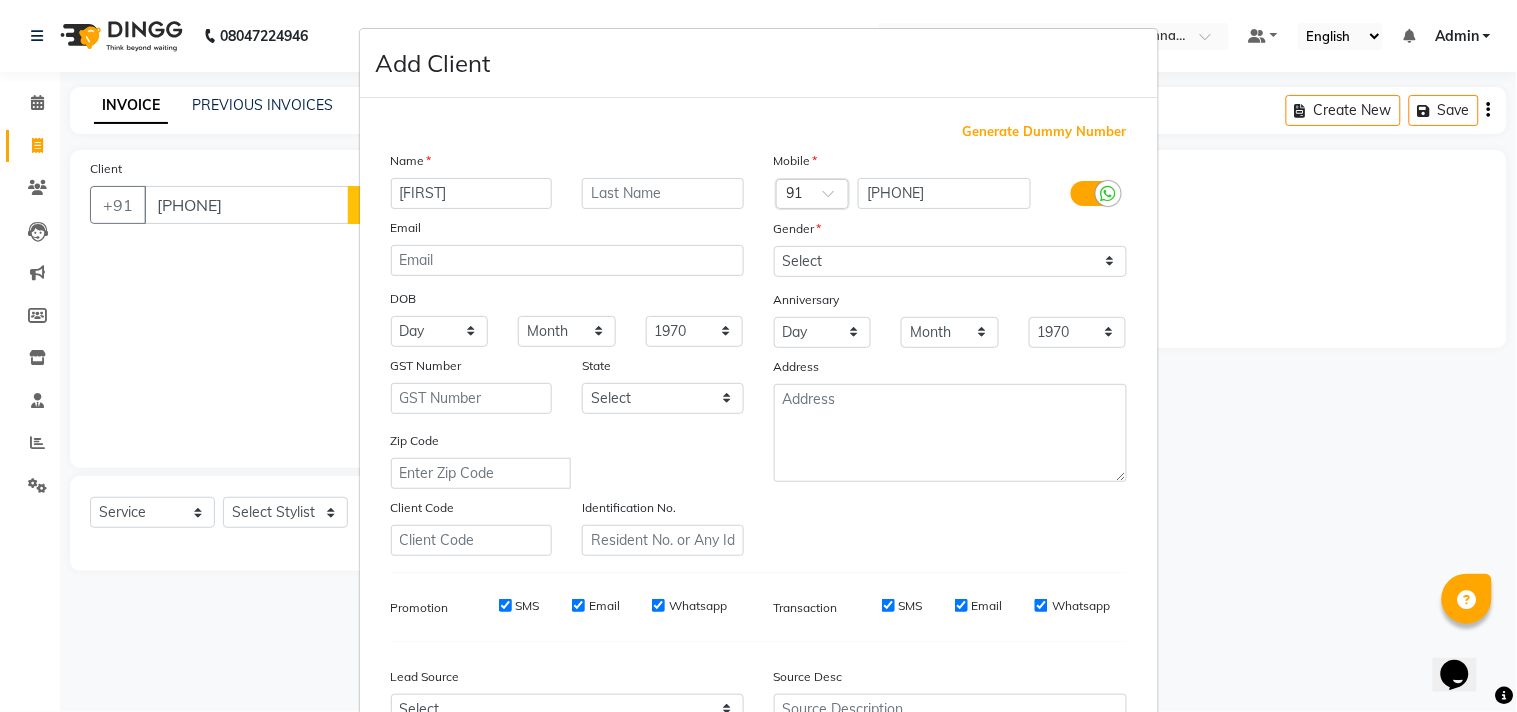 type on "[FIRST]" 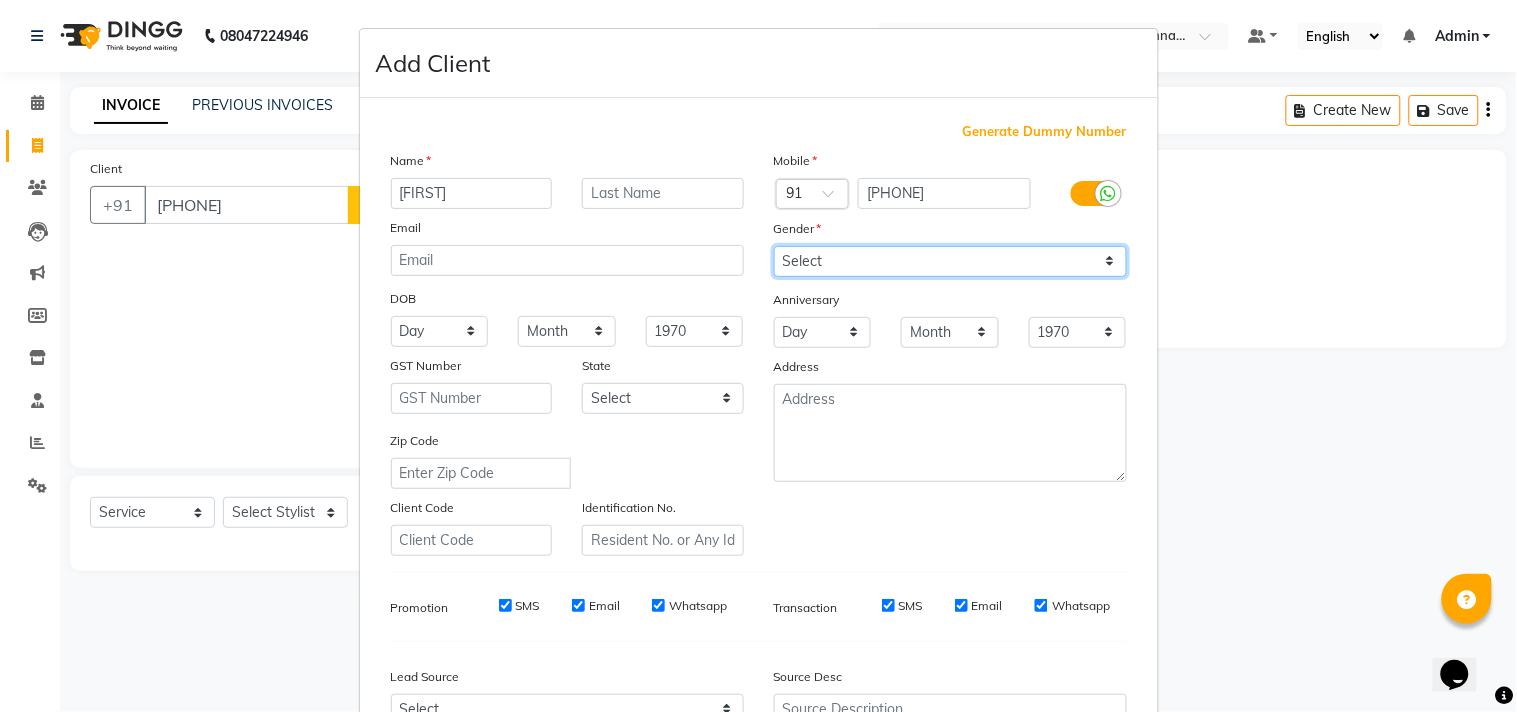 click on "Select Male Female Other Prefer Not To Say" at bounding box center (950, 261) 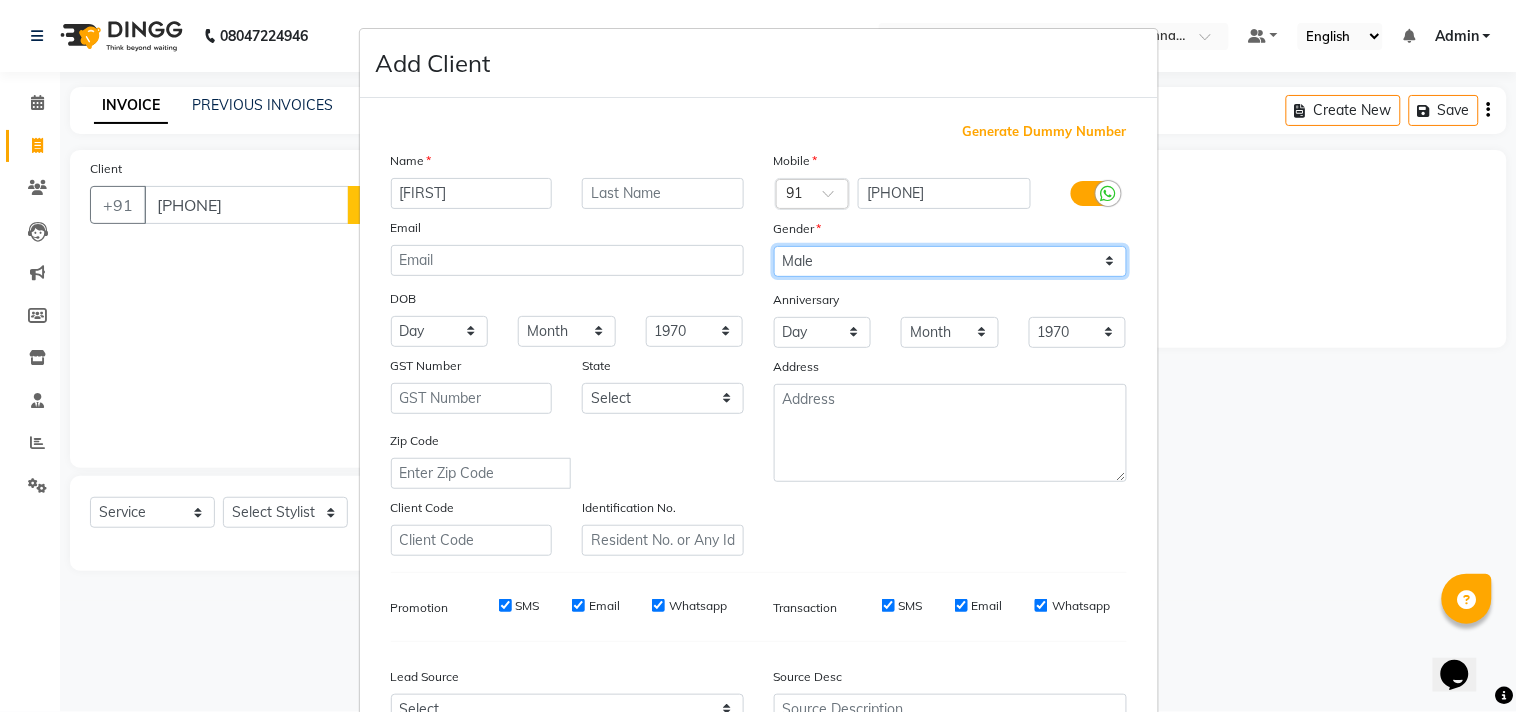 click on "Select Male Female Other Prefer Not To Say" at bounding box center (950, 261) 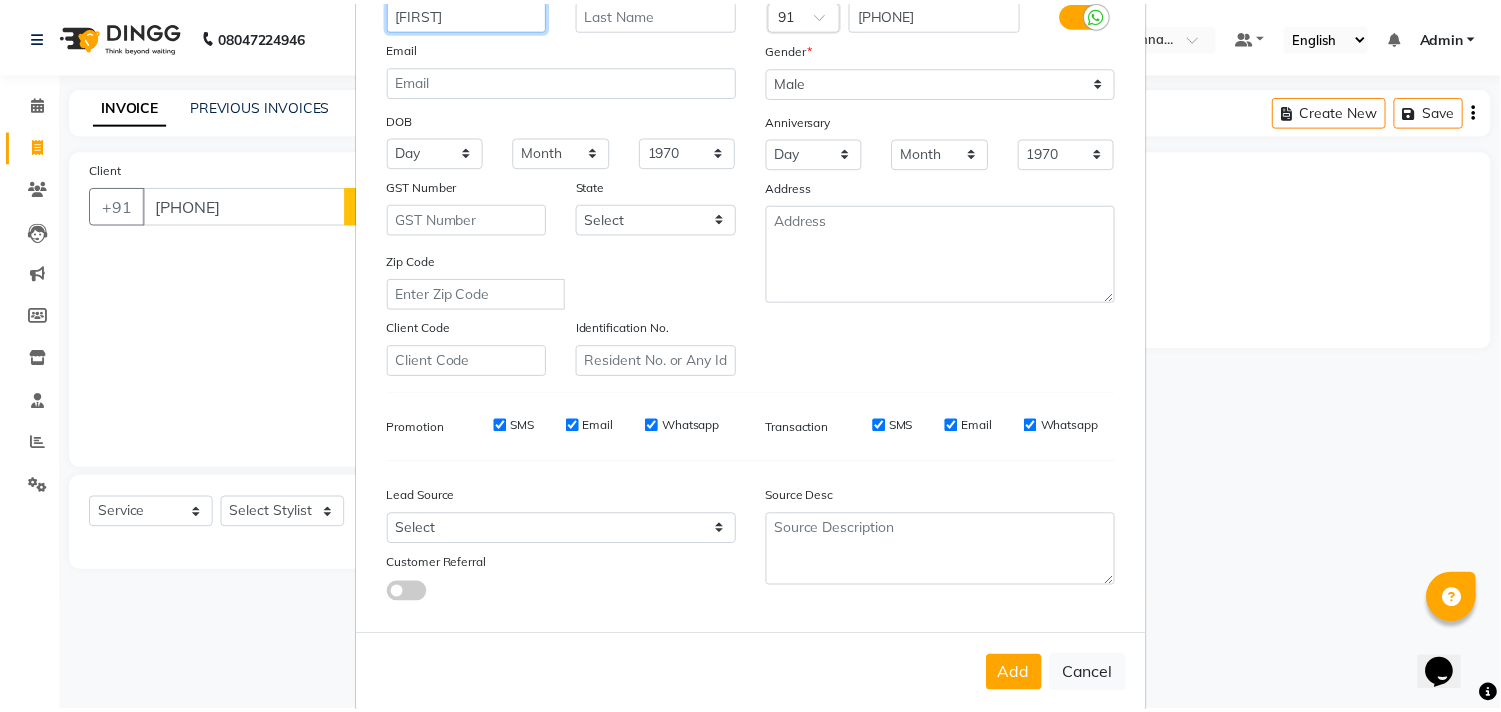 scroll, scrollTop: 212, scrollLeft: 0, axis: vertical 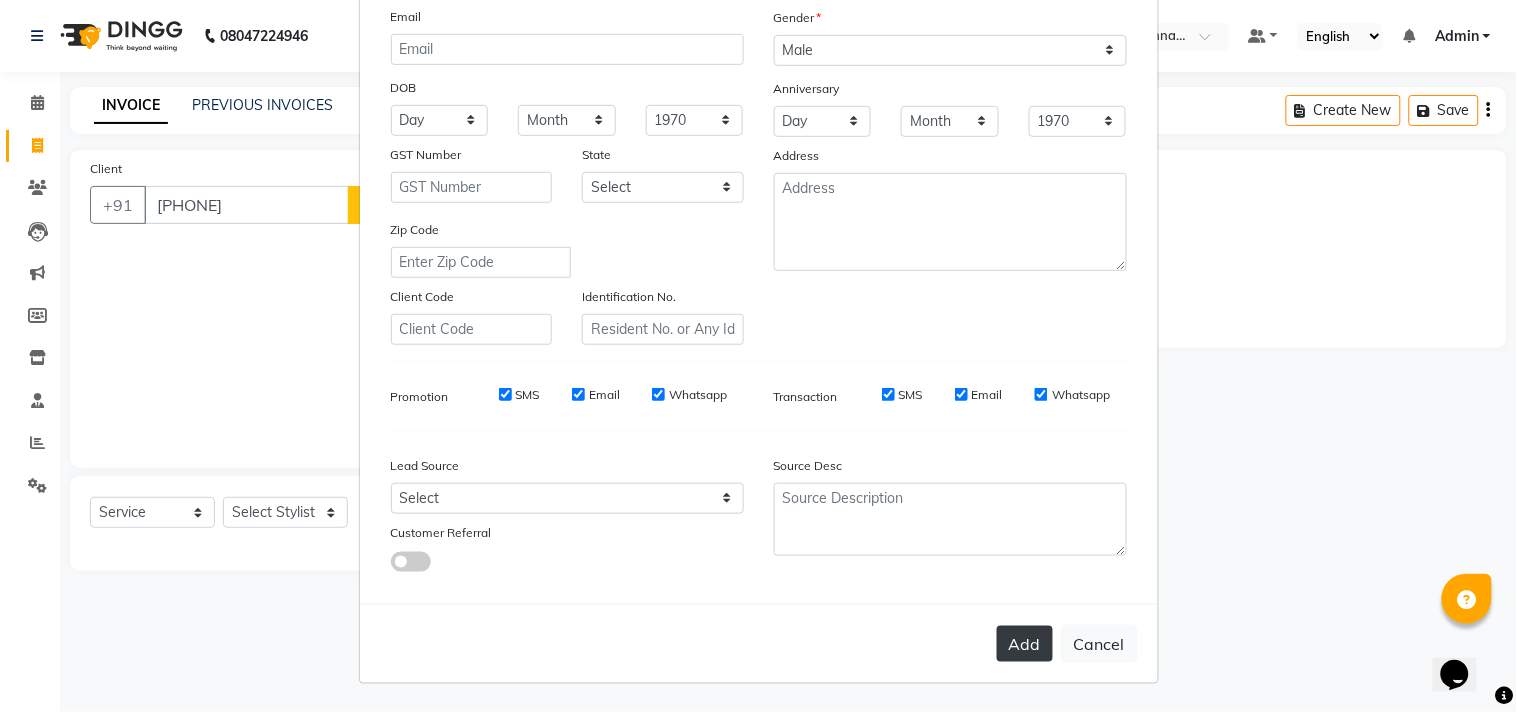 click on "Add" at bounding box center (1025, 644) 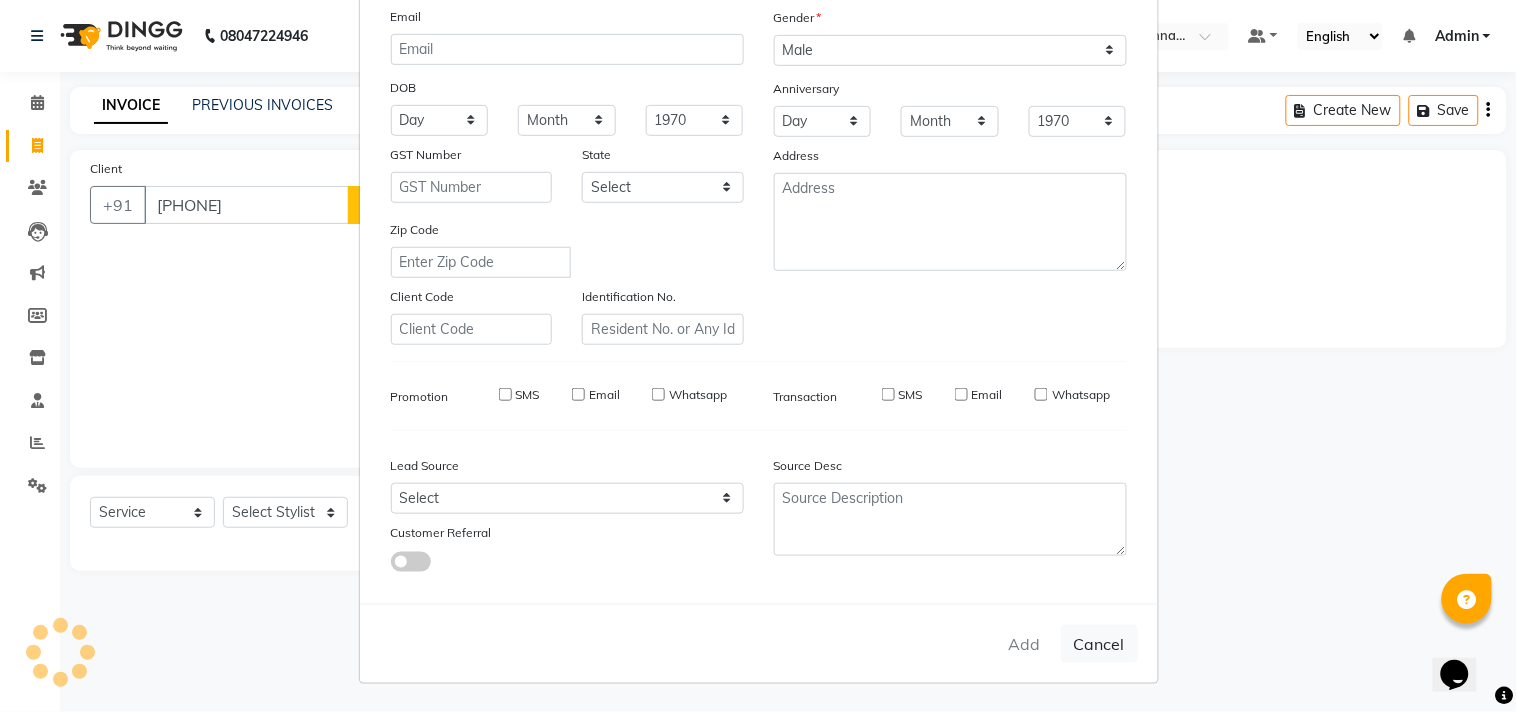 type 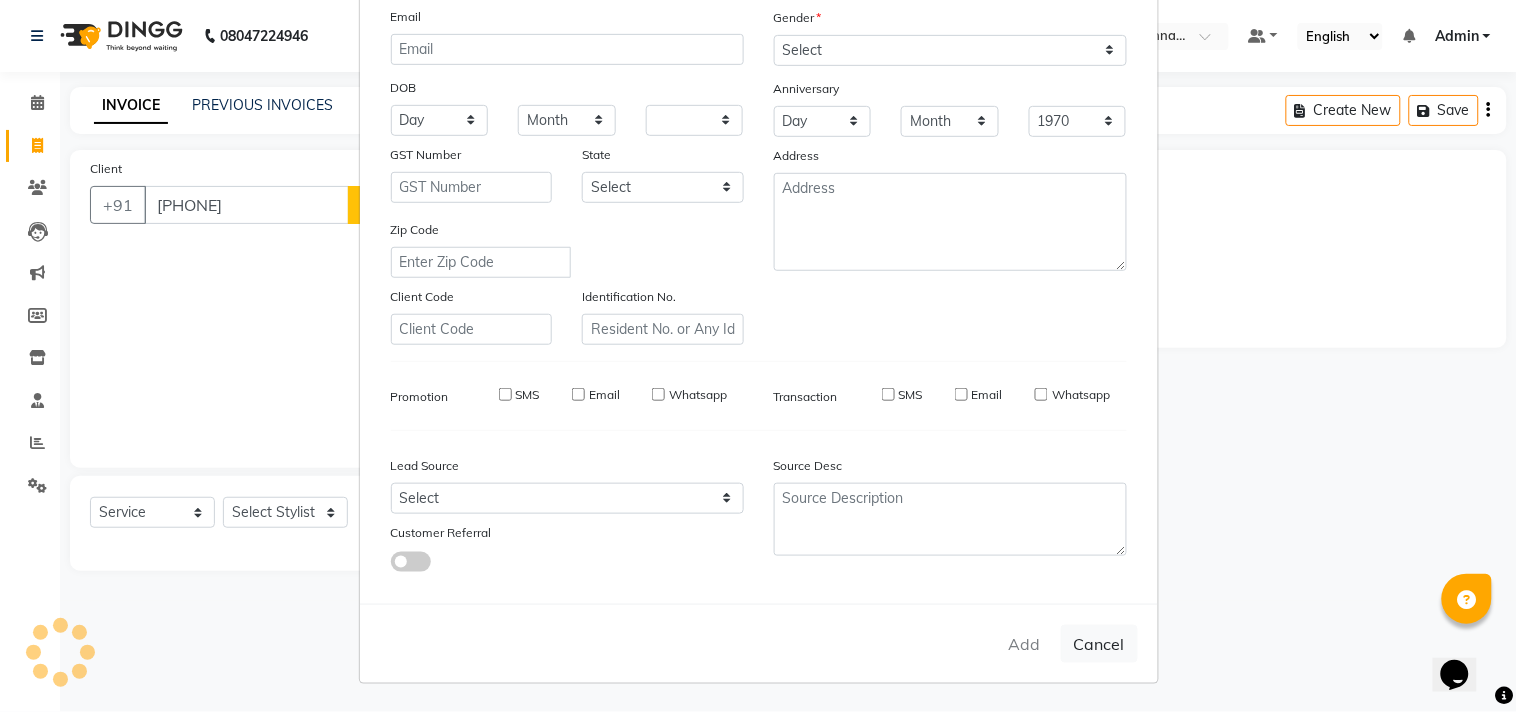 select 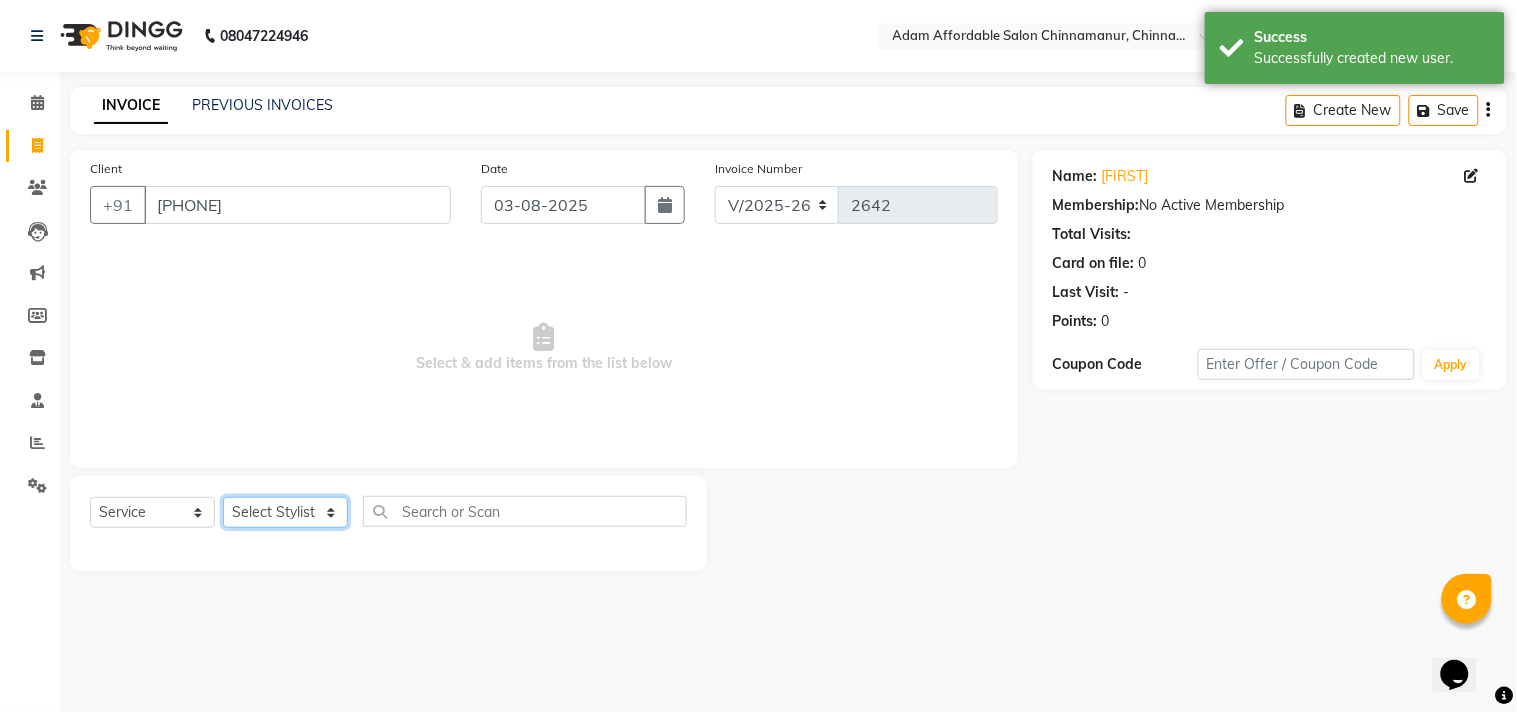 click on "Select Stylist Admin Atif Ali Kaleem Kiran Salim Sameer Shahil Shoaib Sunny Yogesh Express Cut x Express Cut Beard Design Shave Beard Zero Trim Kid's Cut (Below 5 Years) Haircut+ Beard + De-Tan Combo Hair Cut (INCL HAIR WASH) Head Shave Creative Cut VIP Room Service Wash & Blast Dry Haircut + Beard + Head Massage Combo Haircut+ Beard + Express Hair color Combo Haircut + Beard + Cleanup Combo Haircut + Beard + Heard Massage + De-Tan Combo Haircut + Beard+ Express Hair color+ De-Tan Combo Haircut + Beard + Hair Spa Combo Haircut + Beard+Global H/C Non Ammonia + De-Tan Combo Haircut + Beard + De-Tan + Instant glow Facial Combo Beard Colour Moustache Colour NOURISHING HAIR SPA VITALIZING HAIR SPA REPAIR TREATMENT DANDRUFF TREATMENT HAIR LOSS TREATMENT HAIR STRAIGHTENING HAIR REBONDING KERATIN ALMOND OIL NAVARATNA OIL CLEAN UP HYPER PIGMENTATION CLEAN UP REJUVANATE Fruit Facial Instant Glow Charcaol Skin Lightening Skin Brightening FACE & NECK BLEACH FACE & NECK DETAN PRE BRIDEGROOM DELUXE NORMAL PREMIUM 1" 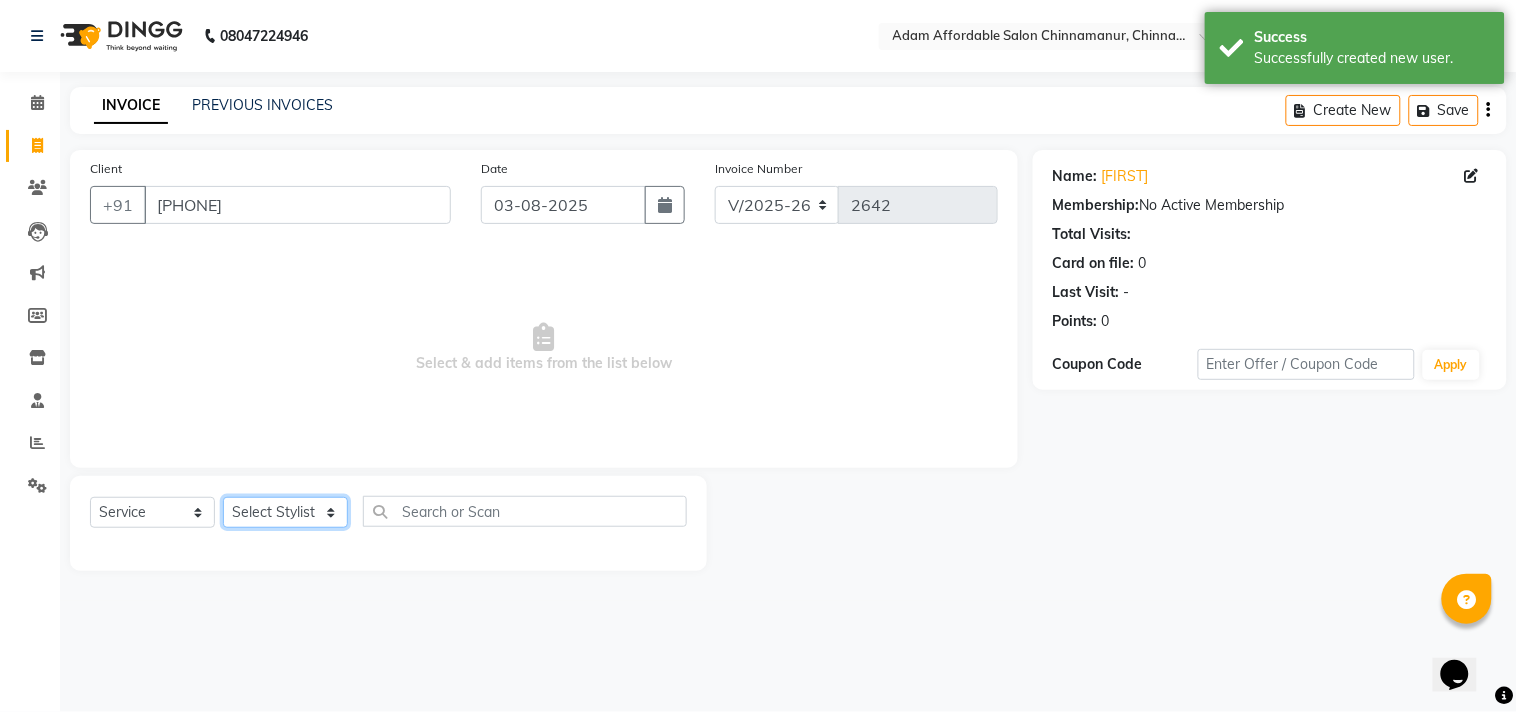 select on "85800" 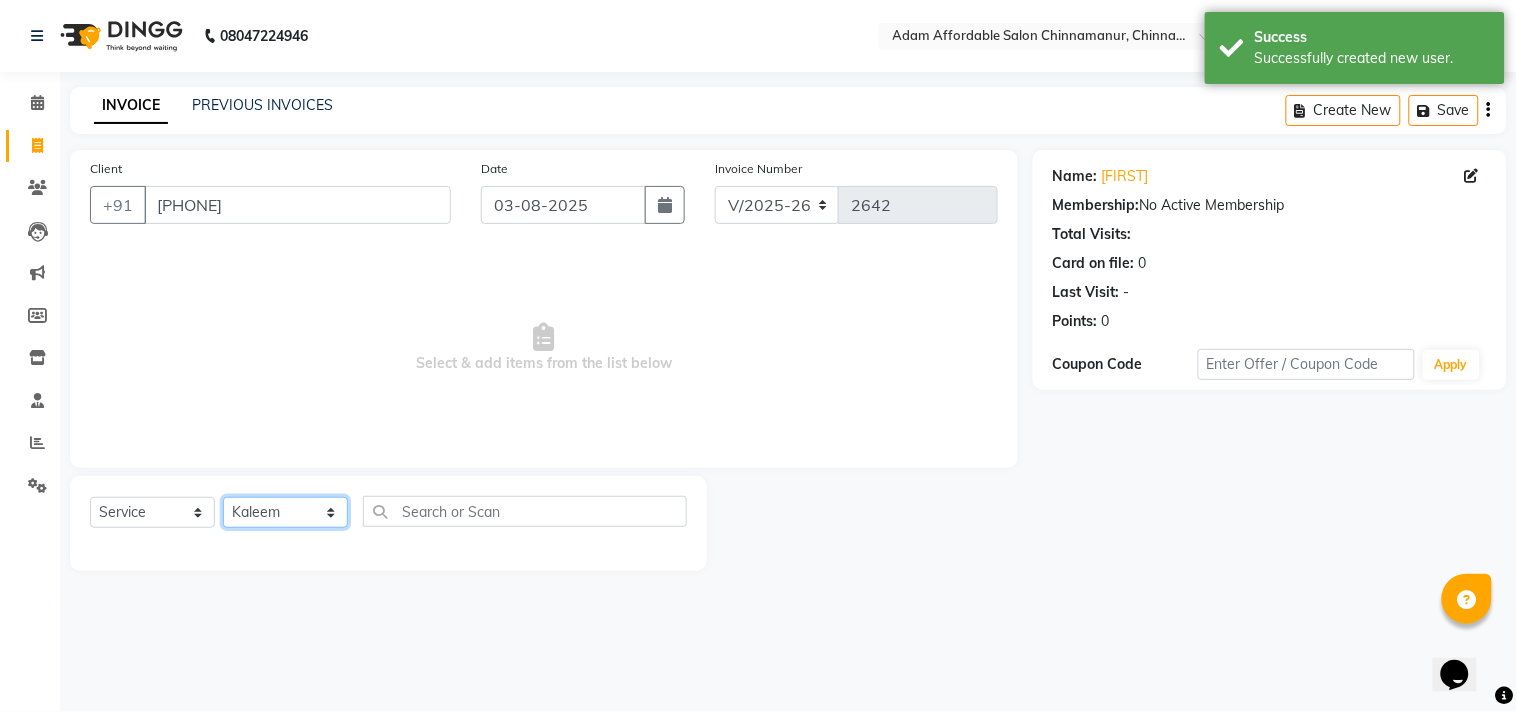 click on "Select Stylist Admin Atif Ali Kaleem Kiran Salim Sameer Shahil Shoaib Sunny Yogesh Express Cut x Express Cut Beard Design Shave Beard Zero Trim Kid's Cut (Below 5 Years) Haircut+ Beard + De-Tan Combo Hair Cut (INCL HAIR WASH) Head Shave Creative Cut VIP Room Service Wash & Blast Dry Haircut + Beard + Head Massage Combo Haircut+ Beard + Express Hair color Combo Haircut + Beard + Cleanup Combo Haircut + Beard + Heard Massage + De-Tan Combo Haircut + Beard+ Express Hair color+ De-Tan Combo Haircut + Beard + Hair Spa Combo Haircut + Beard+Global H/C Non Ammonia + De-Tan Combo Haircut + Beard + De-Tan + Instant glow Facial Combo Beard Colour Moustache Colour NOURISHING HAIR SPA VITALIZING HAIR SPA REPAIR TREATMENT DANDRUFF TREATMENT HAIR LOSS TREATMENT HAIR STRAIGHTENING HAIR REBONDING KERATIN ALMOND OIL NAVARATNA OIL CLEAN UP HYPER PIGMENTATION CLEAN UP REJUVANATE Fruit Facial Instant Glow Charcaol Skin Lightening Skin Brightening FACE & NECK BLEACH FACE & NECK DETAN PRE BRIDEGROOM DELUXE NORMAL PREMIUM 1" 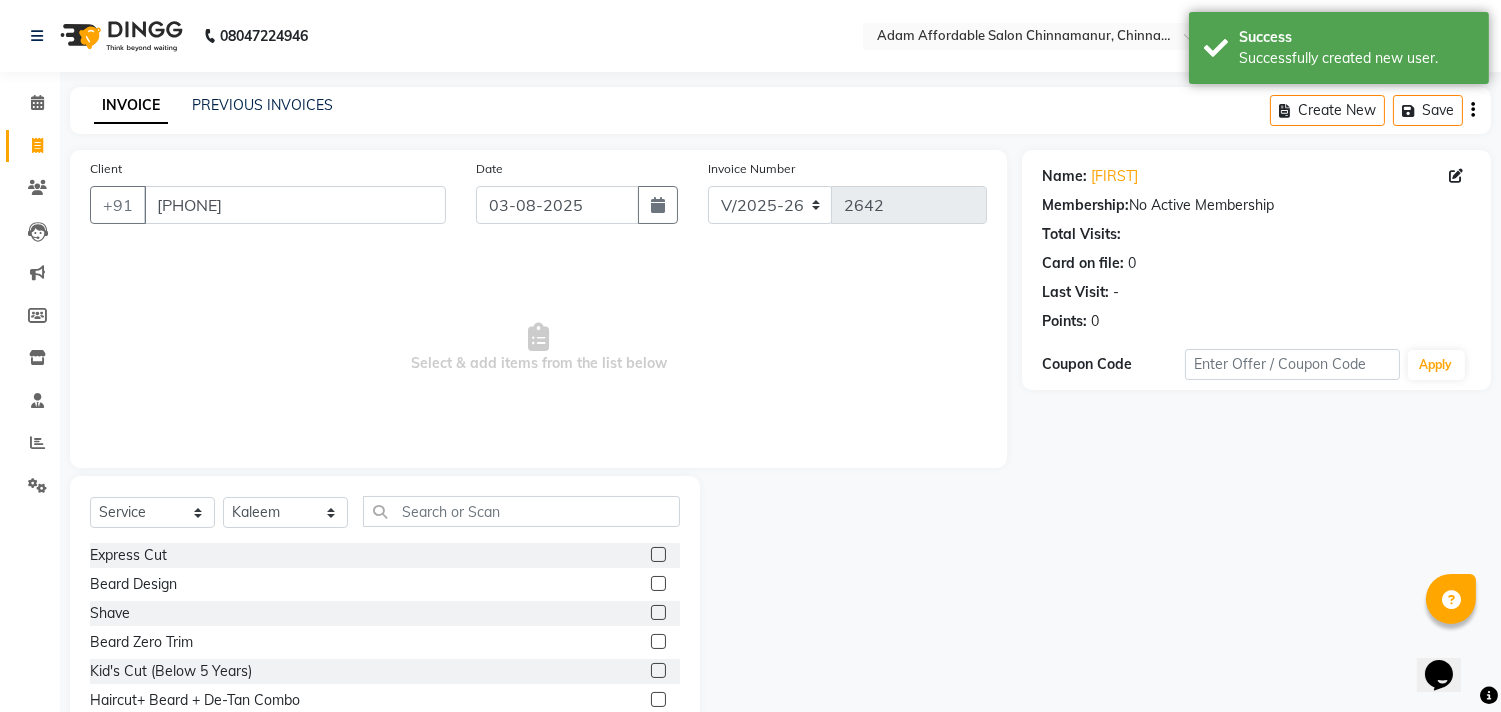 drag, startPoint x: 637, startPoint y: 557, endPoint x: 675, endPoint y: 557, distance: 38 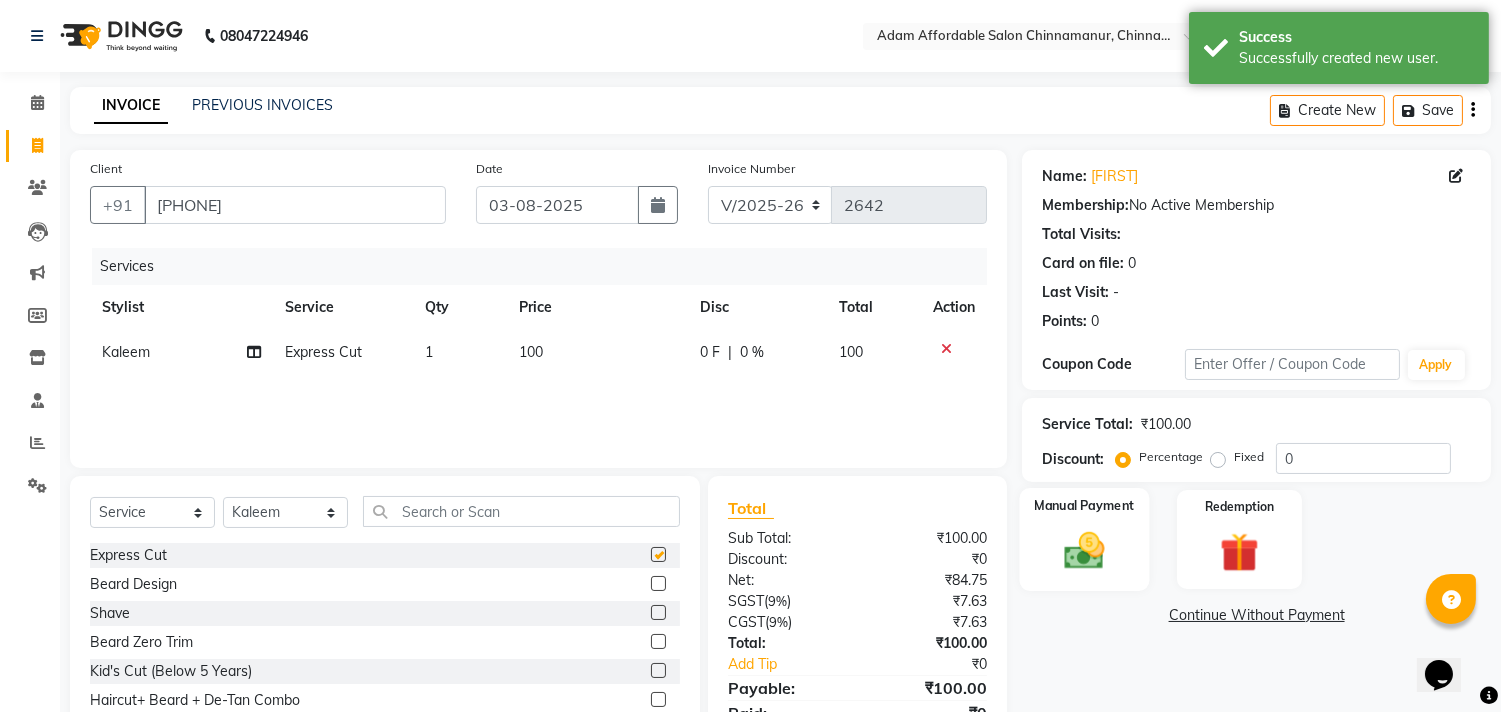 checkbox on "false" 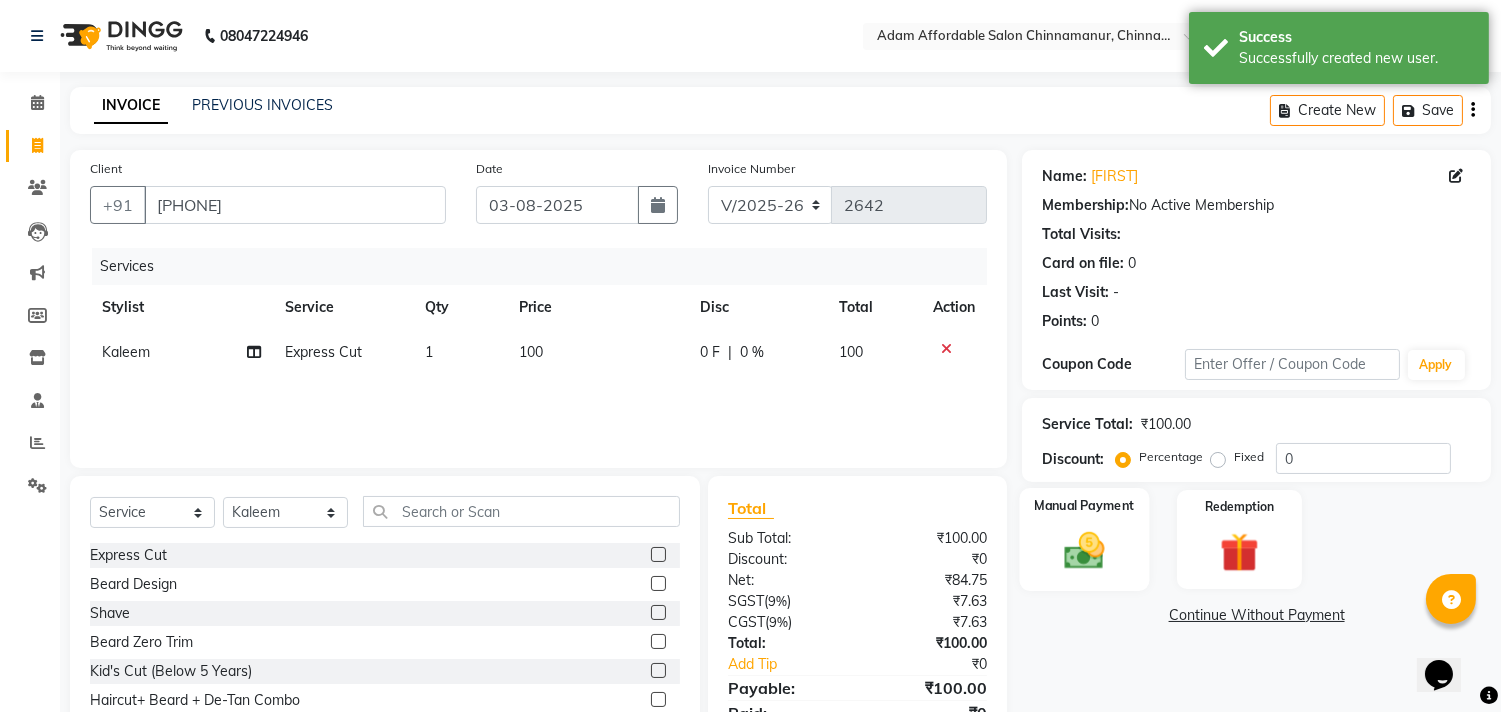 click 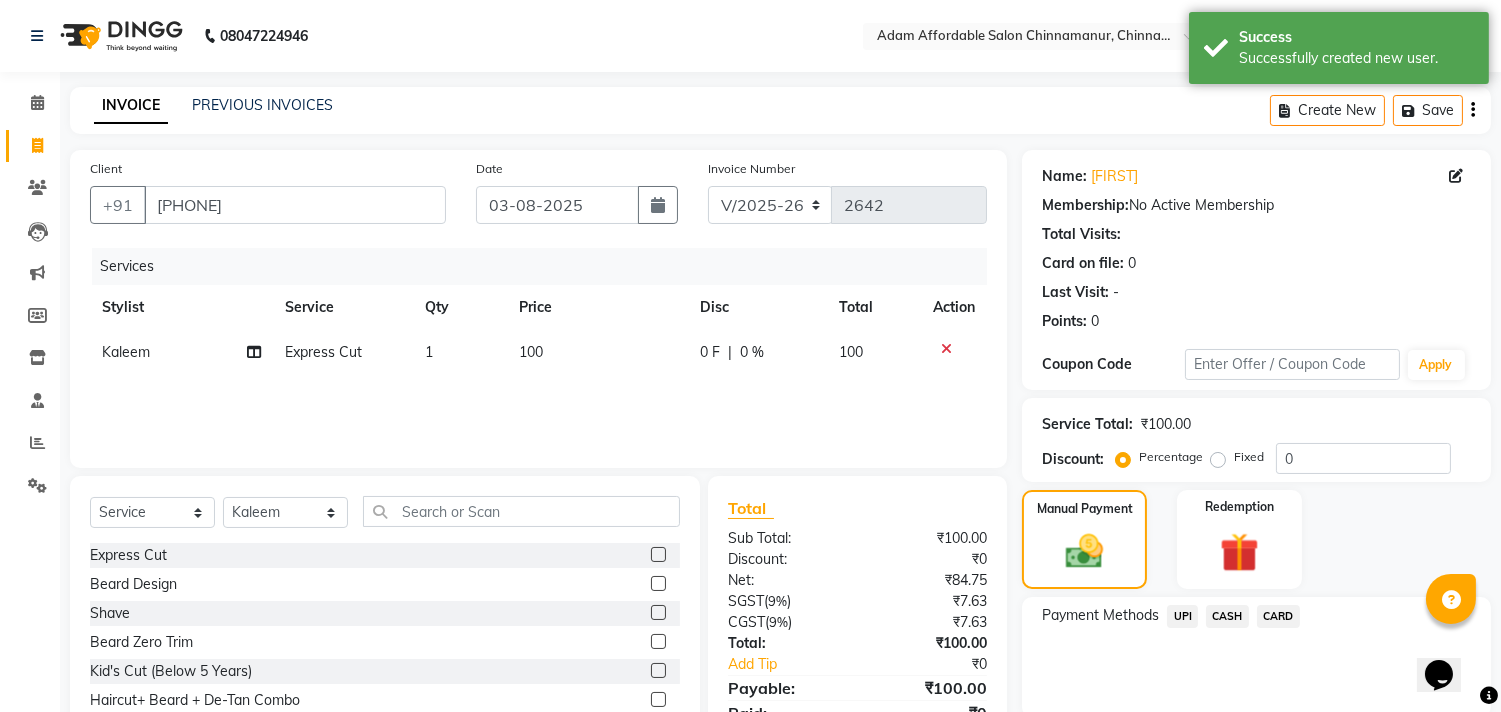 scroll, scrollTop: 88, scrollLeft: 0, axis: vertical 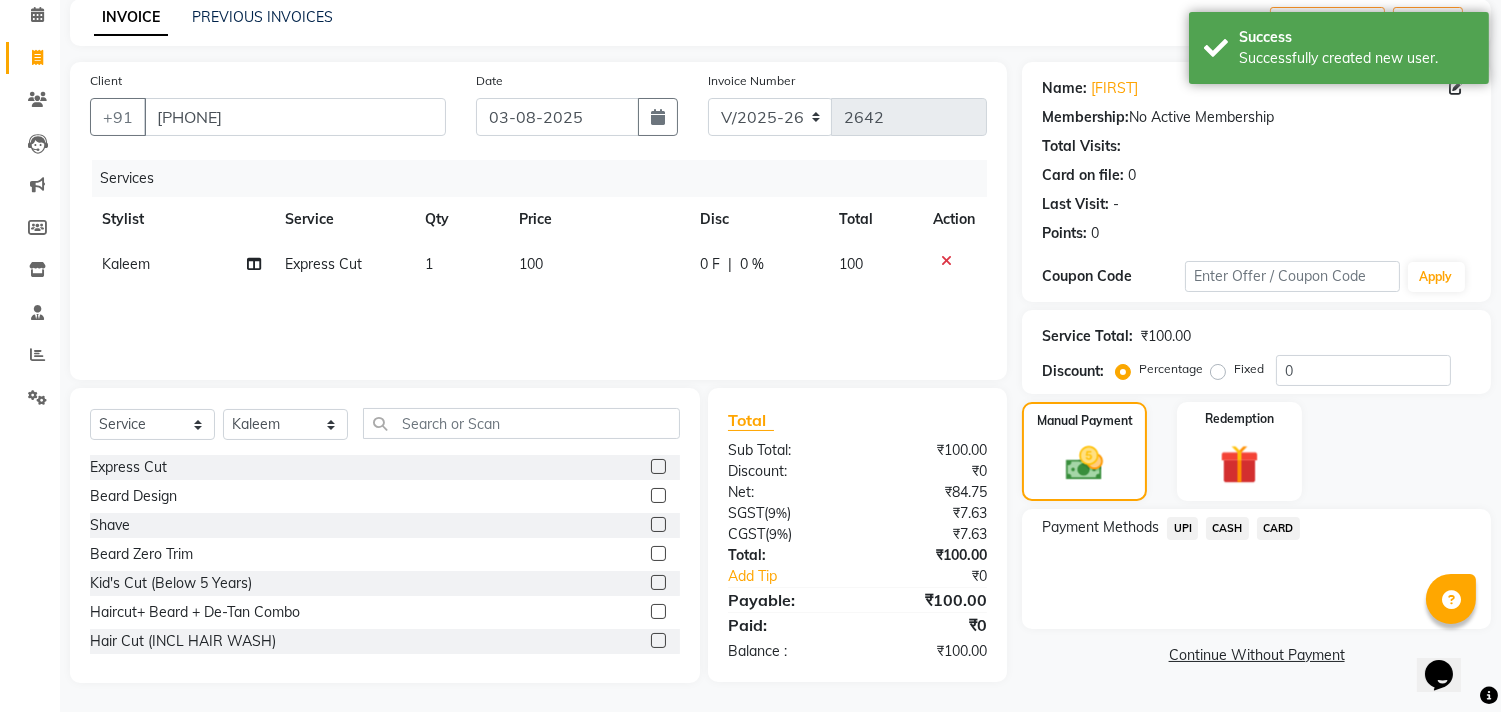 click on "CASH" 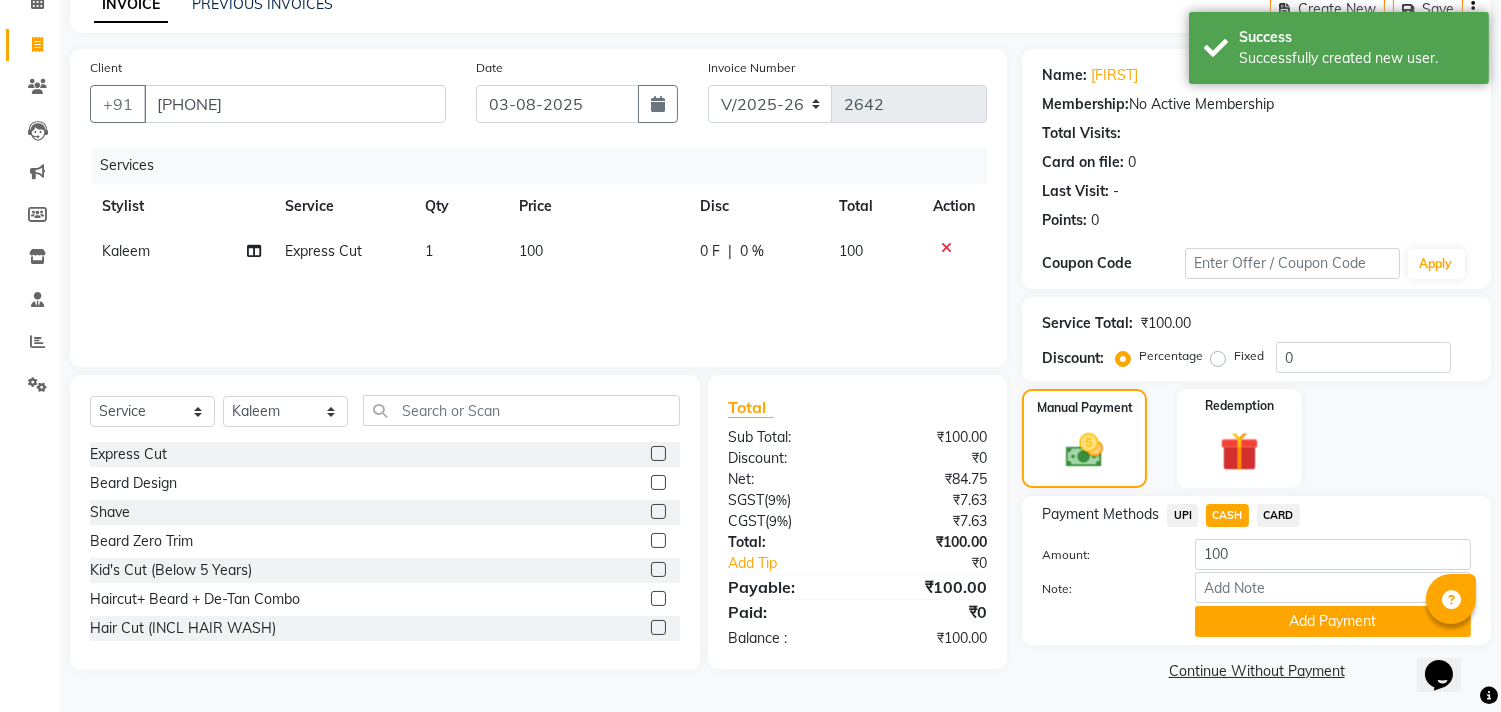 scroll, scrollTop: 104, scrollLeft: 0, axis: vertical 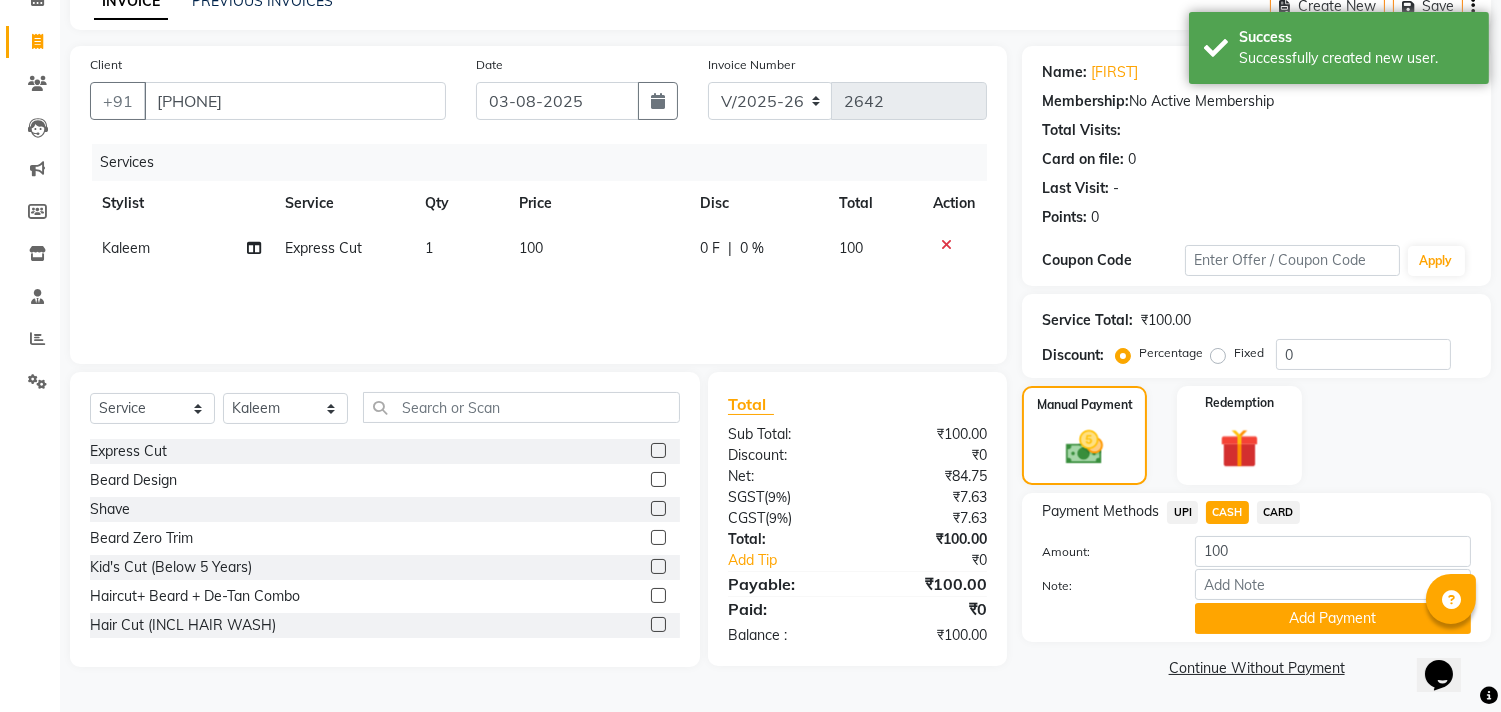 click on "CASH" 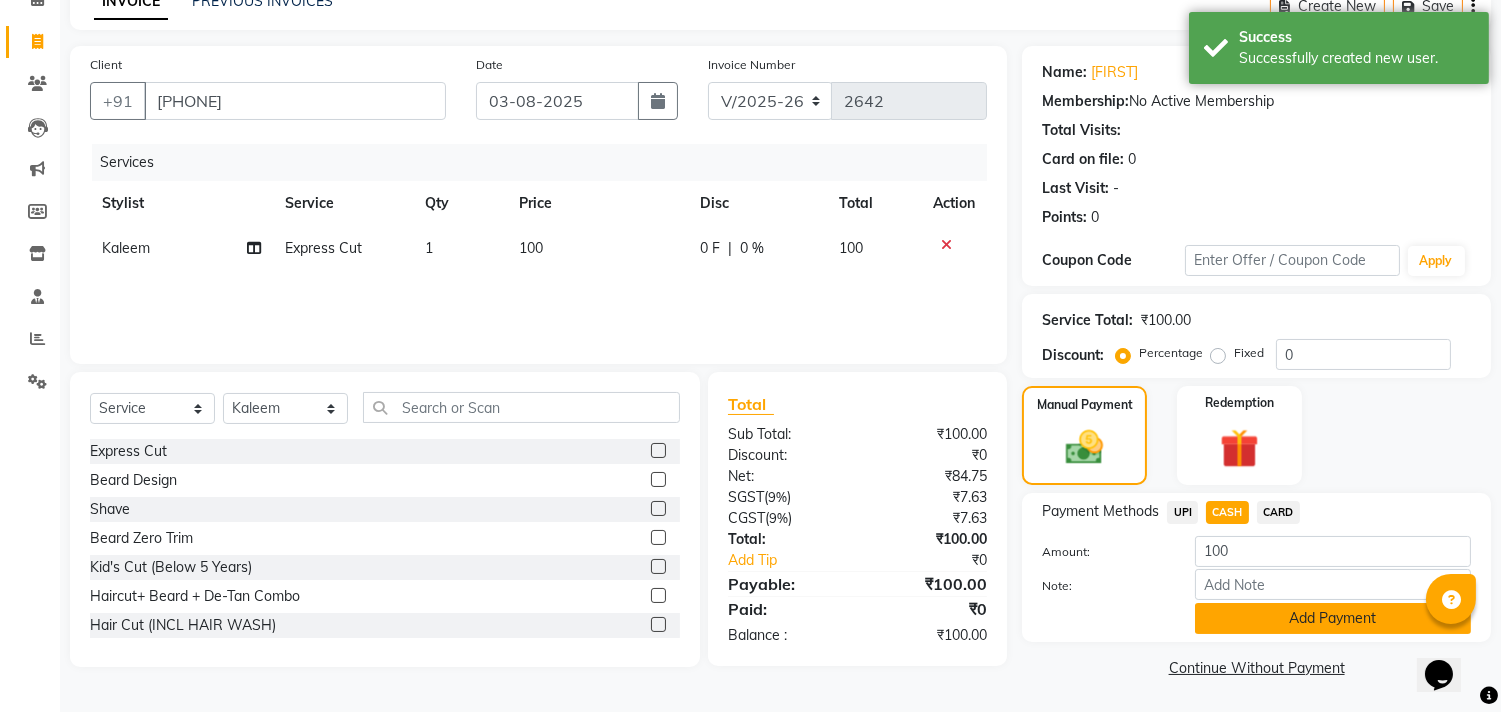 click on "Add Payment" 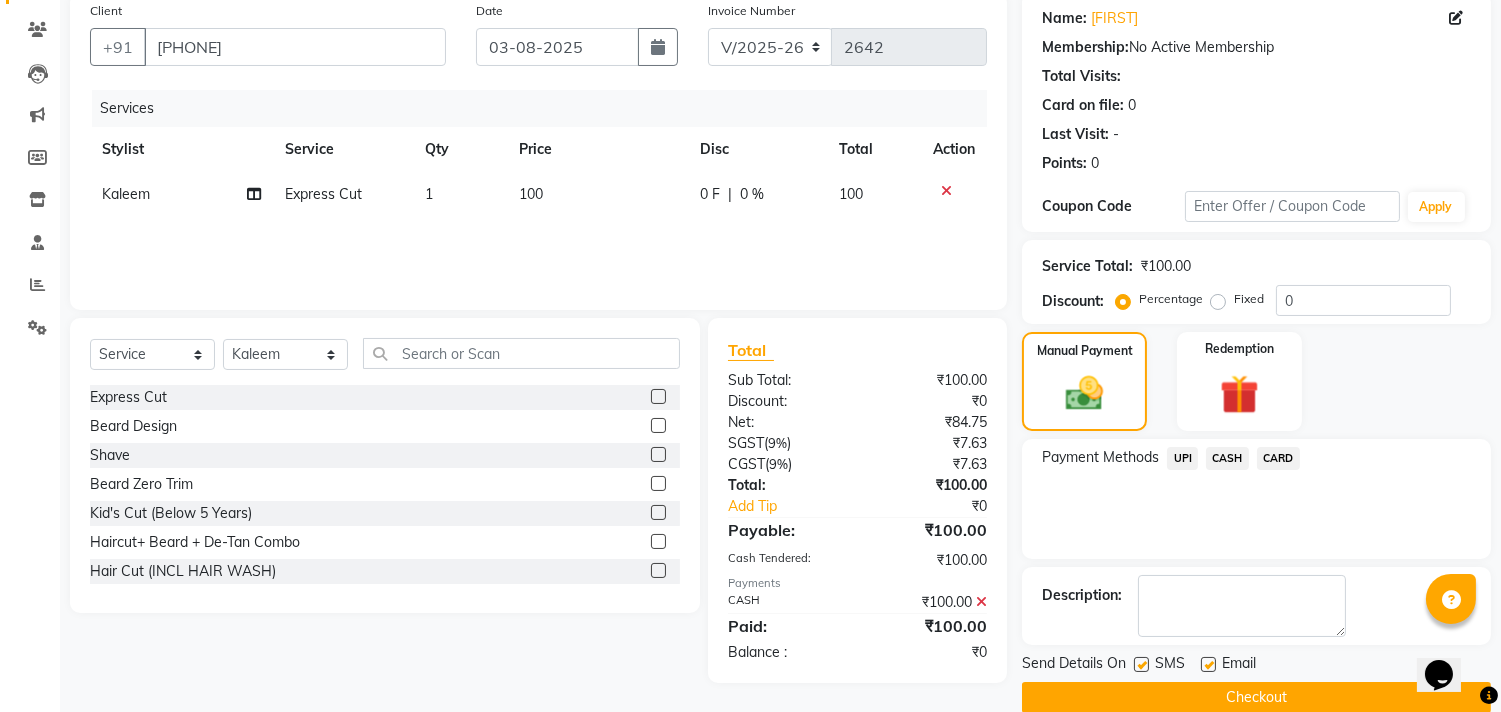 scroll, scrollTop: 187, scrollLeft: 0, axis: vertical 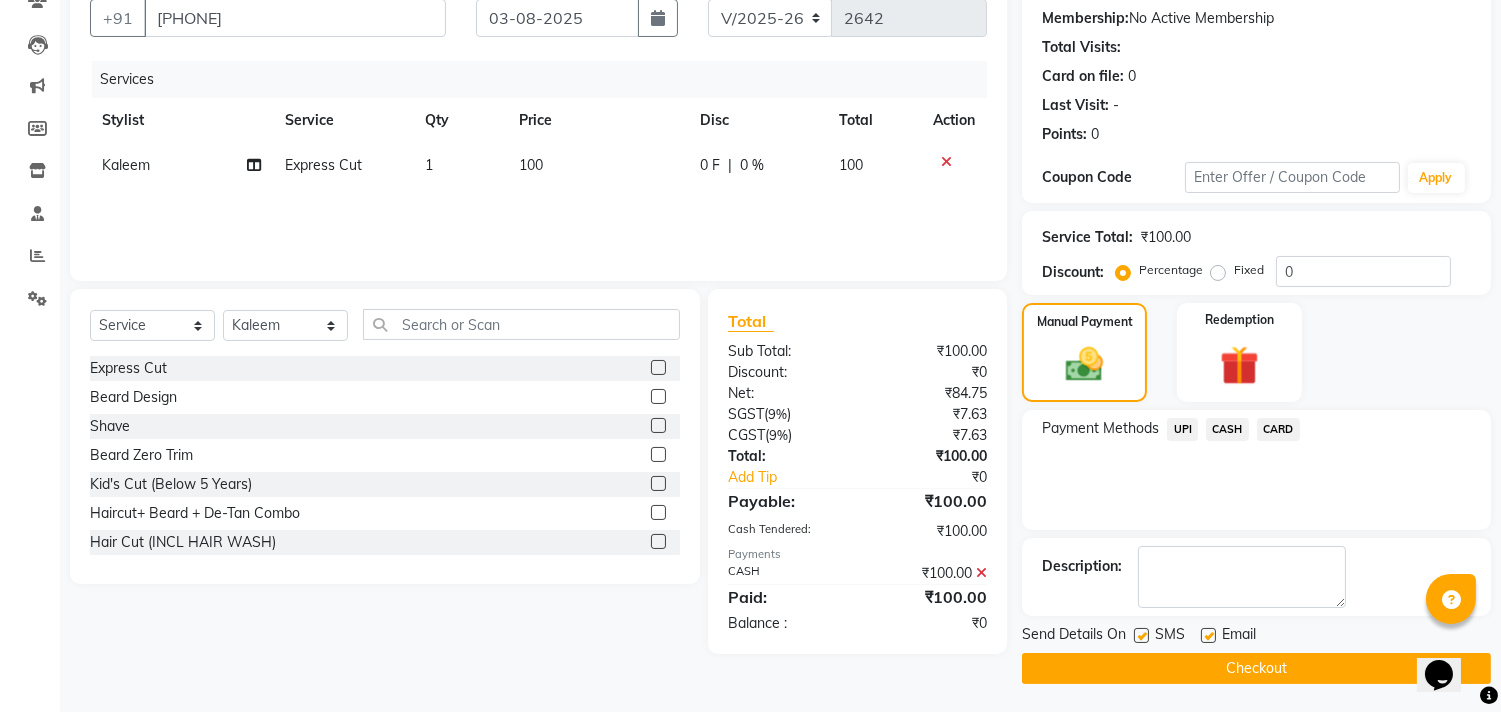 click on "Checkout" 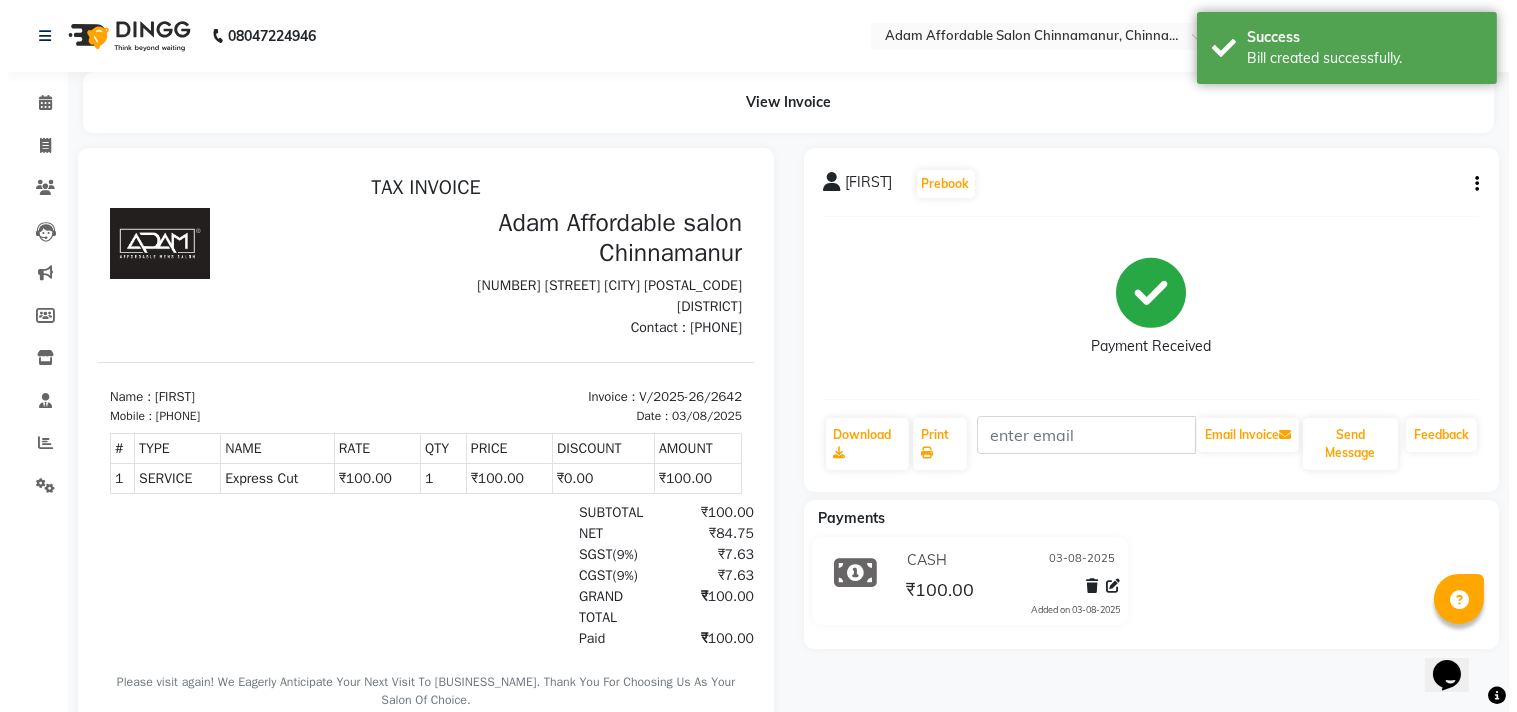 scroll, scrollTop: 0, scrollLeft: 0, axis: both 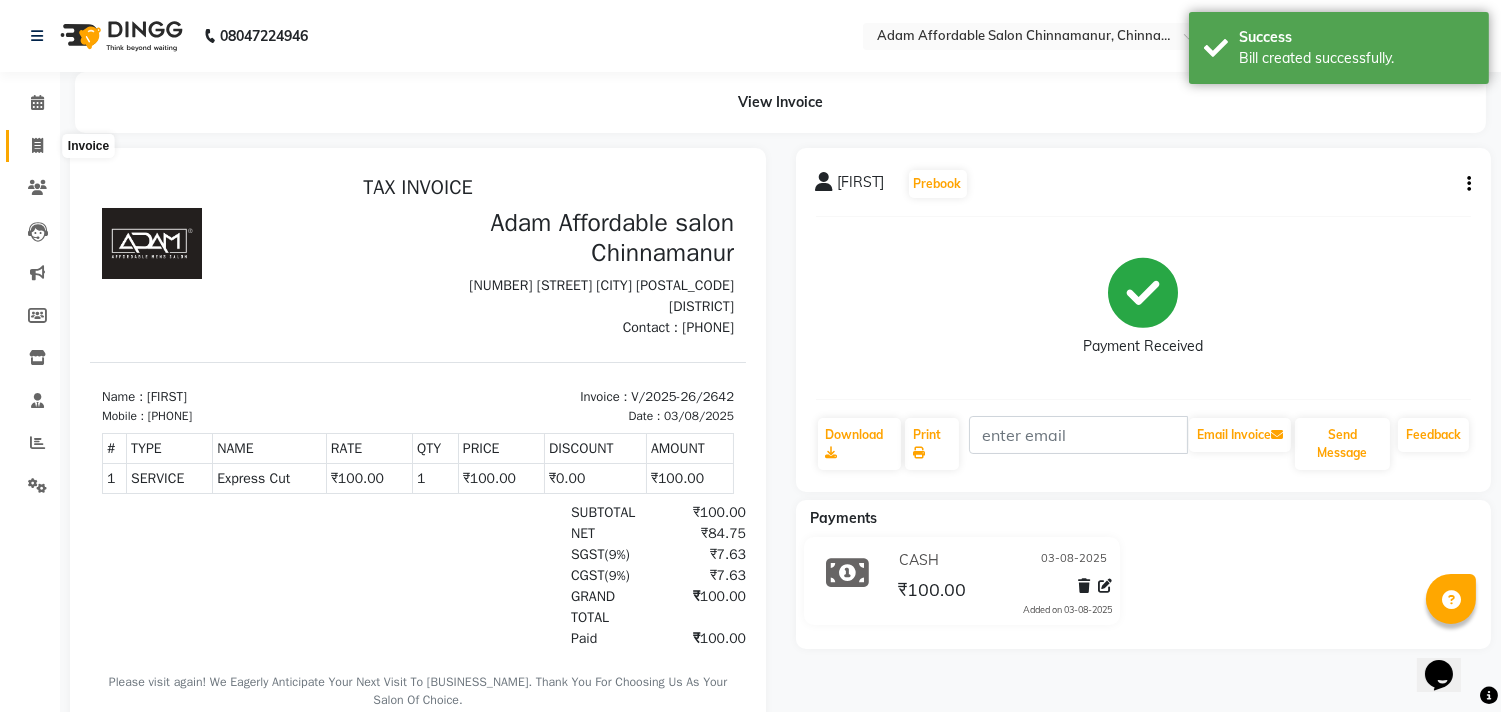 click 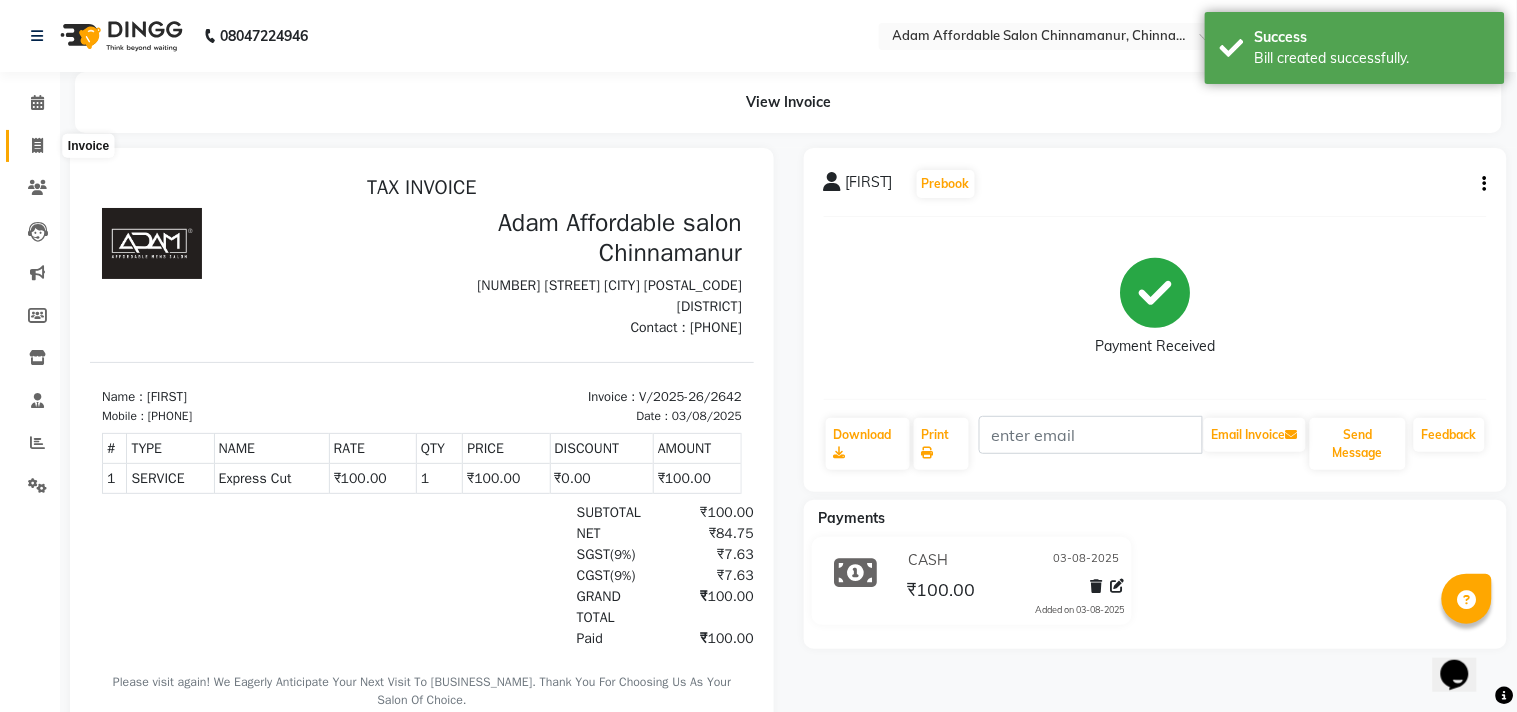 select on "service" 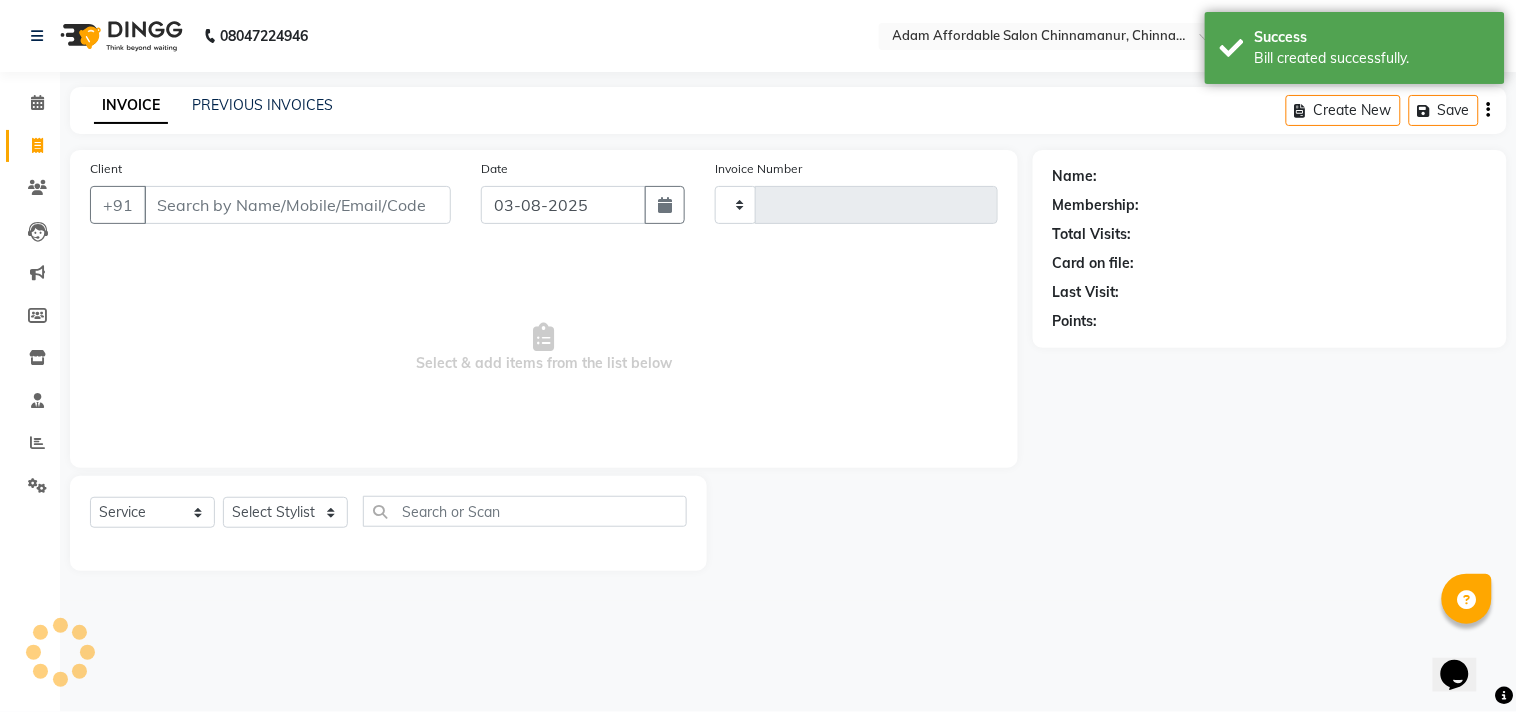 type on "2643" 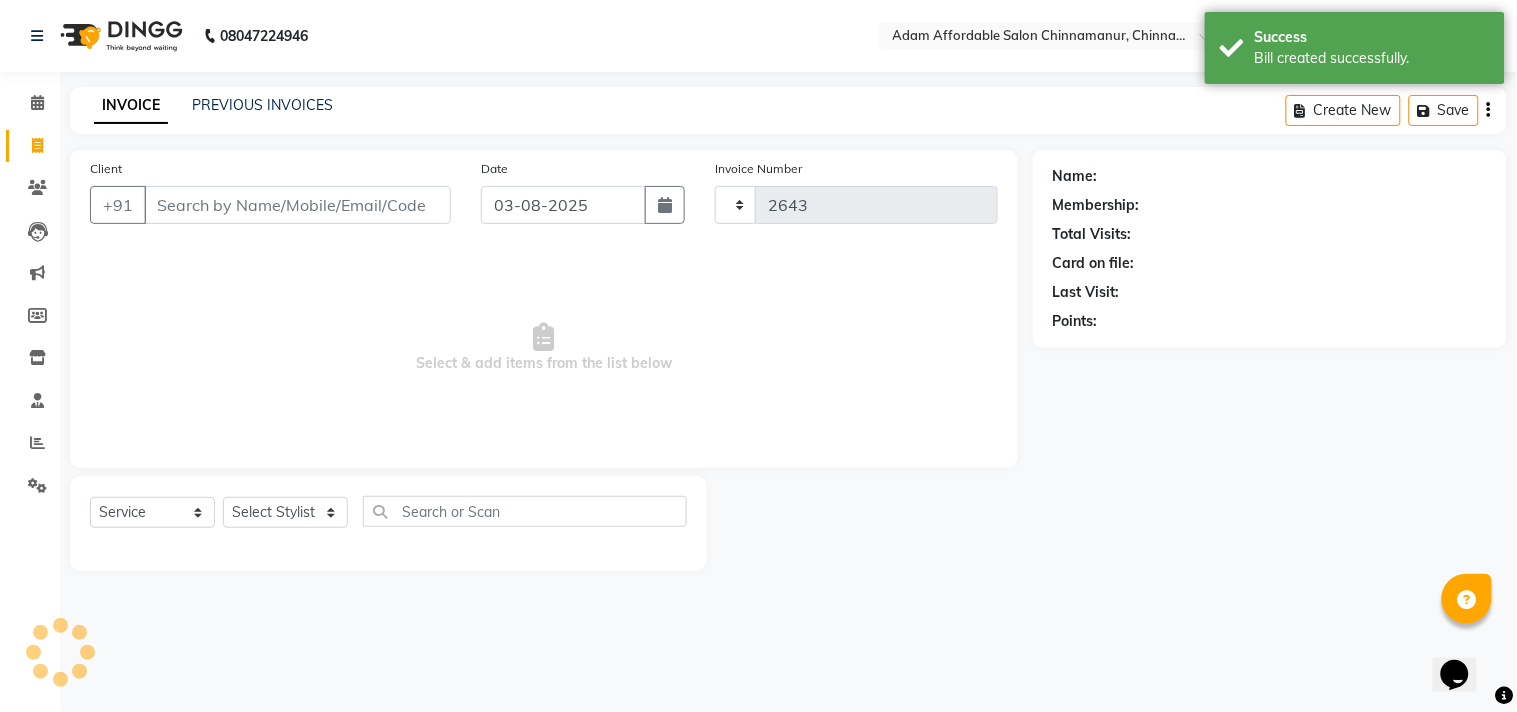 select on "8329" 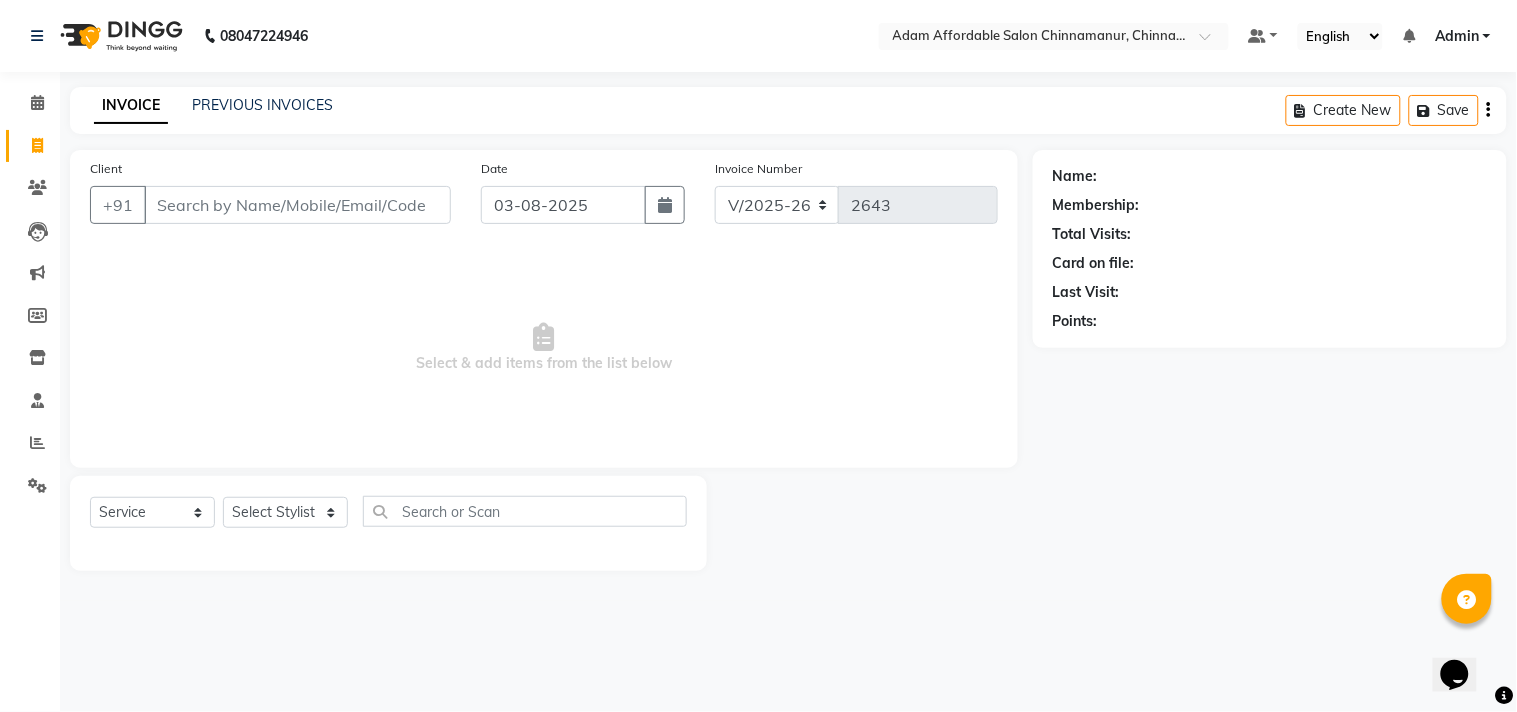 click on "Client" at bounding box center (297, 205) 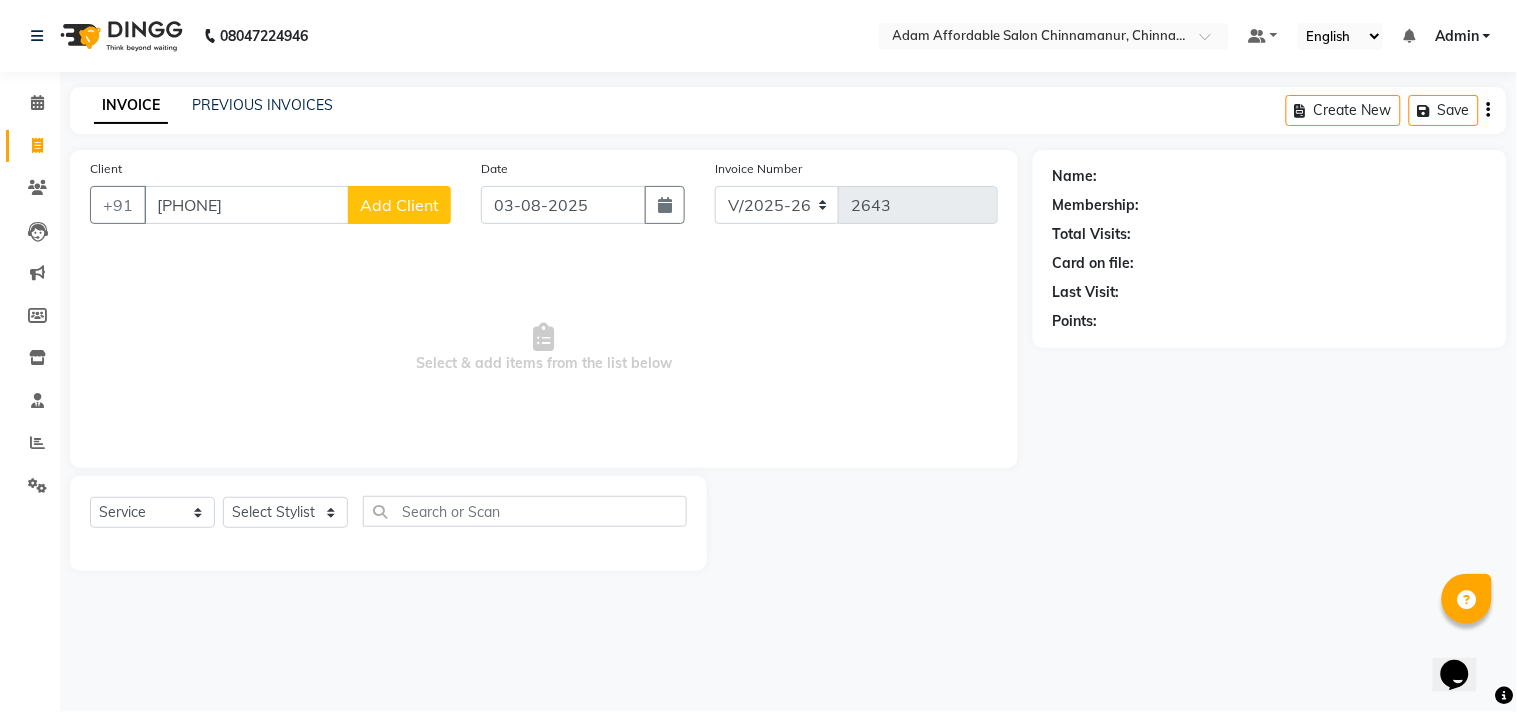 type on "[PHONE]" 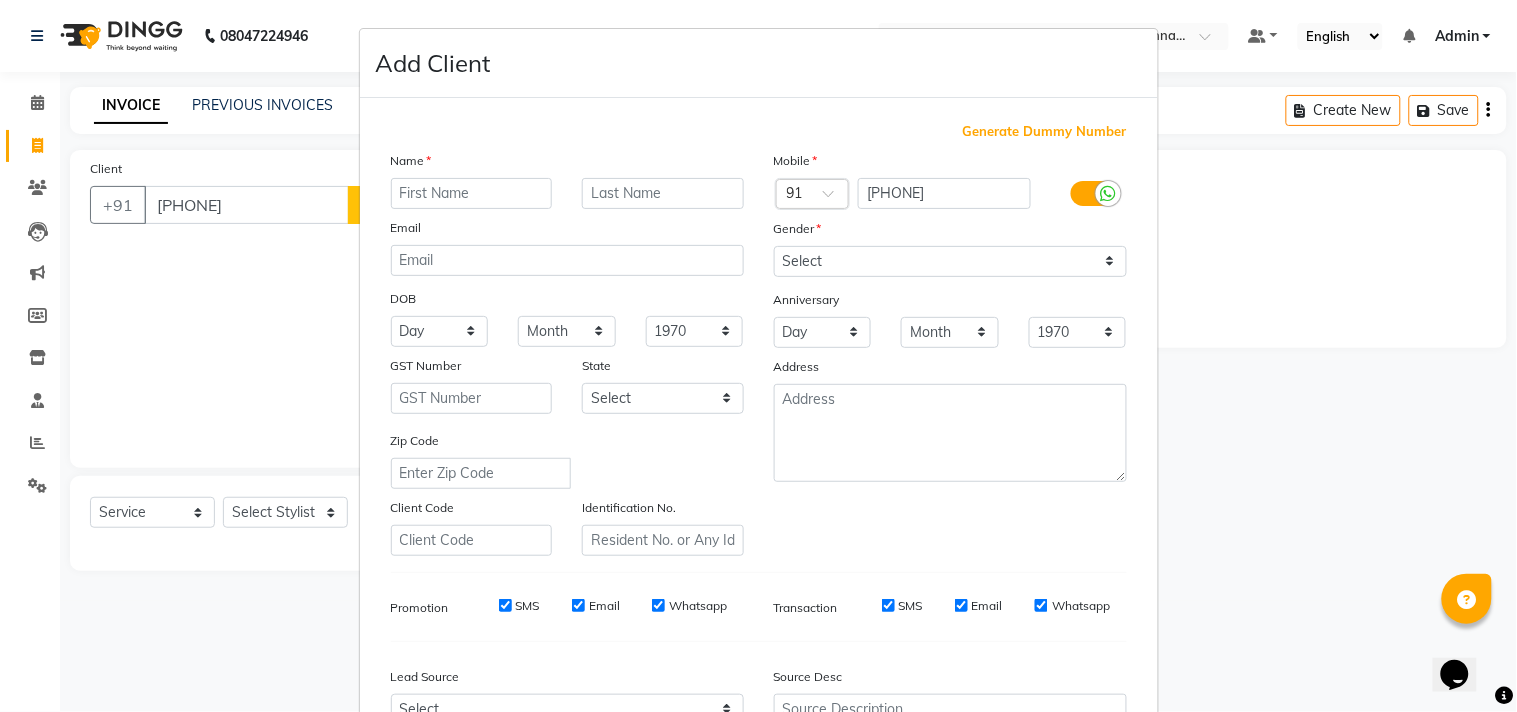 click on "Name Email DOB Day 01 02 03 04 05 06 07 08 09 10 11 12 13 14 15 16 17 18 19 20 21 22 23 24 25 26 27 28 29 30 31 Month January February March April May June July August September October November December 1940 1941 1942 1943 1944 1945 1946 1947 1948 1949 1950 1951 1952 1953 1954 1955 1956 1957 1958 1959 1960 1961 1962 1963 1964 1965 1966 1967 1968 1969 1970 1971 1972 1973 1974 1975 1976 1977 1978 1979 1980 1981 1982 1983 1984 1985 1986 1987 1988 1989 1990 1991 1992 1993 1994 1995 1996 1997 1998 1999 2000 2001 2002 2003 2004 2005 2006 2007 2008 2009 2010 2011 2012 2013 2014 2015 2016 2017 2018 2019 2020 2021 2022 2023 2024 GST Number State Select Andaman and Nicobar Islands Andhra Pradesh Arunachal Pradesh Assam Bihar Chandigarh Chhattisgarh Dadra and Nagar Haveli Daman and Diu Delhi Goa Gujarat Haryana Himachal Pradesh Jammu and Kashmir Jharkhand Karnataka Kerala Lakshadweep Madhya Pradesh Maharashtra Manipur Meghalaya Mizoram Nagaland Odisha Pondicherry Punjab Rajasthan Sikkim Tamil Nadu Telangana Tripura" at bounding box center (567, 353) 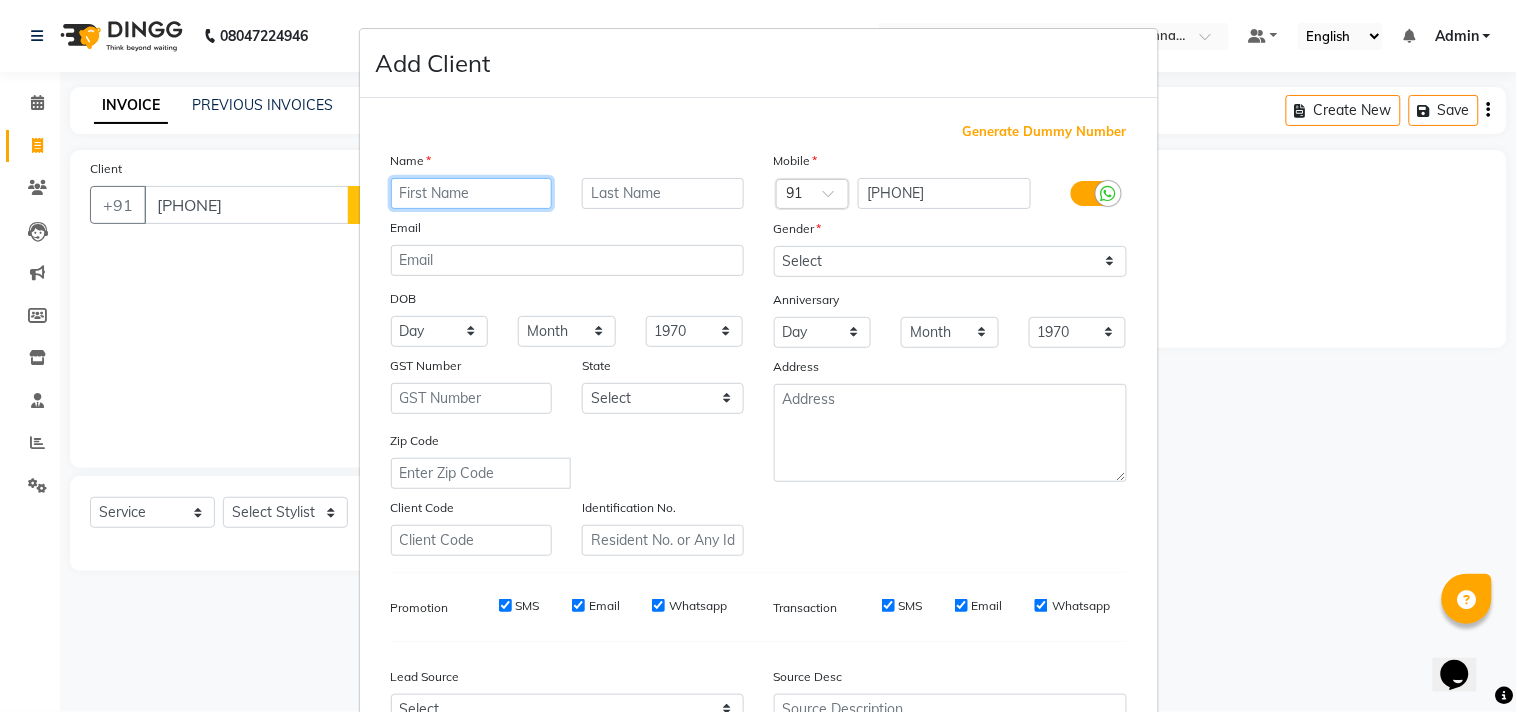 click at bounding box center (472, 193) 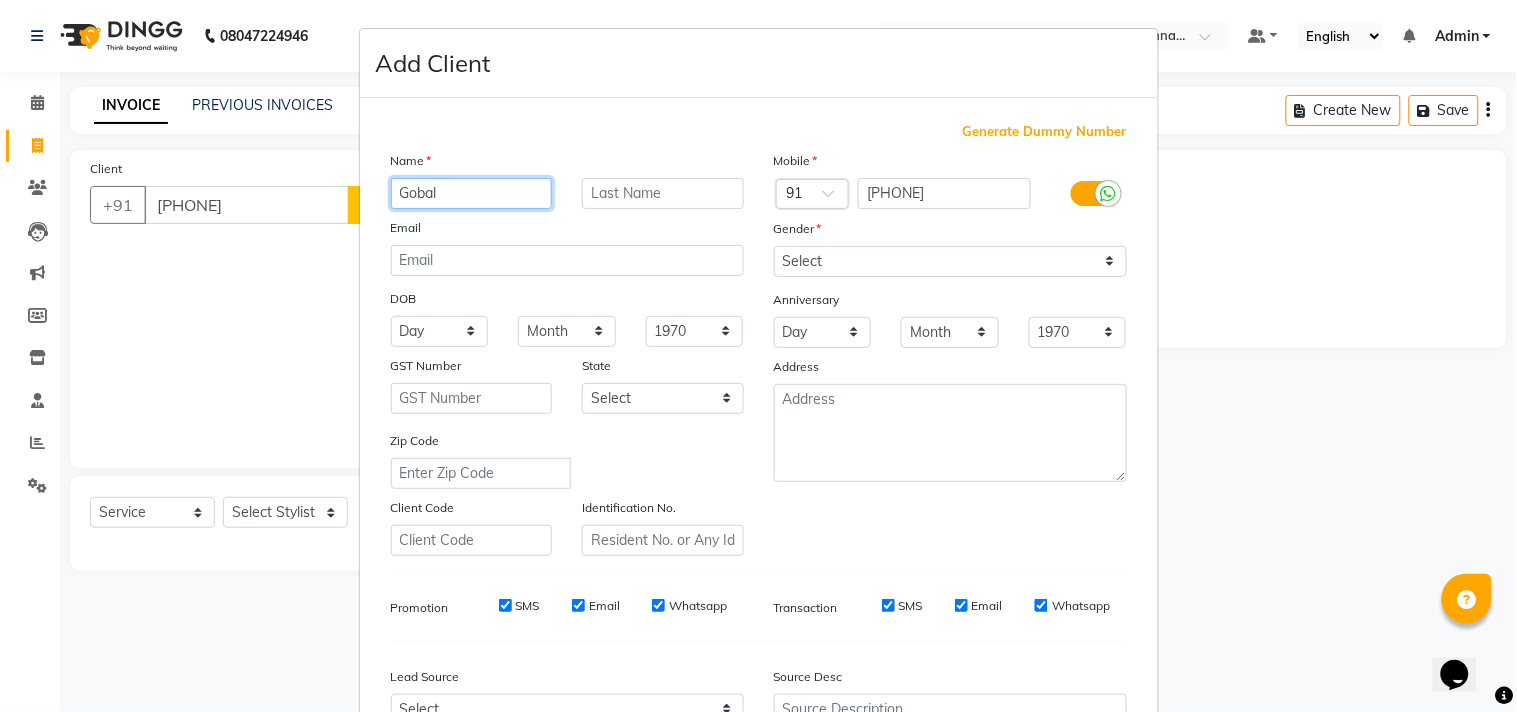 type on "Gobal" 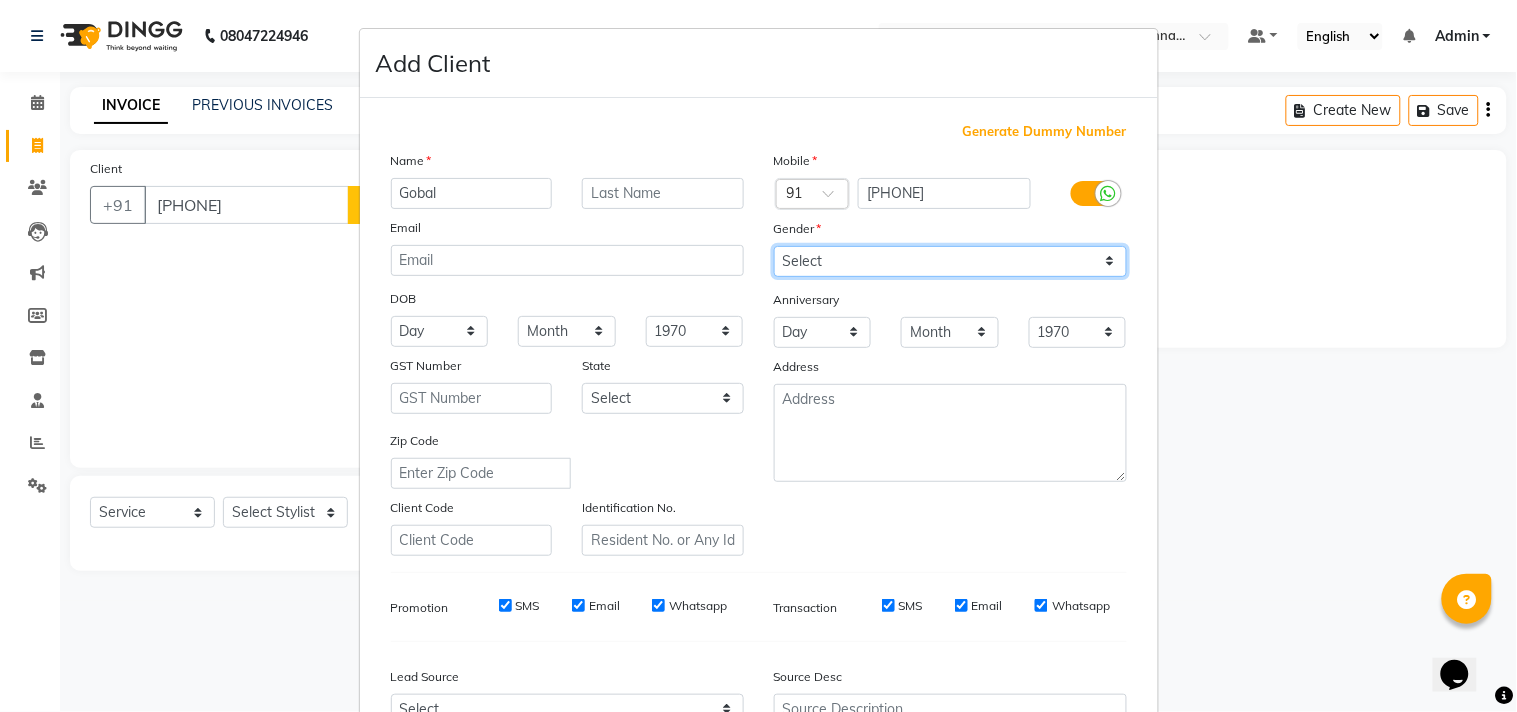 click on "Select Male Female Other Prefer Not To Say" at bounding box center (950, 261) 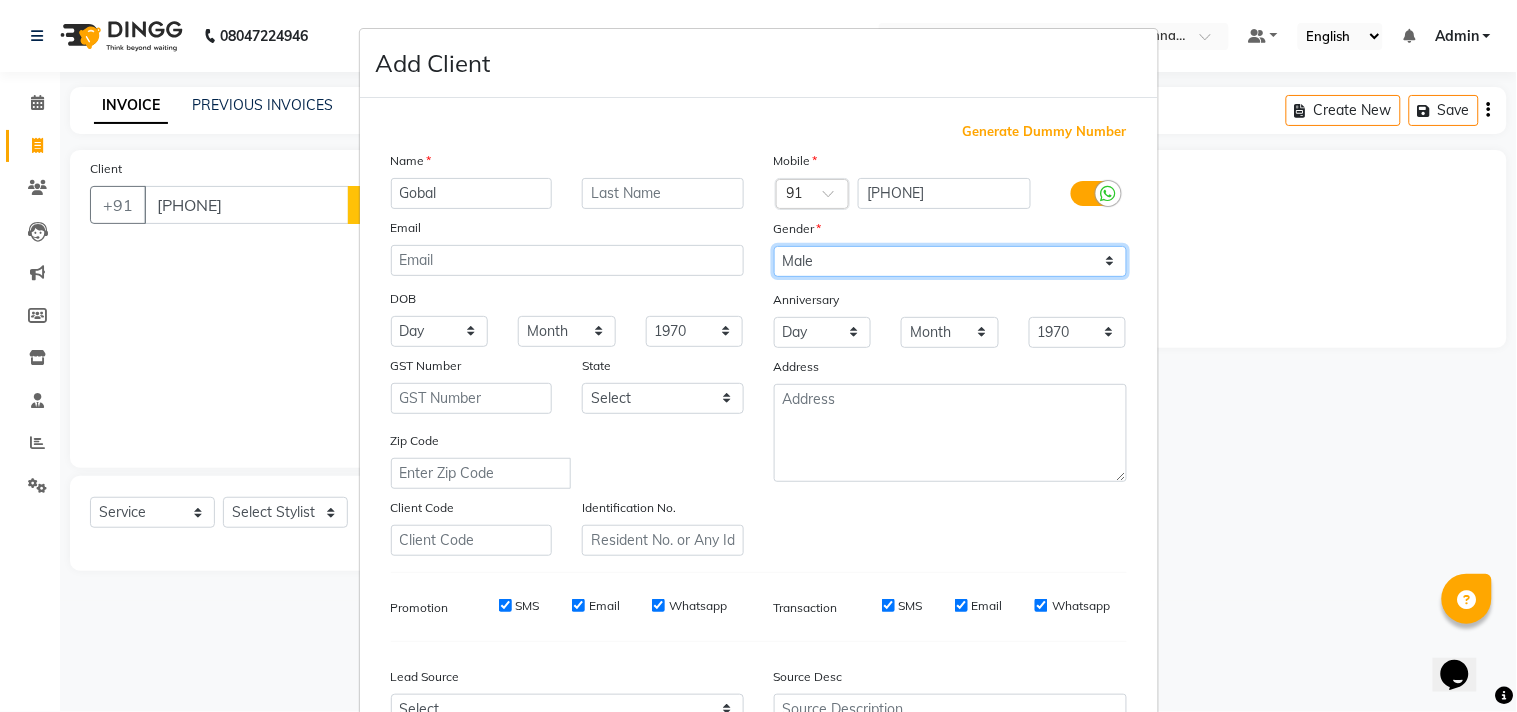 click on "Select Male Female Other Prefer Not To Say" at bounding box center [950, 261] 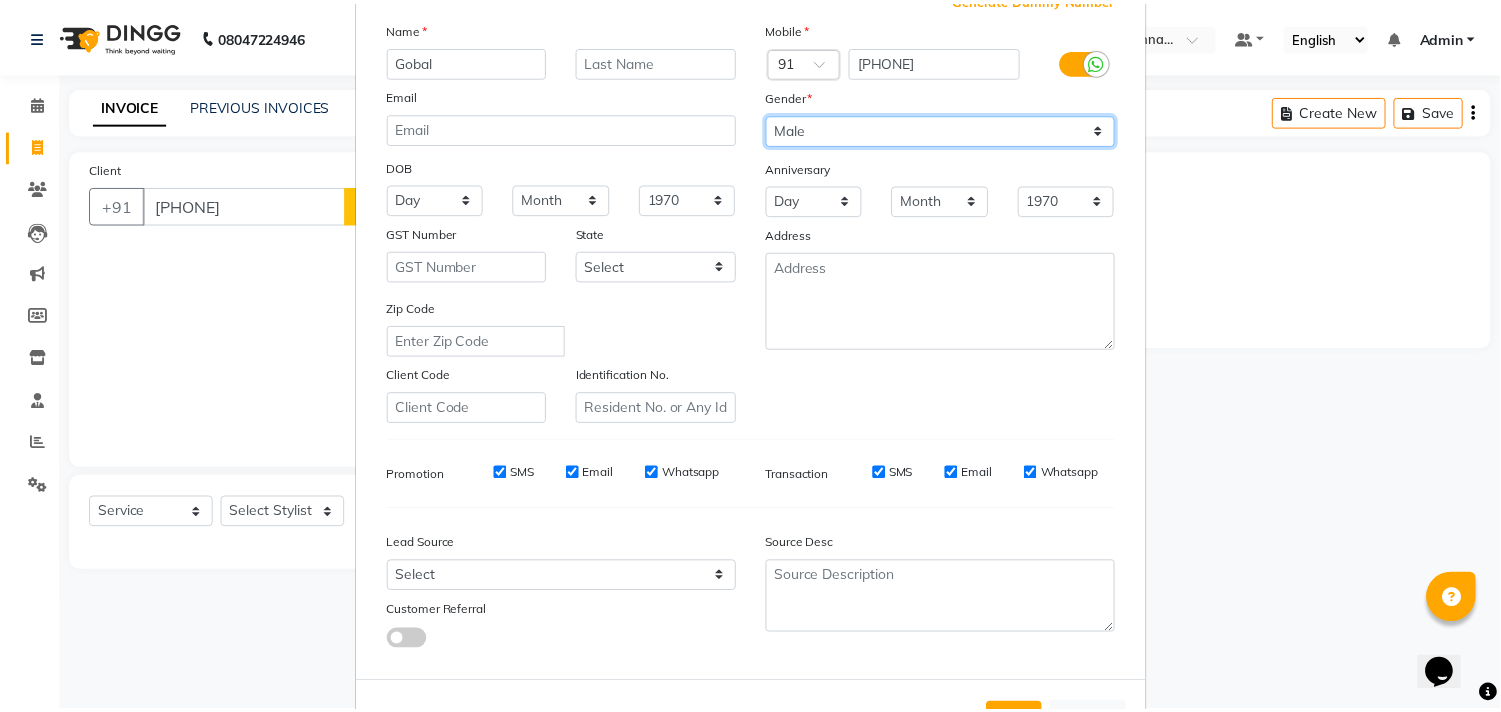 scroll, scrollTop: 212, scrollLeft: 0, axis: vertical 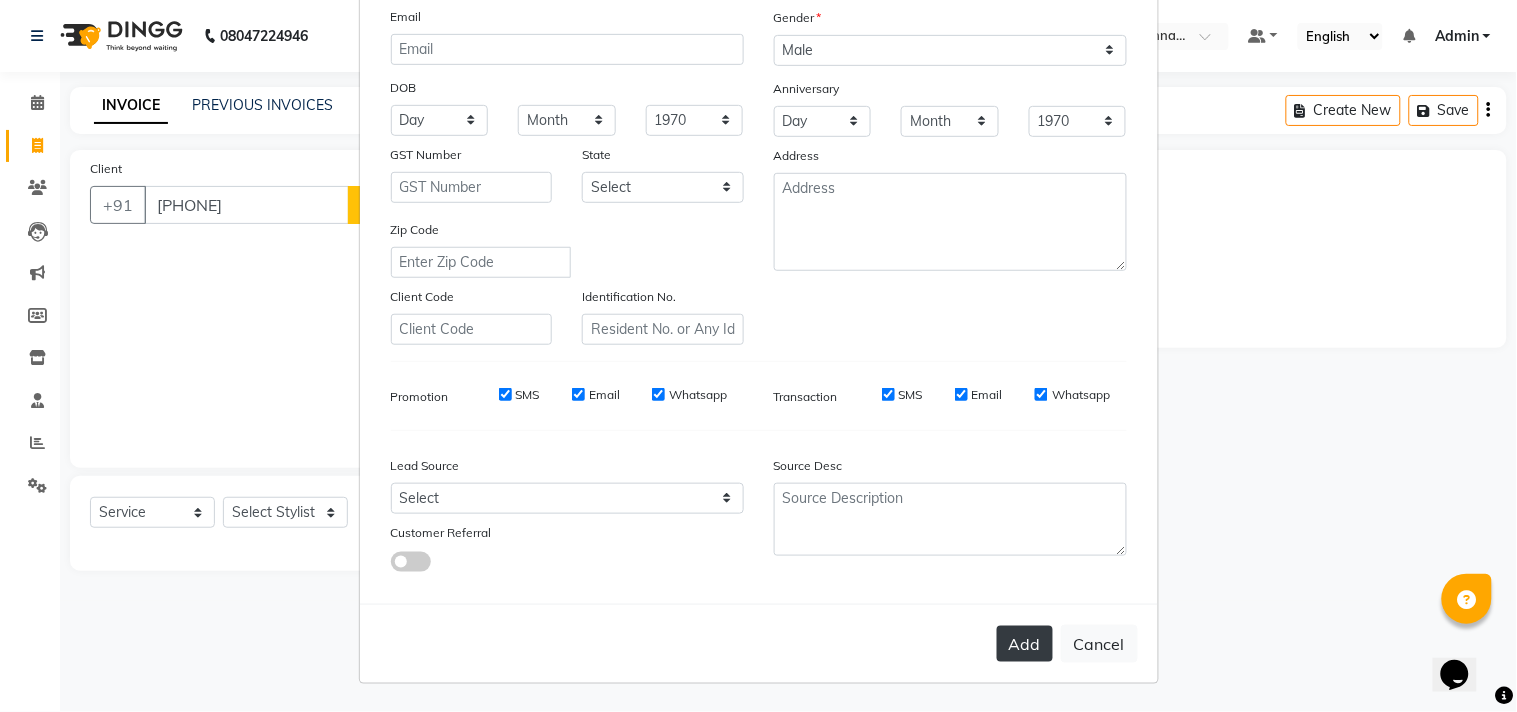click on "Add" at bounding box center (1025, 644) 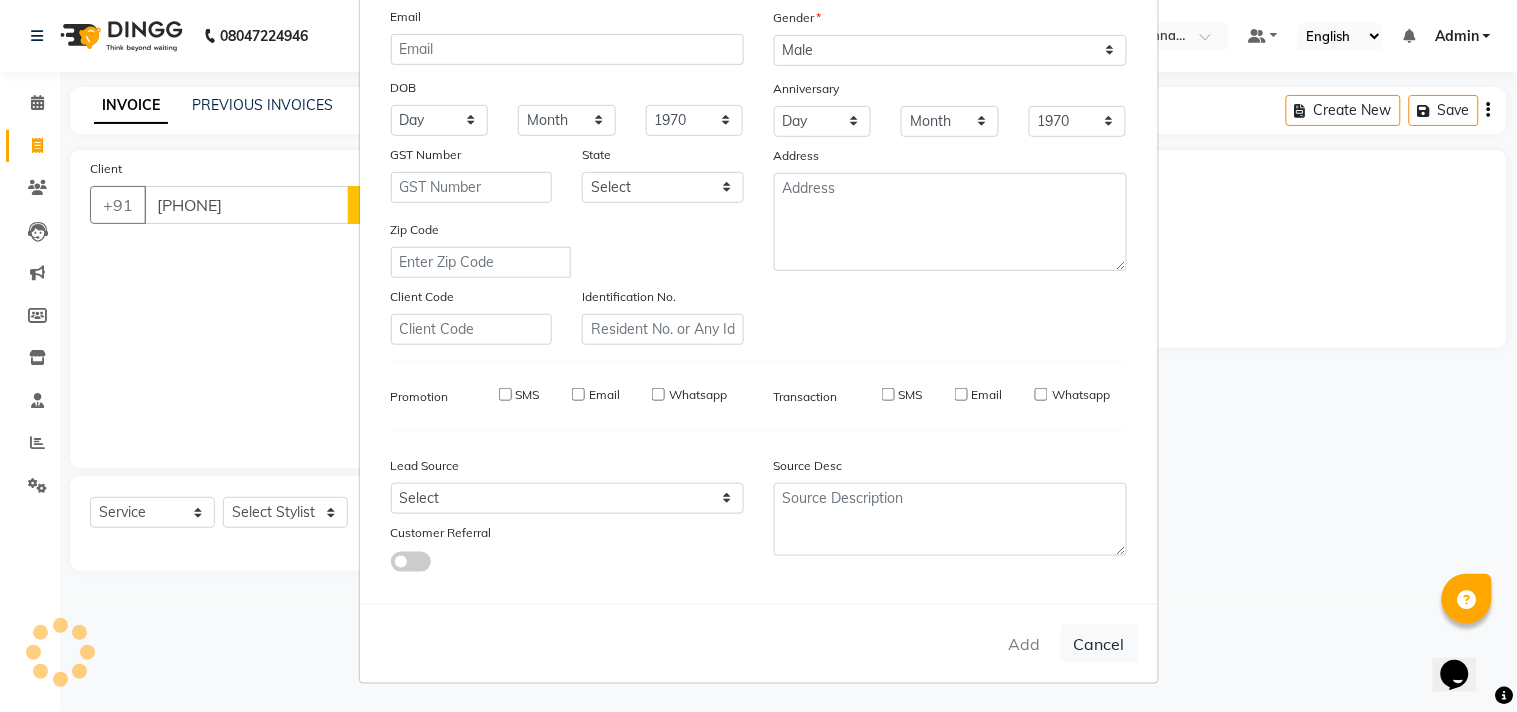 type 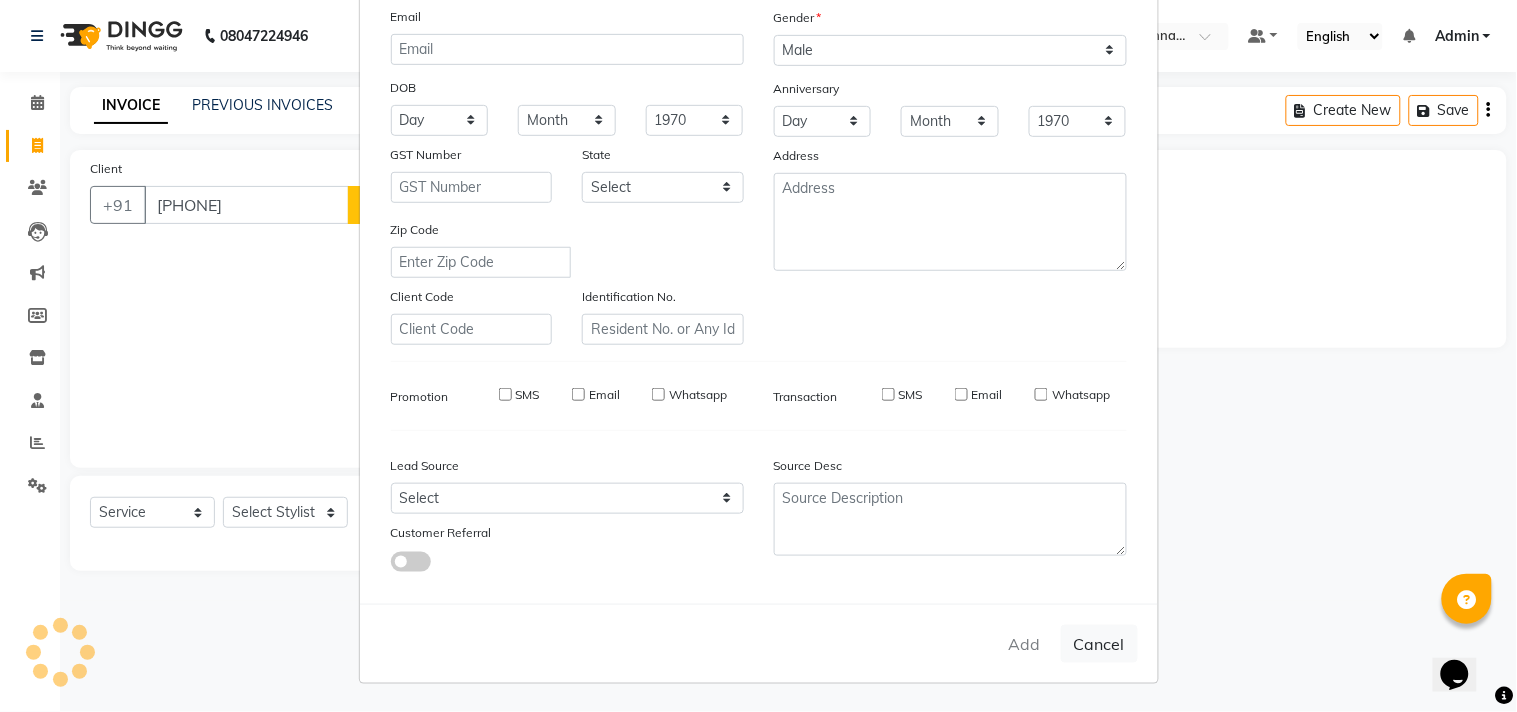 select 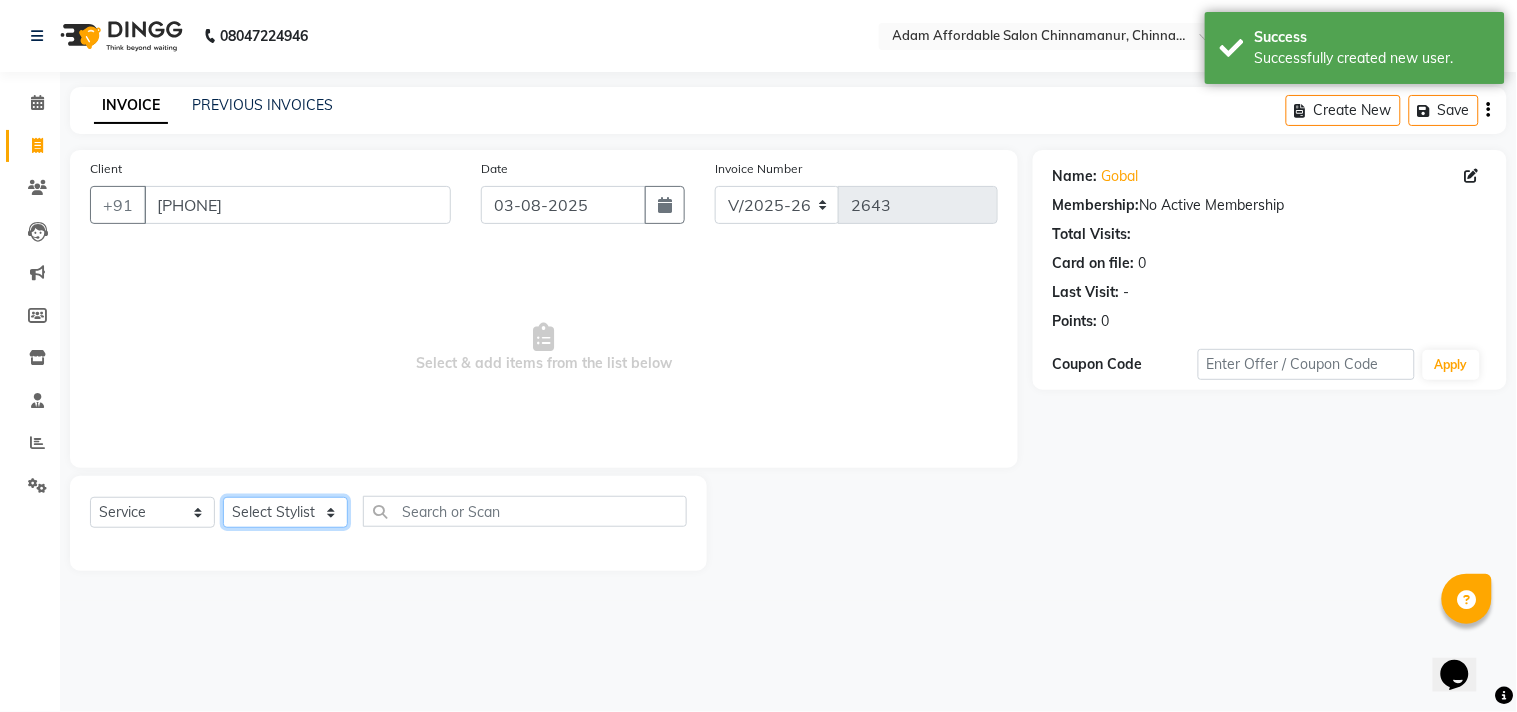 click on "Select Stylist Admin Atif Ali Kaleem Kiran Salim Sameer Shahil Shoaib Sunny Yogesh Express Cut x Express Cut Beard Design Shave Beard Zero Trim Kid's Cut (Below 5 Years) Haircut+ Beard + De-Tan Combo Hair Cut (INCL HAIR WASH) Head Shave Creative Cut VIP Room Service Wash & Blast Dry Haircut + Beard + Head Massage Combo Haircut+ Beard + Express Hair color Combo Haircut + Beard + Cleanup Combo Haircut + Beard + Heard Massage + De-Tan Combo Haircut + Beard+ Express Hair color+ De-Tan Combo Haircut + Beard + Hair Spa Combo Haircut + Beard+Global H/C Non Ammonia + De-Tan Combo Haircut + Beard + De-Tan + Instant glow Facial Combo Beard Colour Moustache Colour NOURISHING HAIR SPA VITALIZING HAIR SPA REPAIR TREATMENT DANDRUFF TREATMENT HAIR LOSS TREATMENT HAIR STRAIGHTENING HAIR REBONDING KERATIN ALMOND OIL NAVARATNA OIL CLEAN UP HYPER PIGMENTATION CLEAN UP REJUVANATE Fruit Facial Instant Glow Charcaol Skin Lightening Skin Brightening FACE & NECK BLEACH FACE & NECK DETAN PRE BRIDEGROOM DELUXE NORMAL PREMIUM 1" 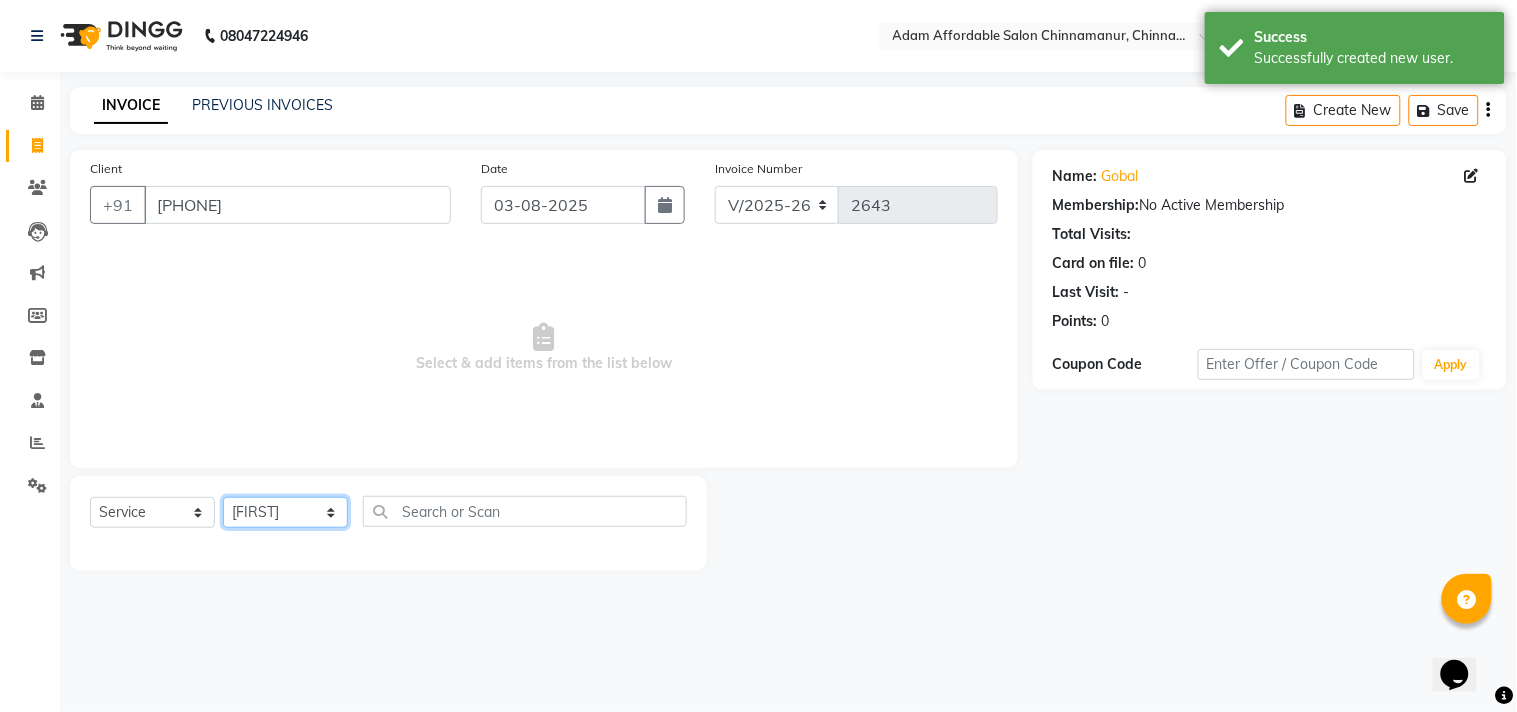 click on "Select Stylist Admin Atif Ali Kaleem Kiran Salim Sameer Shahil Shoaib Sunny Yogesh Express Cut x Express Cut Beard Design Shave Beard Zero Trim Kid's Cut (Below 5 Years) Haircut+ Beard + De-Tan Combo Hair Cut (INCL HAIR WASH) Head Shave Creative Cut VIP Room Service Wash & Blast Dry Haircut + Beard + Head Massage Combo Haircut+ Beard + Express Hair color Combo Haircut + Beard + Cleanup Combo Haircut + Beard + Heard Massage + De-Tan Combo Haircut + Beard+ Express Hair color+ De-Tan Combo Haircut + Beard + Hair Spa Combo Haircut + Beard+Global H/C Non Ammonia + De-Tan Combo Haircut + Beard + De-Tan + Instant glow Facial Combo Beard Colour Moustache Colour NOURISHING HAIR SPA VITALIZING HAIR SPA REPAIR TREATMENT DANDRUFF TREATMENT HAIR LOSS TREATMENT HAIR STRAIGHTENING HAIR REBONDING KERATIN ALMOND OIL NAVARATNA OIL CLEAN UP HYPER PIGMENTATION CLEAN UP REJUVANATE Fruit Facial Instant Glow Charcaol Skin Lightening Skin Brightening FACE & NECK BLEACH FACE & NECK DETAN PRE BRIDEGROOM DELUXE NORMAL PREMIUM 1" 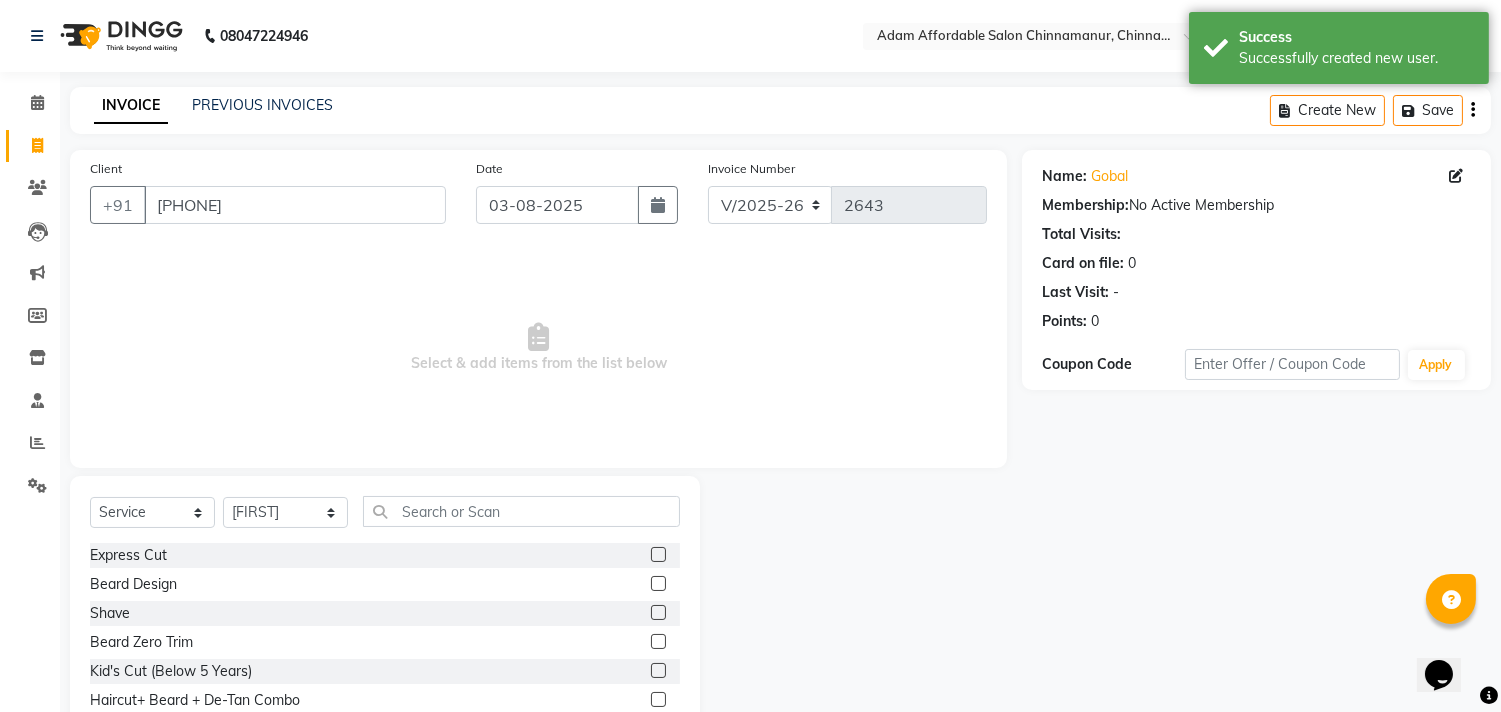 click 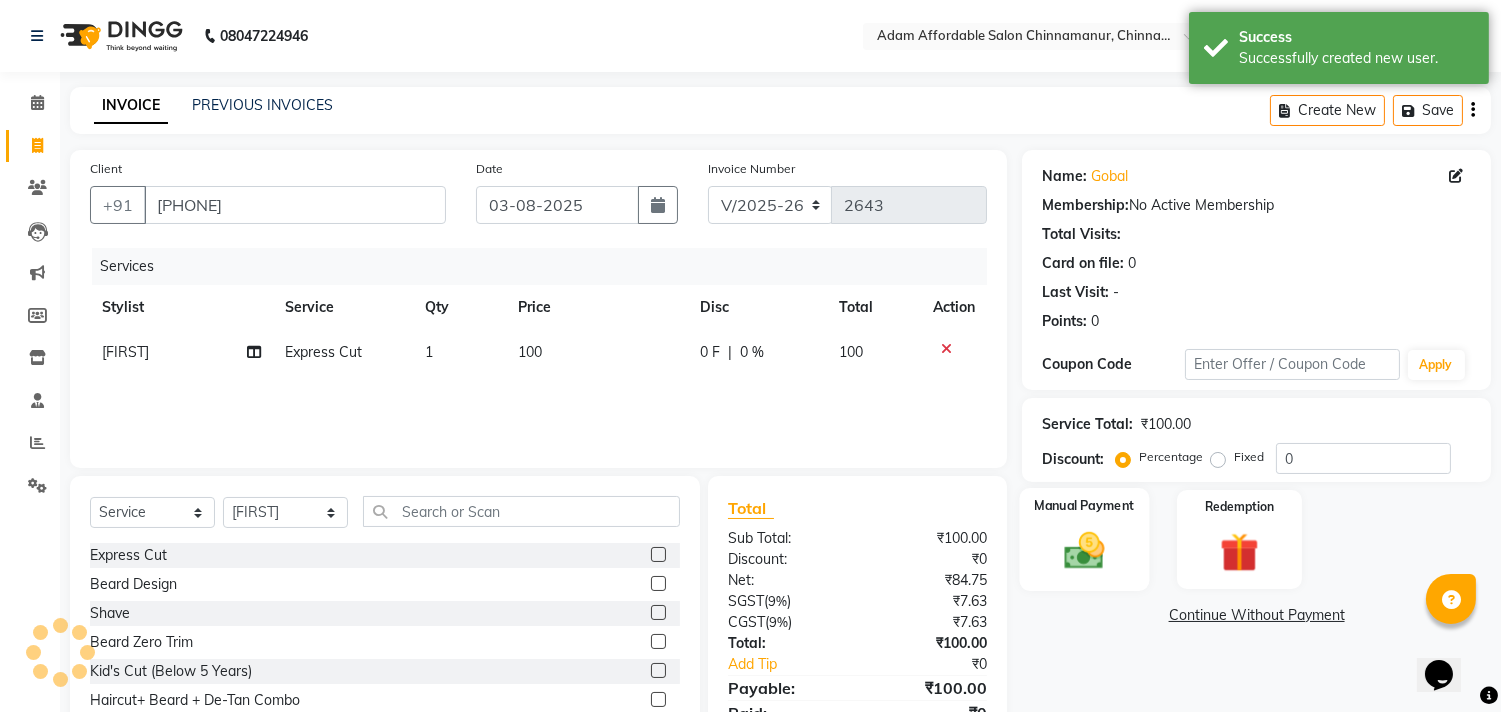 click 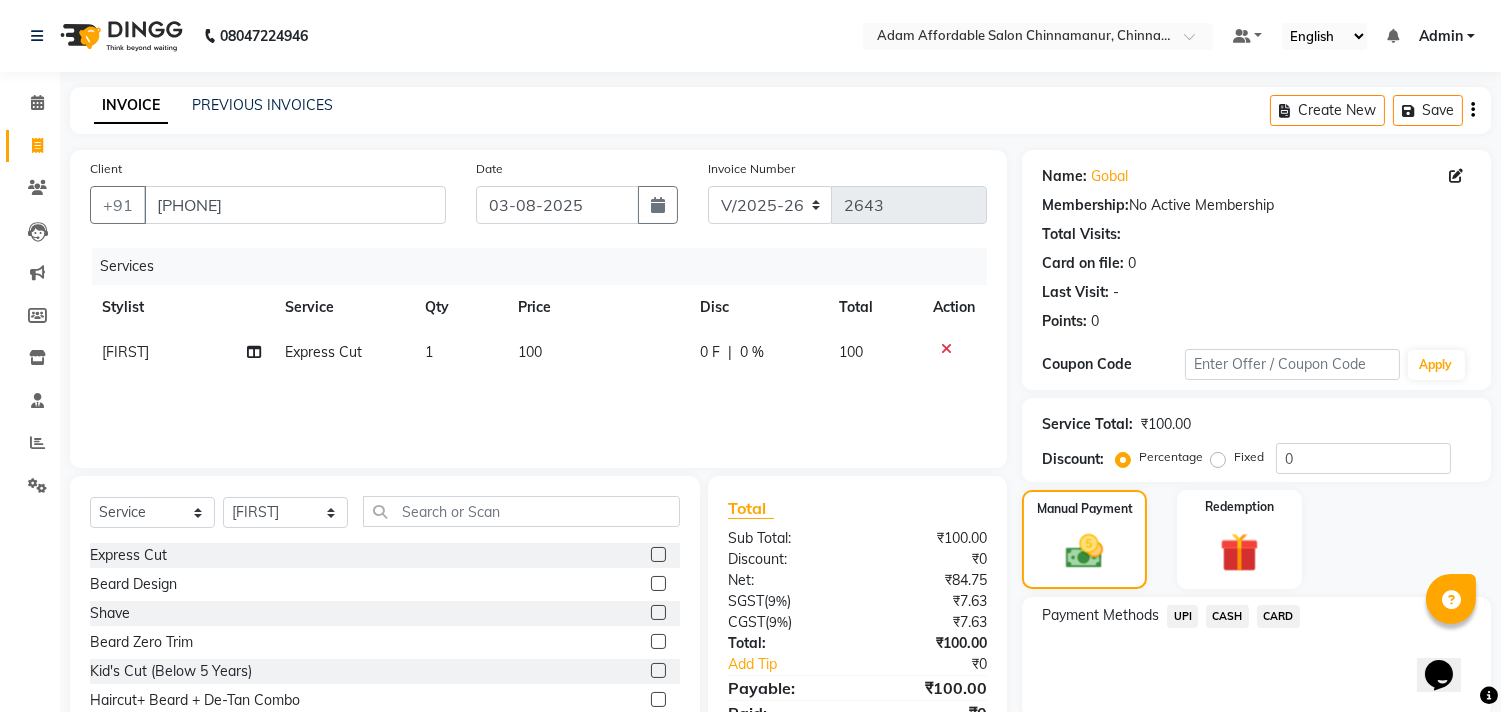 click on "CASH" 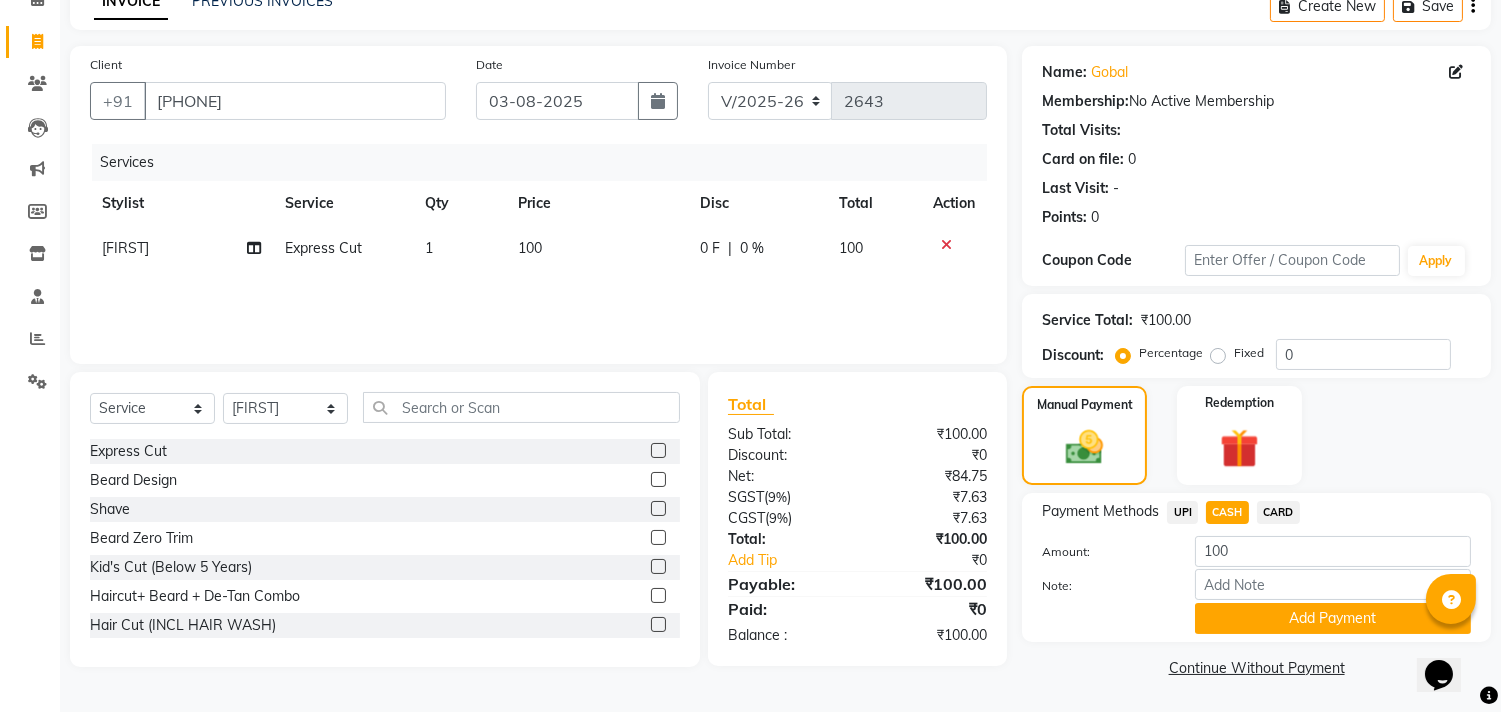 click on "Add Payment" 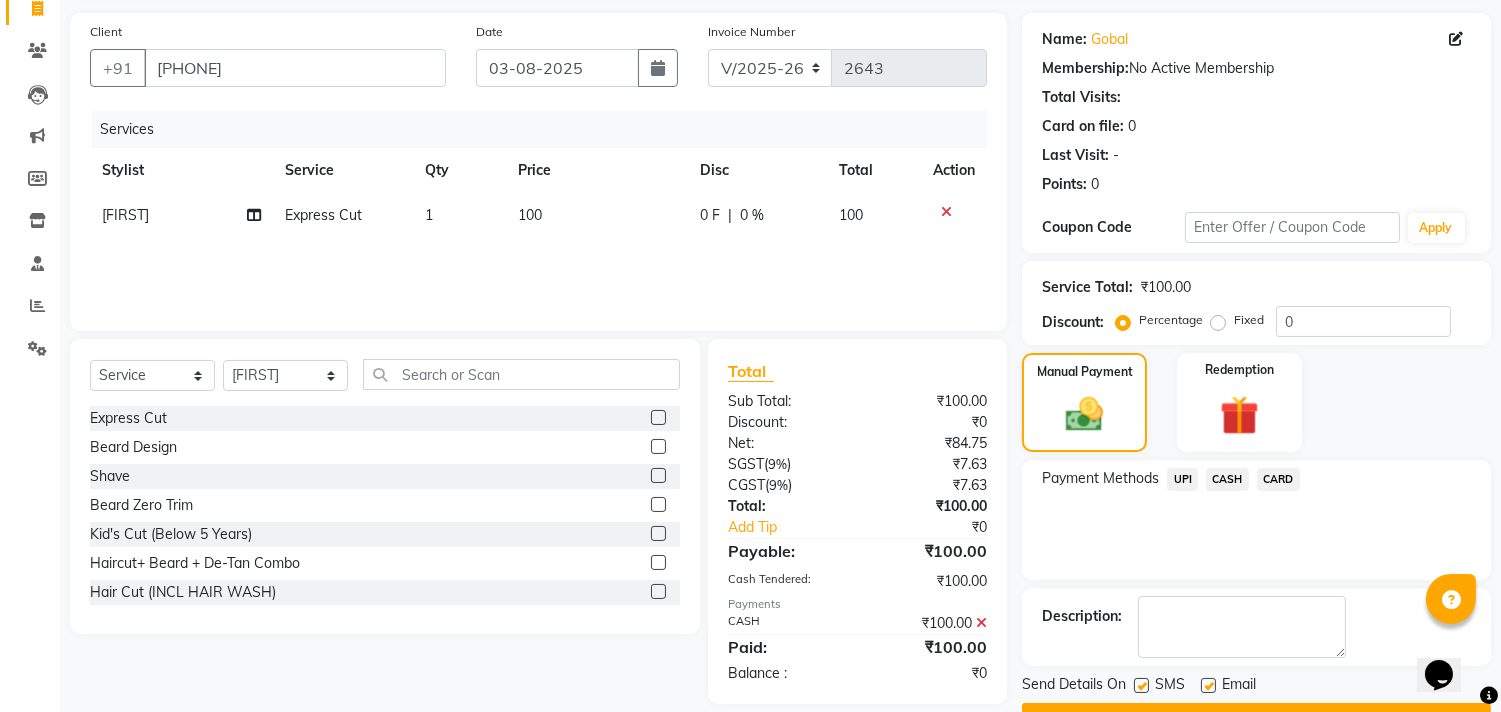 scroll, scrollTop: 187, scrollLeft: 0, axis: vertical 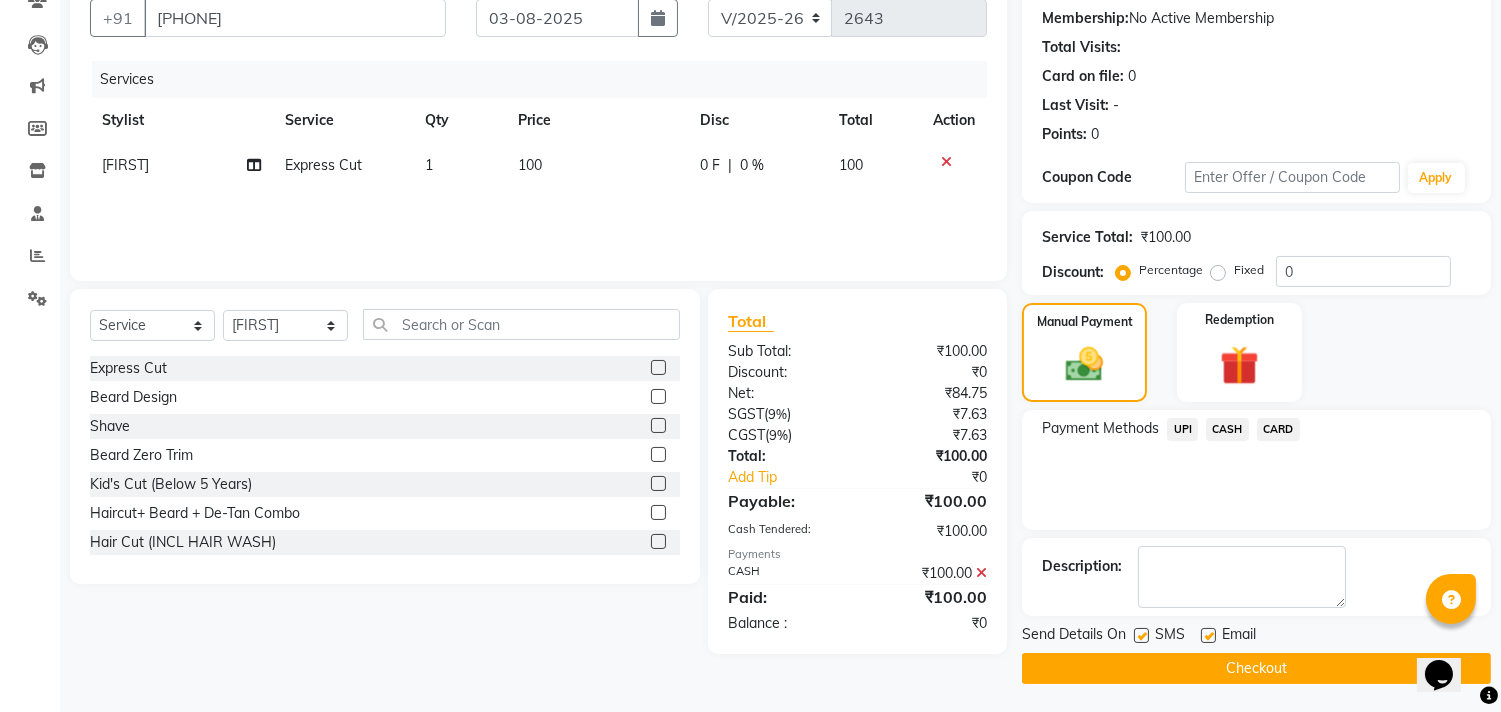 click on "Checkout" 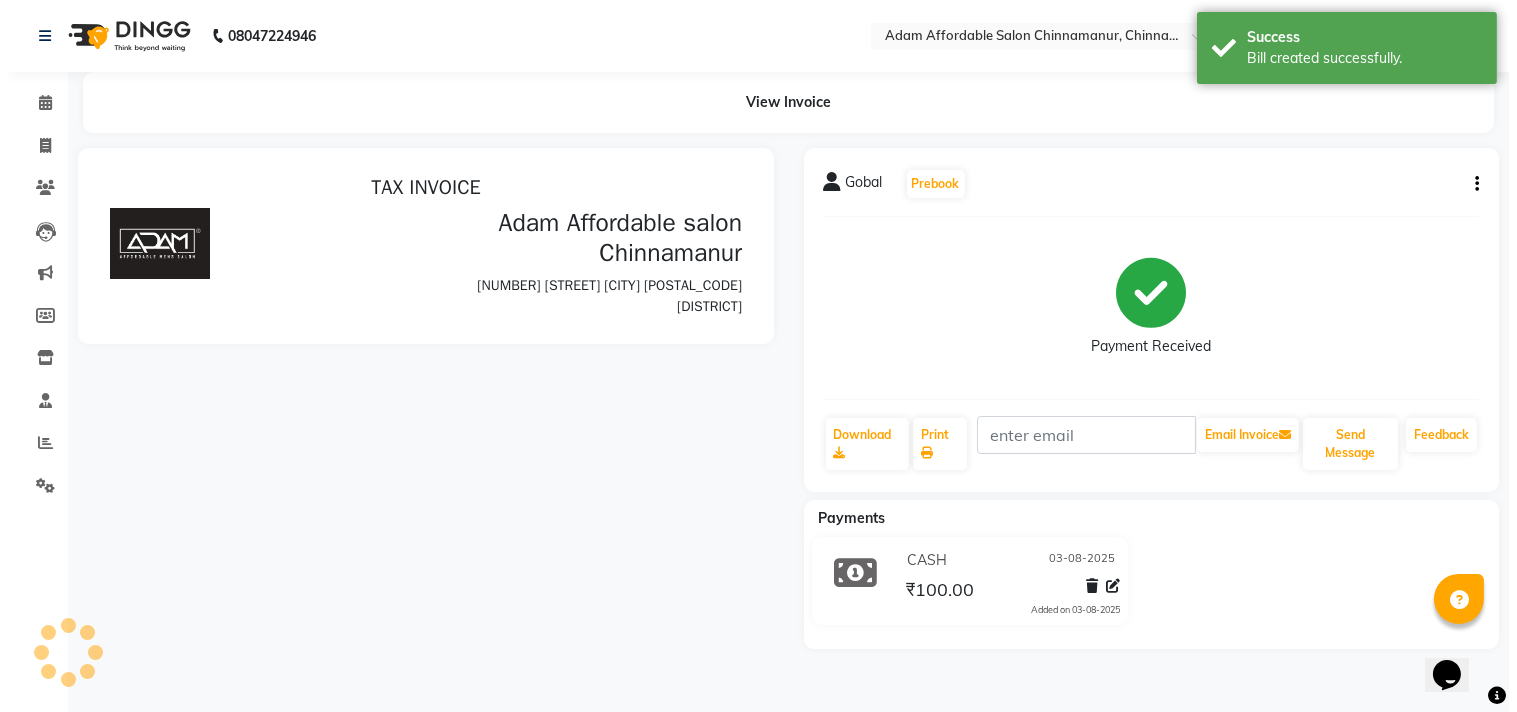 scroll, scrollTop: 0, scrollLeft: 0, axis: both 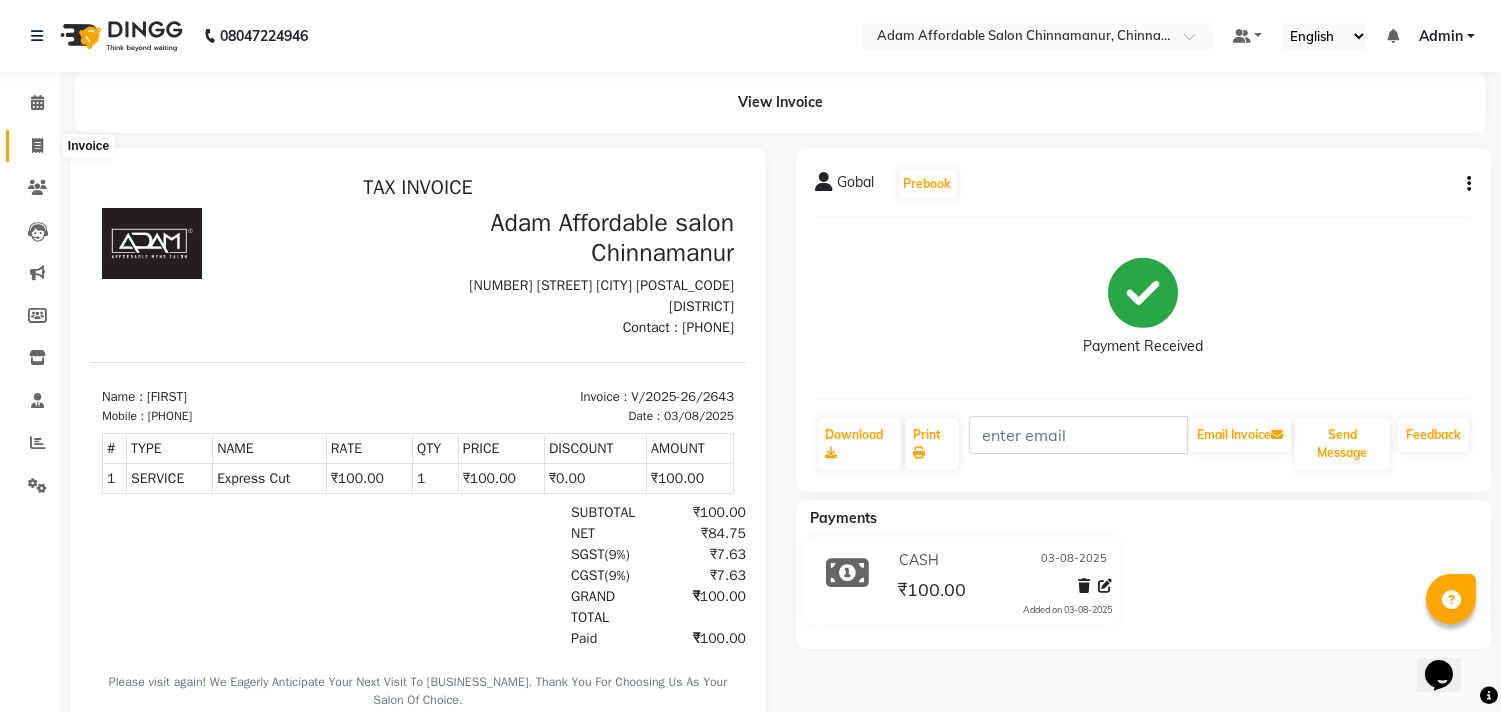 click 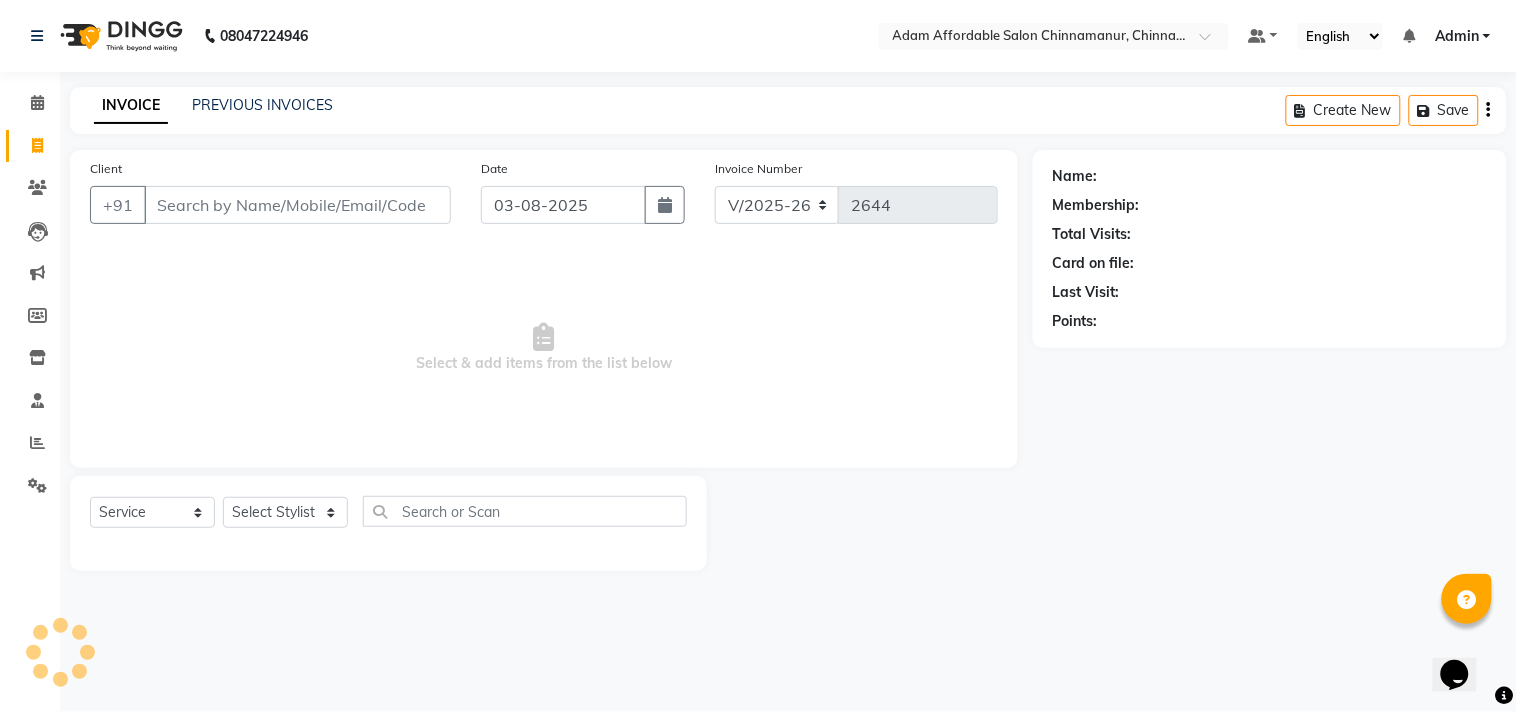 click on "Client" at bounding box center (297, 205) 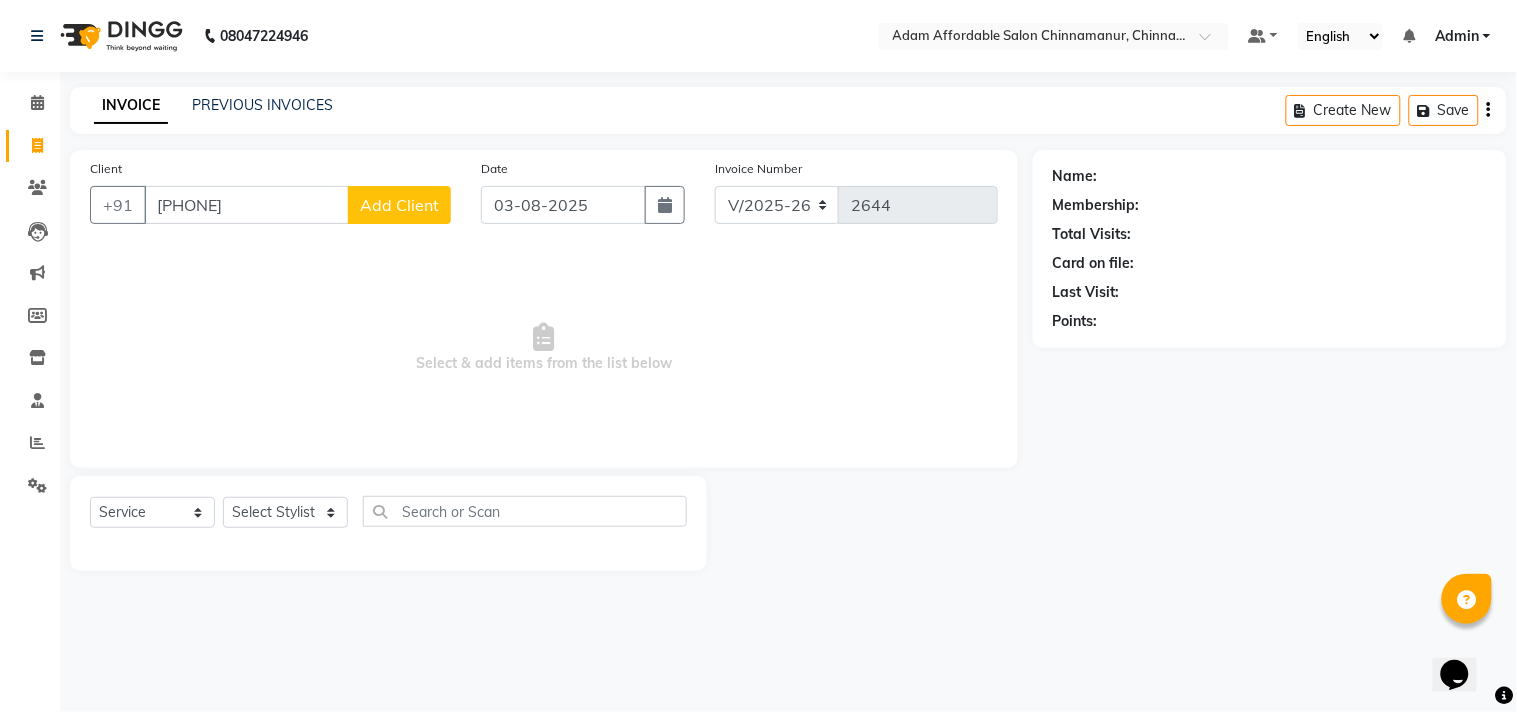 click on "Add Client" 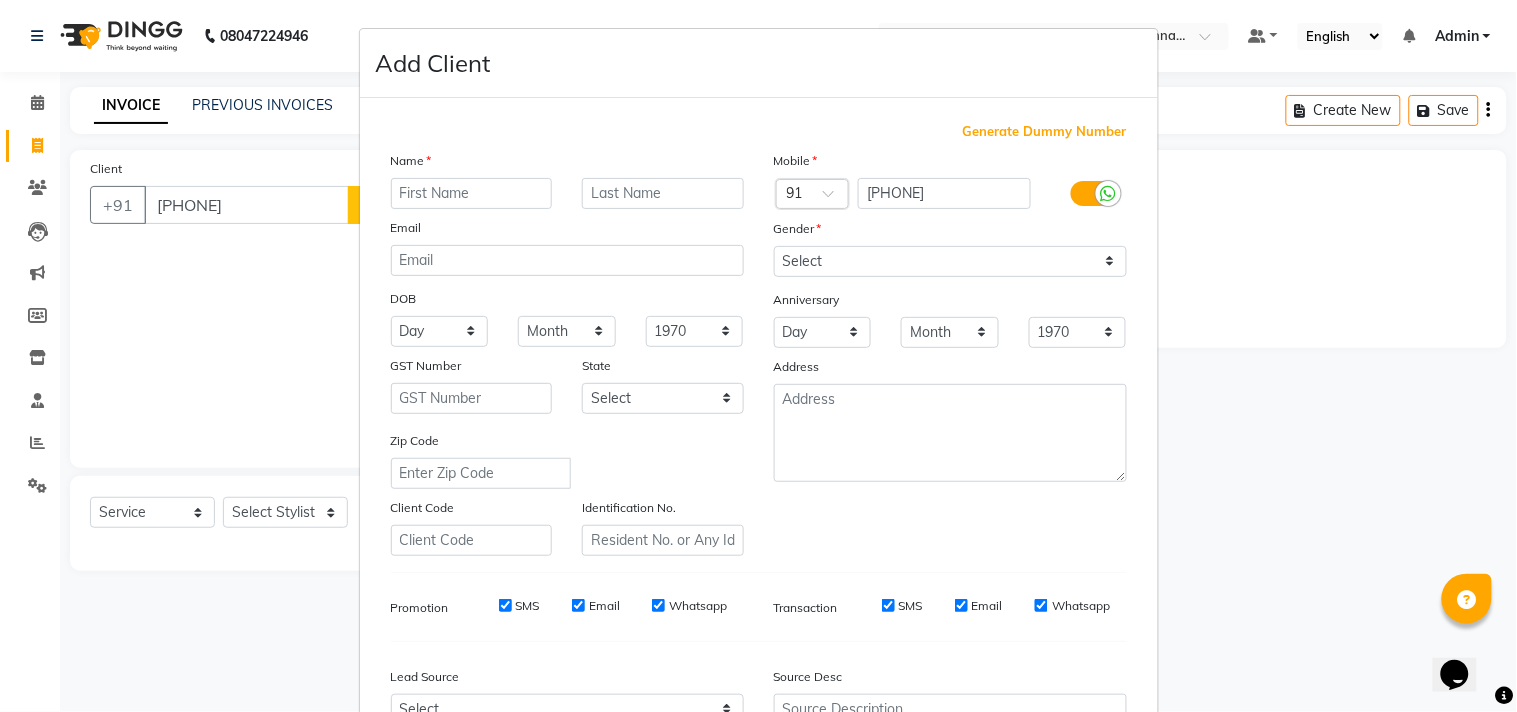 click at bounding box center [472, 193] 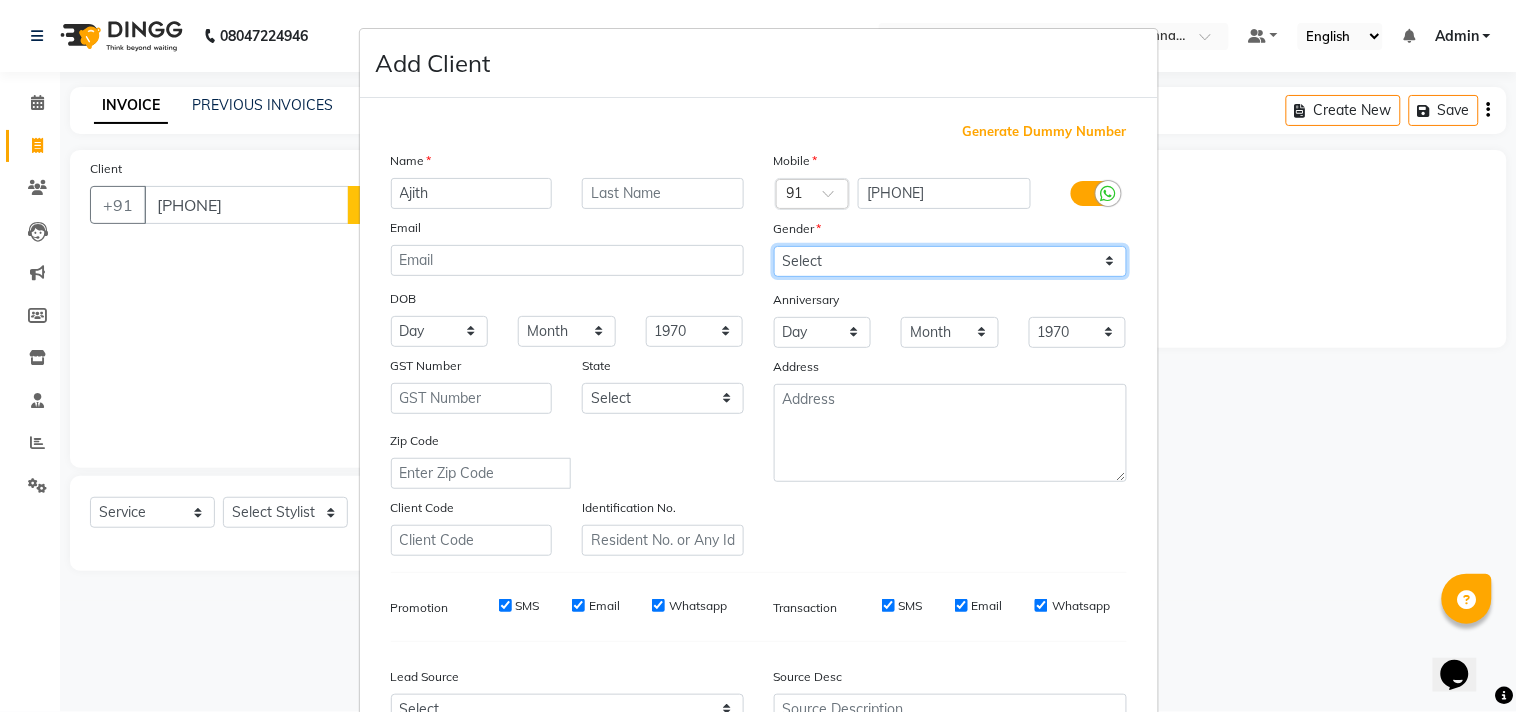 click on "Select Male Female Other Prefer Not To Say" at bounding box center (950, 261) 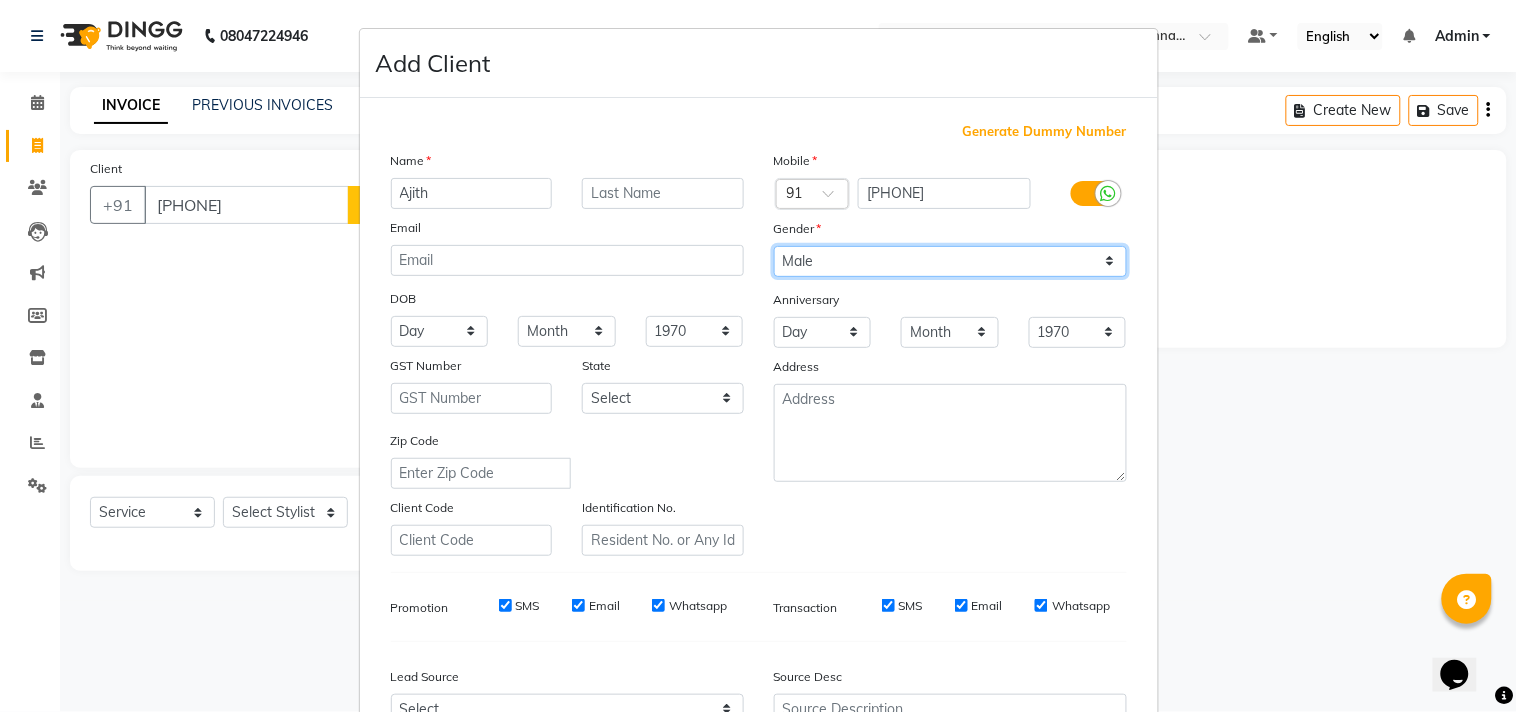 click on "Select Male Female Other Prefer Not To Say" at bounding box center [950, 261] 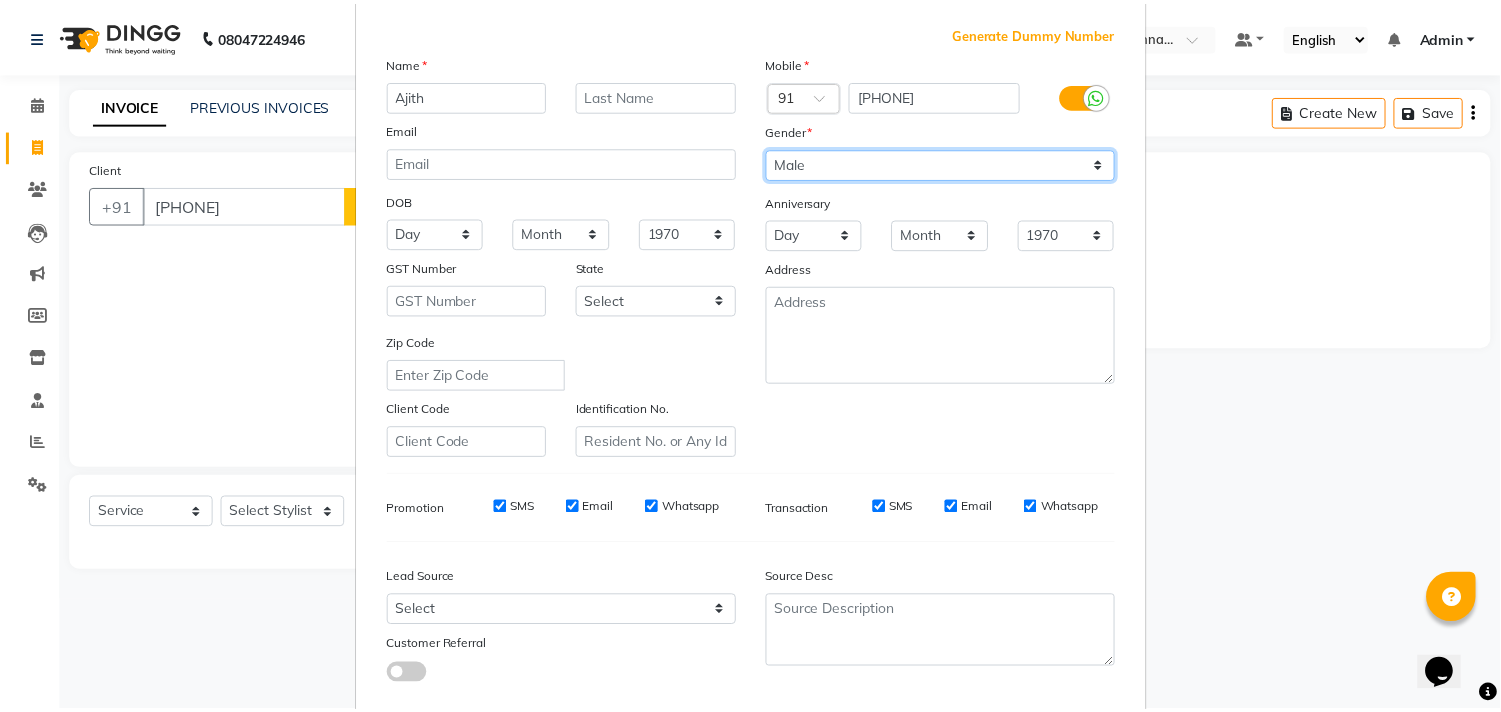 scroll, scrollTop: 212, scrollLeft: 0, axis: vertical 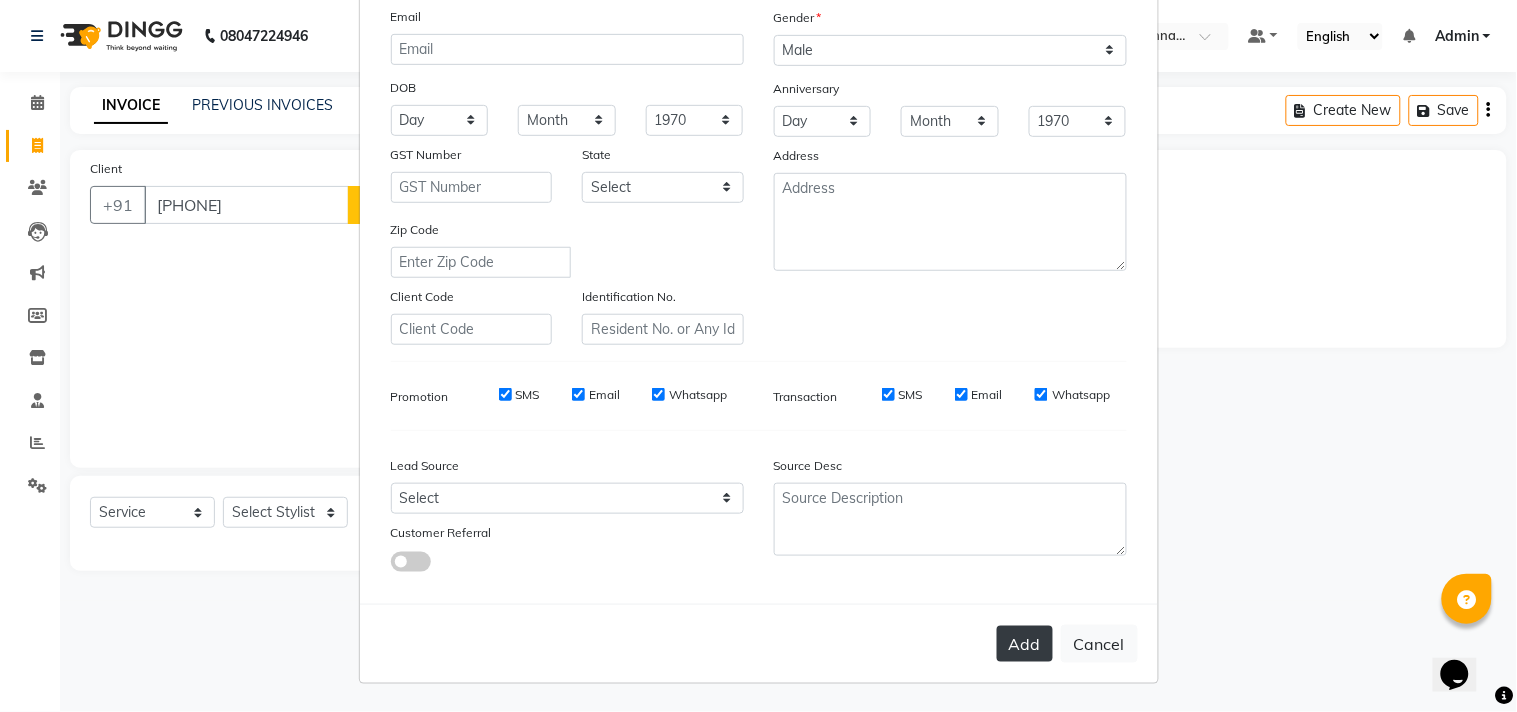 click on "Add" at bounding box center (1025, 644) 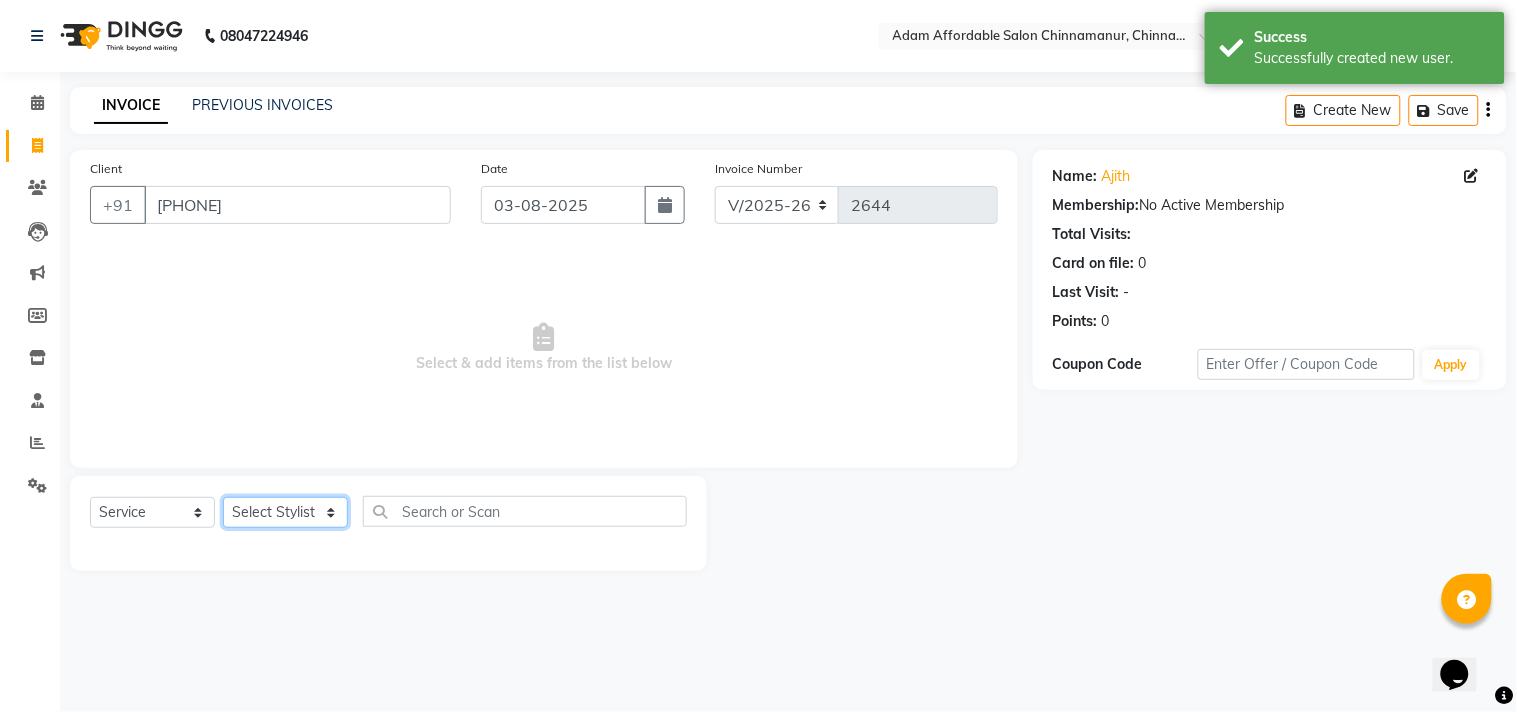 click on "Select Stylist Admin Atif Ali Kaleem Kiran Salim Sameer Shahil Shoaib Sunny Yogesh Express Cut x Express Cut Beard Design Shave Beard Zero Trim Kid's Cut (Below 5 Years) Haircut+ Beard + De-Tan Combo Hair Cut (INCL HAIR WASH) Head Shave Creative Cut VIP Room Service Wash & Blast Dry Haircut + Beard + Head Massage Combo Haircut+ Beard + Express Hair color Combo Haircut + Beard + Cleanup Combo Haircut + Beard + Heard Massage + De-Tan Combo Haircut + Beard+ Express Hair color+ De-Tan Combo Haircut + Beard + Hair Spa Combo Haircut + Beard+Global H/C Non Ammonia + De-Tan Combo Haircut + Beard + De-Tan + Instant glow Facial Combo Beard Colour Moustache Colour NOURISHING HAIR SPA VITALIZING HAIR SPA REPAIR TREATMENT DANDRUFF TREATMENT HAIR LOSS TREATMENT HAIR STRAIGHTENING HAIR REBONDING KERATIN ALMOND OIL NAVARATNA OIL CLEAN UP HYPER PIGMENTATION CLEAN UP REJUVANATE Fruit Facial Instant Glow Charcaol Skin Lightening Skin Brightening FACE & NECK BLEACH FACE & NECK DETAN PRE BRIDEGROOM DELUXE NORMAL PREMIUM 1" 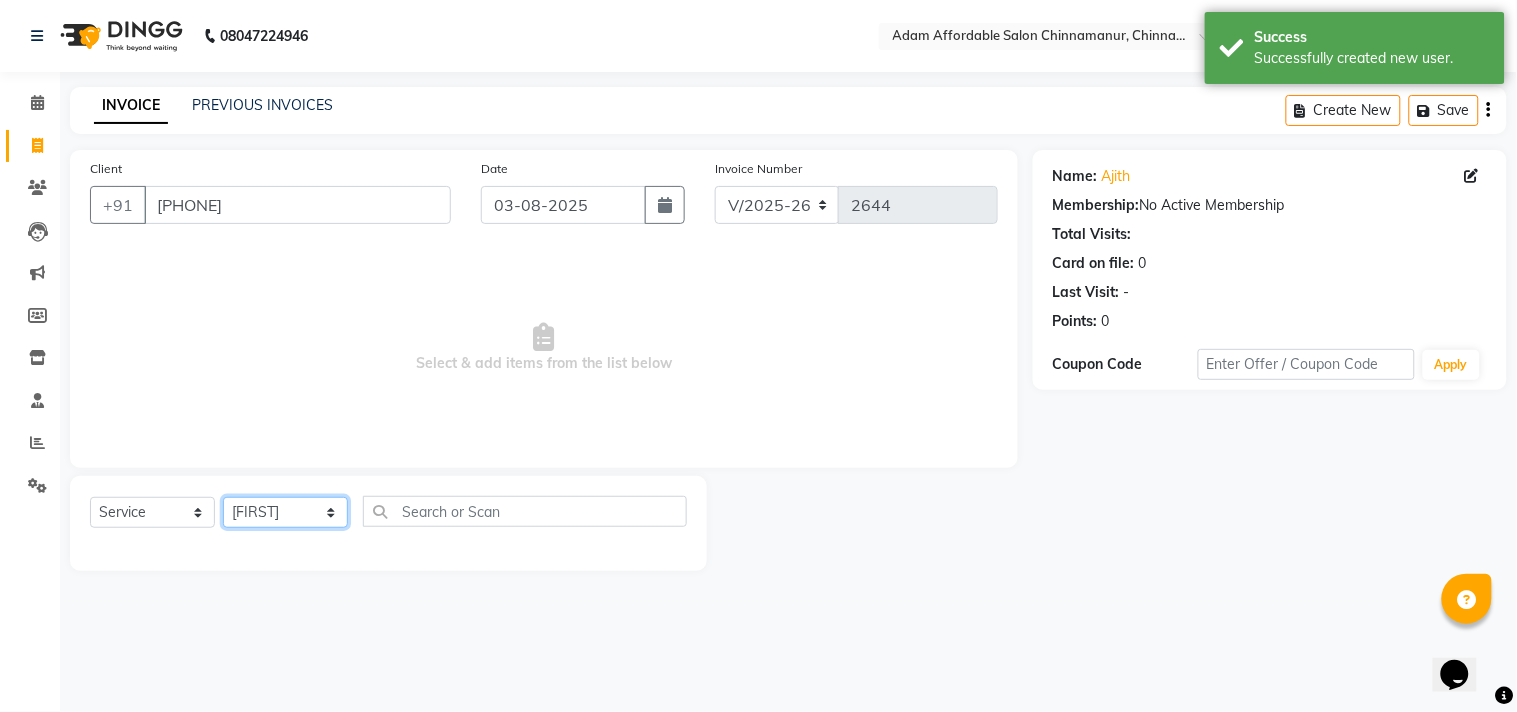 click on "Select Stylist Admin Atif Ali Kaleem Kiran Salim Sameer Shahil Shoaib Sunny Yogesh Express Cut x Express Cut Beard Design Shave Beard Zero Trim Kid's Cut (Below 5 Years) Haircut+ Beard + De-Tan Combo Hair Cut (INCL HAIR WASH) Head Shave Creative Cut VIP Room Service Wash & Blast Dry Haircut + Beard + Head Massage Combo Haircut+ Beard + Express Hair color Combo Haircut + Beard + Cleanup Combo Haircut + Beard + Heard Massage + De-Tan Combo Haircut + Beard+ Express Hair color+ De-Tan Combo Haircut + Beard + Hair Spa Combo Haircut + Beard+Global H/C Non Ammonia + De-Tan Combo Haircut + Beard + De-Tan + Instant glow Facial Combo Beard Colour Moustache Colour NOURISHING HAIR SPA VITALIZING HAIR SPA REPAIR TREATMENT DANDRUFF TREATMENT HAIR LOSS TREATMENT HAIR STRAIGHTENING HAIR REBONDING KERATIN ALMOND OIL NAVARATNA OIL CLEAN UP HYPER PIGMENTATION CLEAN UP REJUVANATE Fruit Facial Instant Glow Charcaol Skin Lightening Skin Brightening FACE & NECK BLEACH FACE & NECK DETAN PRE BRIDEGROOM DELUXE NORMAL PREMIUM 1" 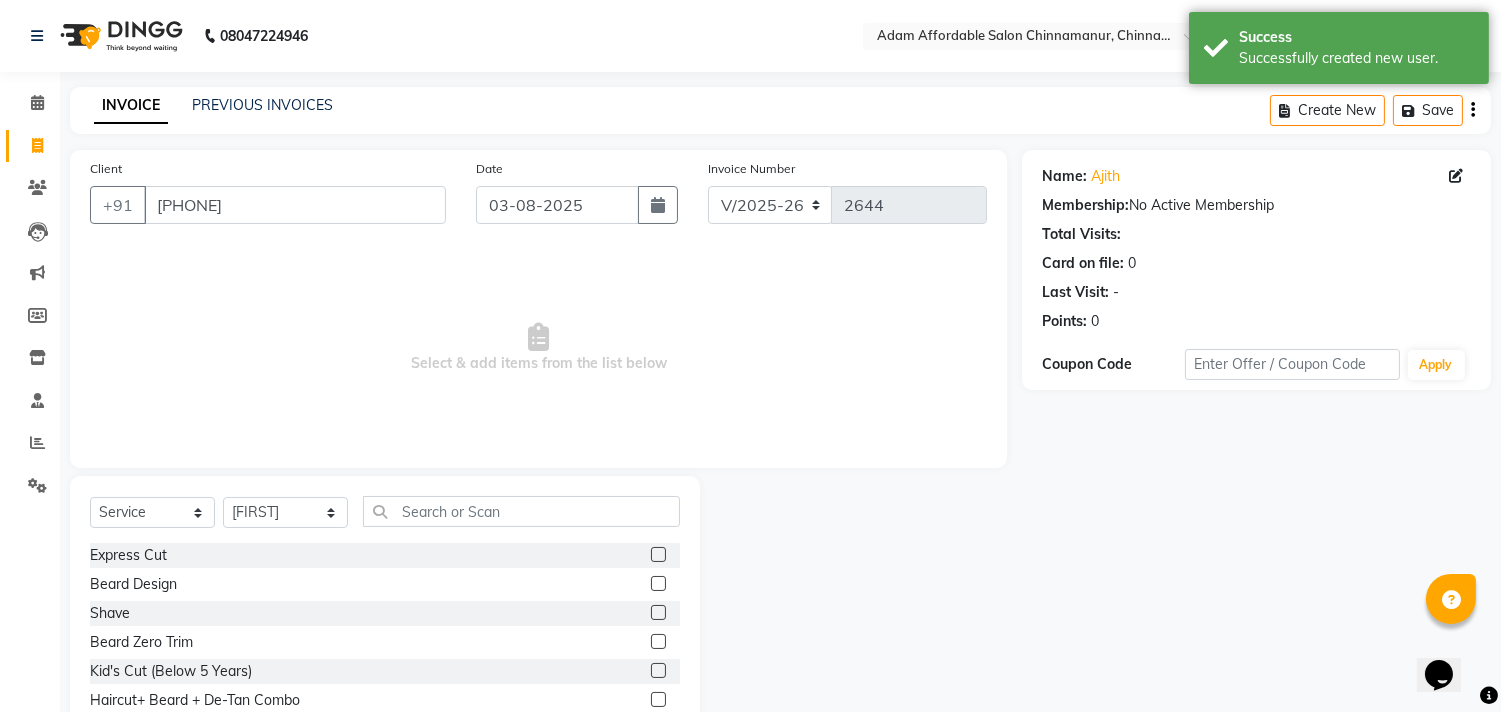click 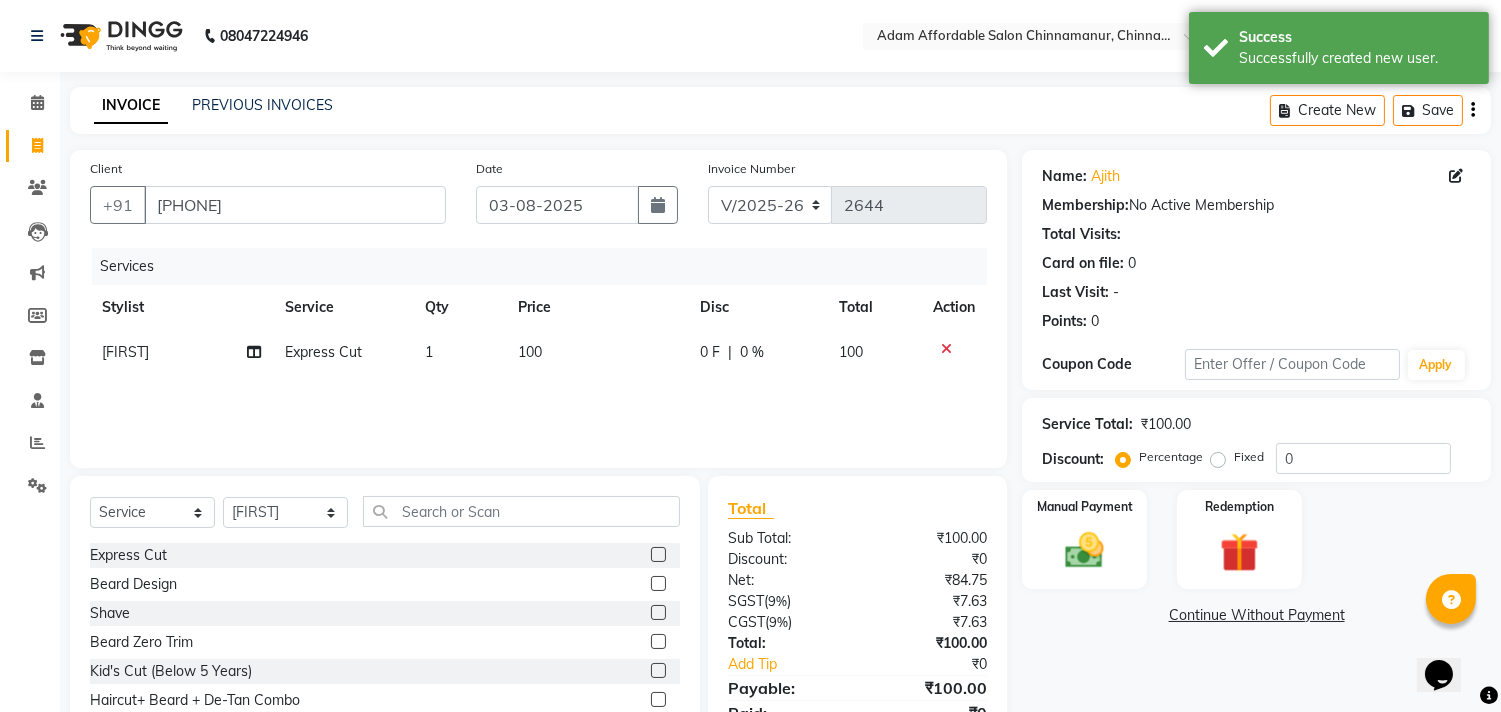 click 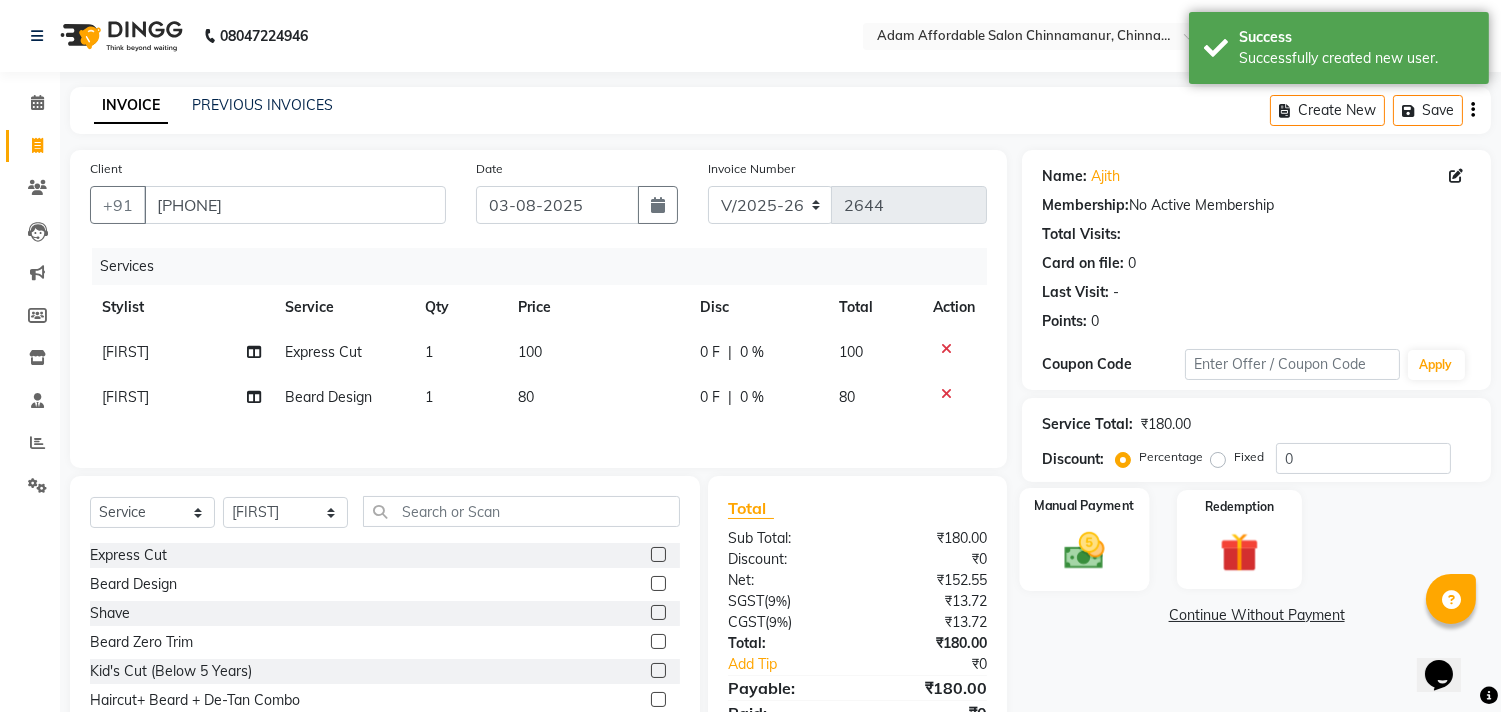click on "Manual Payment" 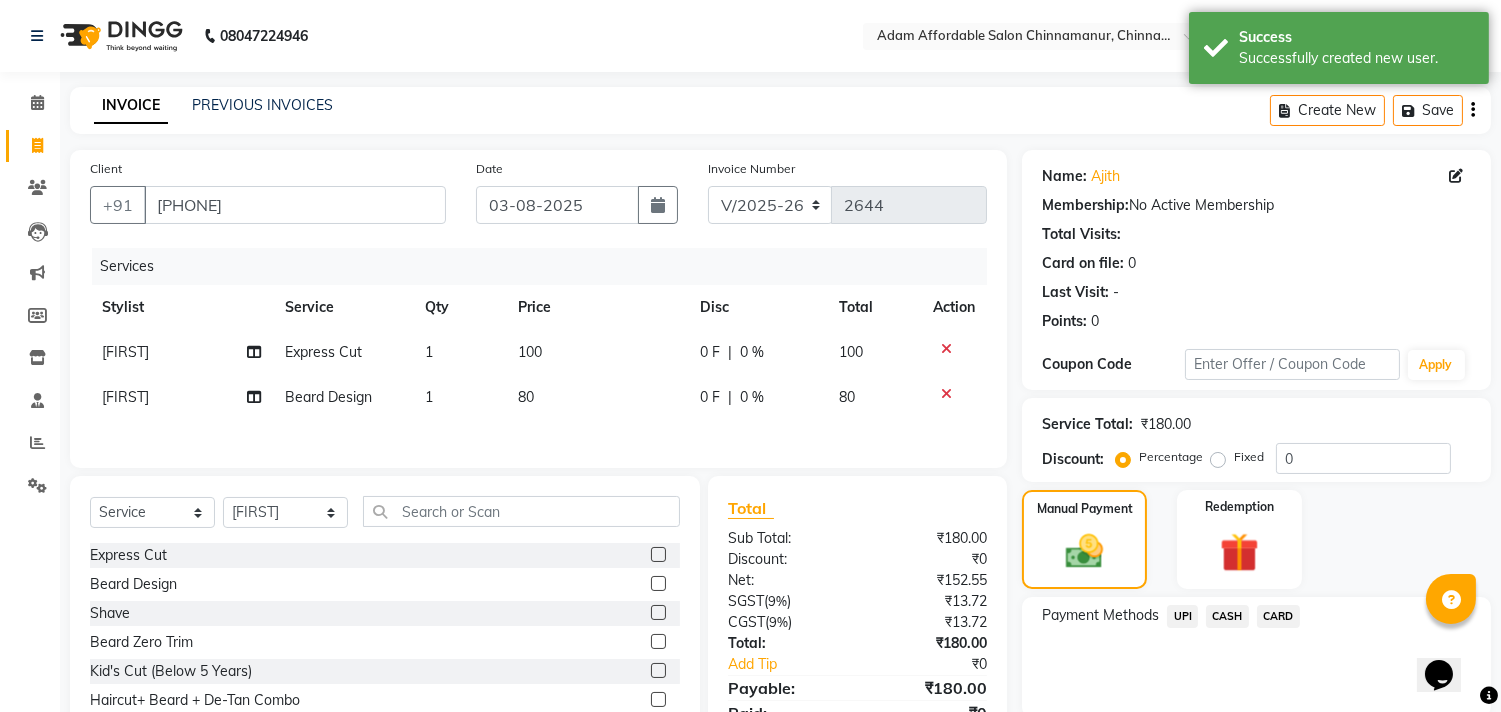 click on "CASH" 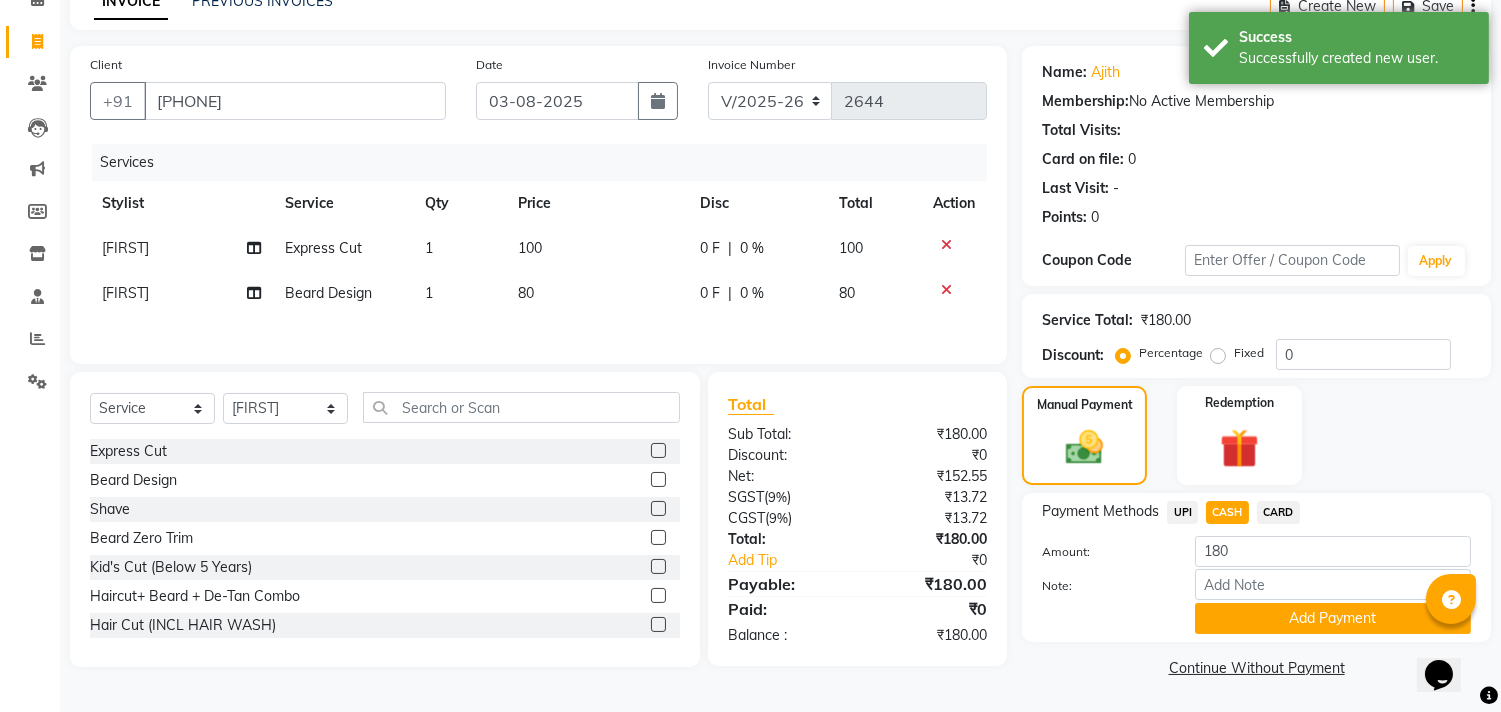 click on "Add Payment" 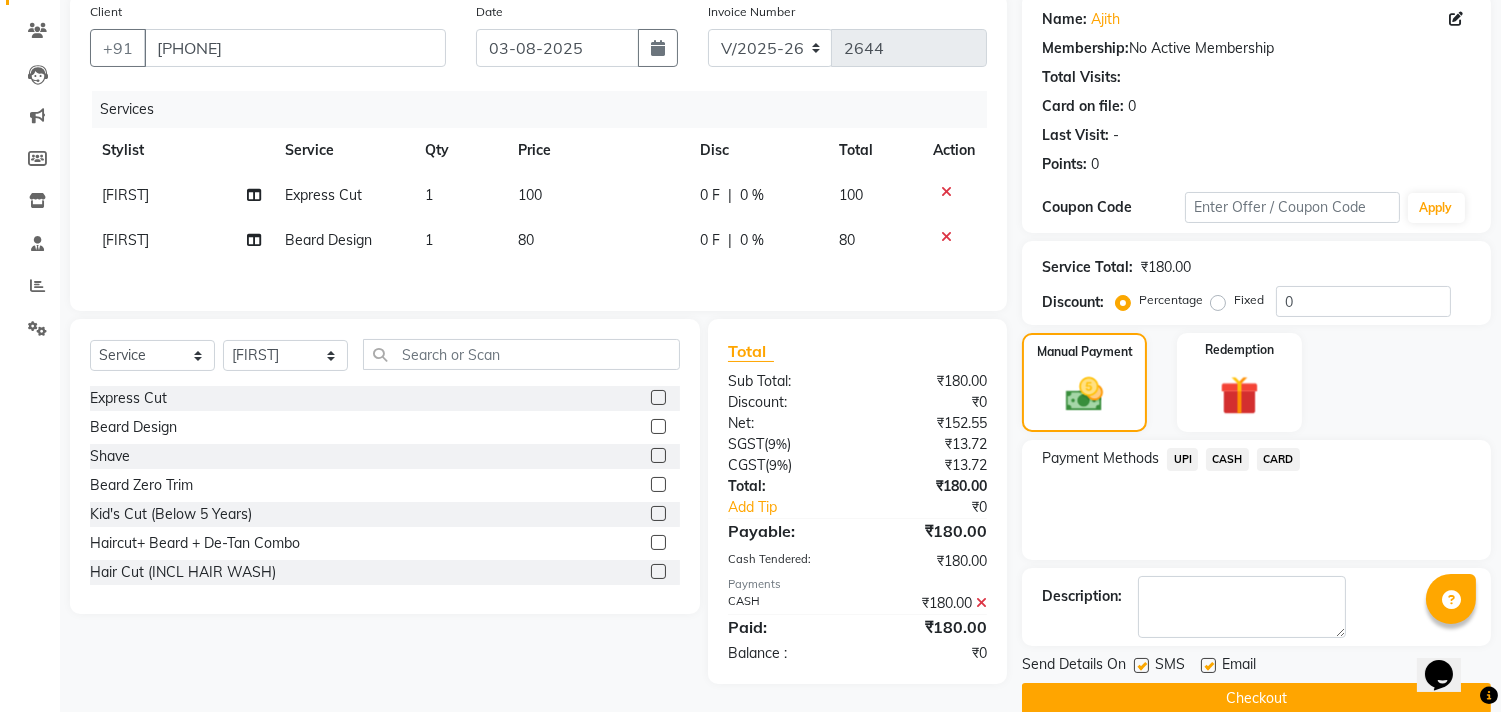 scroll, scrollTop: 187, scrollLeft: 0, axis: vertical 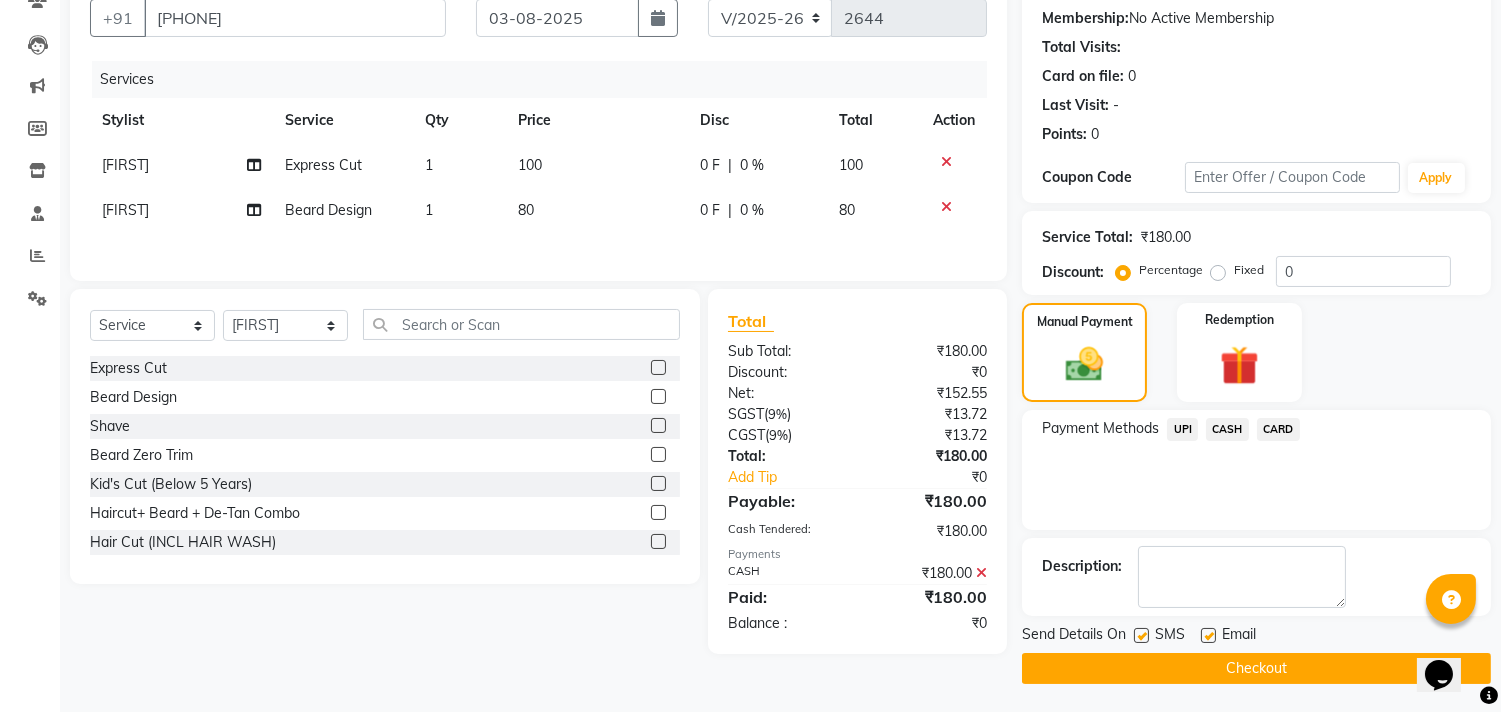 click on "Checkout" 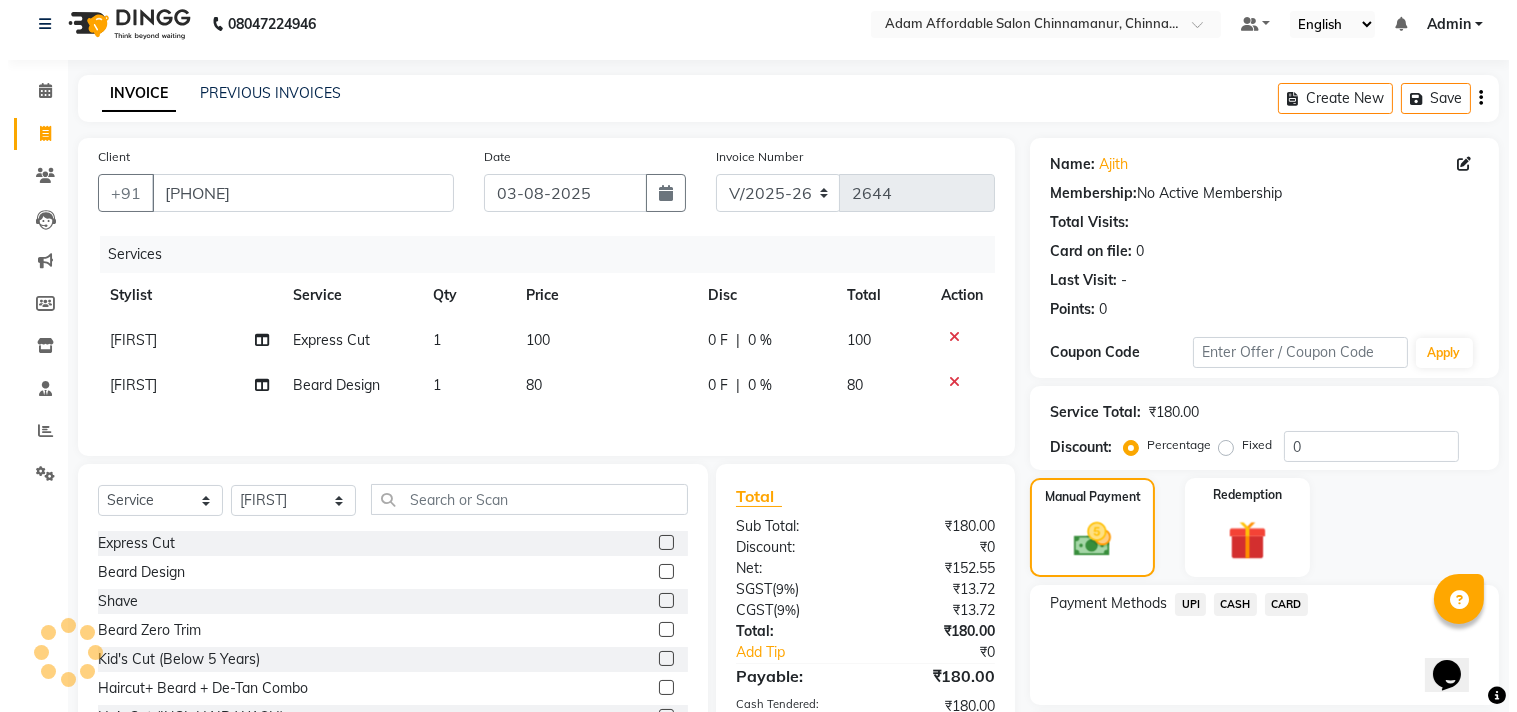 scroll, scrollTop: 0, scrollLeft: 0, axis: both 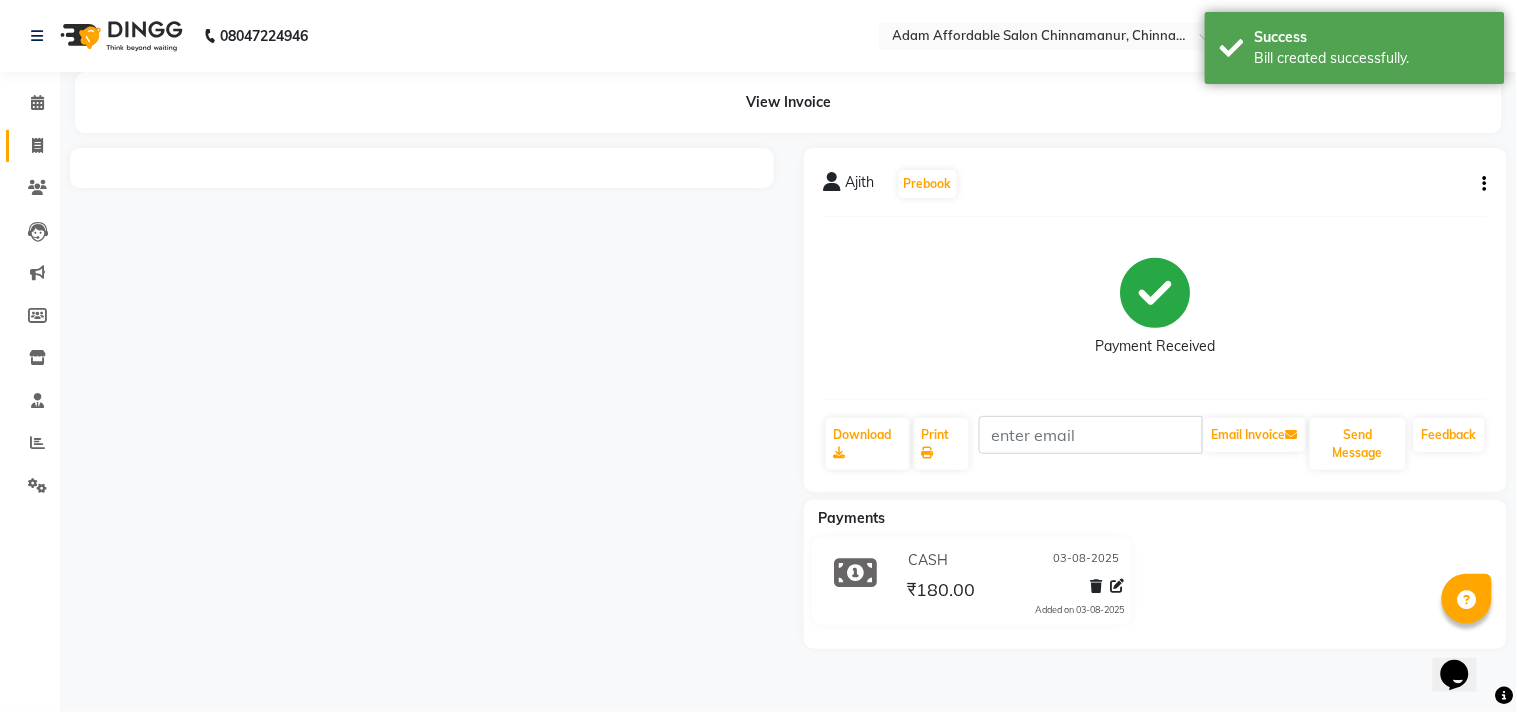 click on "Invoice" 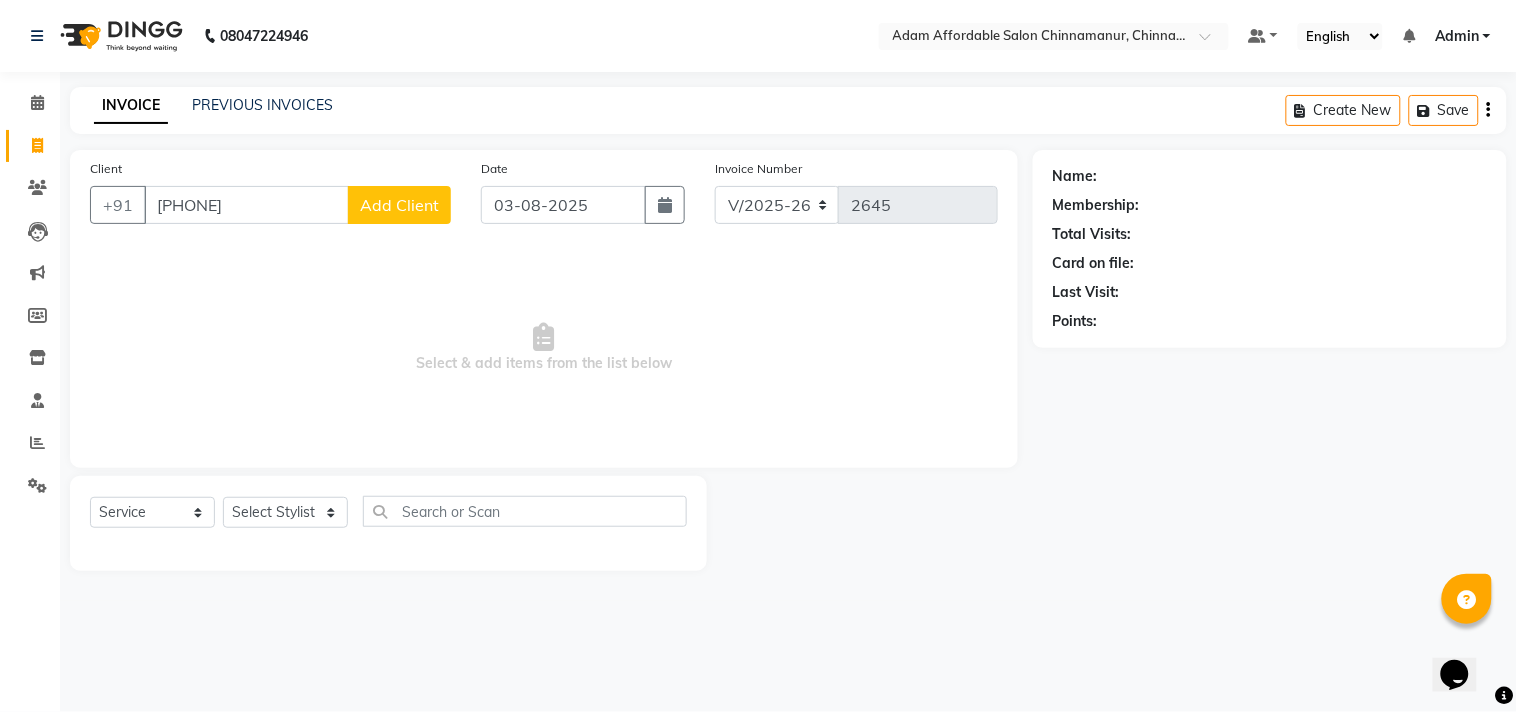click on "Add Client" 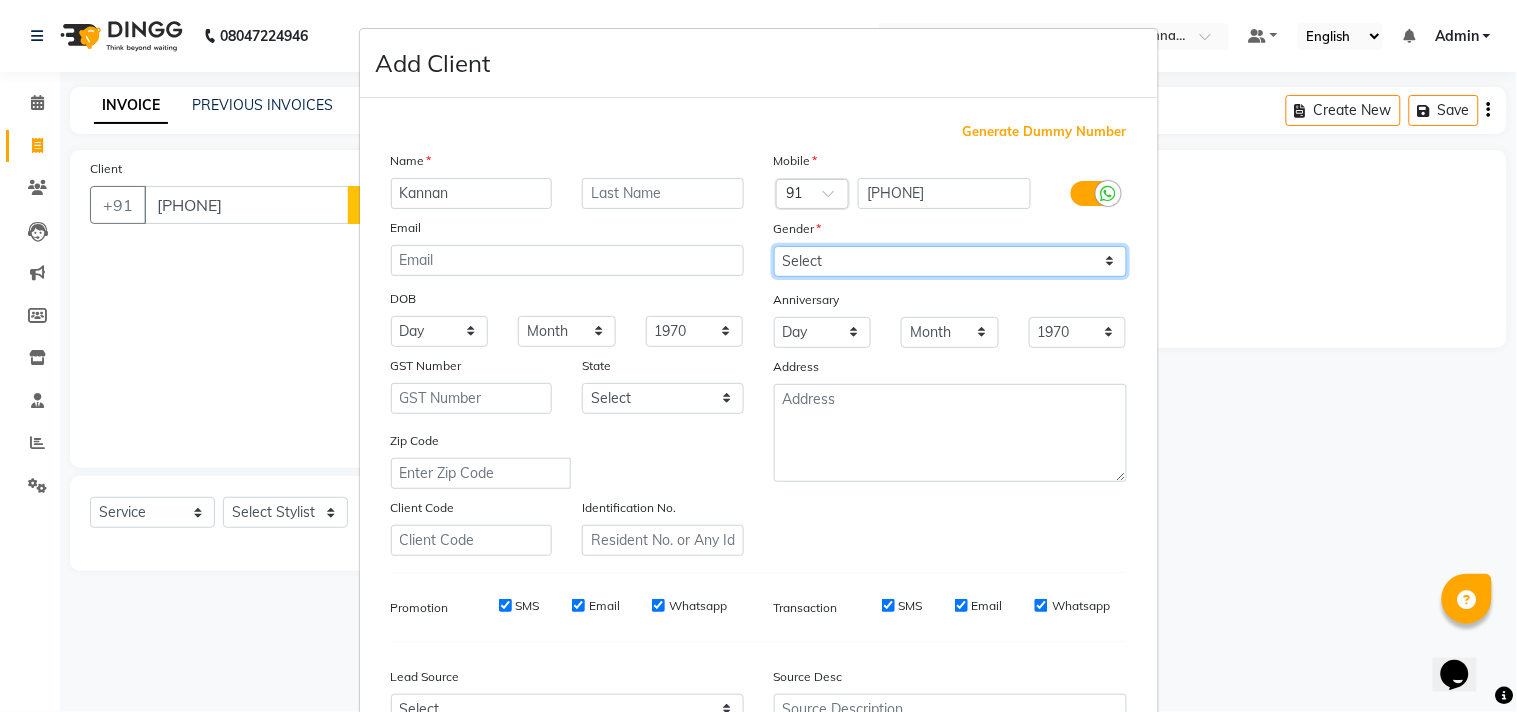 click on "Select Male Female Other Prefer Not To Say" at bounding box center (950, 261) 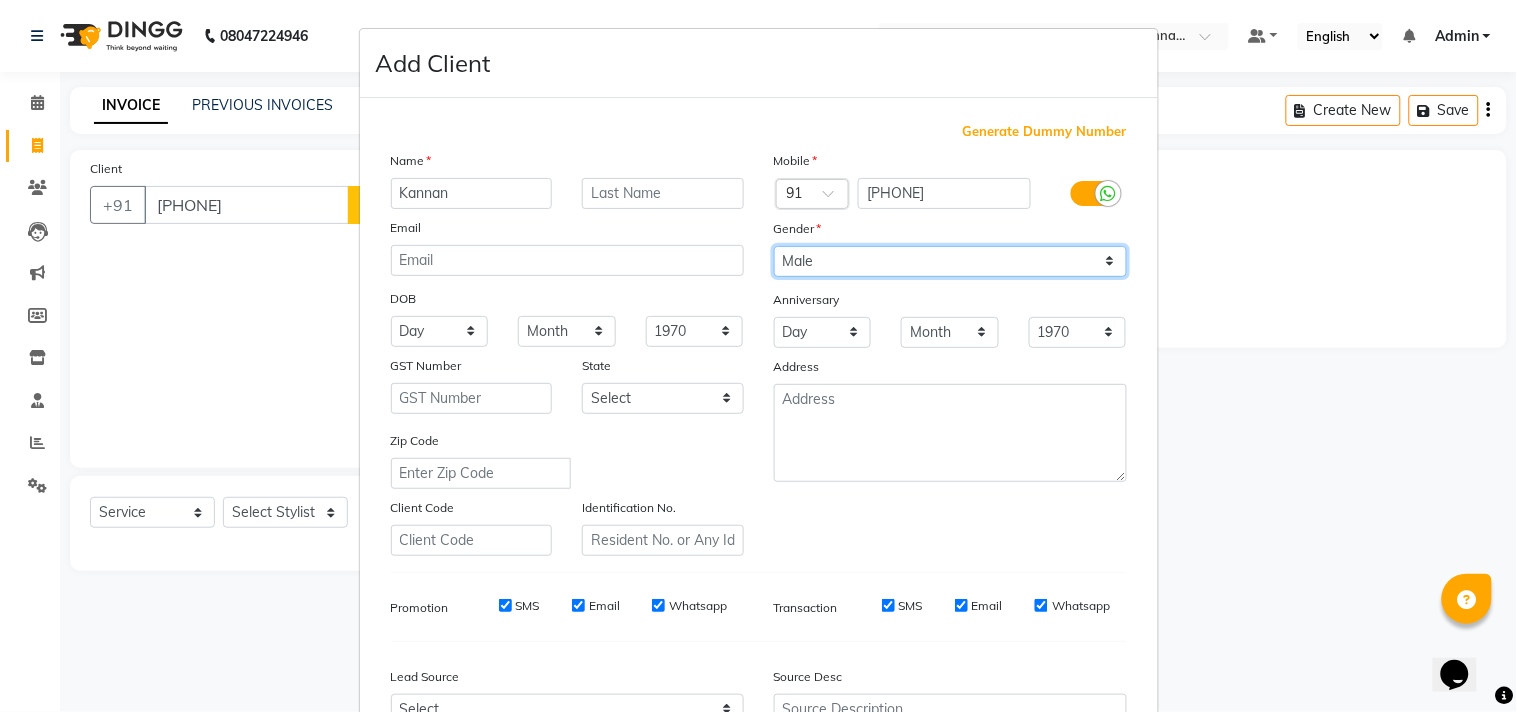 click on "Select Male Female Other Prefer Not To Say" at bounding box center (950, 261) 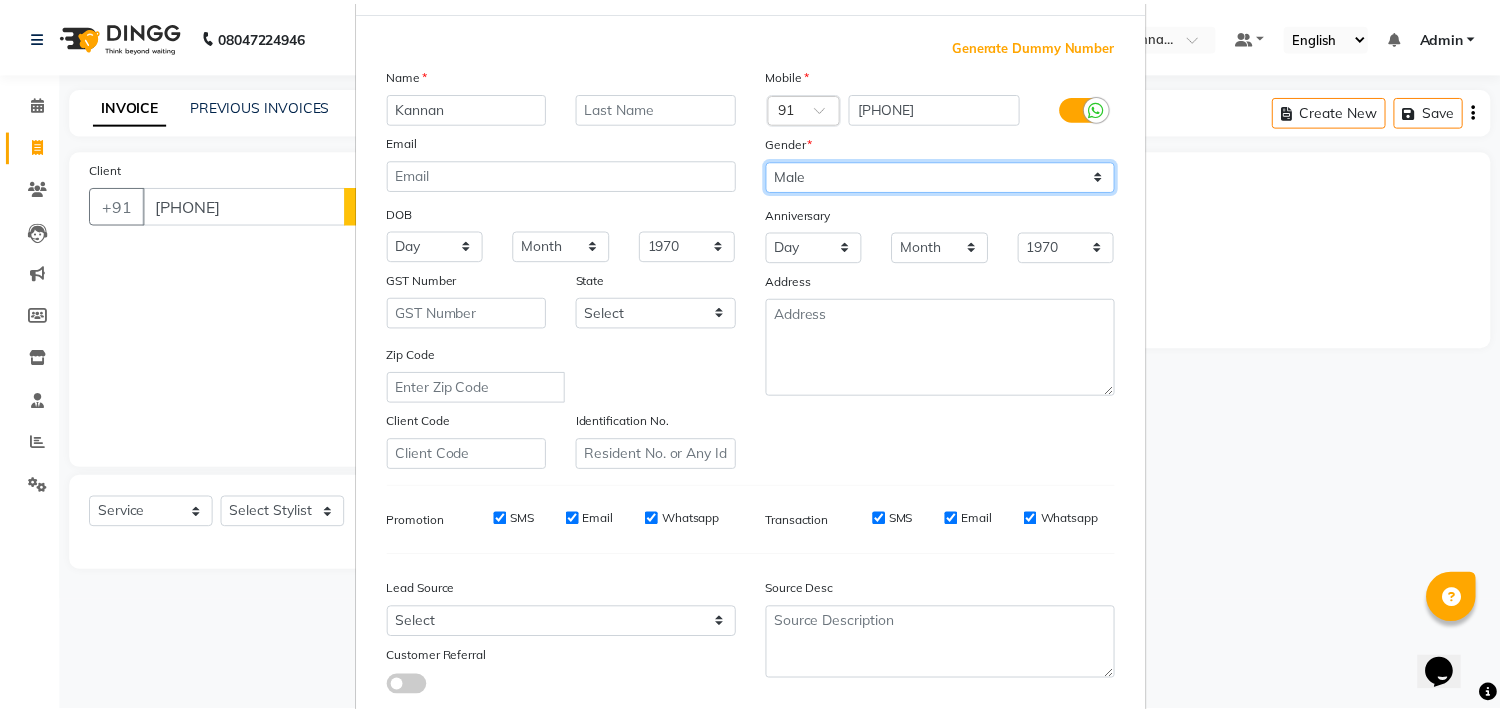 scroll, scrollTop: 212, scrollLeft: 0, axis: vertical 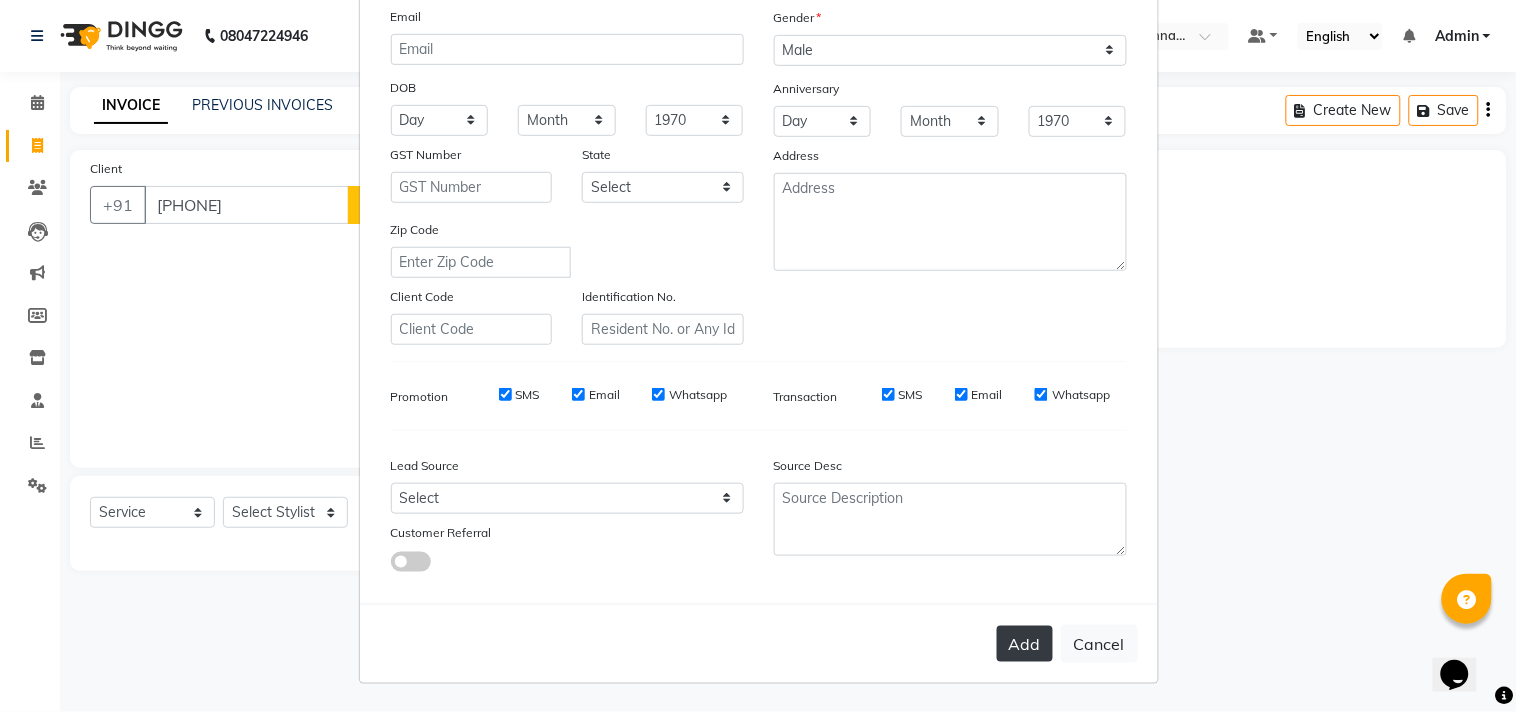 click on "Add" at bounding box center (1025, 644) 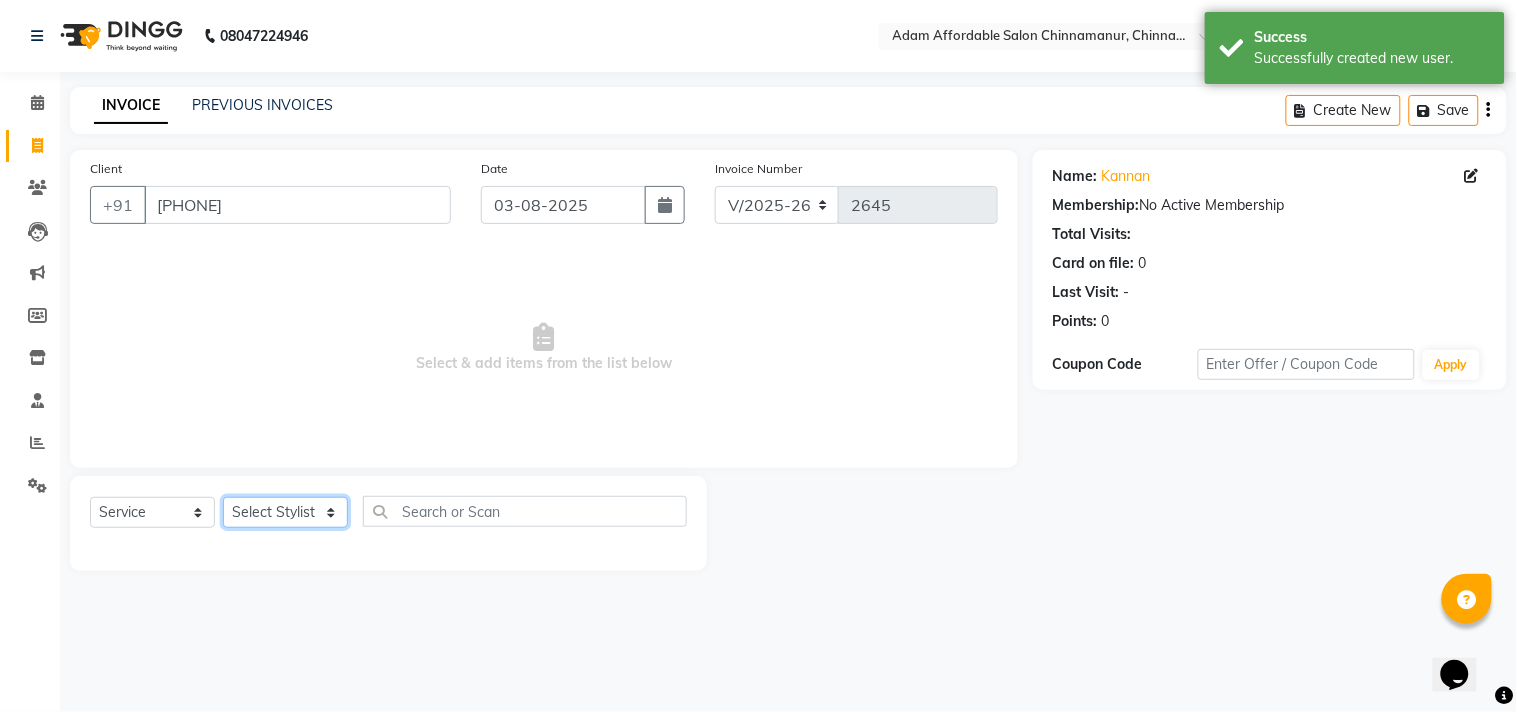 drag, startPoint x: 270, startPoint y: 521, endPoint x: 281, endPoint y: 517, distance: 11.7046995 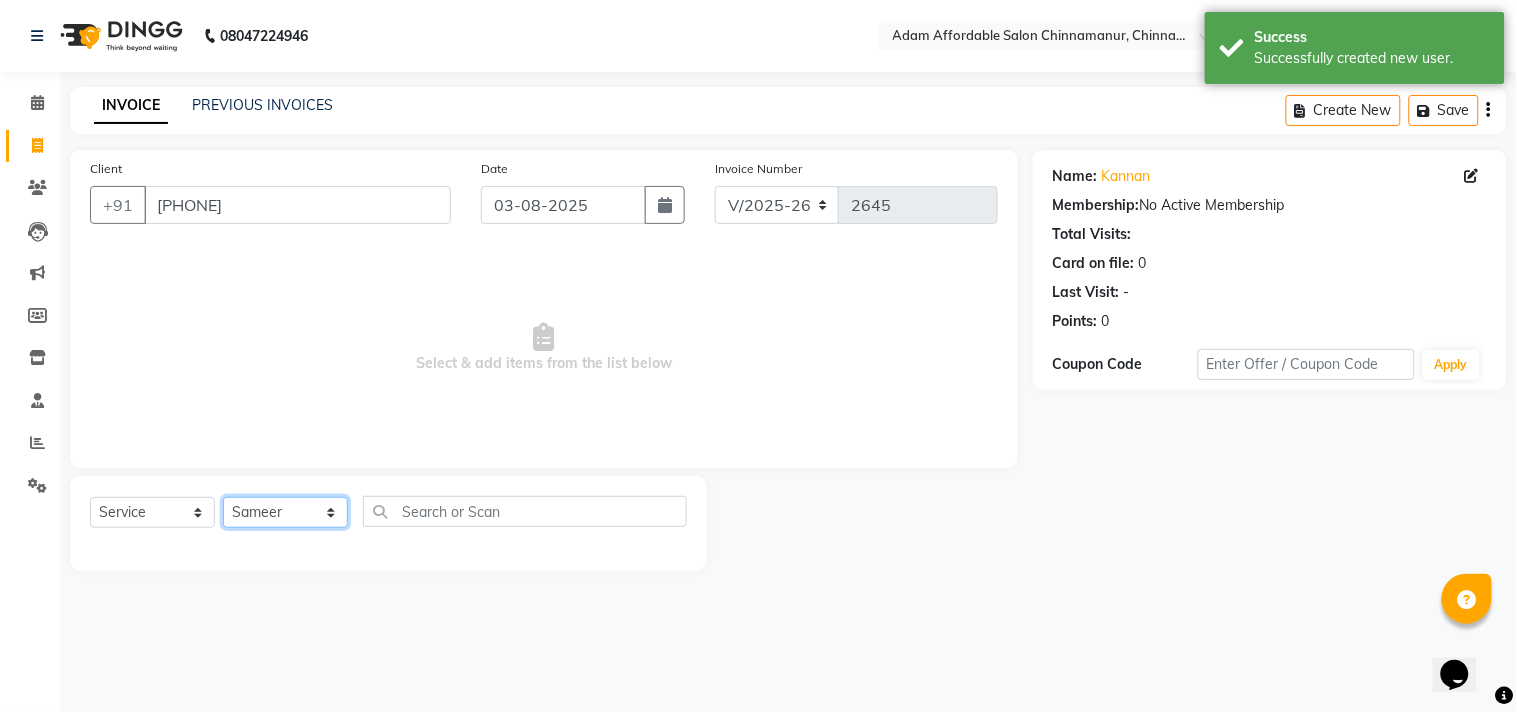 click on "Select Stylist Admin Atif Ali Kaleem Kiran Salim Sameer Shahil Shoaib Sunny Yogesh Express Cut x Express Cut Beard Design Shave Beard Zero Trim Kid's Cut (Below 5 Years) Haircut+ Beard + De-Tan Combo Hair Cut (INCL HAIR WASH) Head Shave Creative Cut VIP Room Service Wash & Blast Dry Haircut + Beard + Head Massage Combo Haircut+ Beard + Express Hair color Combo Haircut + Beard + Cleanup Combo Haircut + Beard + Heard Massage + De-Tan Combo Haircut + Beard+ Express Hair color+ De-Tan Combo Haircut + Beard + Hair Spa Combo Haircut + Beard+Global H/C Non Ammonia + De-Tan Combo Haircut + Beard + De-Tan + Instant glow Facial Combo Beard Colour Moustache Colour NOURISHING HAIR SPA VITALIZING HAIR SPA REPAIR TREATMENT DANDRUFF TREATMENT HAIR LOSS TREATMENT HAIR STRAIGHTENING HAIR REBONDING KERATIN ALMOND OIL NAVARATNA OIL CLEAN UP HYPER PIGMENTATION CLEAN UP REJUVANATE Fruit Facial Instant Glow Charcaol Skin Lightening Skin Brightening FACE & NECK BLEACH FACE & NECK DETAN PRE BRIDEGROOM DELUXE NORMAL PREMIUM 1" 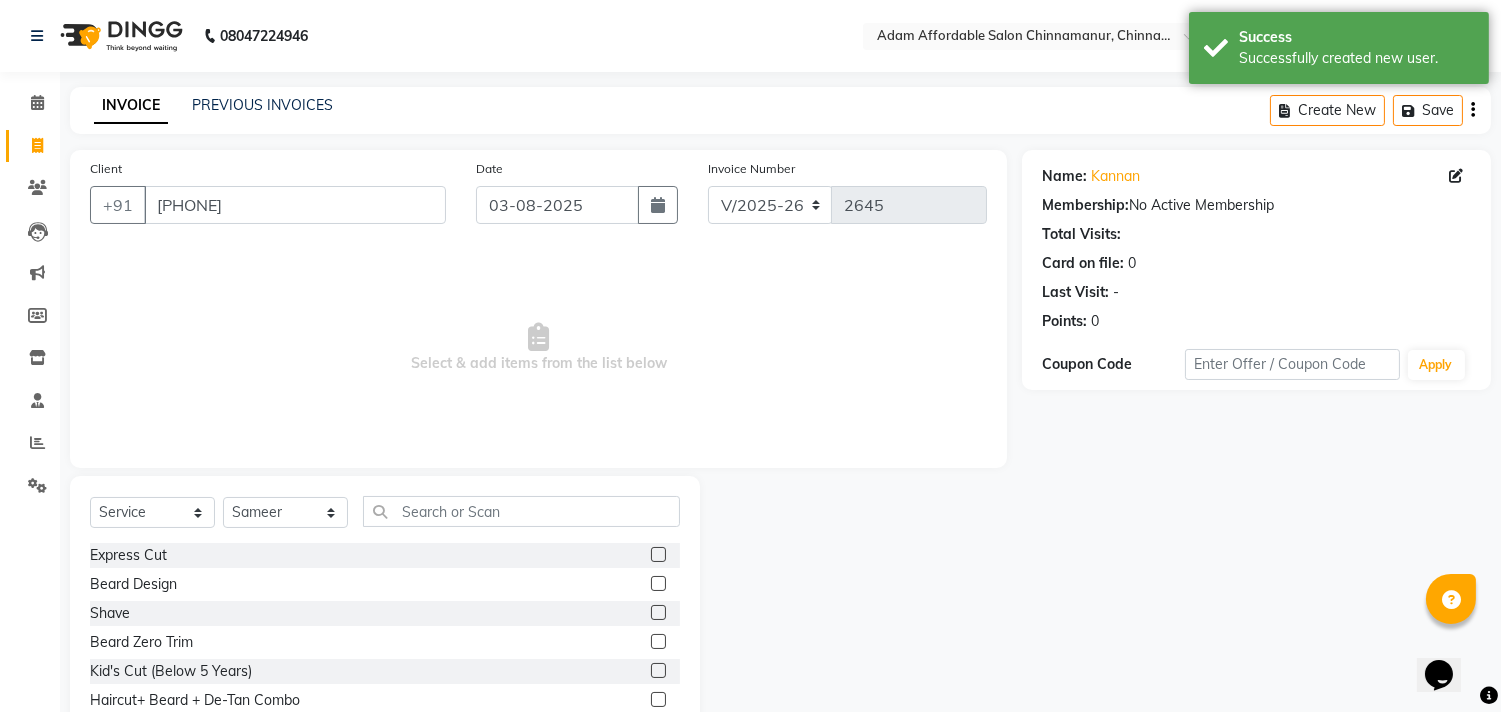 click 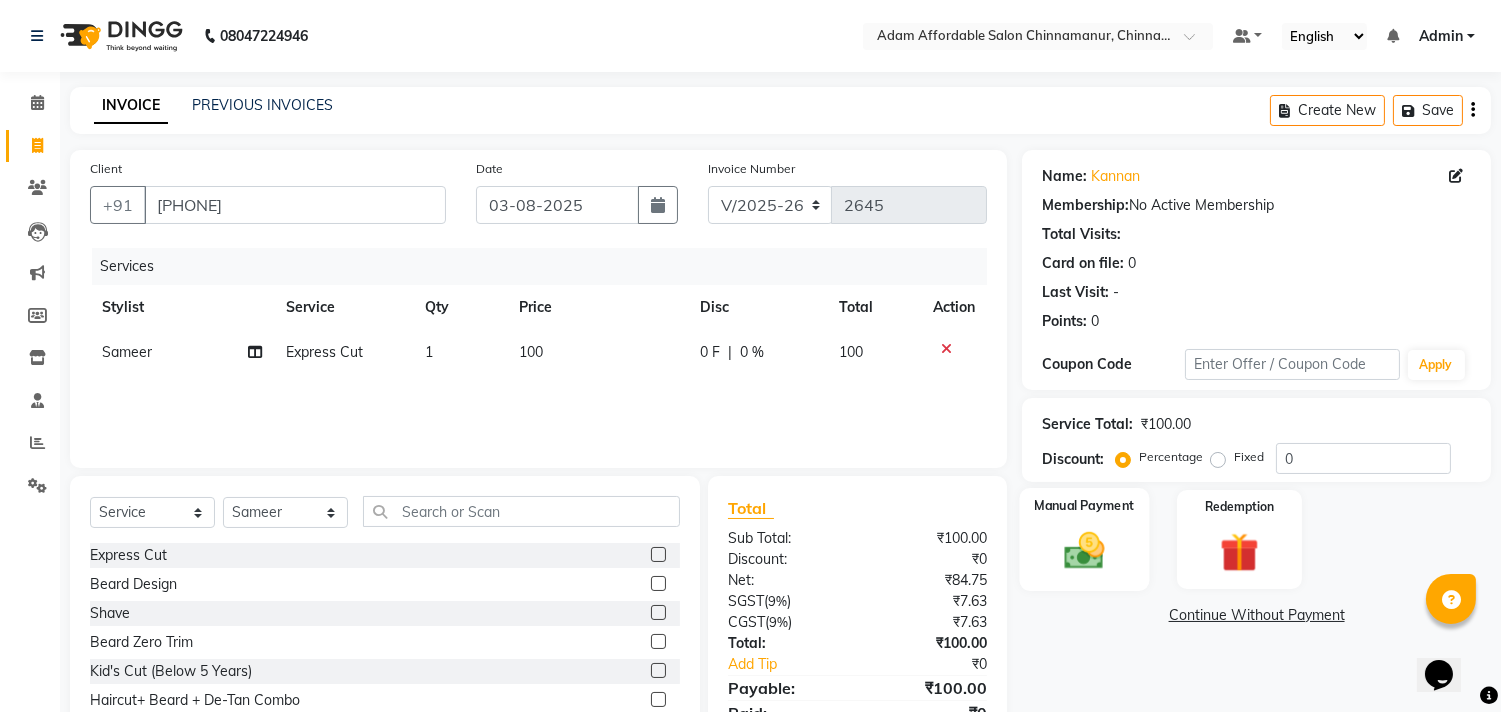 click 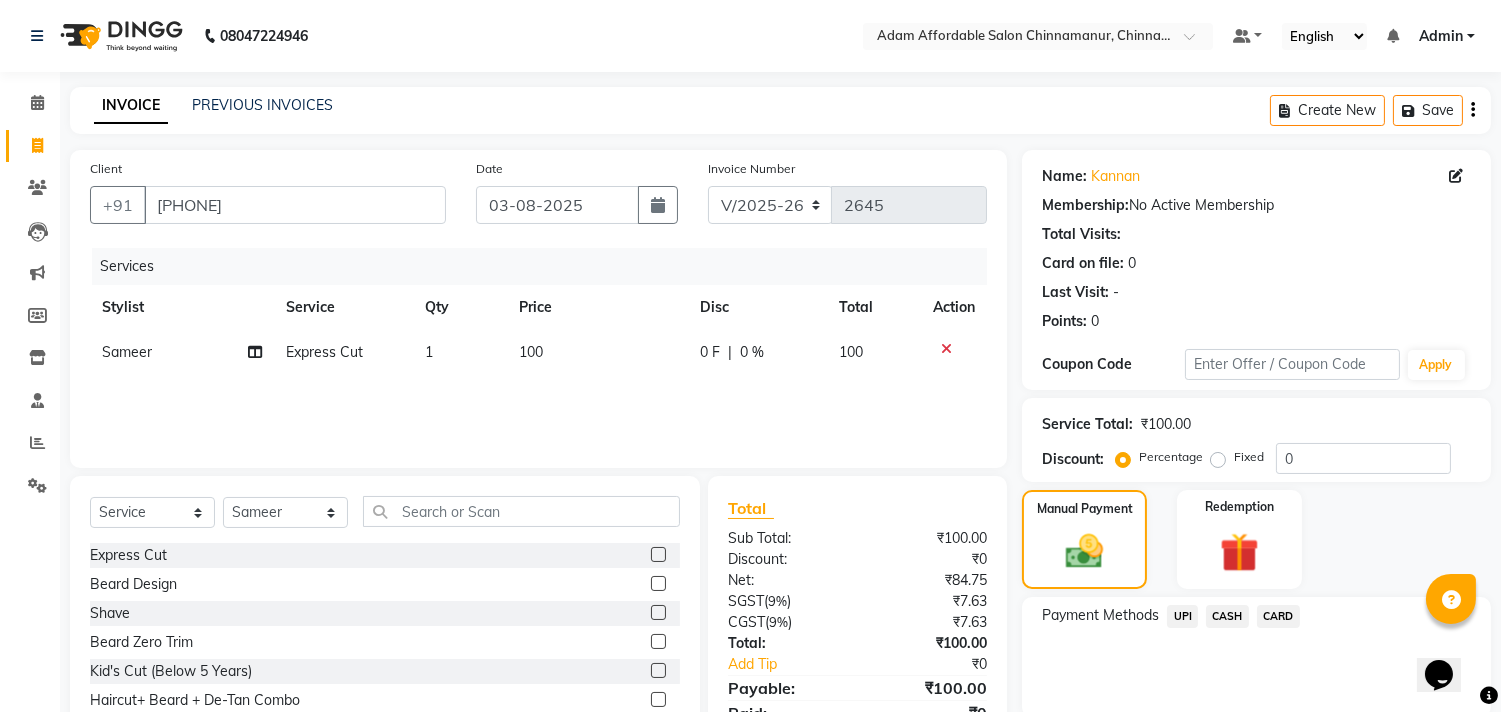 click on "CASH" 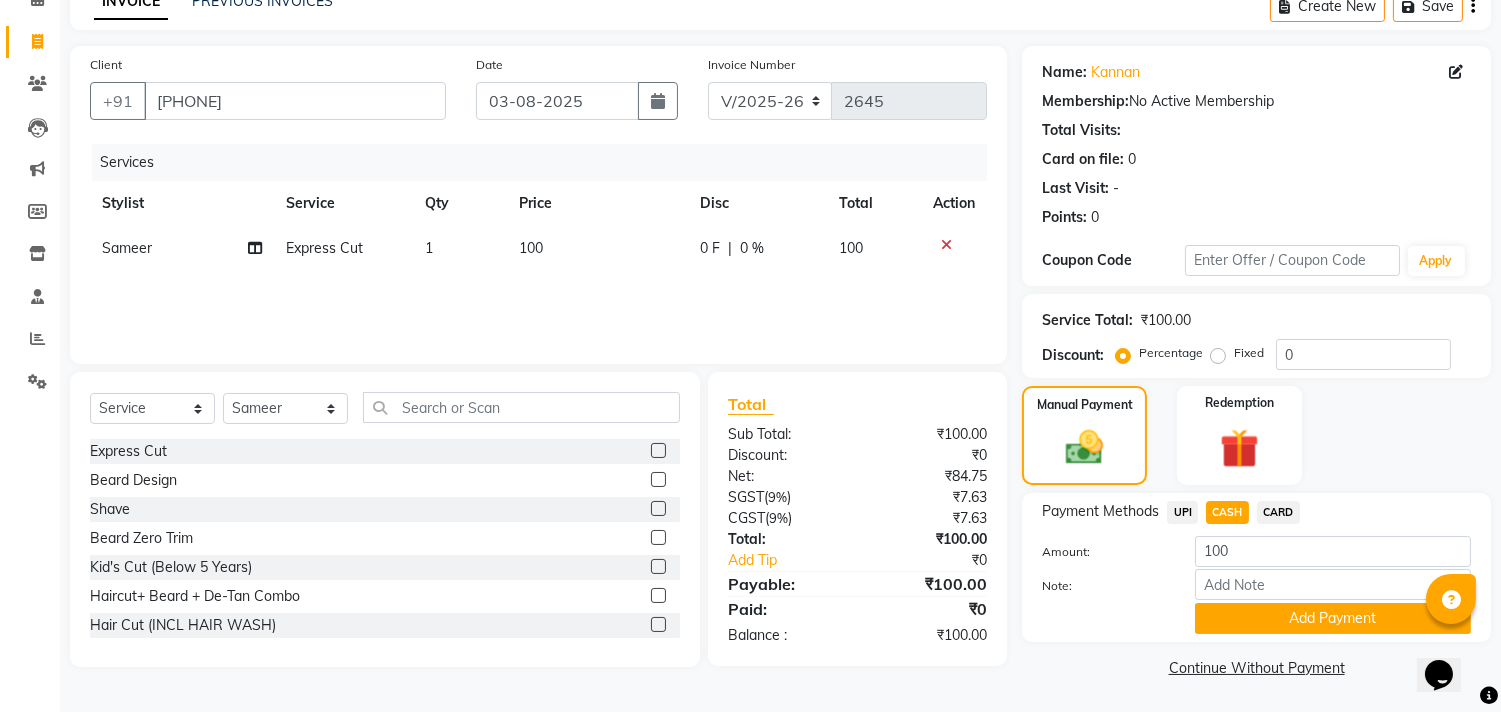 click on "Add Payment" 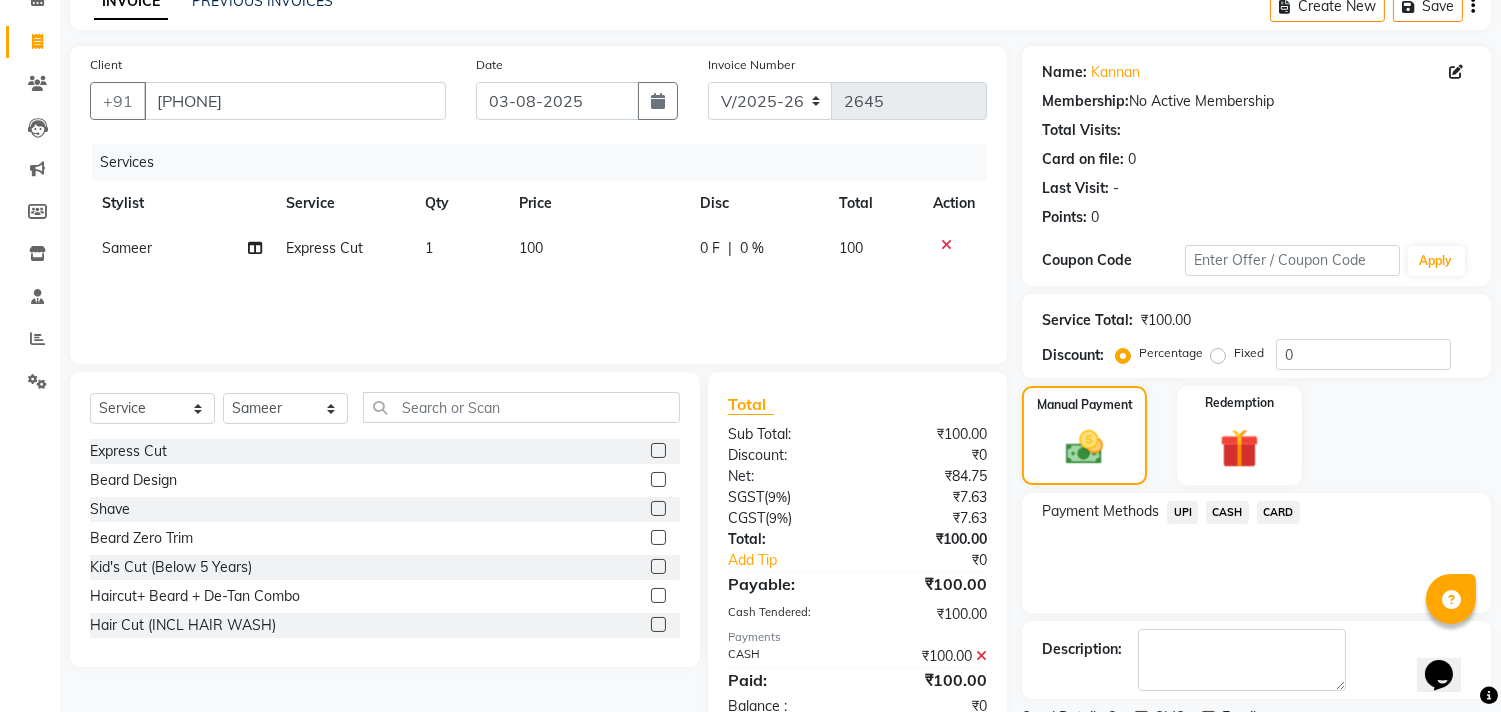 scroll, scrollTop: 187, scrollLeft: 0, axis: vertical 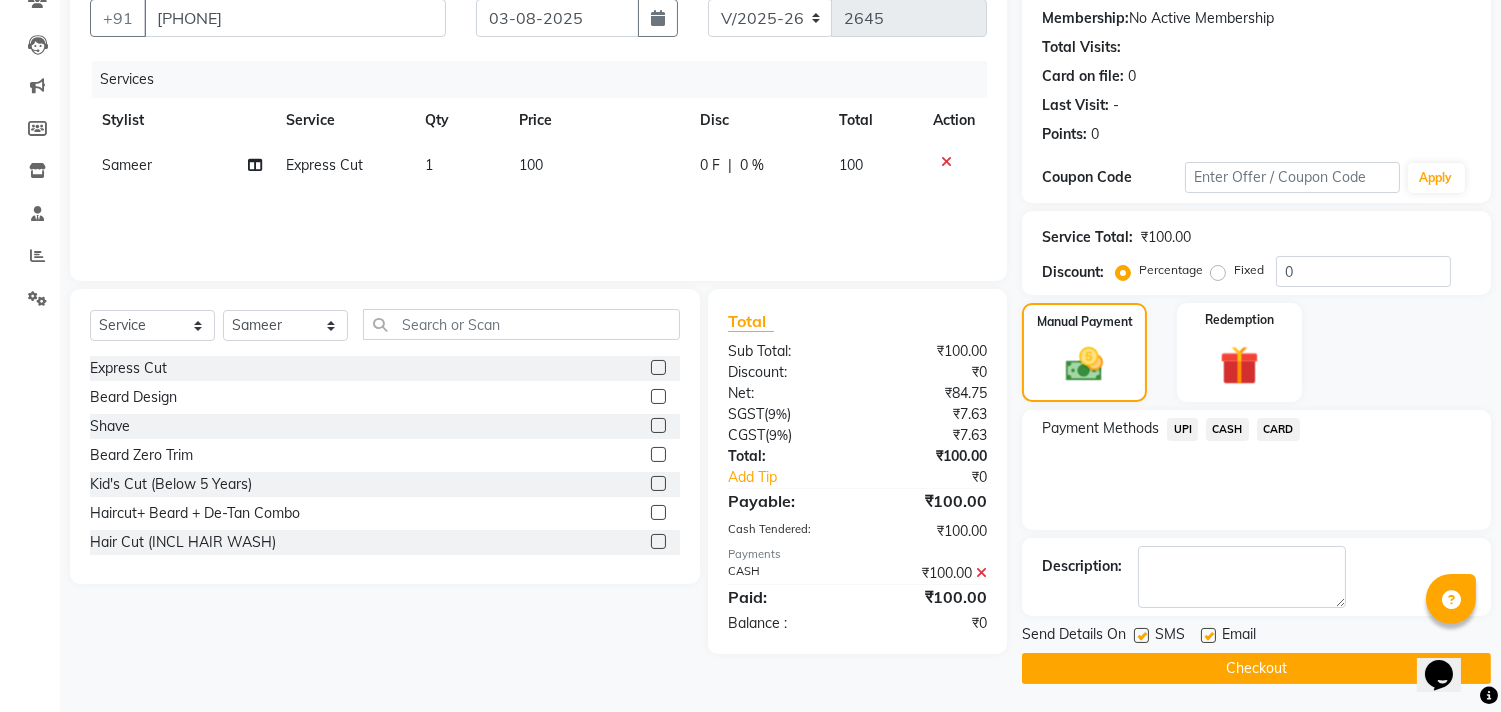 click on "Checkout" 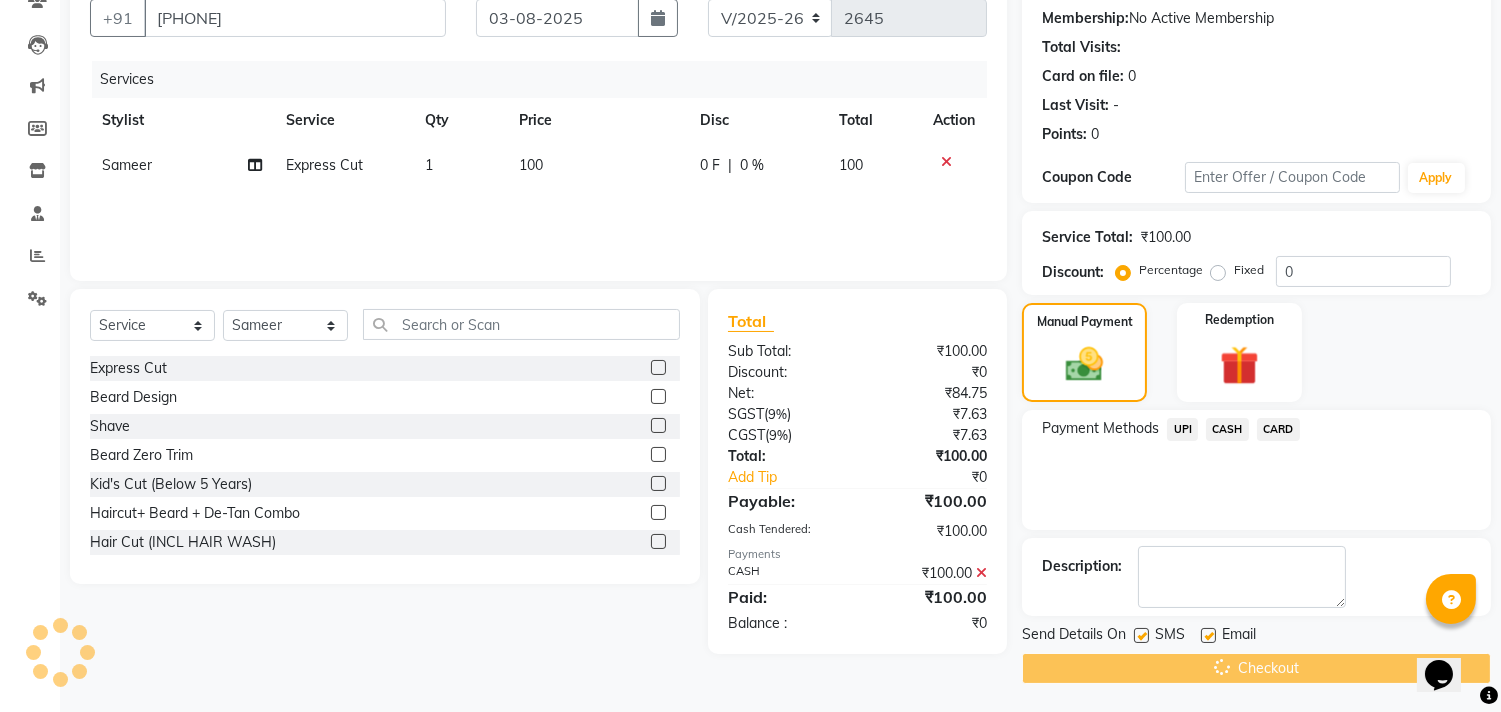 scroll, scrollTop: 0, scrollLeft: 0, axis: both 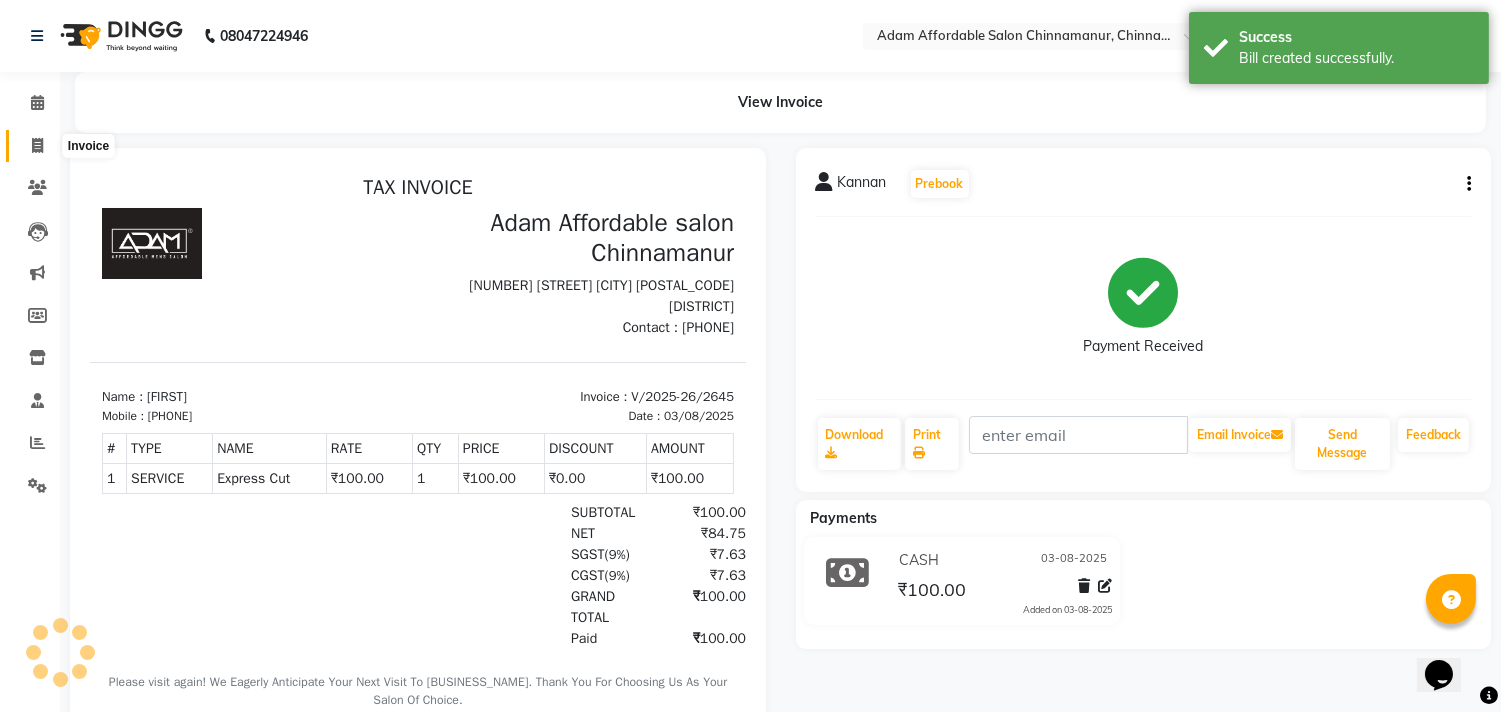 click 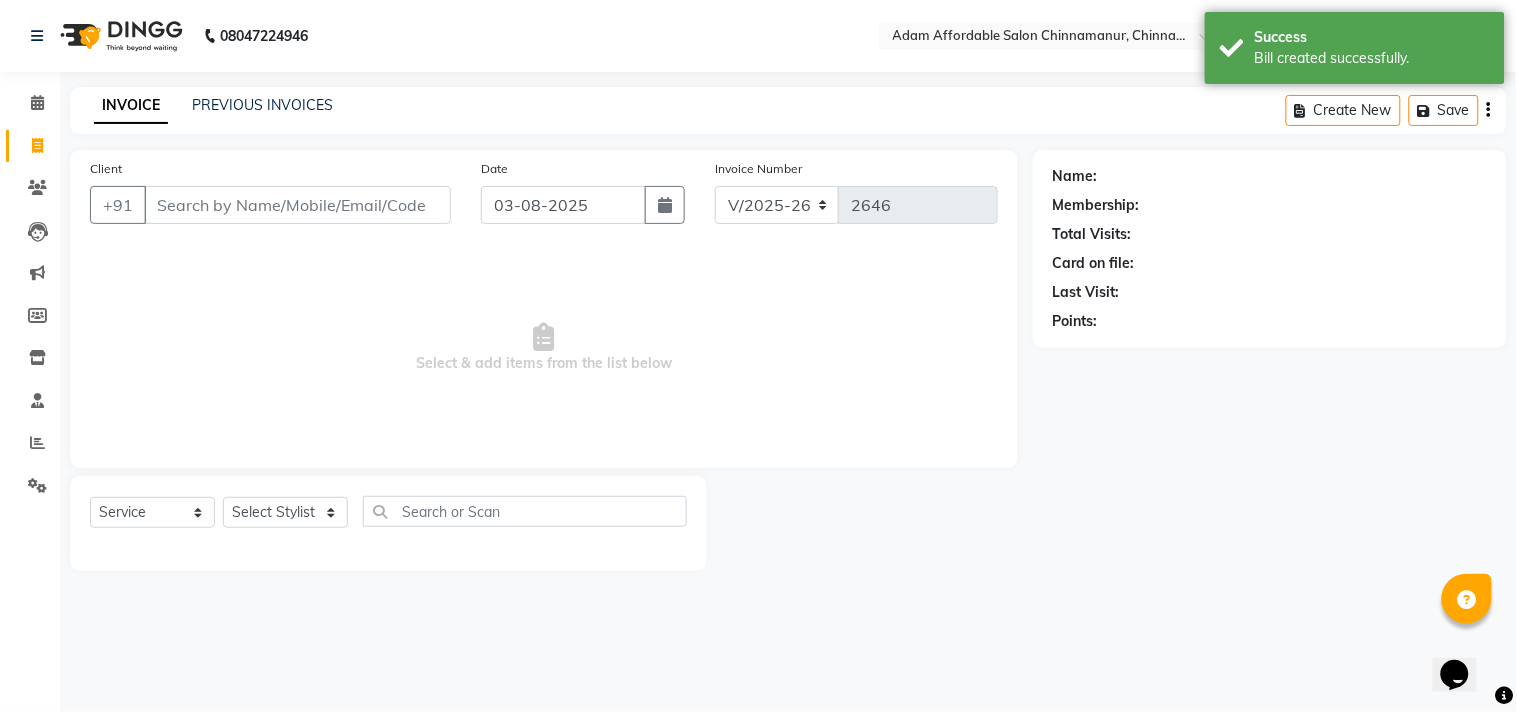 click on "Client" at bounding box center (297, 205) 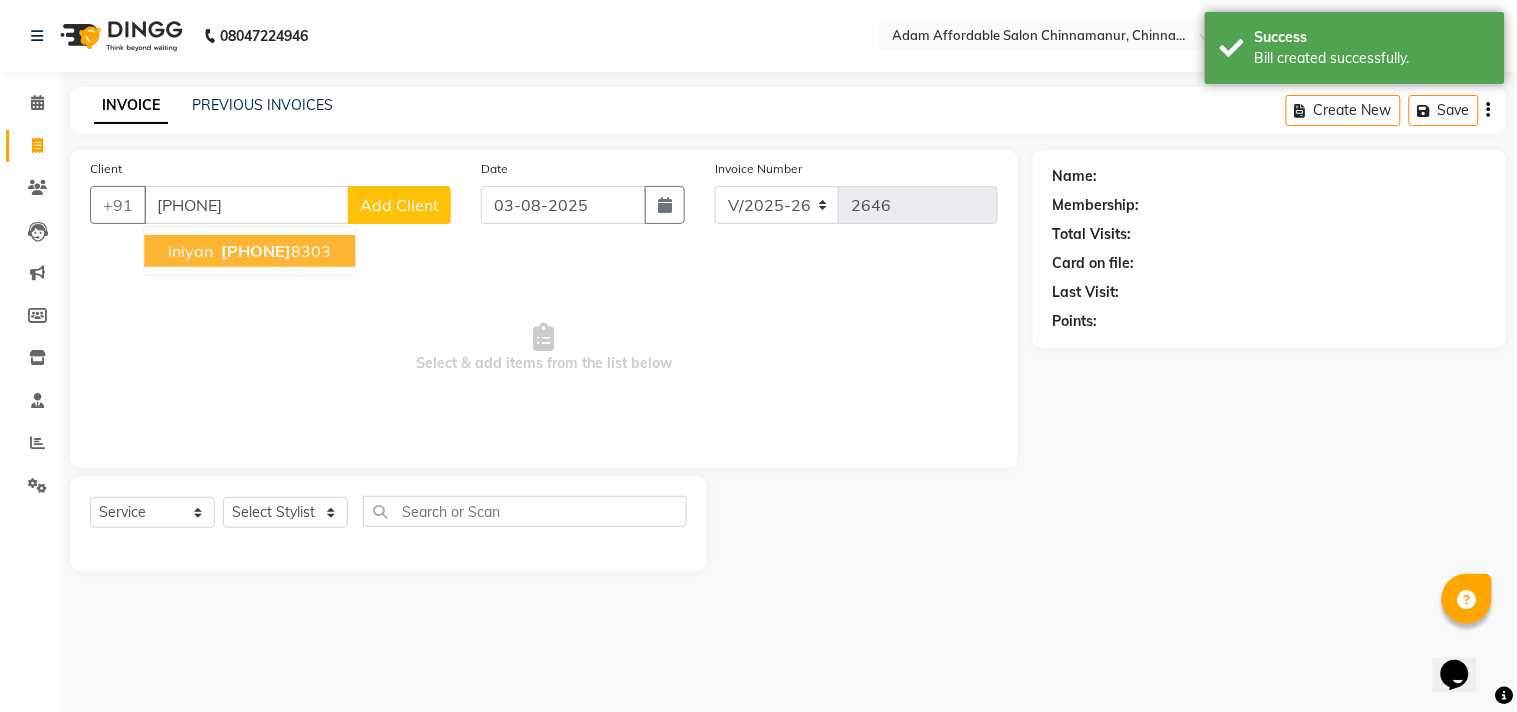 click on "Iniyan" at bounding box center [190, 251] 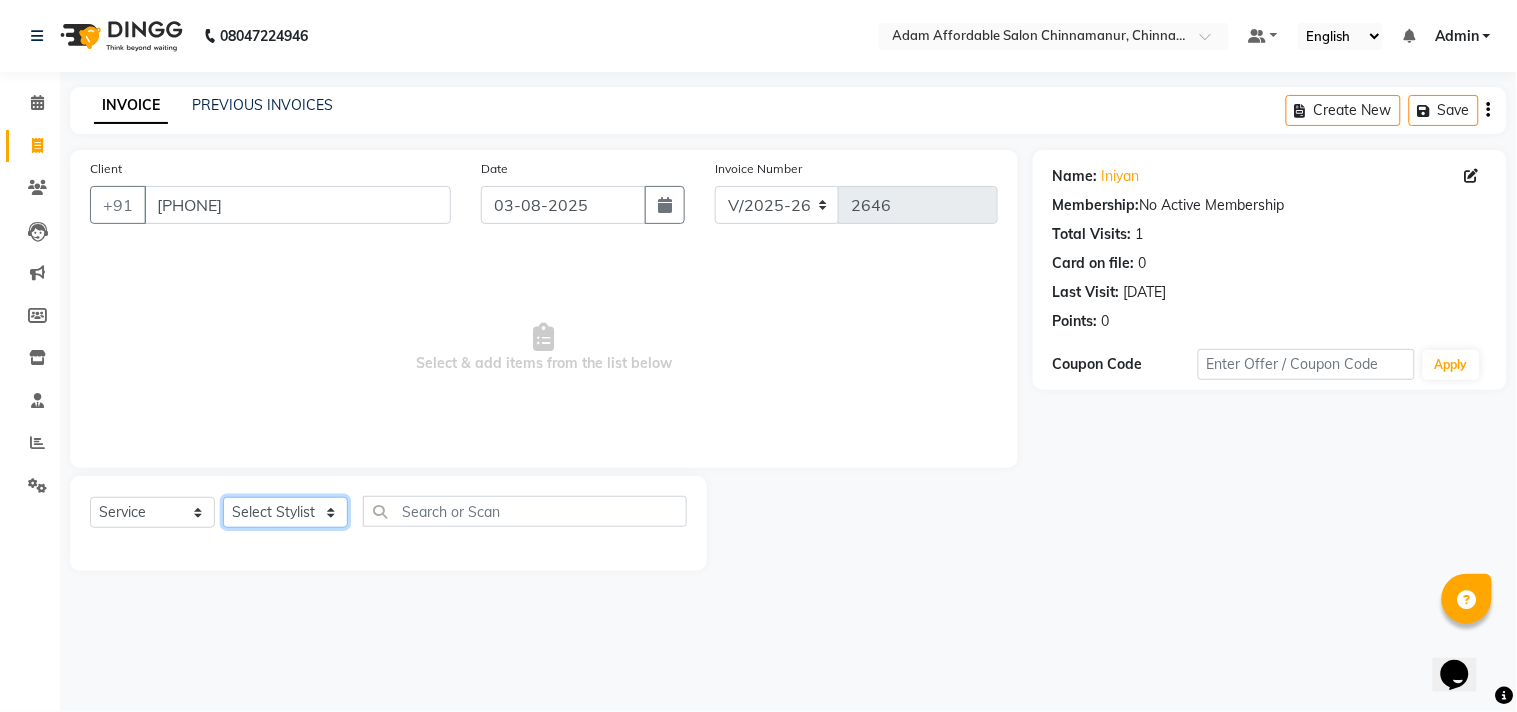 click on "Select Stylist Admin Atif Ali Kaleem Kiran Salim Sameer Shahil Shoaib Sunny Yogesh Express Cut x Express Cut Beard Design Shave Beard Zero Trim Kid's Cut (Below 5 Years) Haircut+ Beard + De-Tan Combo Hair Cut (INCL HAIR WASH) Head Shave Creative Cut VIP Room Service Wash & Blast Dry Haircut + Beard + Head Massage Combo Haircut+ Beard + Express Hair color Combo Haircut + Beard + Cleanup Combo Haircut + Beard + Heard Massage + De-Tan Combo Haircut + Beard+ Express Hair color+ De-Tan Combo Haircut + Beard + Hair Spa Combo Haircut + Beard+Global H/C Non Ammonia + De-Tan Combo Haircut + Beard + De-Tan + Instant glow Facial Combo Beard Colour Moustache Colour NOURISHING HAIR SPA VITALIZING HAIR SPA REPAIR TREATMENT DANDRUFF TREATMENT HAIR LOSS TREATMENT HAIR STRAIGHTENING HAIR REBONDING KERATIN ALMOND OIL NAVARATNA OIL CLEAN UP HYPER PIGMENTATION CLEAN UP REJUVANATE Fruit Facial Instant Glow Charcaol Skin Lightening Skin Brightening FACE & NECK BLEACH FACE & NECK DETAN PRE BRIDEGROOM DELUXE NORMAL PREMIUM 1" 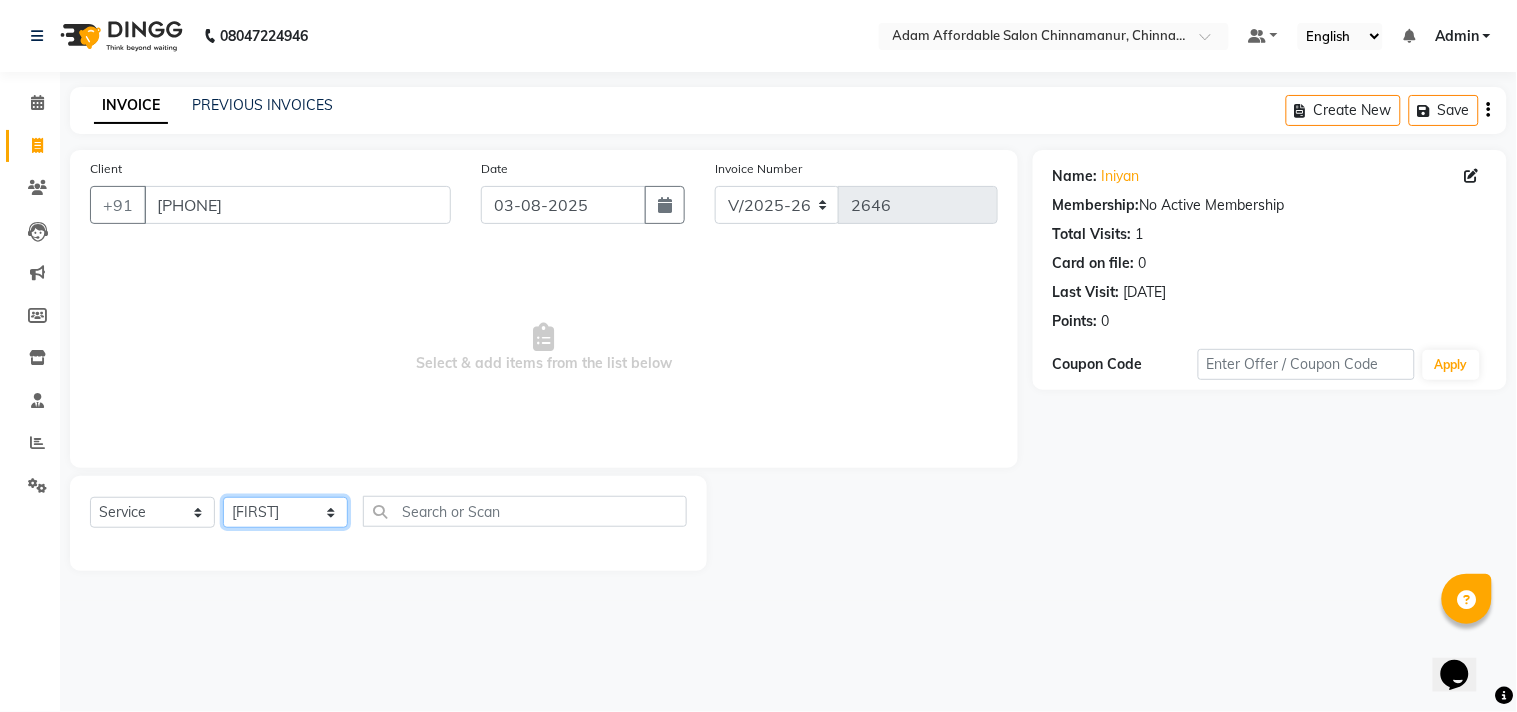 click on "Select Stylist Admin Atif Ali Kaleem Kiran Salim Sameer Shahil Shoaib Sunny Yogesh Express Cut x Express Cut Beard Design Shave Beard Zero Trim Kid's Cut (Below 5 Years) Haircut+ Beard + De-Tan Combo Hair Cut (INCL HAIR WASH) Head Shave Creative Cut VIP Room Service Wash & Blast Dry Haircut + Beard + Head Massage Combo Haircut+ Beard + Express Hair color Combo Haircut + Beard + Cleanup Combo Haircut + Beard + Heard Massage + De-Tan Combo Haircut + Beard+ Express Hair color+ De-Tan Combo Haircut + Beard + Hair Spa Combo Haircut + Beard+Global H/C Non Ammonia + De-Tan Combo Haircut + Beard + De-Tan + Instant glow Facial Combo Beard Colour Moustache Colour NOURISHING HAIR SPA VITALIZING HAIR SPA REPAIR TREATMENT DANDRUFF TREATMENT HAIR LOSS TREATMENT HAIR STRAIGHTENING HAIR REBONDING KERATIN ALMOND OIL NAVARATNA OIL CLEAN UP HYPER PIGMENTATION CLEAN UP REJUVANATE Fruit Facial Instant Glow Charcaol Skin Lightening Skin Brightening FACE & NECK BLEACH FACE & NECK DETAN PRE BRIDEGROOM DELUXE NORMAL PREMIUM 1" 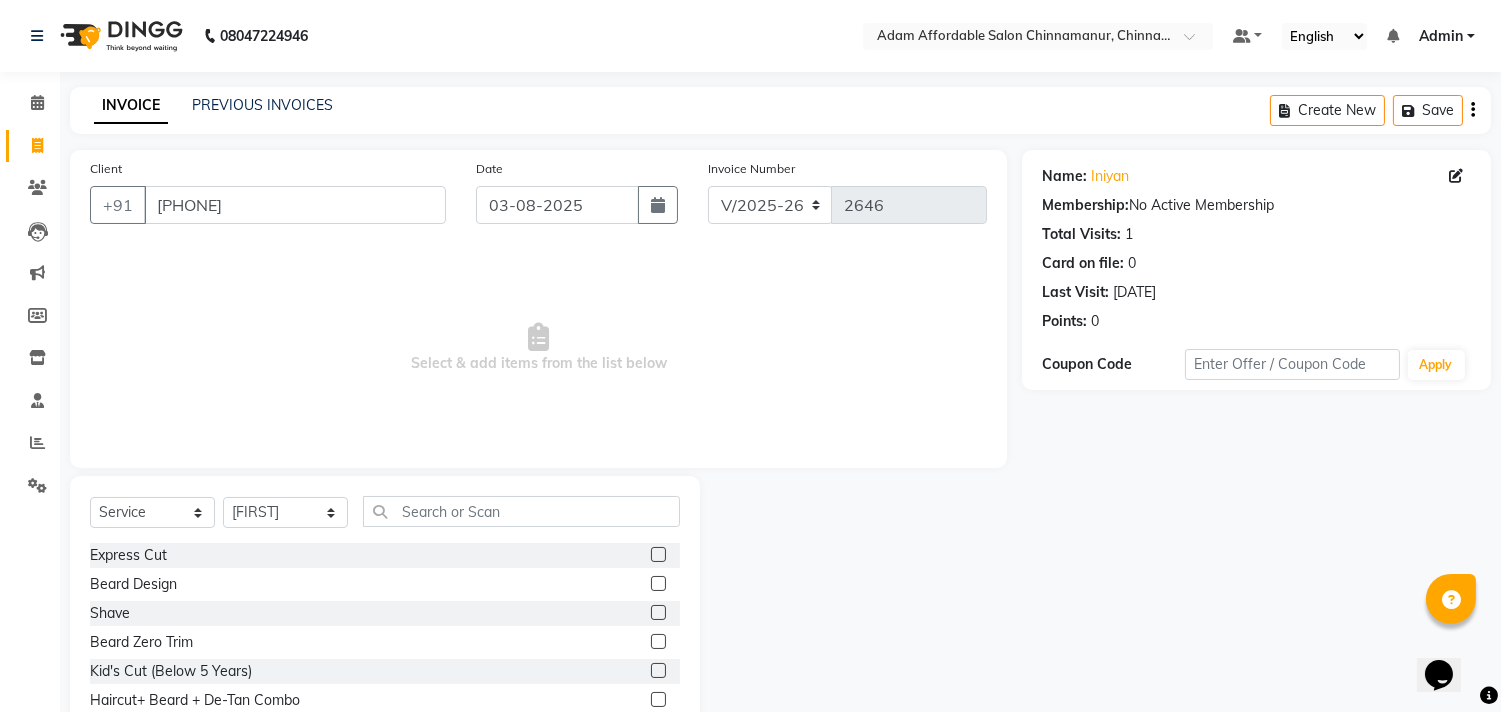 click 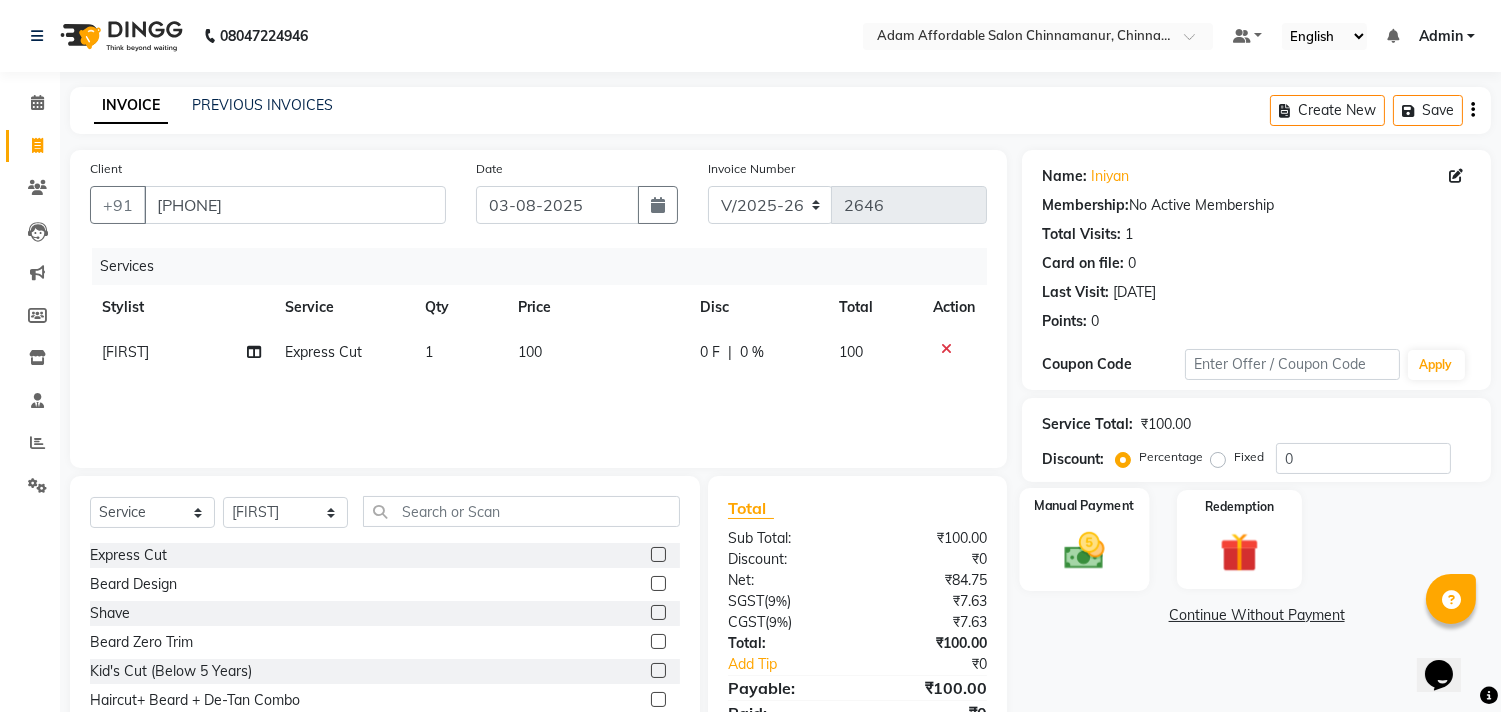 click on "Manual Payment" 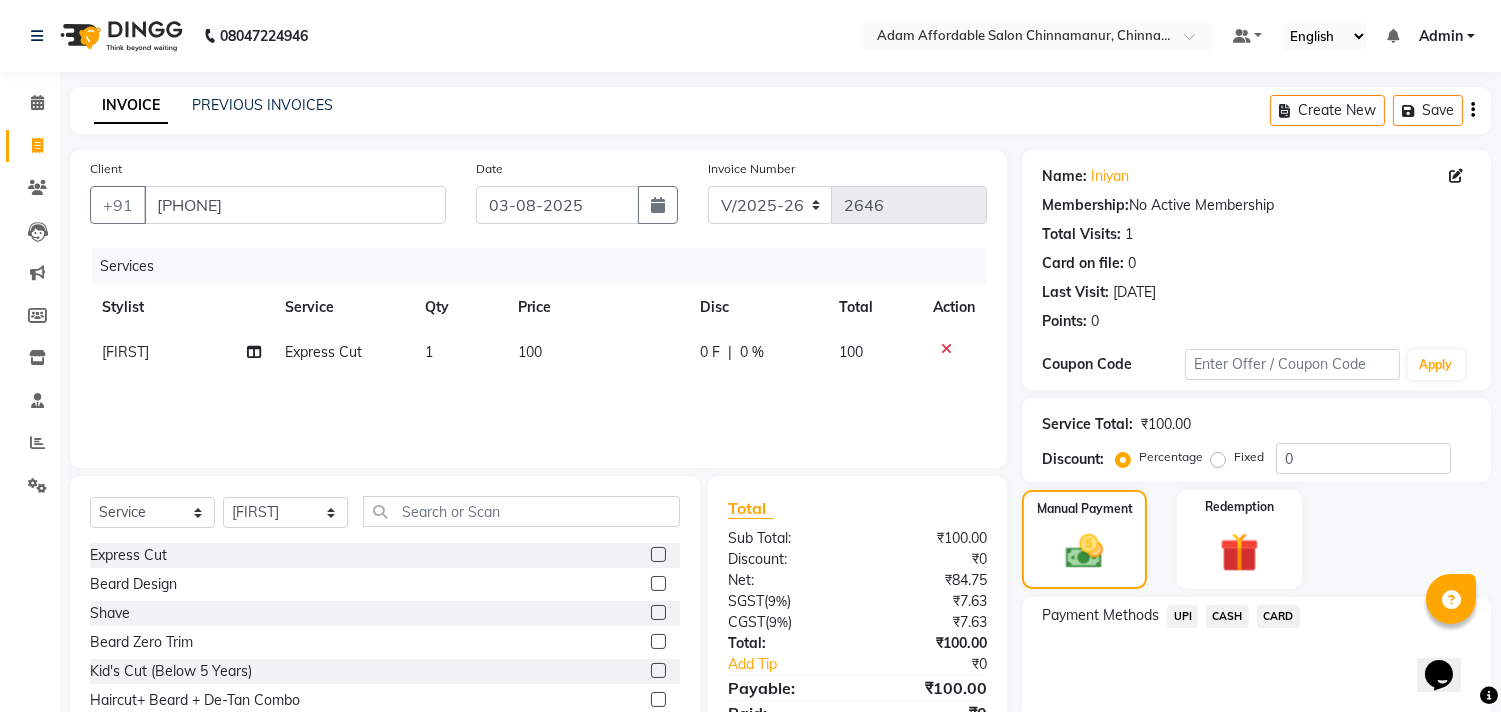 click on "CASH" 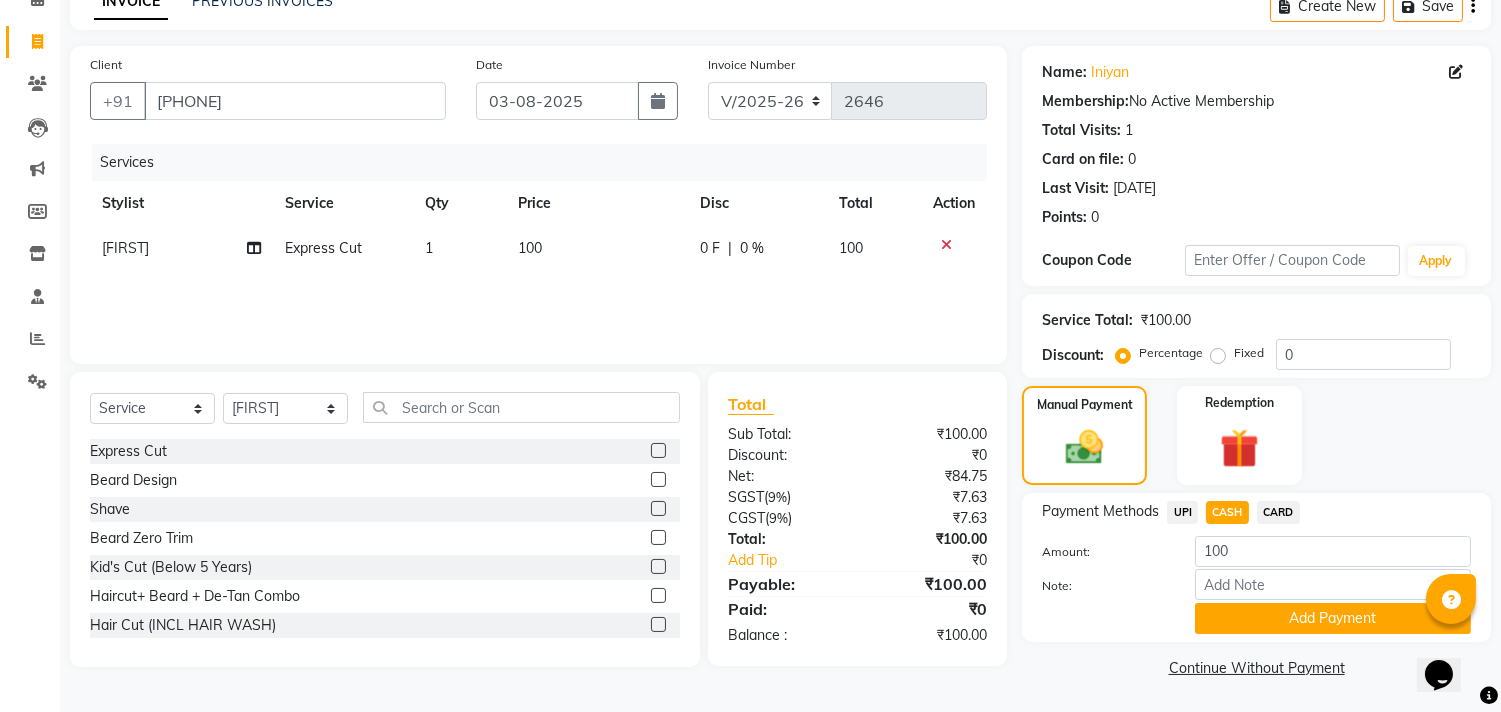click on "Add Payment" 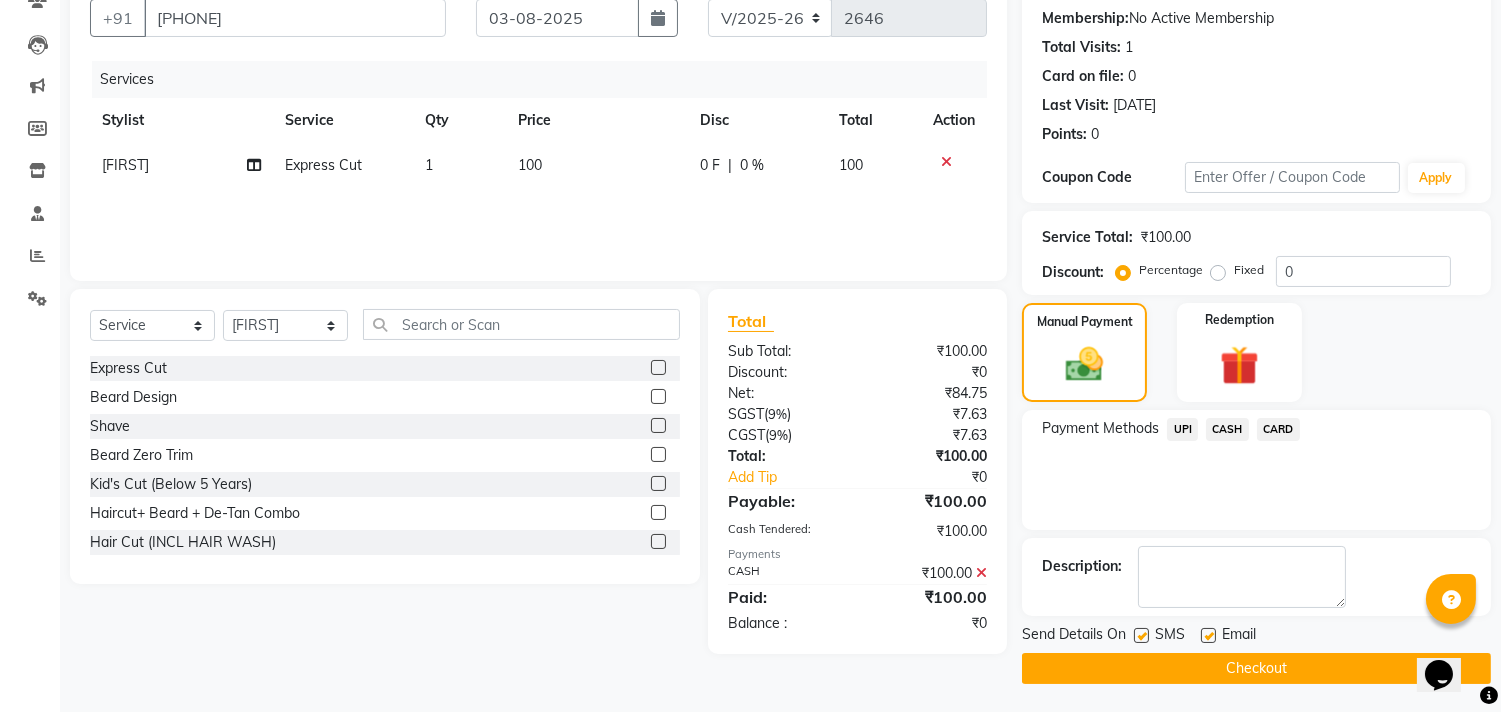 click on "Checkout" 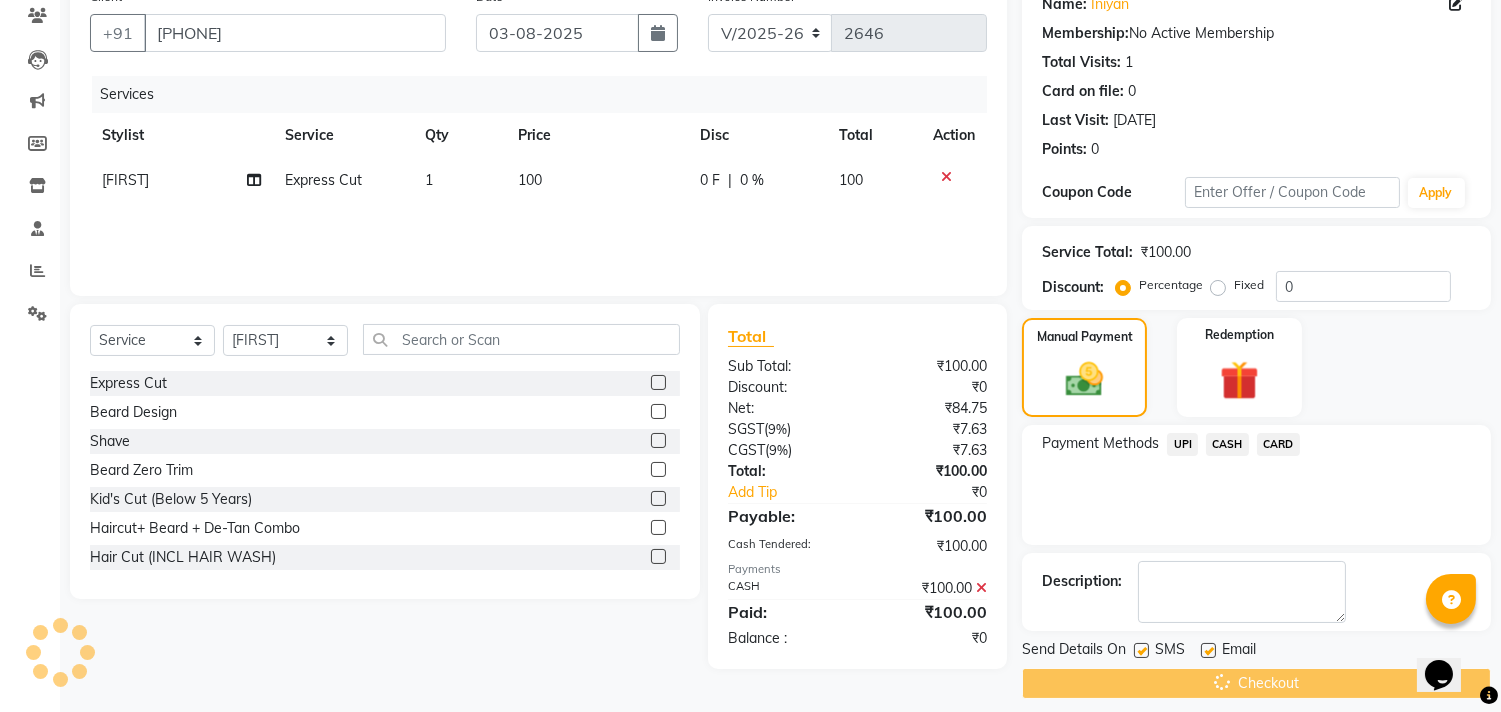scroll, scrollTop: 0, scrollLeft: 0, axis: both 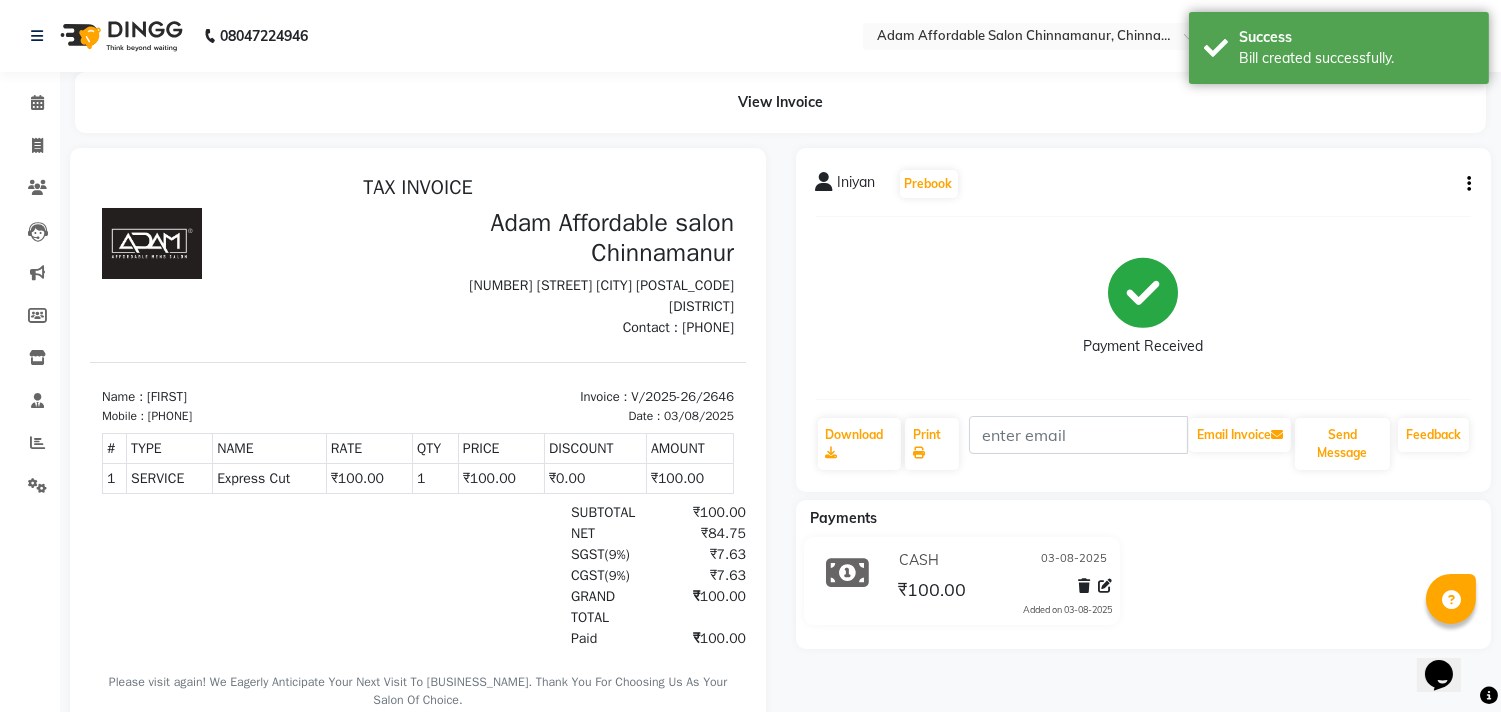 click on "Invoice" 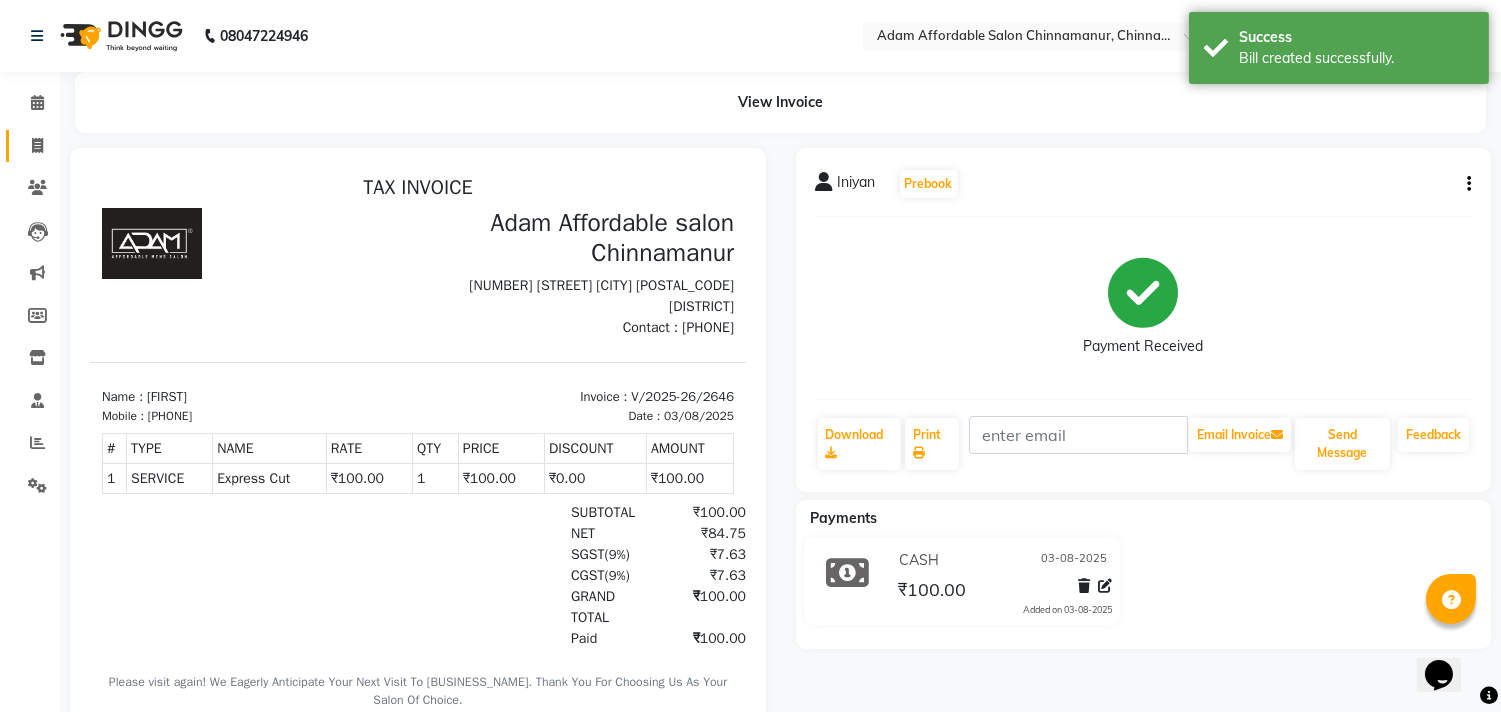 click on "Invoice" 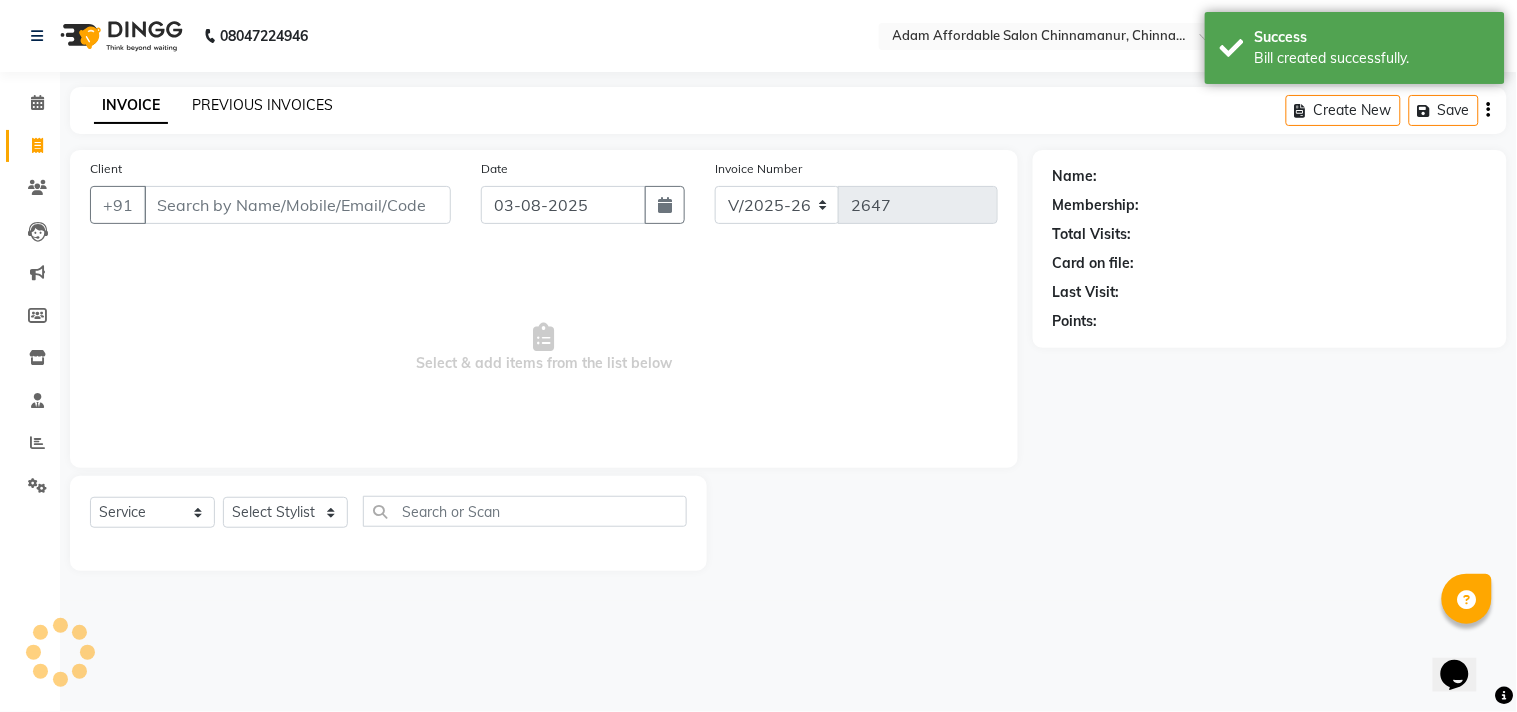 click on "PREVIOUS INVOICES" 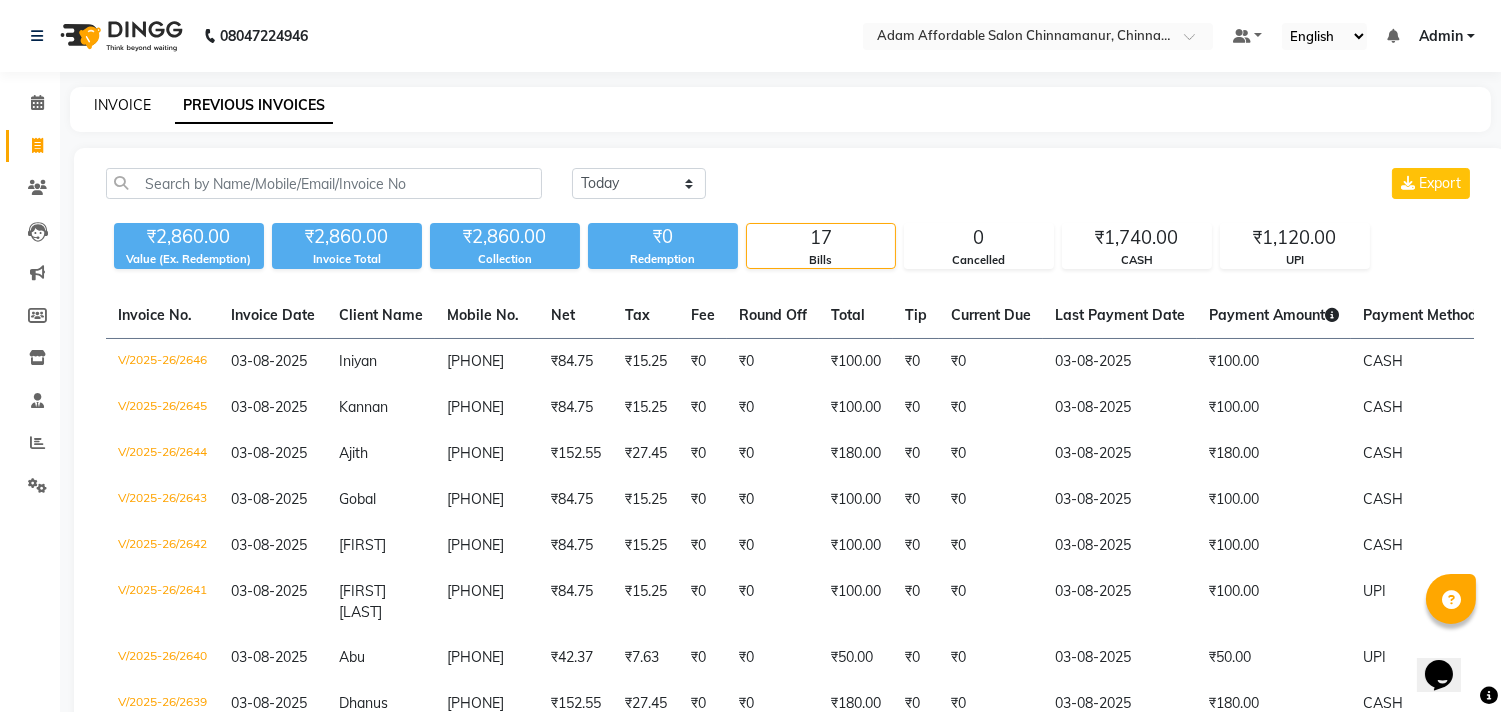 click on "INVOICE" 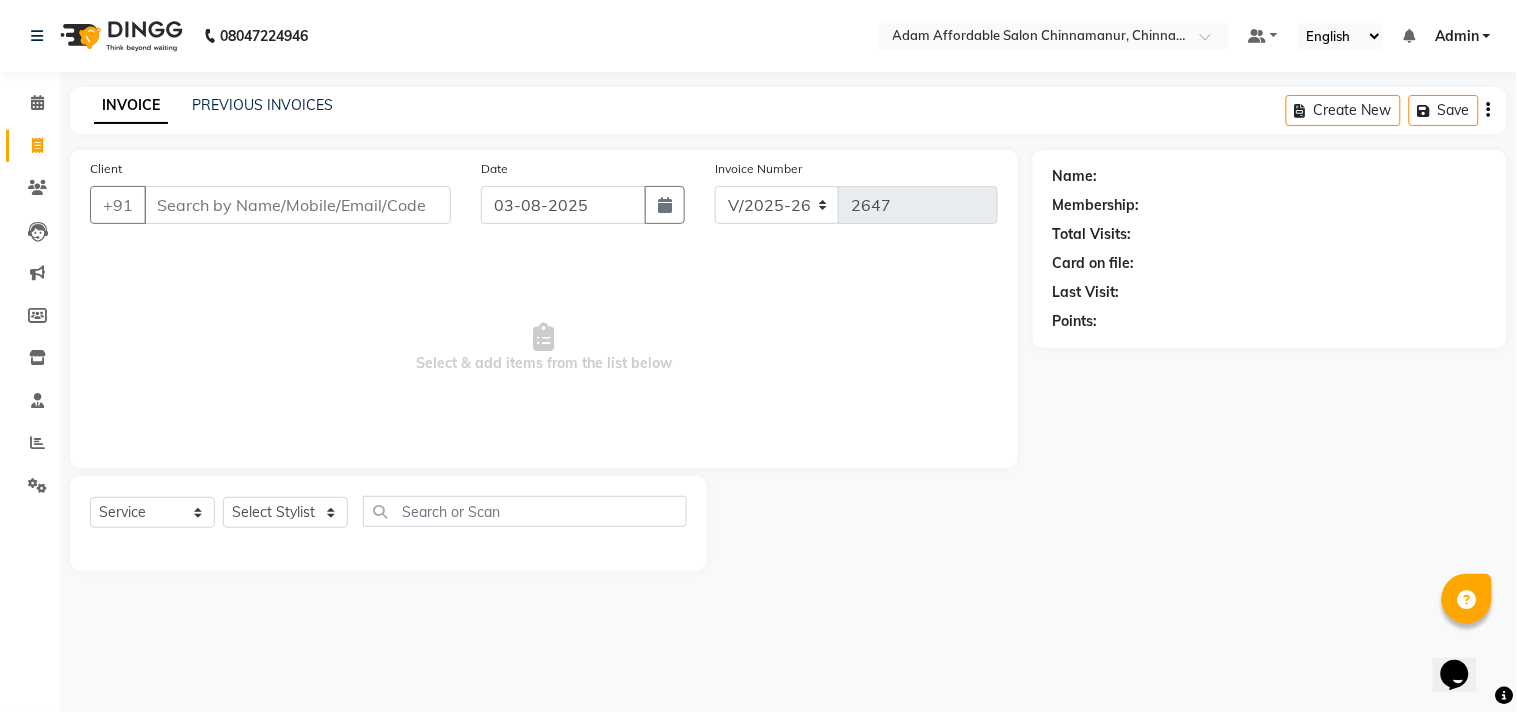 click on "Client" at bounding box center (297, 205) 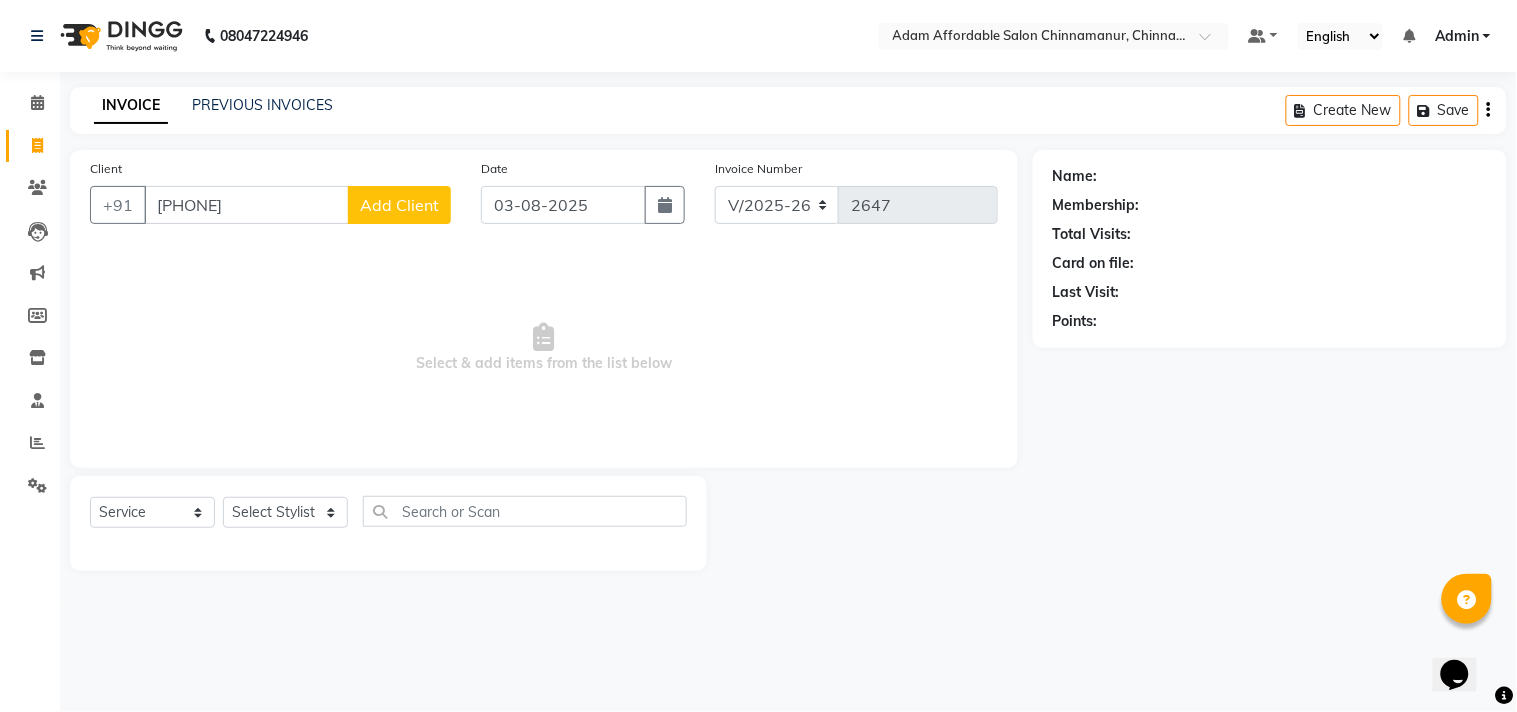 click on "Add Client" 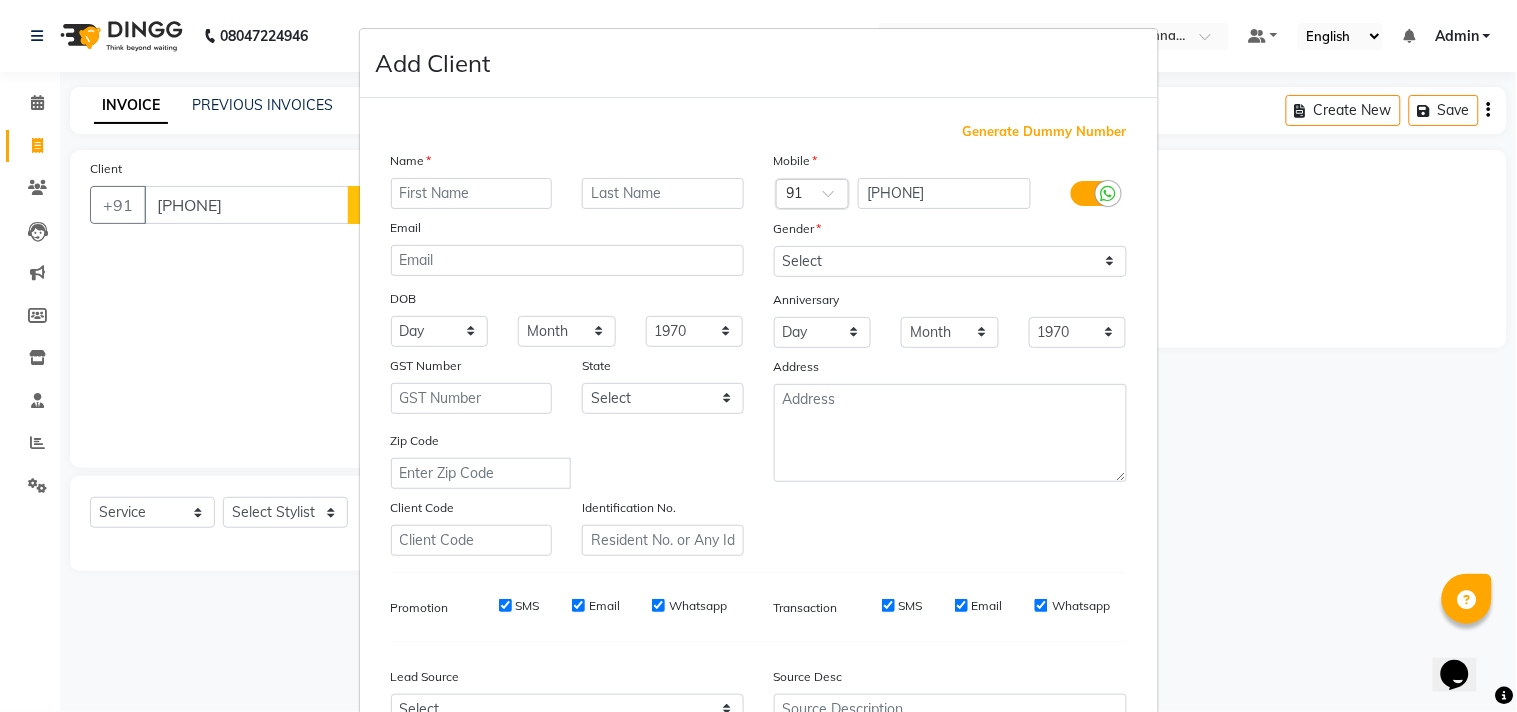 click at bounding box center (472, 193) 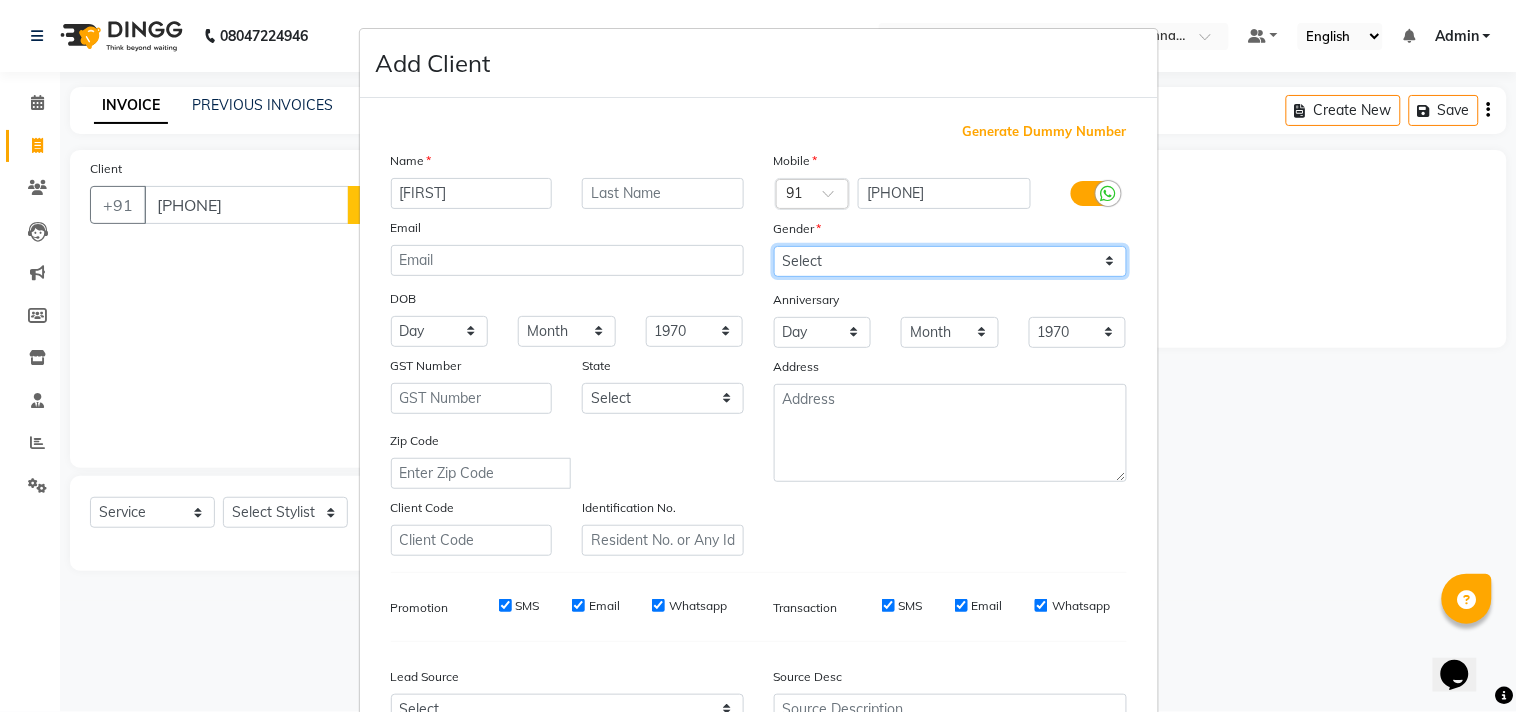 click on "Select Male Female Other Prefer Not To Say" at bounding box center (950, 261) 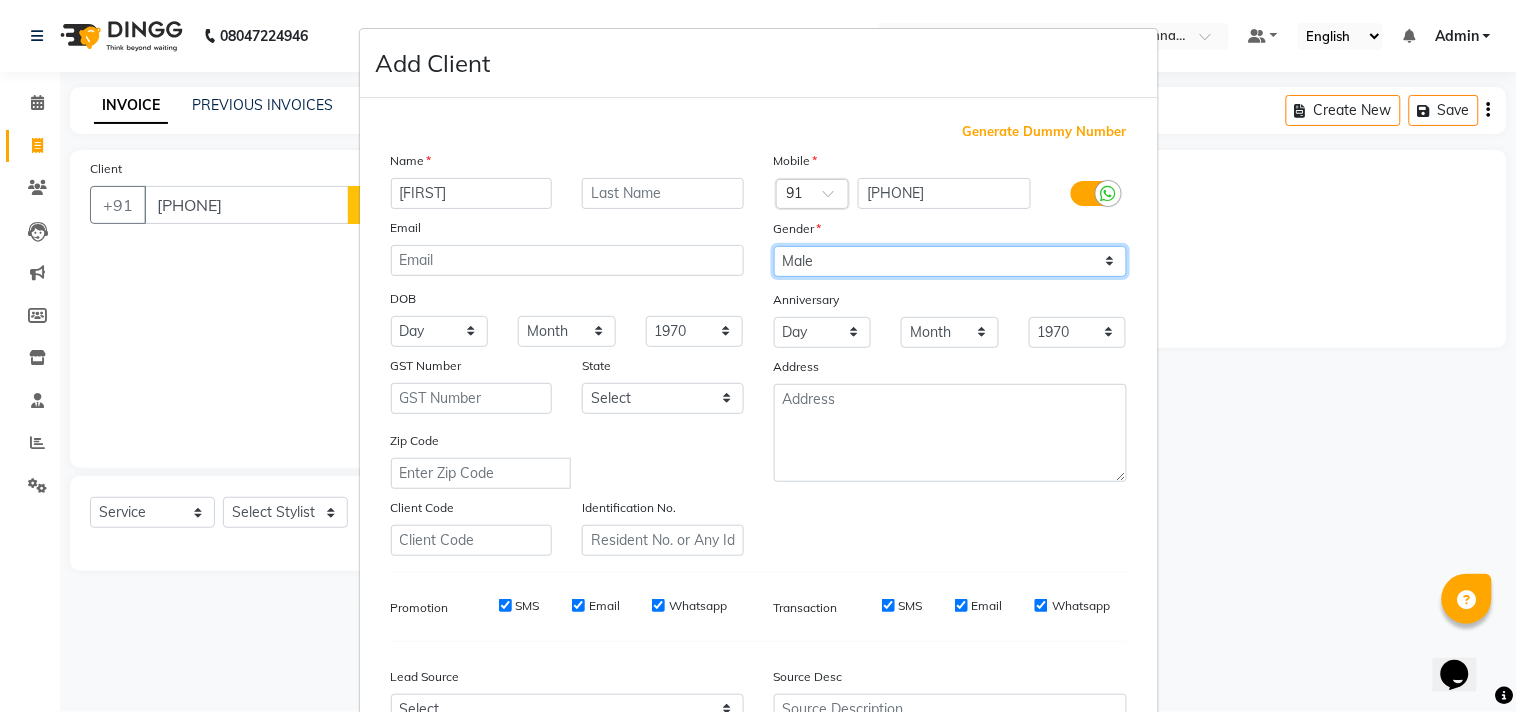 click on "Select Male Female Other Prefer Not To Say" at bounding box center (950, 261) 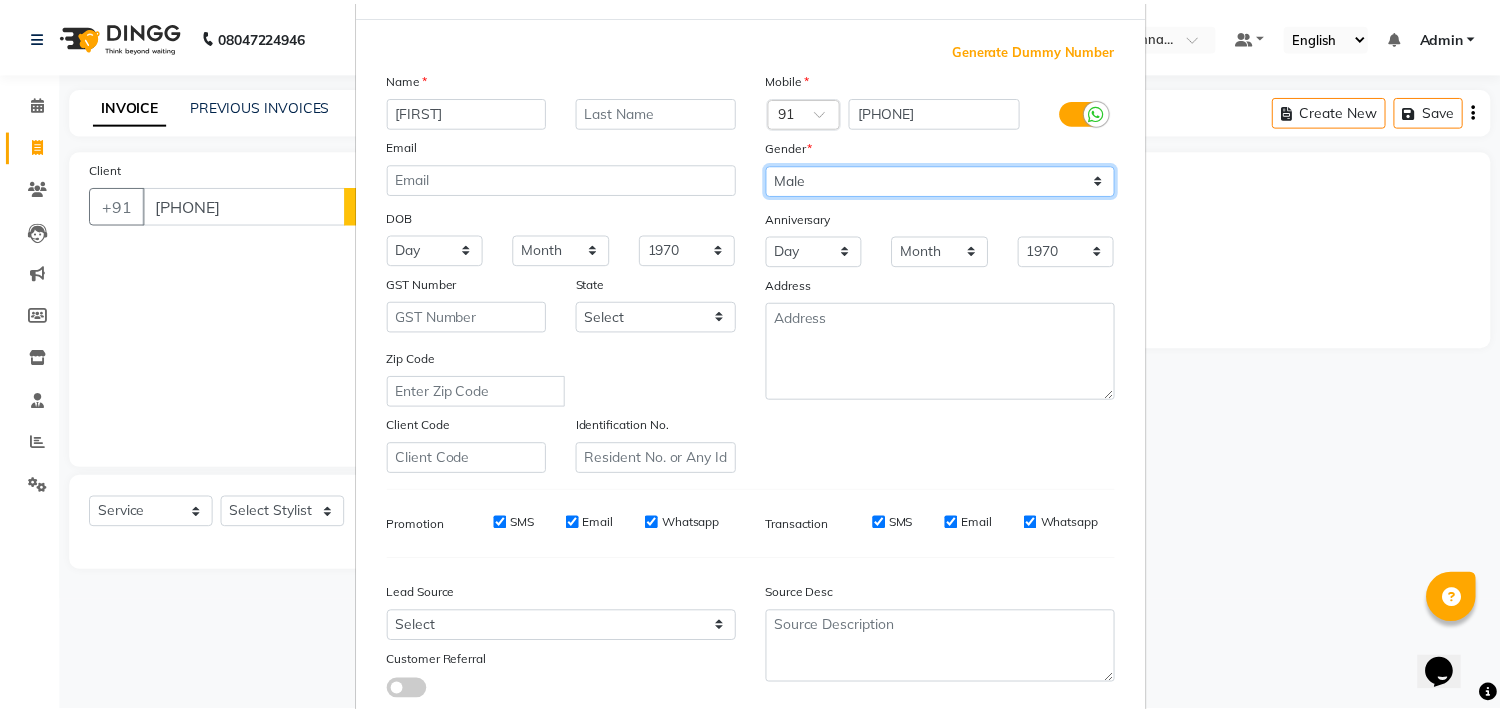 scroll, scrollTop: 212, scrollLeft: 0, axis: vertical 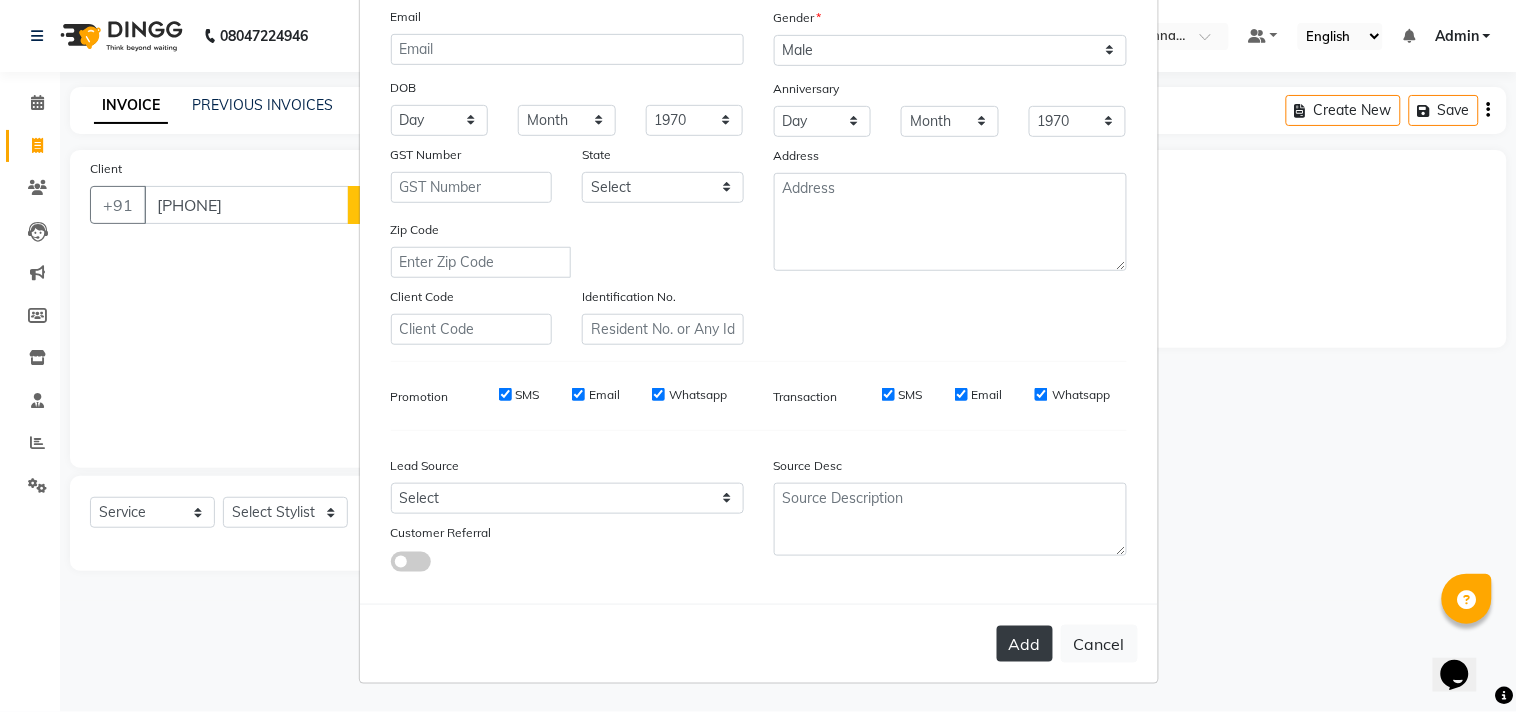 click on "Add" at bounding box center [1025, 644] 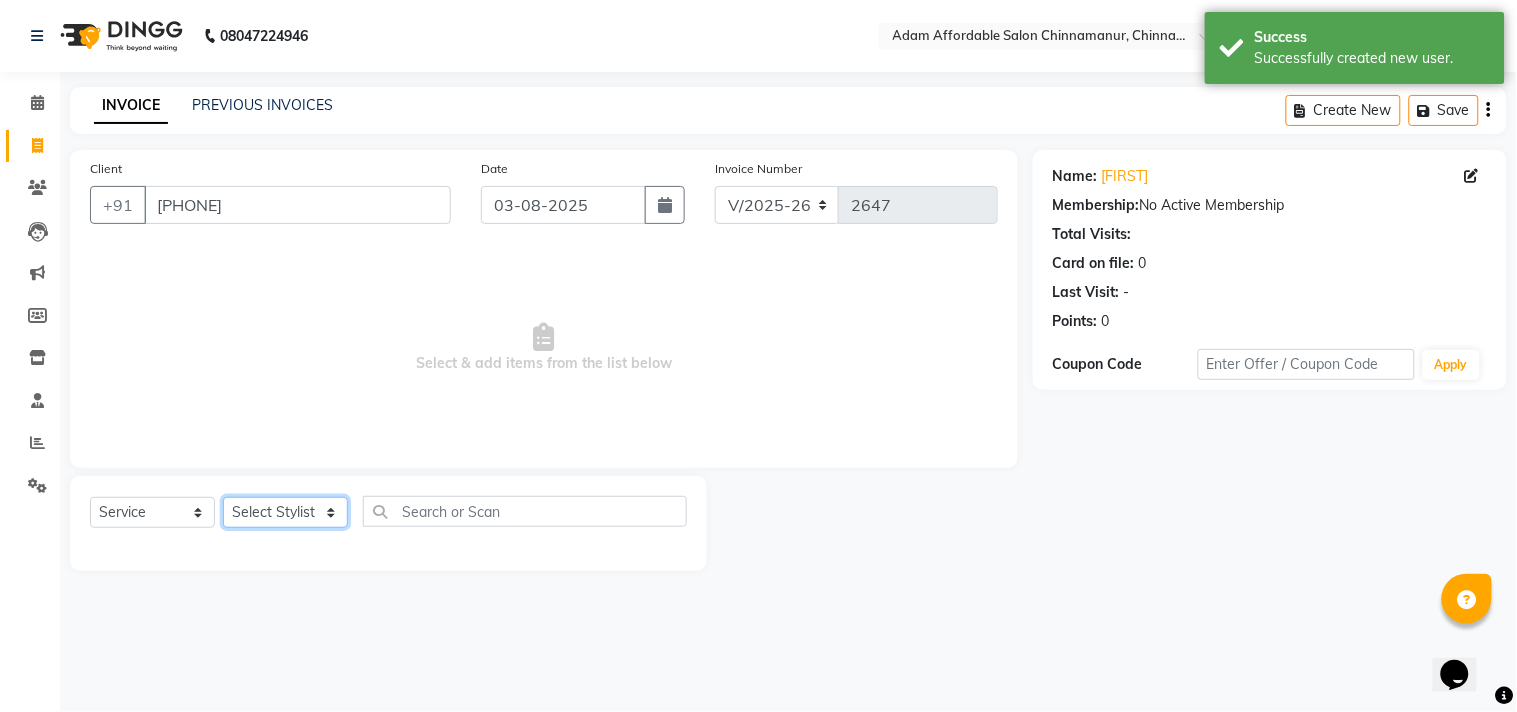 click on "Select Stylist Admin Atif Ali Kaleem Kiran Salim Sameer Shahil Shoaib Sunny Yogesh Express Cut x Express Cut Beard Design Shave Beard Zero Trim Kid's Cut (Below 5 Years) Haircut+ Beard + De-Tan Combo Hair Cut (INCL HAIR WASH) Head Shave Creative Cut VIP Room Service Wash & Blast Dry Haircut + Beard + Head Massage Combo Haircut+ Beard + Express Hair color Combo Haircut + Beard + Cleanup Combo Haircut + Beard + Heard Massage + De-Tan Combo Haircut + Beard+ Express Hair color+ De-Tan Combo Haircut + Beard + Hair Spa Combo Haircut + Beard+Global H/C Non Ammonia + De-Tan Combo Haircut + Beard + De-Tan + Instant glow Facial Combo Beard Colour Moustache Colour NOURISHING HAIR SPA VITALIZING HAIR SPA REPAIR TREATMENT DANDRUFF TREATMENT HAIR LOSS TREATMENT HAIR STRAIGHTENING HAIR REBONDING KERATIN ALMOND OIL NAVARATNA OIL CLEAN UP HYPER PIGMENTATION CLEAN UP REJUVANATE Fruit Facial Instant Glow Charcaol Skin Lightening Skin Brightening FACE & NECK BLEACH FACE & NECK DETAN PRE BRIDEGROOM DELUXE NORMAL PREMIUM 1" 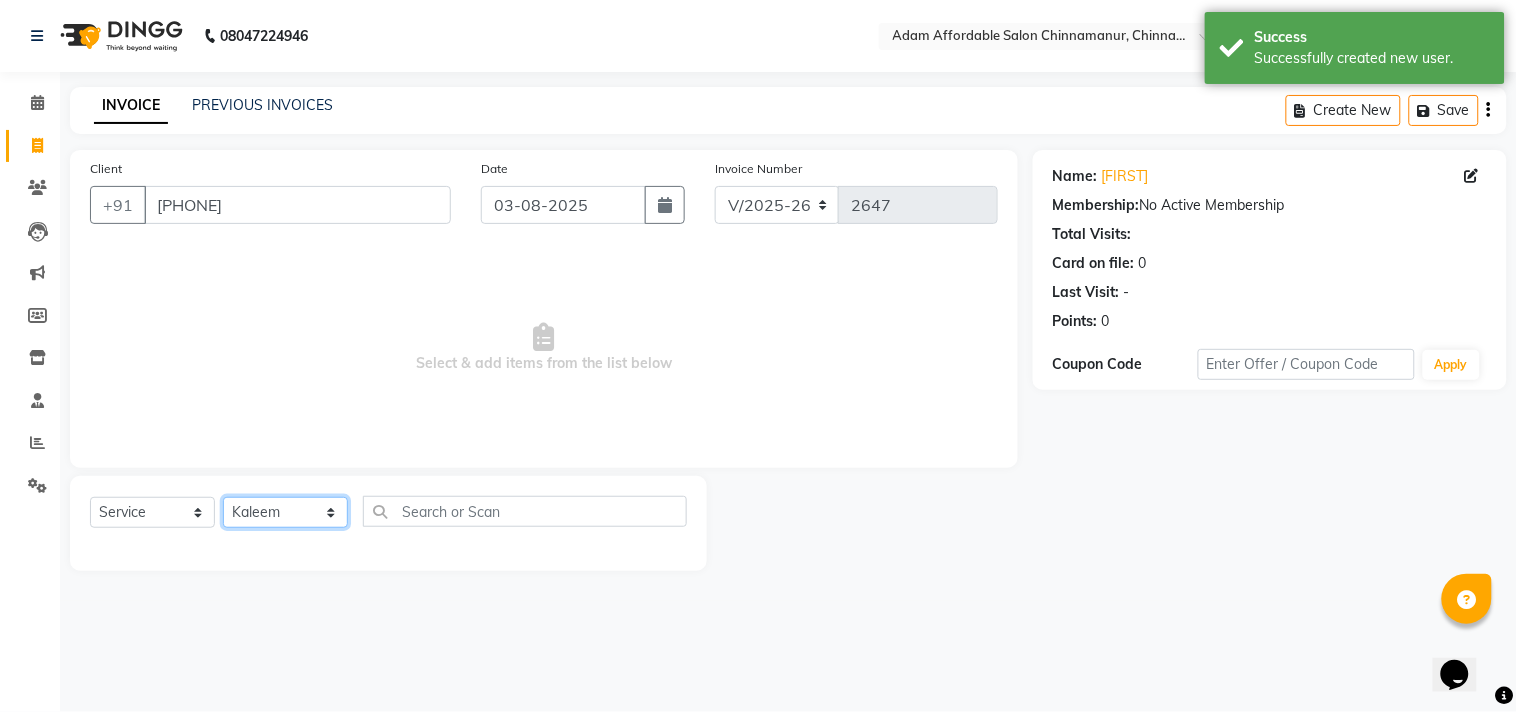 click on "Select Stylist Admin Atif Ali Kaleem Kiran Salim Sameer Shahil Shoaib Sunny Yogesh Express Cut x Express Cut Beard Design Shave Beard Zero Trim Kid's Cut (Below 5 Years) Haircut+ Beard + De-Tan Combo Hair Cut (INCL HAIR WASH) Head Shave Creative Cut VIP Room Service Wash & Blast Dry Haircut + Beard + Head Massage Combo Haircut+ Beard + Express Hair color Combo Haircut + Beard + Cleanup Combo Haircut + Beard + Heard Massage + De-Tan Combo Haircut + Beard+ Express Hair color+ De-Tan Combo Haircut + Beard + Hair Spa Combo Haircut + Beard+Global H/C Non Ammonia + De-Tan Combo Haircut + Beard + De-Tan + Instant glow Facial Combo Beard Colour Moustache Colour NOURISHING HAIR SPA VITALIZING HAIR SPA REPAIR TREATMENT DANDRUFF TREATMENT HAIR LOSS TREATMENT HAIR STRAIGHTENING HAIR REBONDING KERATIN ALMOND OIL NAVARATNA OIL CLEAN UP HYPER PIGMENTATION CLEAN UP REJUVANATE Fruit Facial Instant Glow Charcaol Skin Lightening Skin Brightening FACE & NECK BLEACH FACE & NECK DETAN PRE BRIDEGROOM DELUXE NORMAL PREMIUM 1" 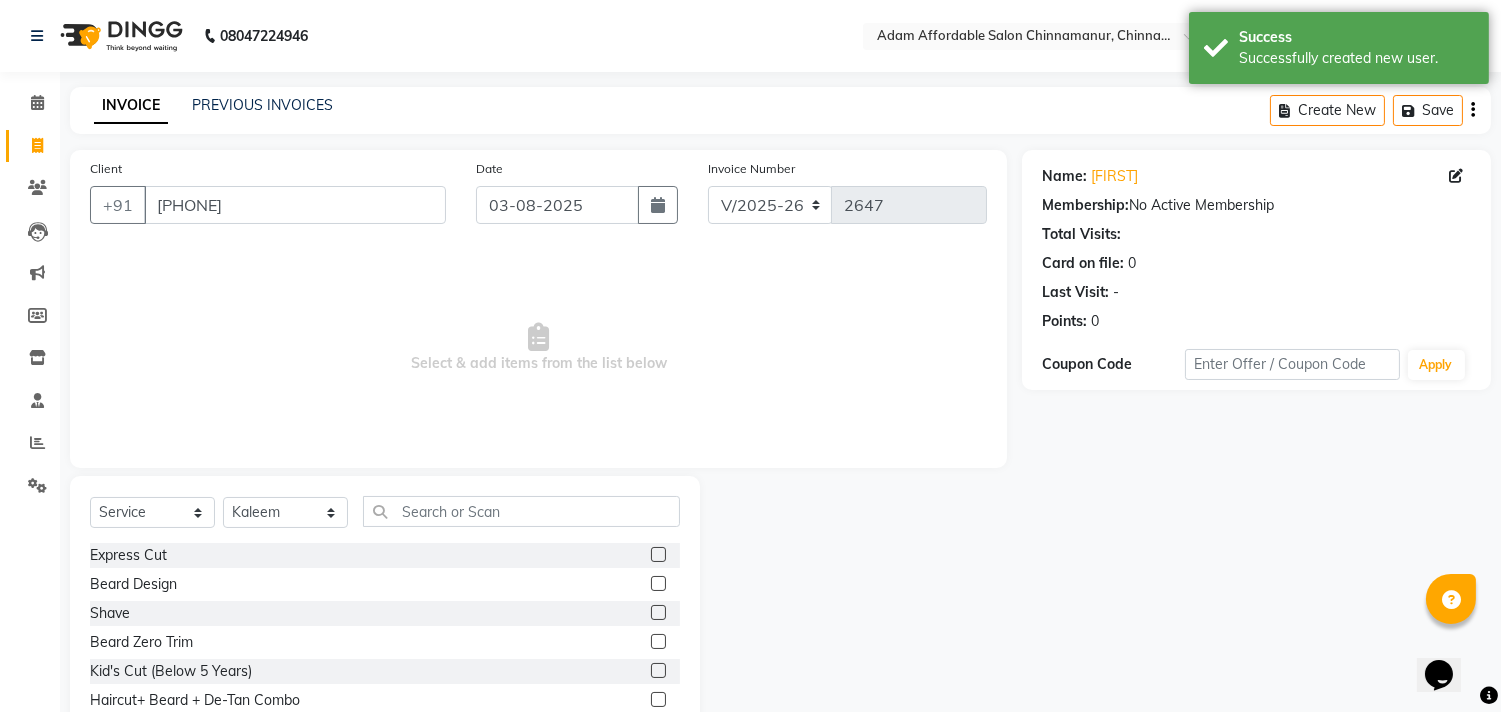 click 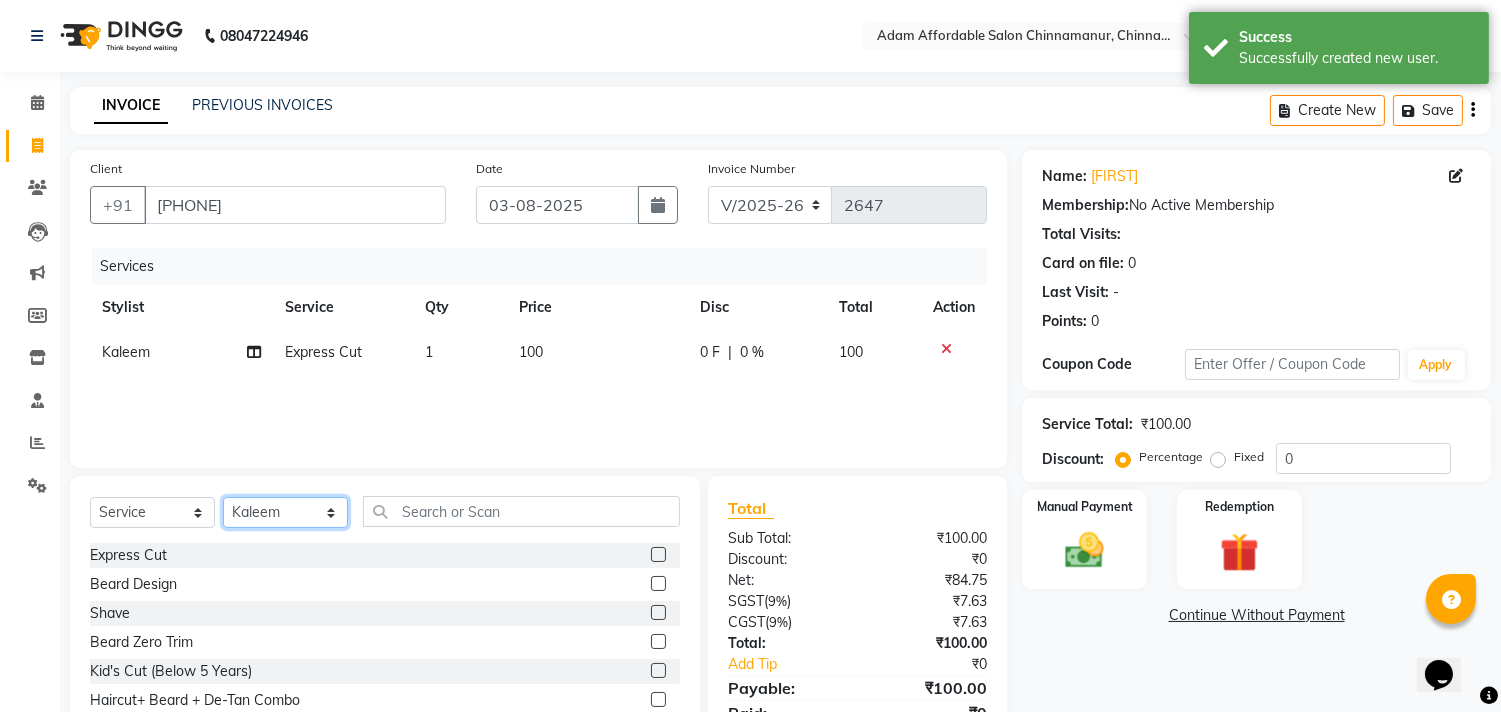 click on "Select Stylist Admin Atif Ali Kaleem Kiran Salim Sameer Shahil Shoaib Sunny Yogesh Express Cut x Express Cut Beard Design Shave Beard Zero Trim Kid's Cut (Below 5 Years) Haircut+ Beard + De-Tan Combo Hair Cut (INCL HAIR WASH) Head Shave Creative Cut VIP Room Service Wash & Blast Dry Haircut + Beard + Head Massage Combo Haircut+ Beard + Express Hair color Combo Haircut + Beard + Cleanup Combo Haircut + Beard + Heard Massage + De-Tan Combo Haircut + Beard+ Express Hair color+ De-Tan Combo Haircut + Beard + Hair Spa Combo Haircut + Beard+Global H/C Non Ammonia + De-Tan Combo Haircut + Beard + De-Tan + Instant glow Facial Combo Beard Colour Moustache Colour NOURISHING HAIR SPA VITALIZING HAIR SPA REPAIR TREATMENT DANDRUFF TREATMENT HAIR LOSS TREATMENT HAIR STRAIGHTENING HAIR REBONDING KERATIN ALMOND OIL NAVARATNA OIL CLEAN UP HYPER PIGMENTATION CLEAN UP REJUVANATE Fruit Facial Instant Glow Charcaol Skin Lightening Skin Brightening FACE & NECK BLEACH FACE & NECK DETAN PRE BRIDEGROOM DELUXE NORMAL PREMIUM 1" 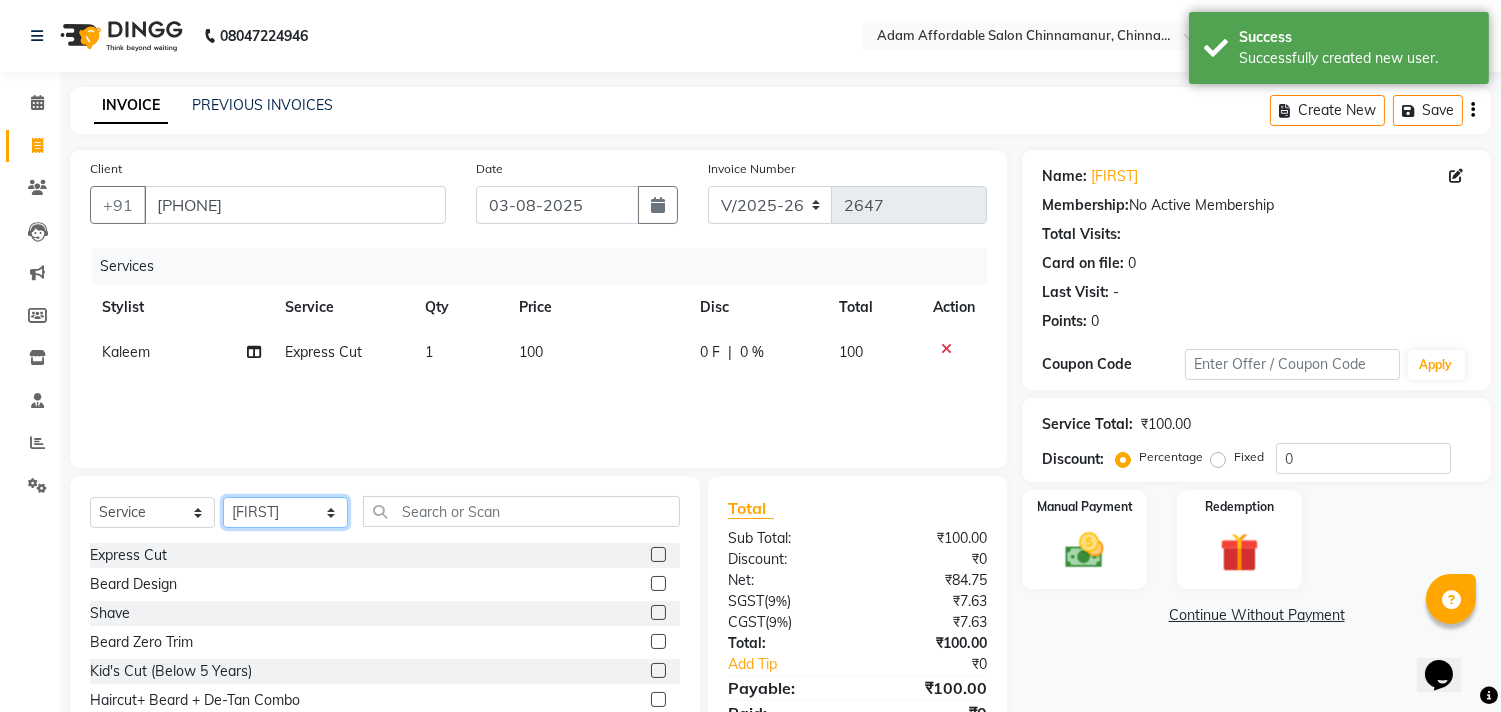 click on "Select Stylist Admin Atif Ali Kaleem Kiran Salim Sameer Shahil Shoaib Sunny Yogesh Express Cut x Express Cut Beard Design Shave Beard Zero Trim Kid's Cut (Below 5 Years) Haircut+ Beard + De-Tan Combo Hair Cut (INCL HAIR WASH) Head Shave Creative Cut VIP Room Service Wash & Blast Dry Haircut + Beard + Head Massage Combo Haircut+ Beard + Express Hair color Combo Haircut + Beard + Cleanup Combo Haircut + Beard + Heard Massage + De-Tan Combo Haircut + Beard+ Express Hair color+ De-Tan Combo Haircut + Beard + Hair Spa Combo Haircut + Beard+Global H/C Non Ammonia + De-Tan Combo Haircut + Beard + De-Tan + Instant glow Facial Combo Beard Colour Moustache Colour NOURISHING HAIR SPA VITALIZING HAIR SPA REPAIR TREATMENT DANDRUFF TREATMENT HAIR LOSS TREATMENT HAIR STRAIGHTENING HAIR REBONDING KERATIN ALMOND OIL NAVARATNA OIL CLEAN UP HYPER PIGMENTATION CLEAN UP REJUVANATE Fruit Facial Instant Glow Charcaol Skin Lightening Skin Brightening FACE & NECK BLEACH FACE & NECK DETAN PRE BRIDEGROOM DELUXE NORMAL PREMIUM 1" 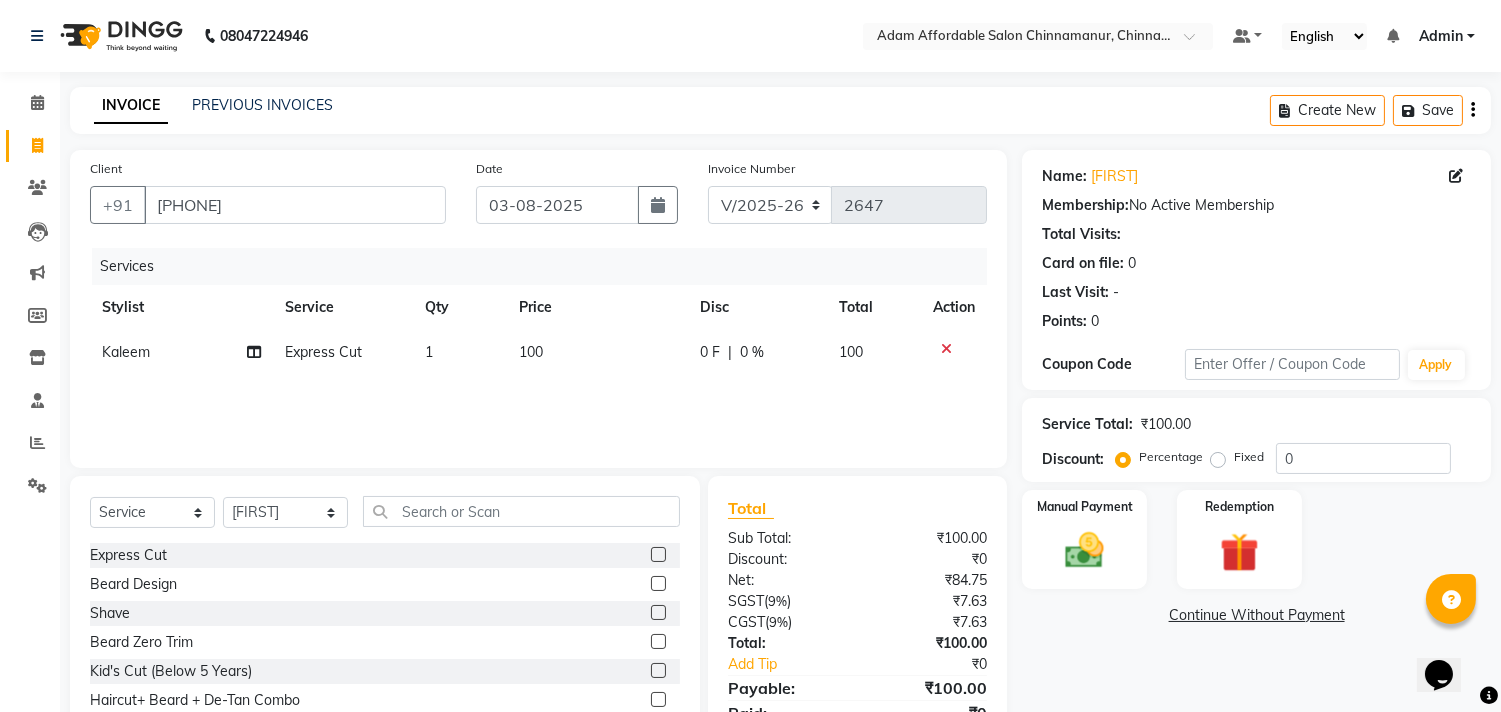 click 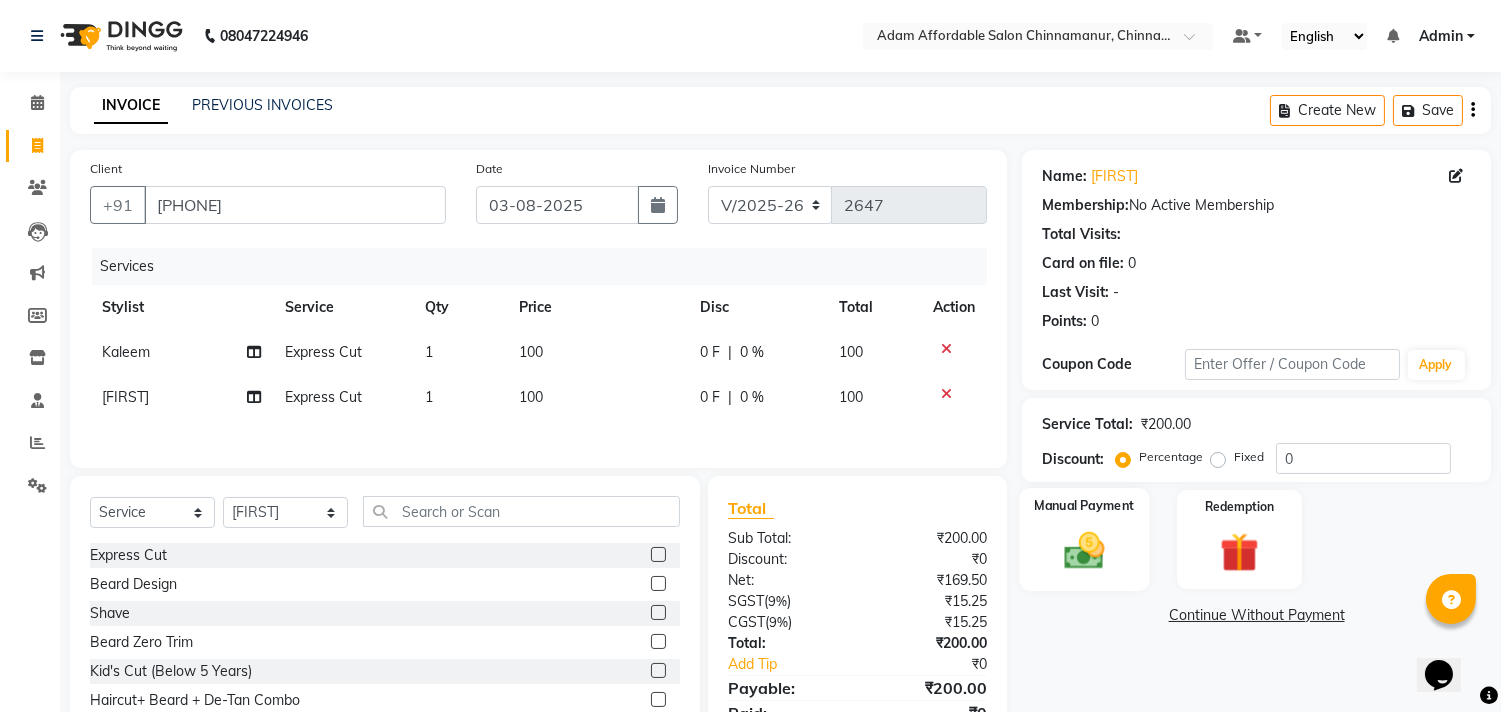 click 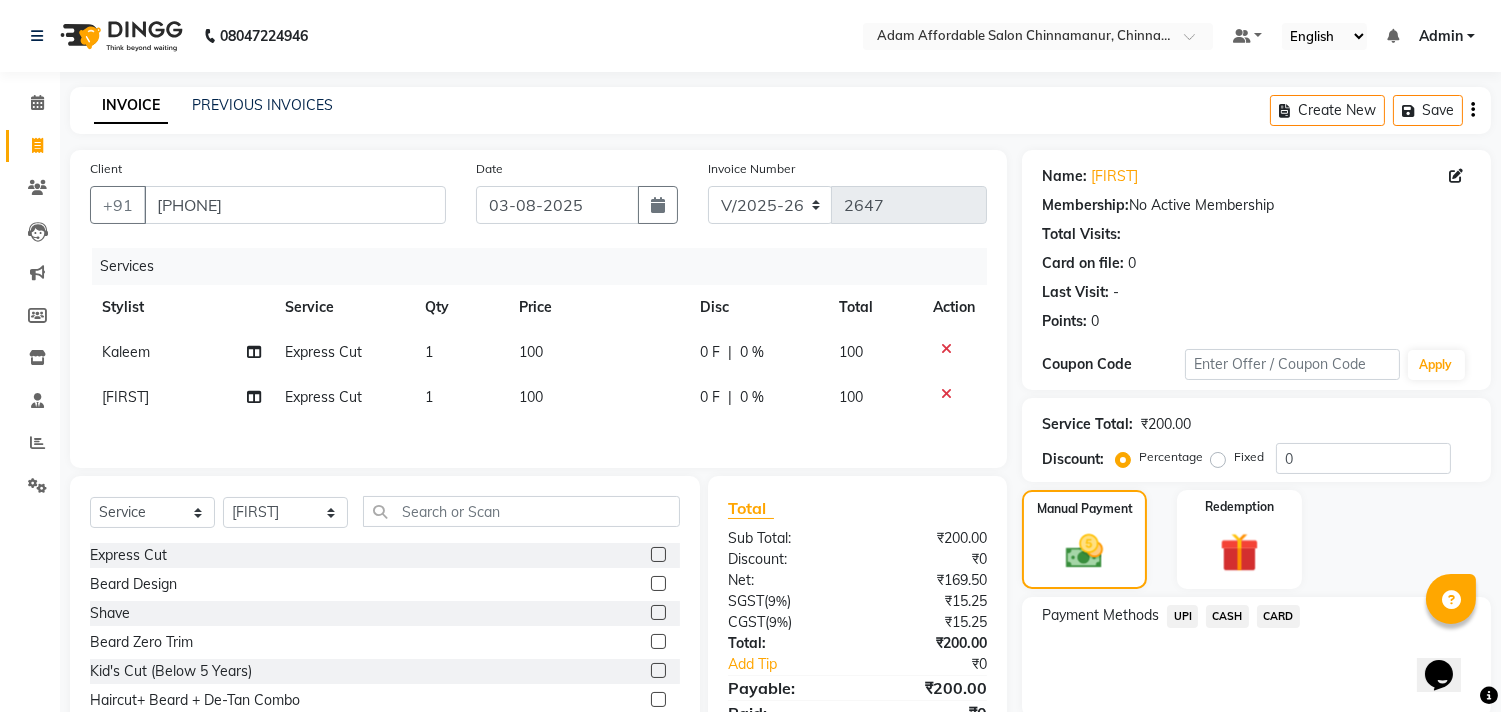 click on "CASH" 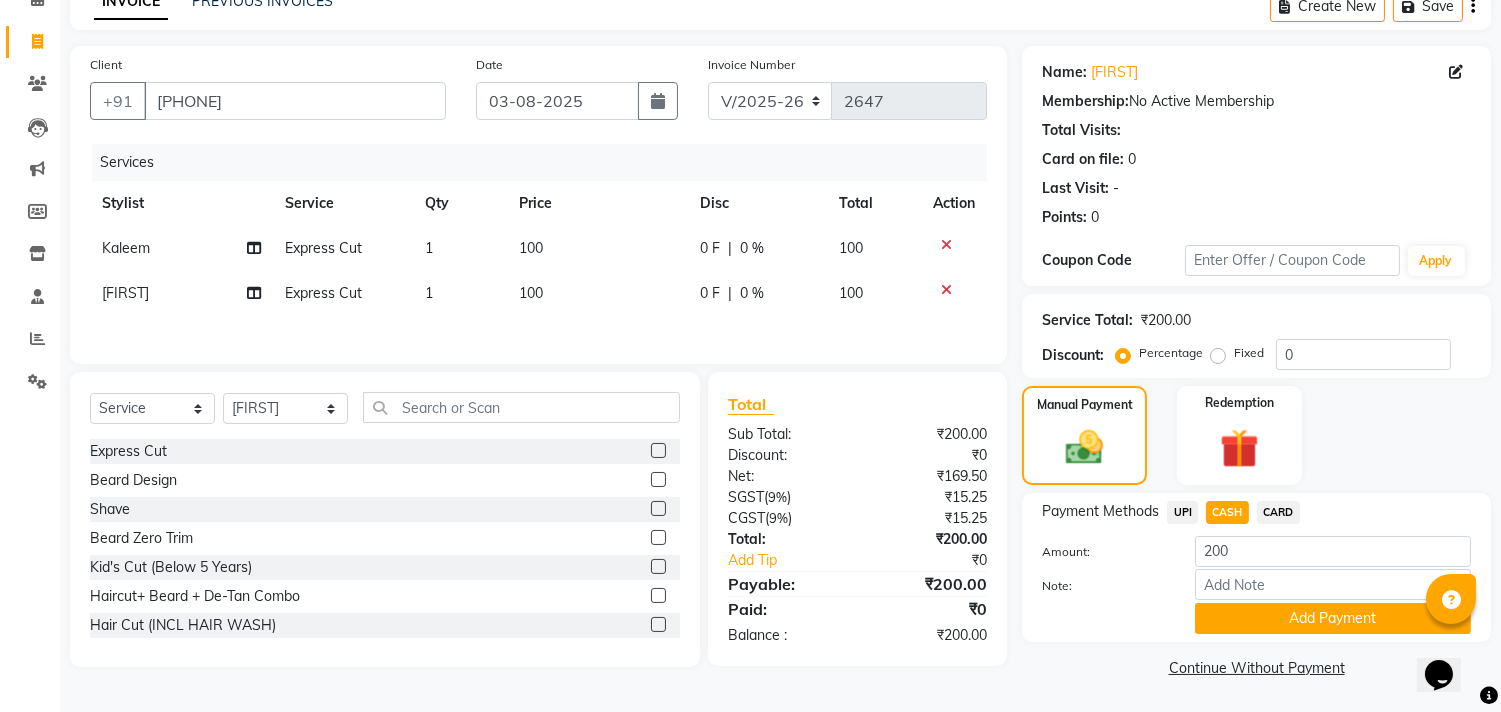 click on "Add Payment" 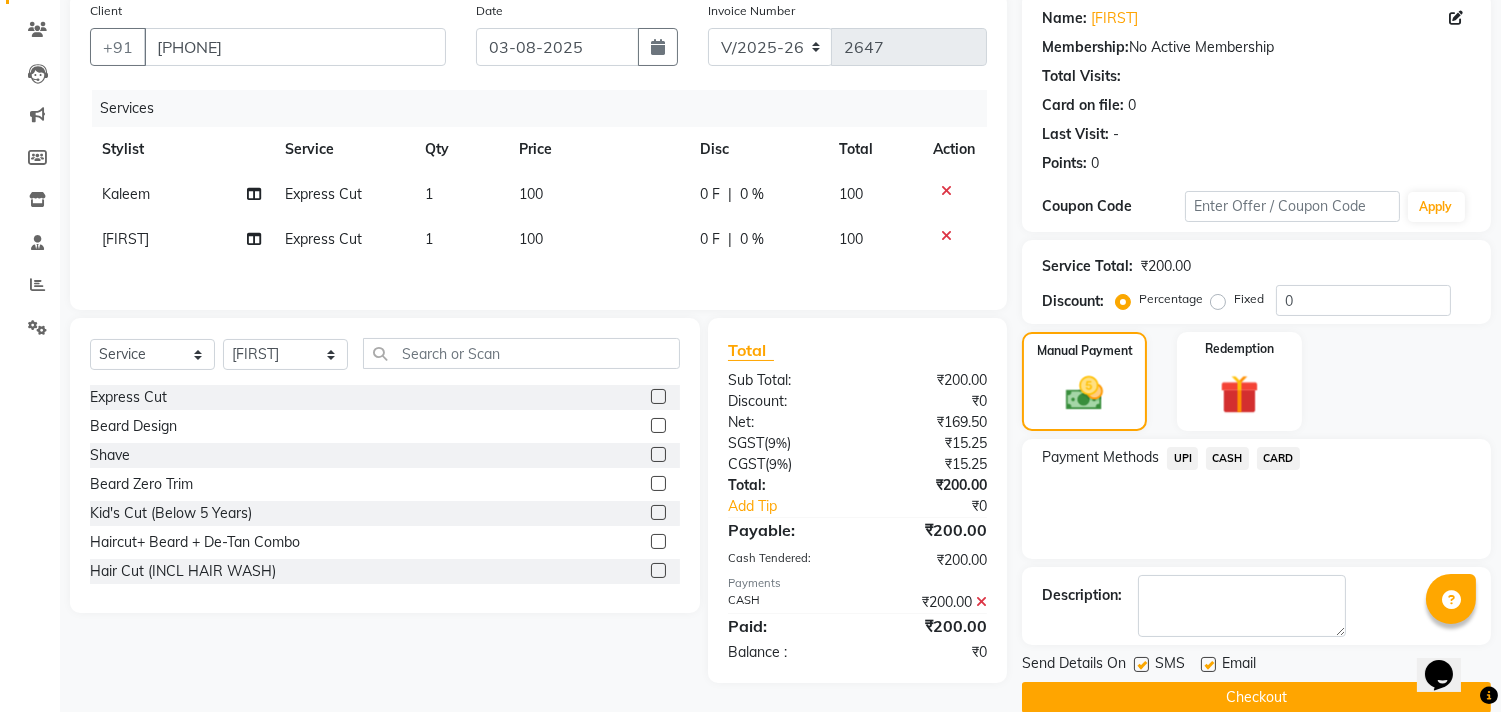 scroll, scrollTop: 187, scrollLeft: 0, axis: vertical 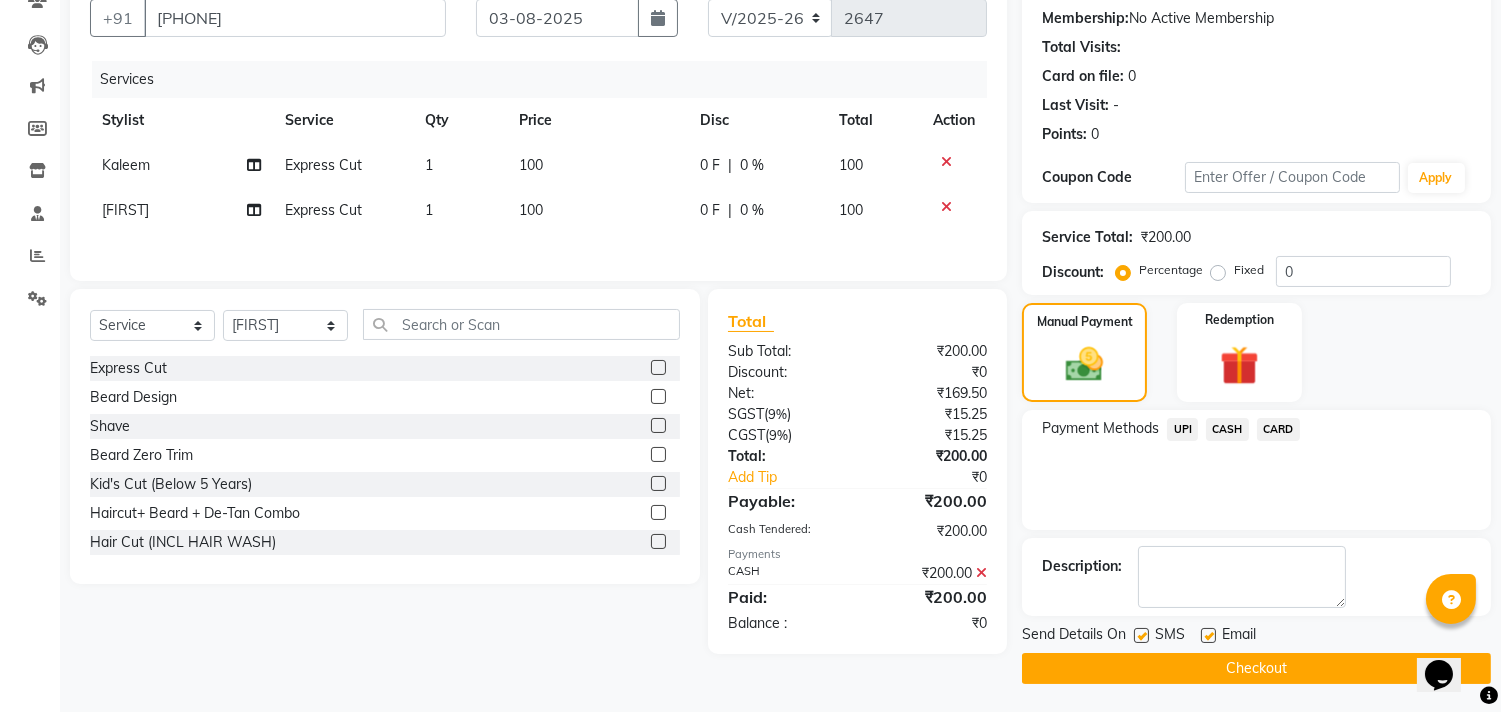 click on "Checkout" 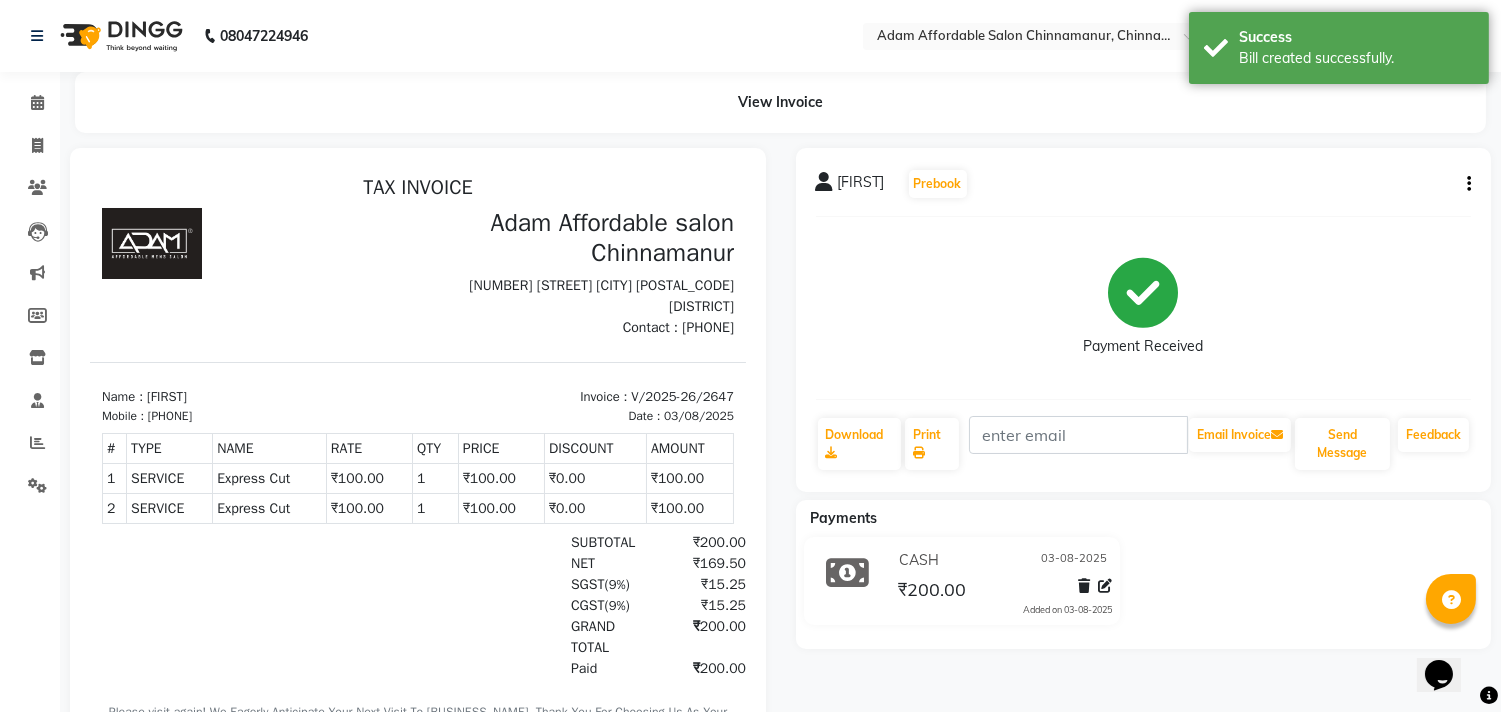 scroll, scrollTop: 0, scrollLeft: 0, axis: both 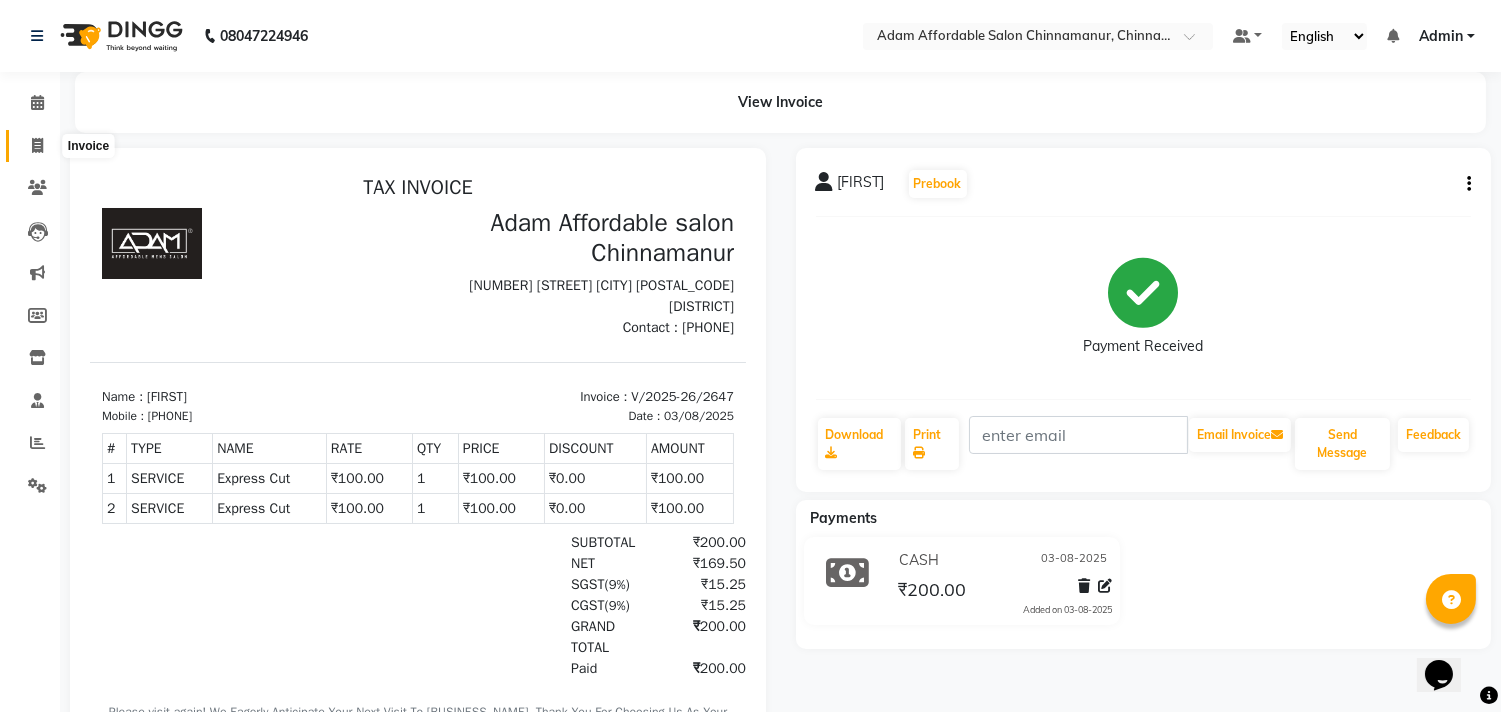 click 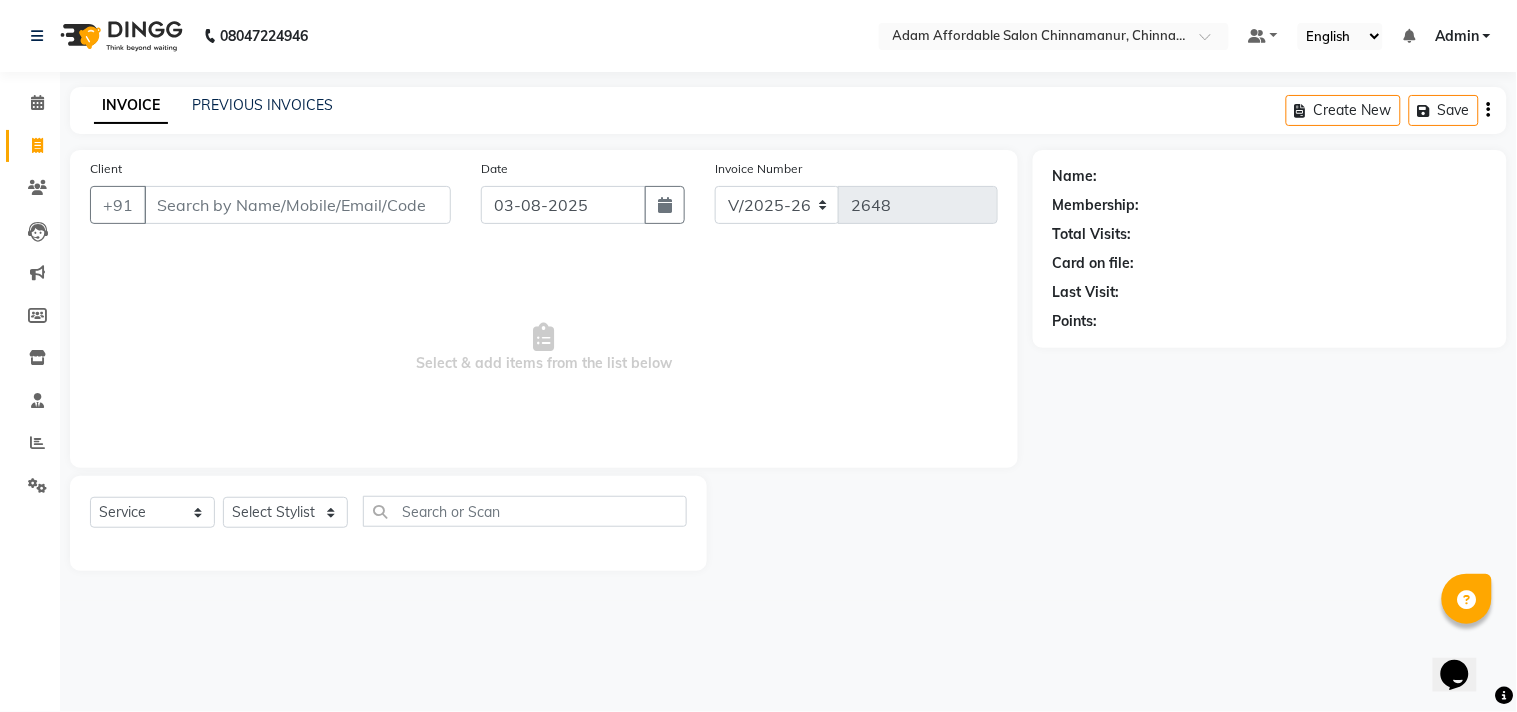 click on "Client" at bounding box center (297, 205) 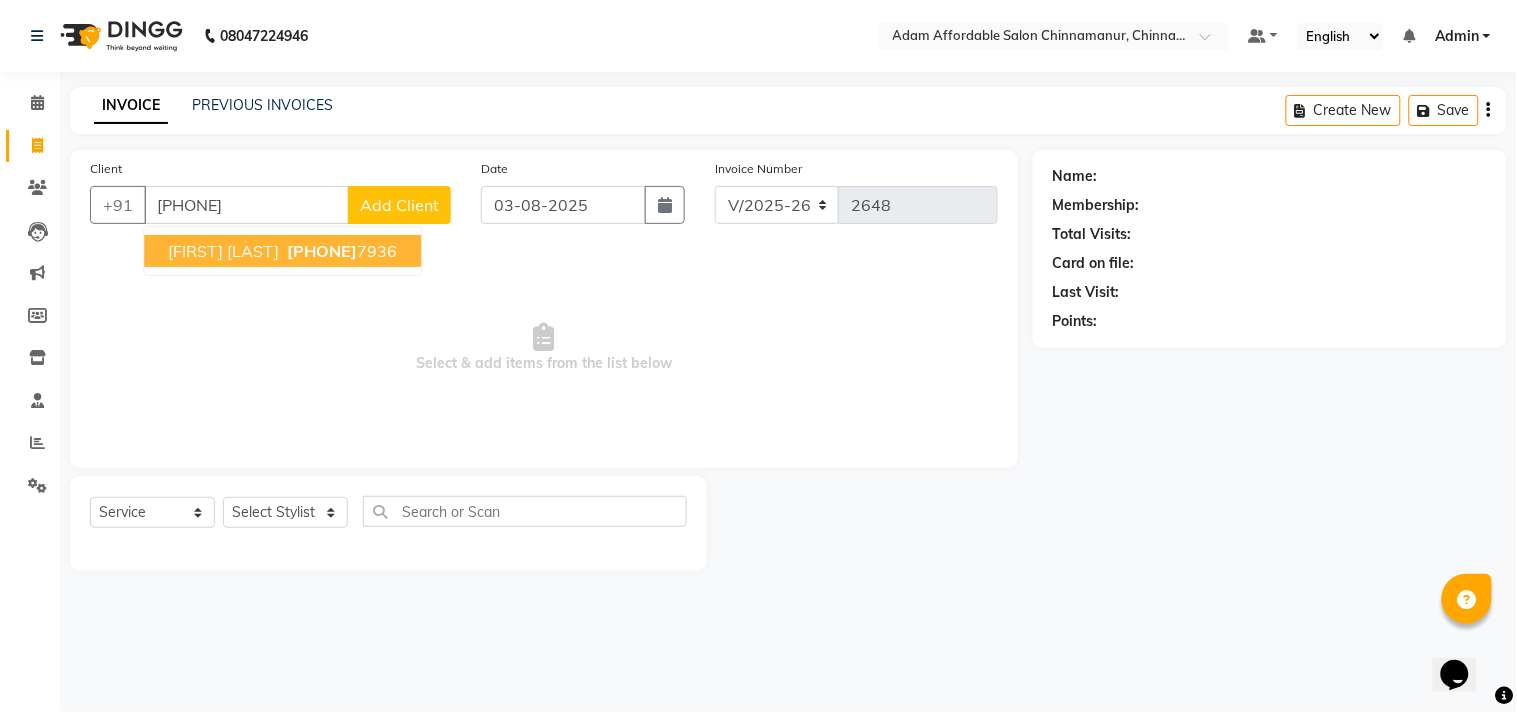 click on "[FIRST] [LAST]" at bounding box center (223, 251) 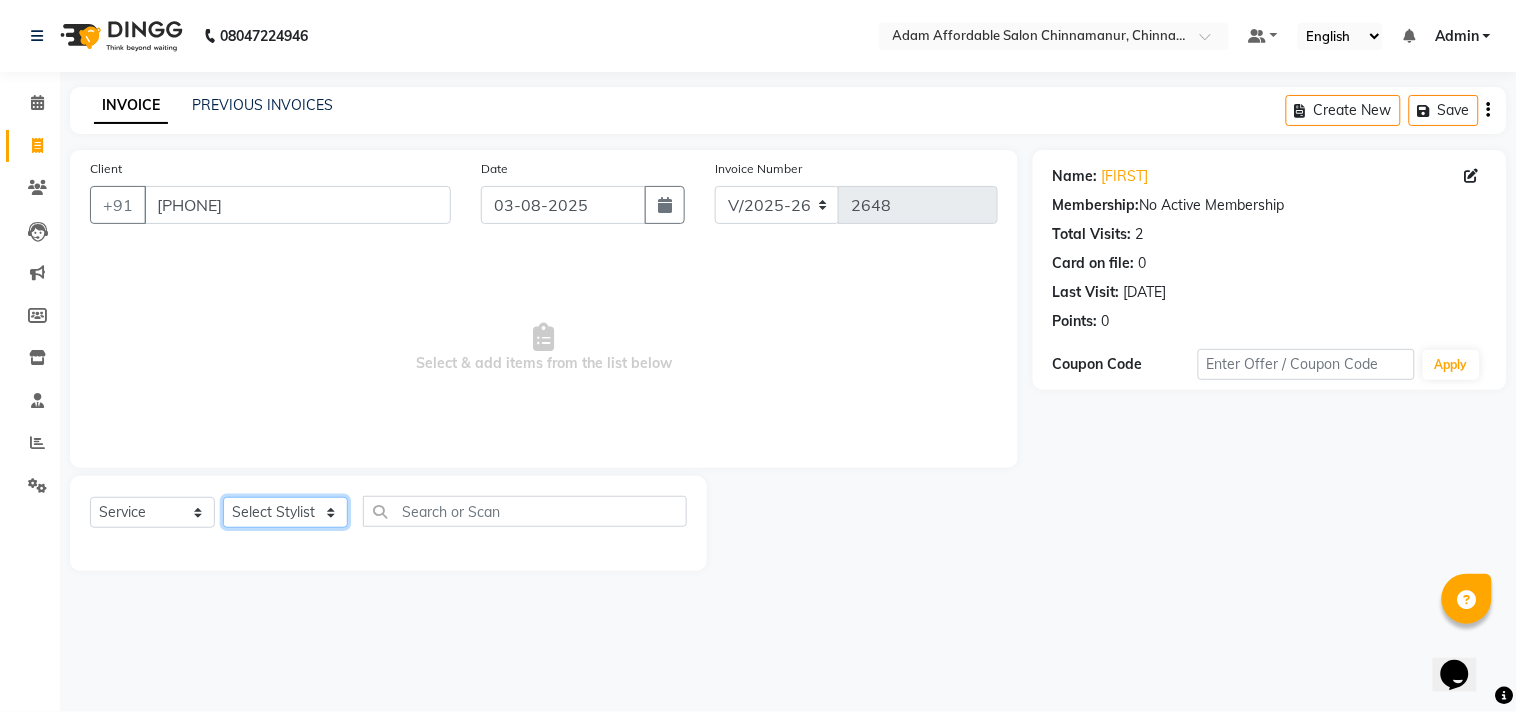 click on "Select Stylist Admin Atif Ali Kaleem Kiran Salim Sameer Shahil Shoaib Sunny Yogesh Express Cut x Express Cut Beard Design Shave Beard Zero Trim Kid's Cut (Below 5 Years) Haircut+ Beard + De-Tan Combo Hair Cut (INCL HAIR WASH) Head Shave Creative Cut VIP Room Service Wash & Blast Dry Haircut + Beard + Head Massage Combo Haircut+ Beard + Express Hair color Combo Haircut + Beard + Cleanup Combo Haircut + Beard + Heard Massage + De-Tan Combo Haircut + Beard+ Express Hair color+ De-Tan Combo Haircut + Beard + Hair Spa Combo Haircut + Beard+Global H/C Non Ammonia + De-Tan Combo Haircut + Beard + De-Tan + Instant glow Facial Combo Beard Colour Moustache Colour NOURISHING HAIR SPA VITALIZING HAIR SPA REPAIR TREATMENT DANDRUFF TREATMENT HAIR LOSS TREATMENT HAIR STRAIGHTENING HAIR REBONDING KERATIN ALMOND OIL NAVARATNA OIL CLEAN UP HYPER PIGMENTATION CLEAN UP REJUVANATE Fruit Facial Instant Glow Charcaol Skin Lightening Skin Brightening FACE & NECK BLEACH FACE & NECK DETAN PRE BRIDEGROOM DELUXE NORMAL PREMIUM 1" 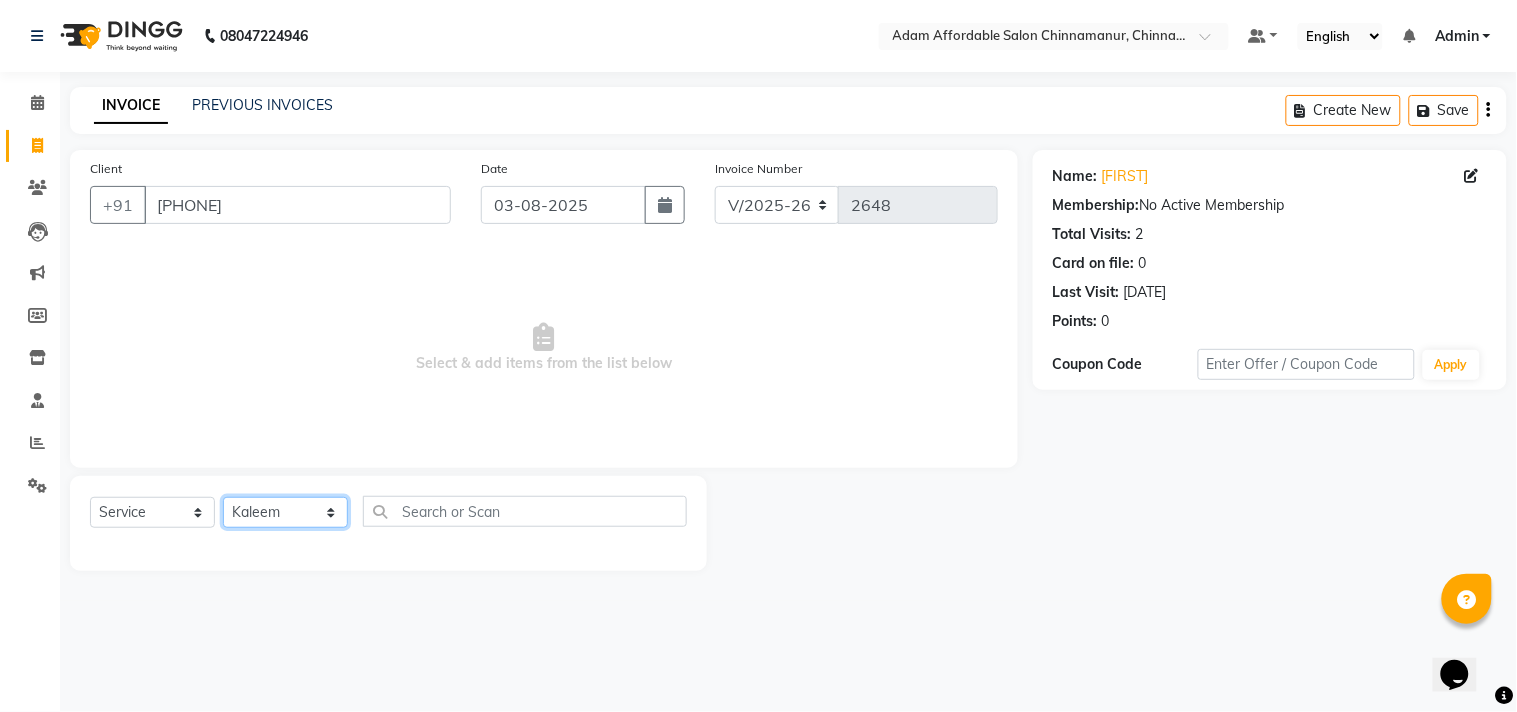 click on "Select Stylist Admin Atif Ali Kaleem Kiran Salim Sameer Shahil Shoaib Sunny Yogesh Express Cut x Express Cut Beard Design Shave Beard Zero Trim Kid's Cut (Below 5 Years) Haircut+ Beard + De-Tan Combo Hair Cut (INCL HAIR WASH) Head Shave Creative Cut VIP Room Service Wash & Blast Dry Haircut + Beard + Head Massage Combo Haircut+ Beard + Express Hair color Combo Haircut + Beard + Cleanup Combo Haircut + Beard + Heard Massage + De-Tan Combo Haircut + Beard+ Express Hair color+ De-Tan Combo Haircut + Beard + Hair Spa Combo Haircut + Beard+Global H/C Non Ammonia + De-Tan Combo Haircut + Beard + De-Tan + Instant glow Facial Combo Beard Colour Moustache Colour NOURISHING HAIR SPA VITALIZING HAIR SPA REPAIR TREATMENT DANDRUFF TREATMENT HAIR LOSS TREATMENT HAIR STRAIGHTENING HAIR REBONDING KERATIN ALMOND OIL NAVARATNA OIL CLEAN UP HYPER PIGMENTATION CLEAN UP REJUVANATE Fruit Facial Instant Glow Charcaol Skin Lightening Skin Brightening FACE & NECK BLEACH FACE & NECK DETAN PRE BRIDEGROOM DELUXE NORMAL PREMIUM 1" 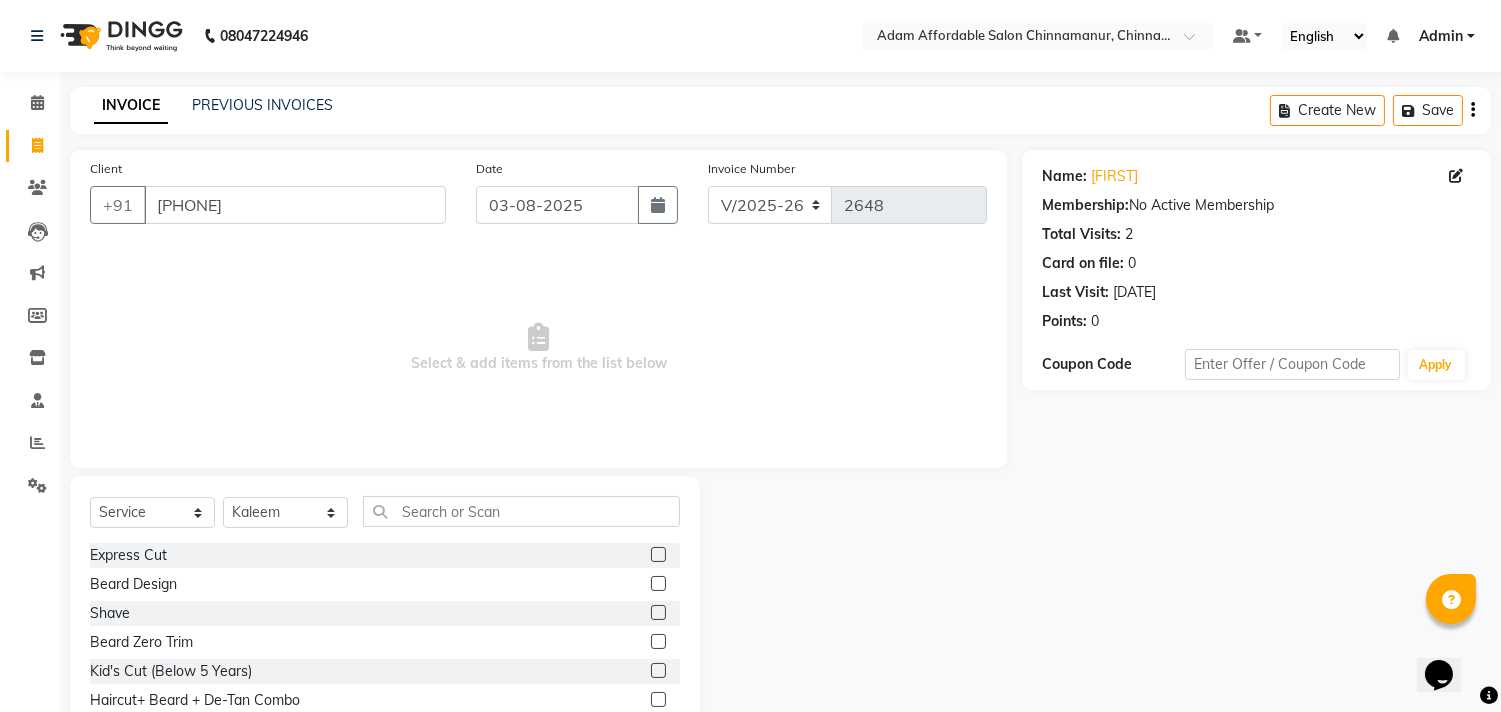 click 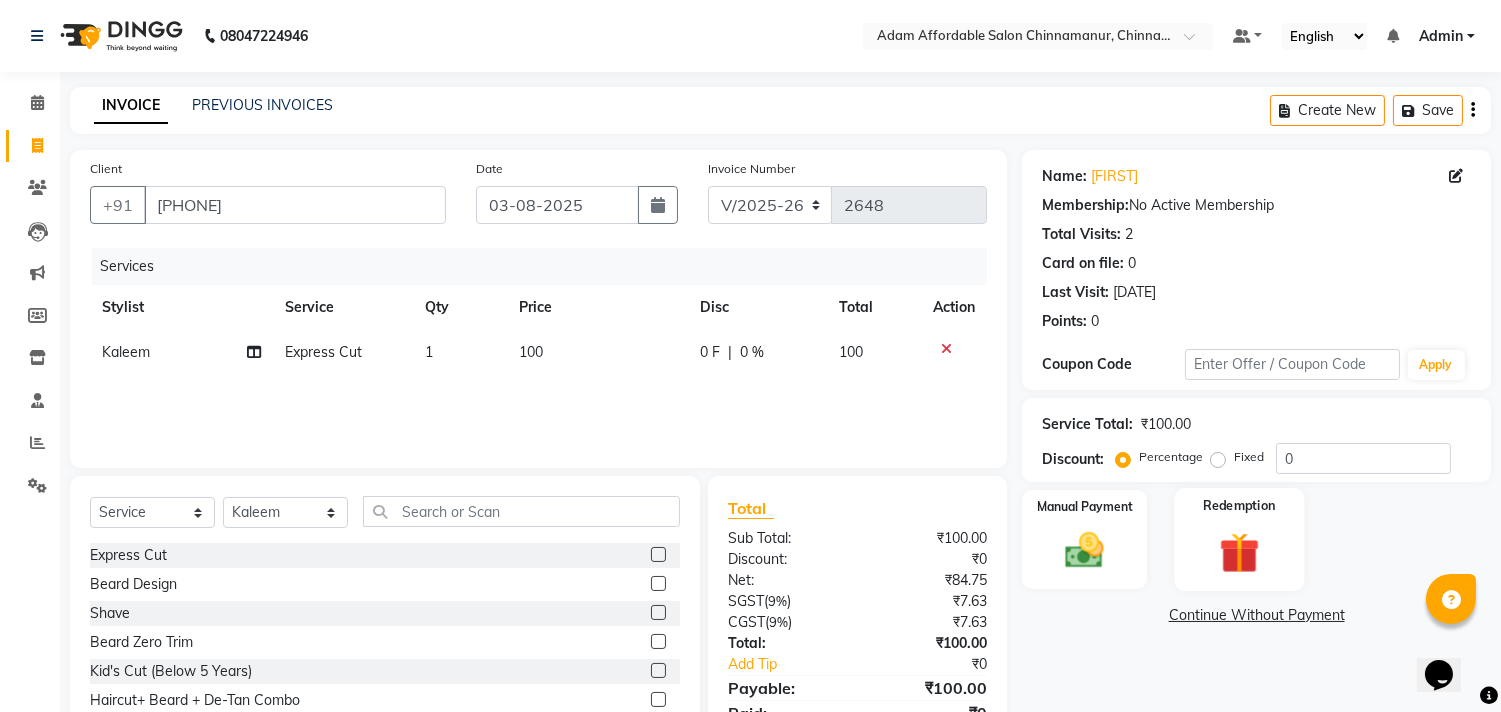 click on "Redemption" 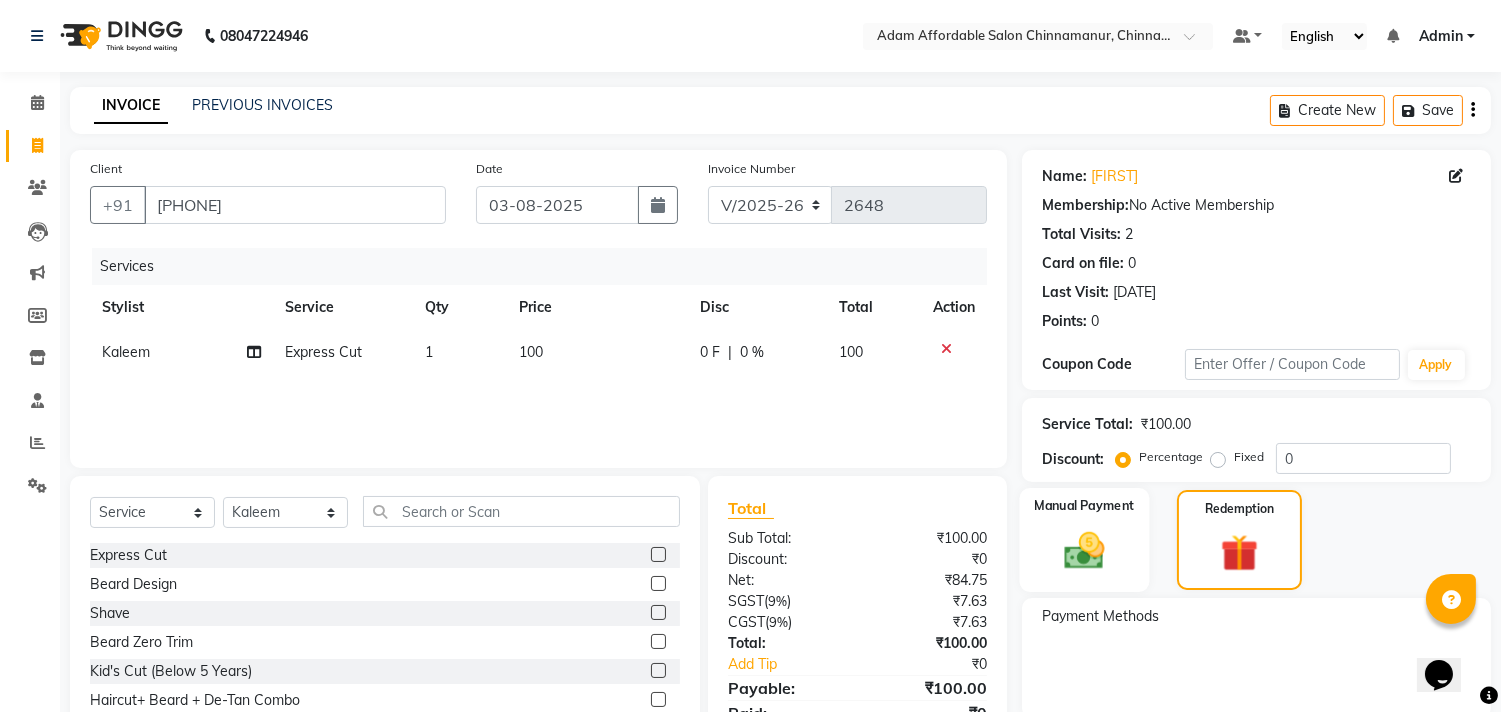 click 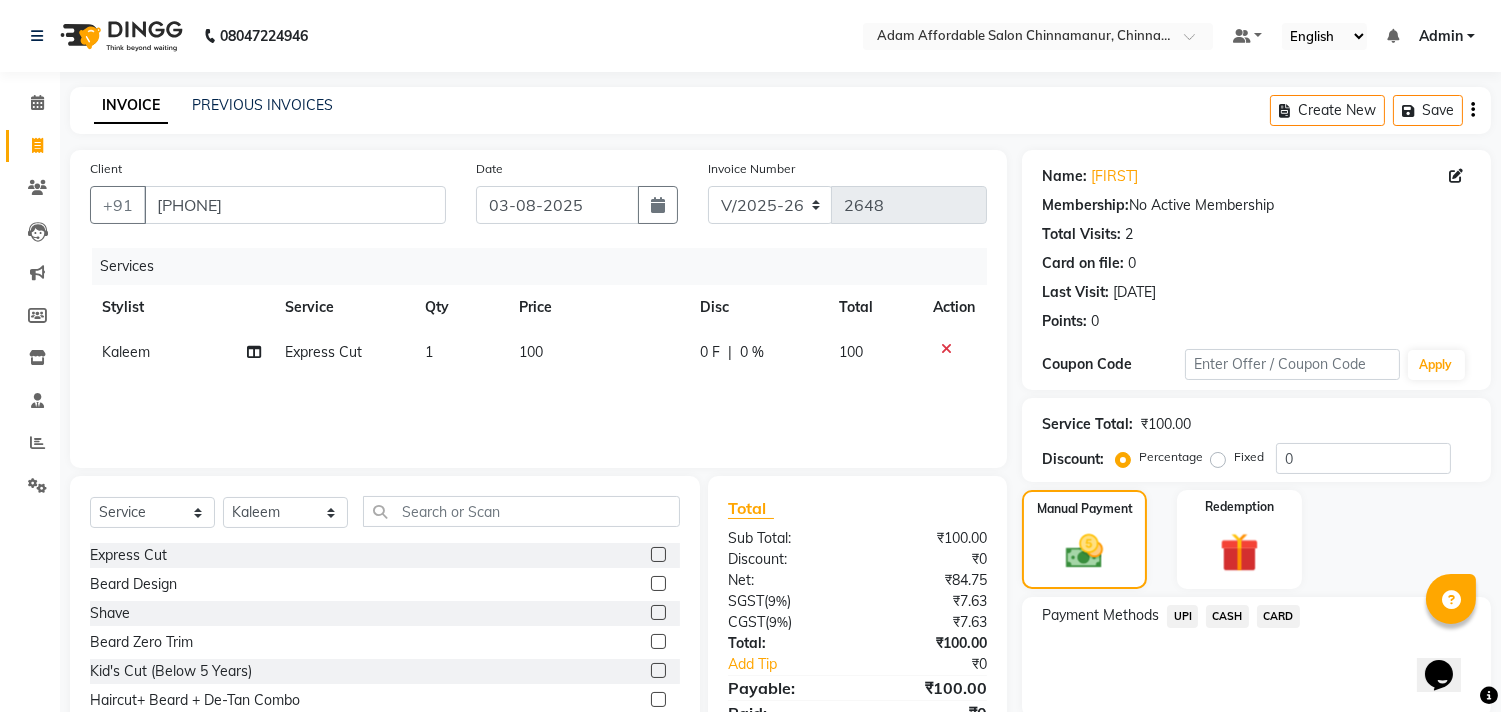 click on "CASH" 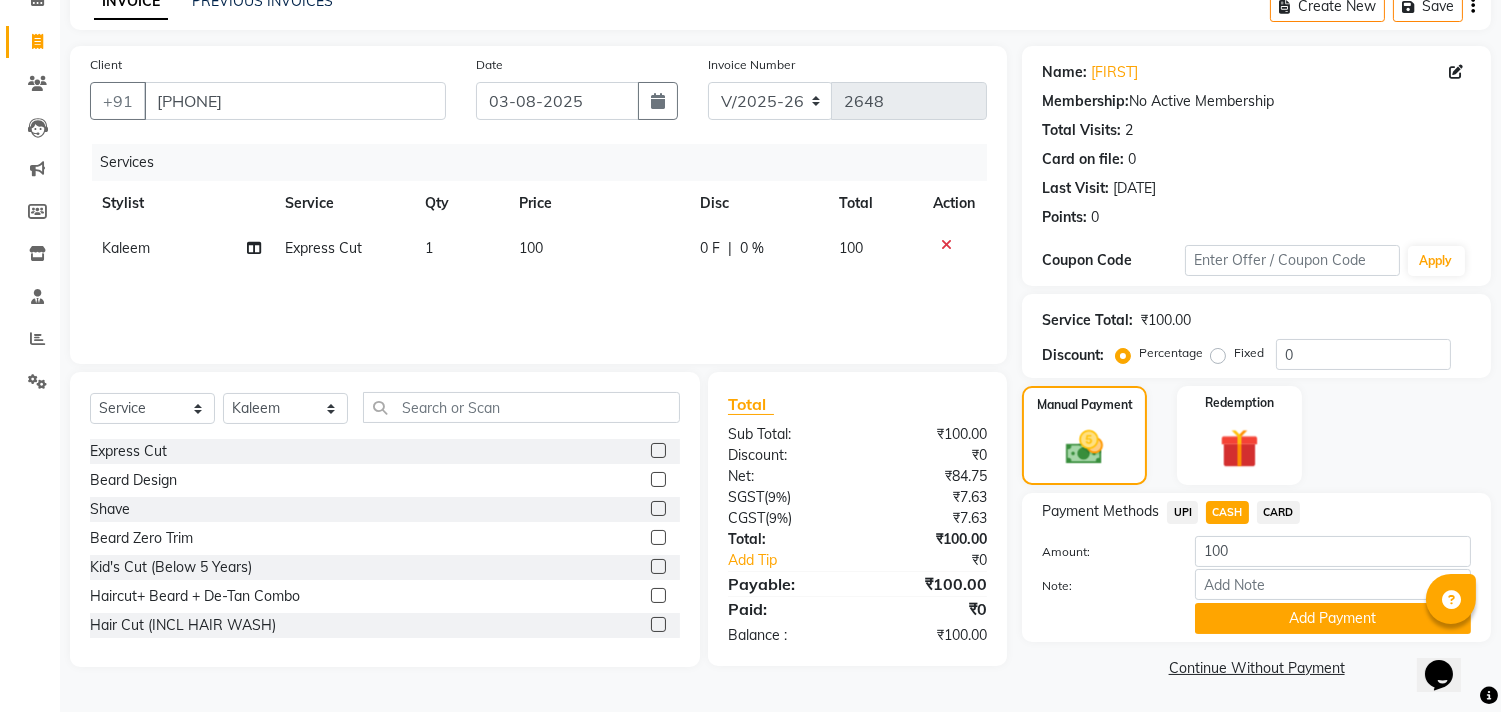 click on "Add Payment" 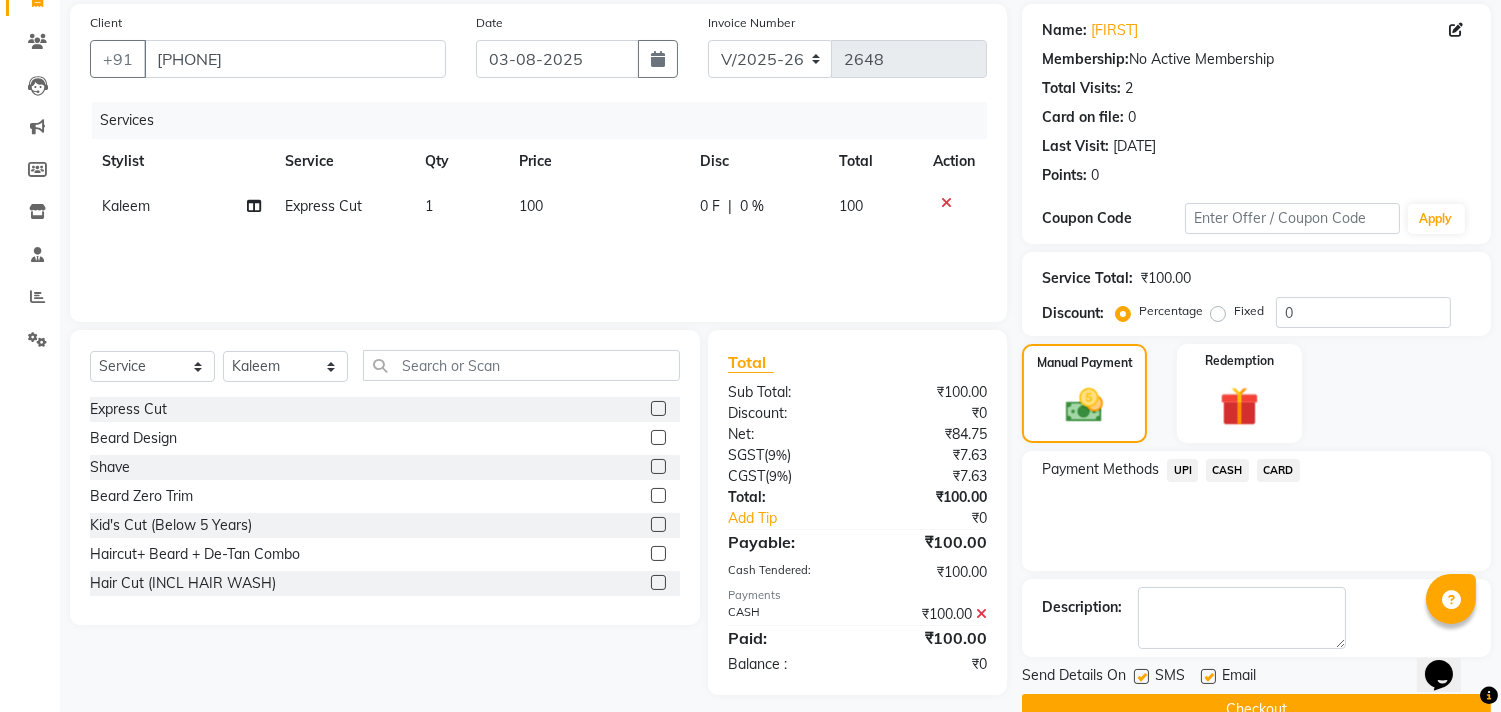 scroll, scrollTop: 187, scrollLeft: 0, axis: vertical 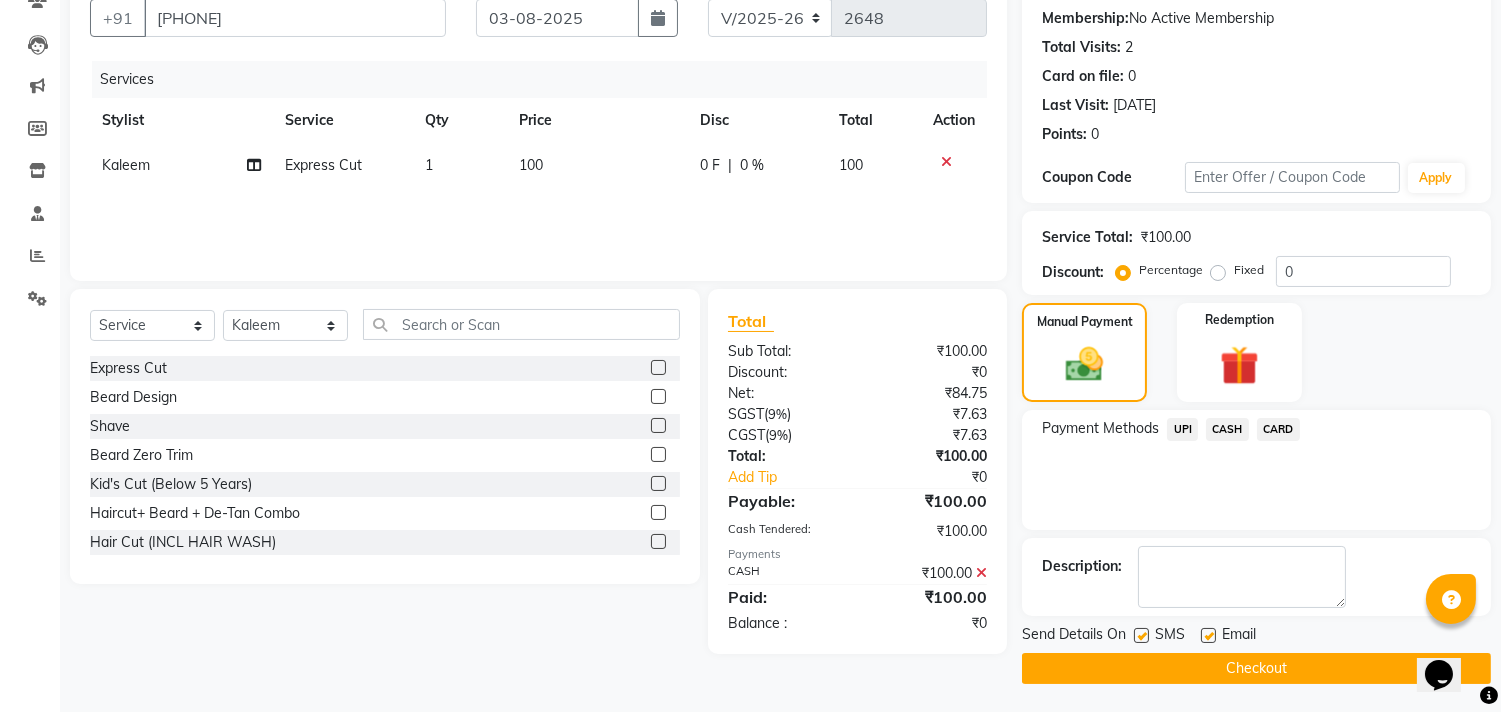 click on "Checkout" 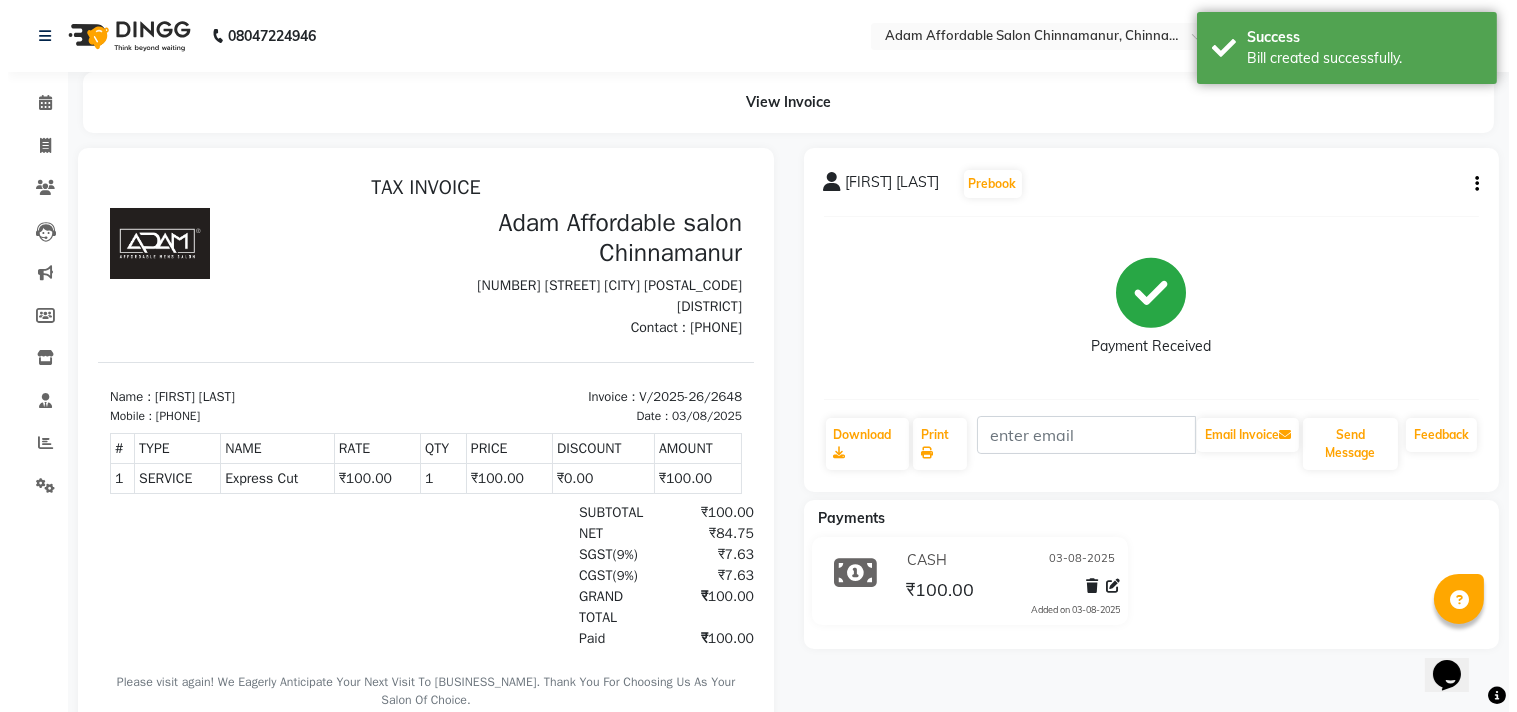 scroll, scrollTop: 0, scrollLeft: 0, axis: both 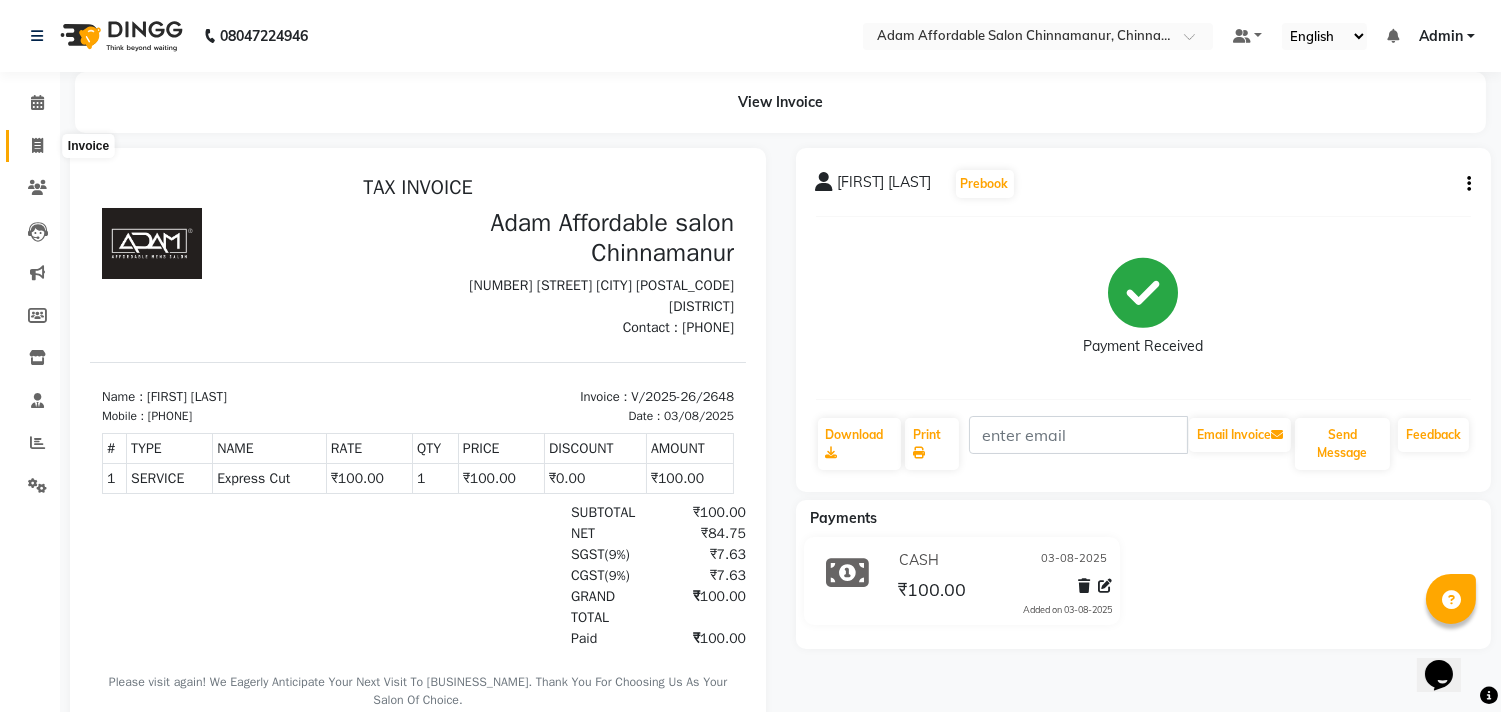 click 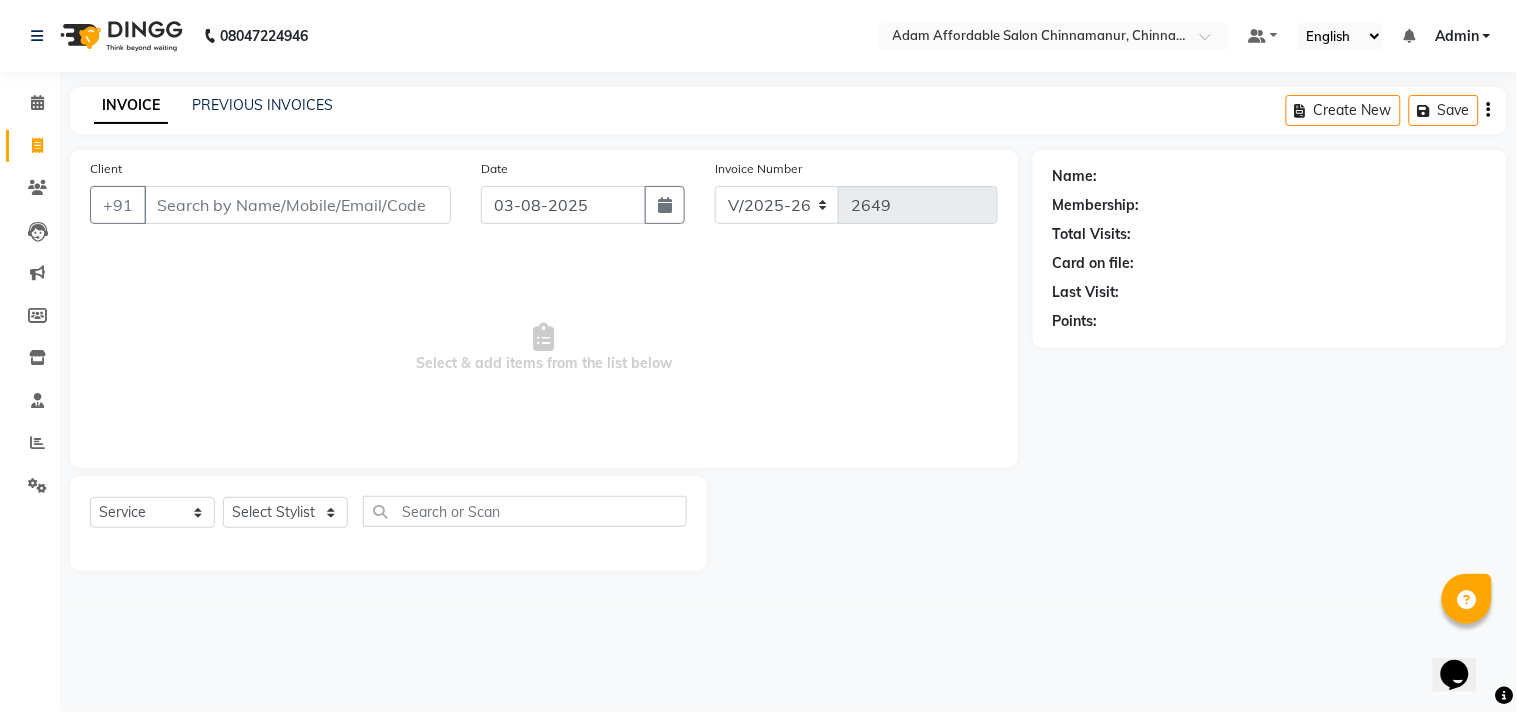 click on "Select & add items from the list below" at bounding box center (544, 348) 